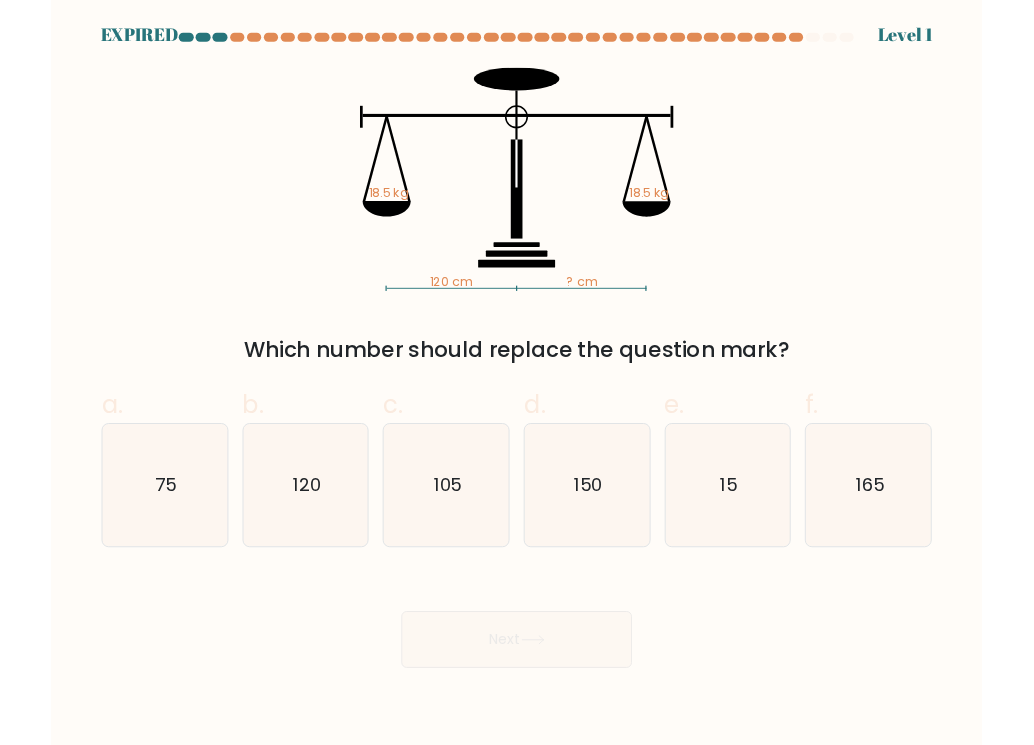 scroll, scrollTop: 0, scrollLeft: 0, axis: both 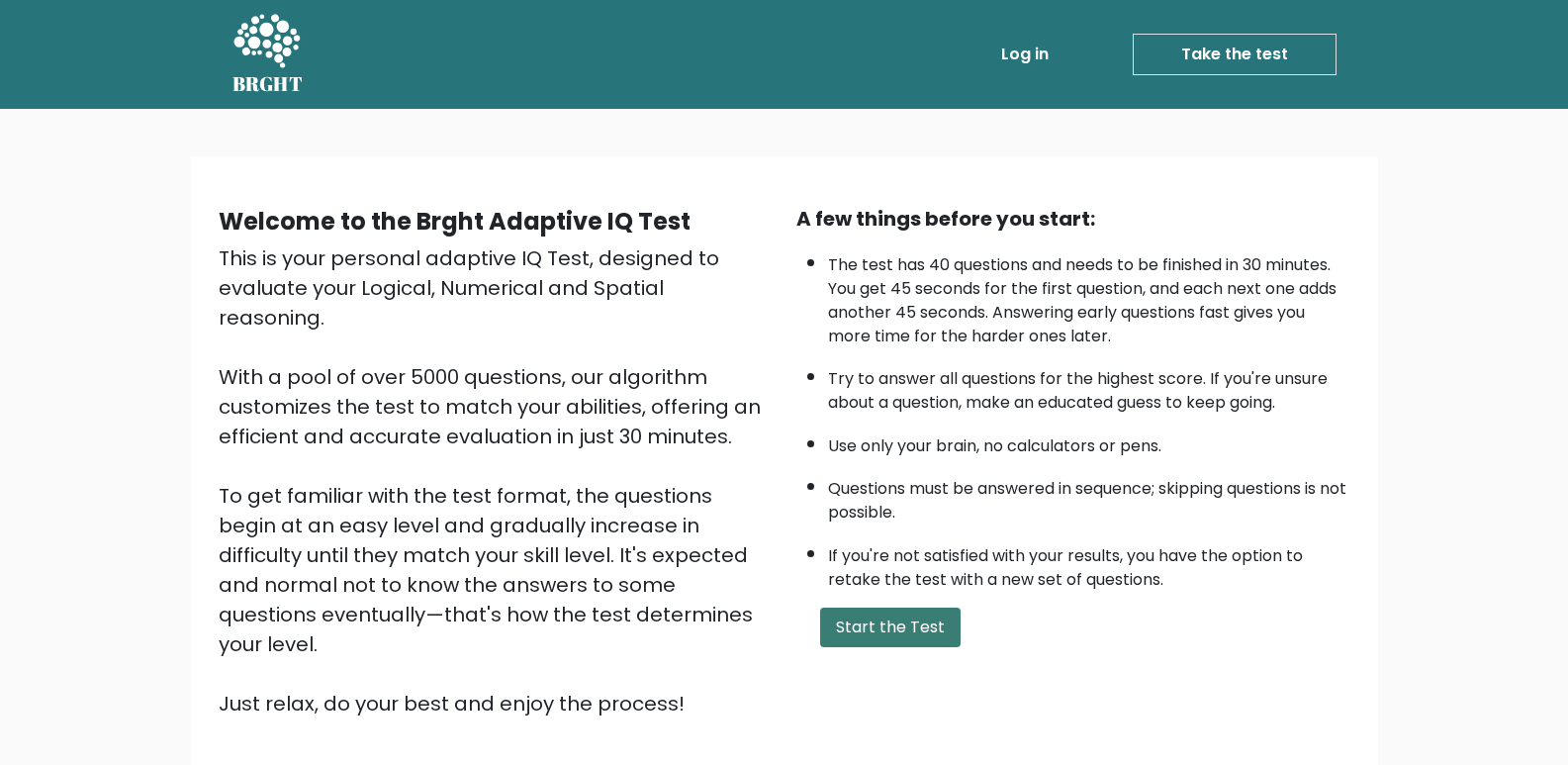 click on "Start the Test" at bounding box center [890, 627] 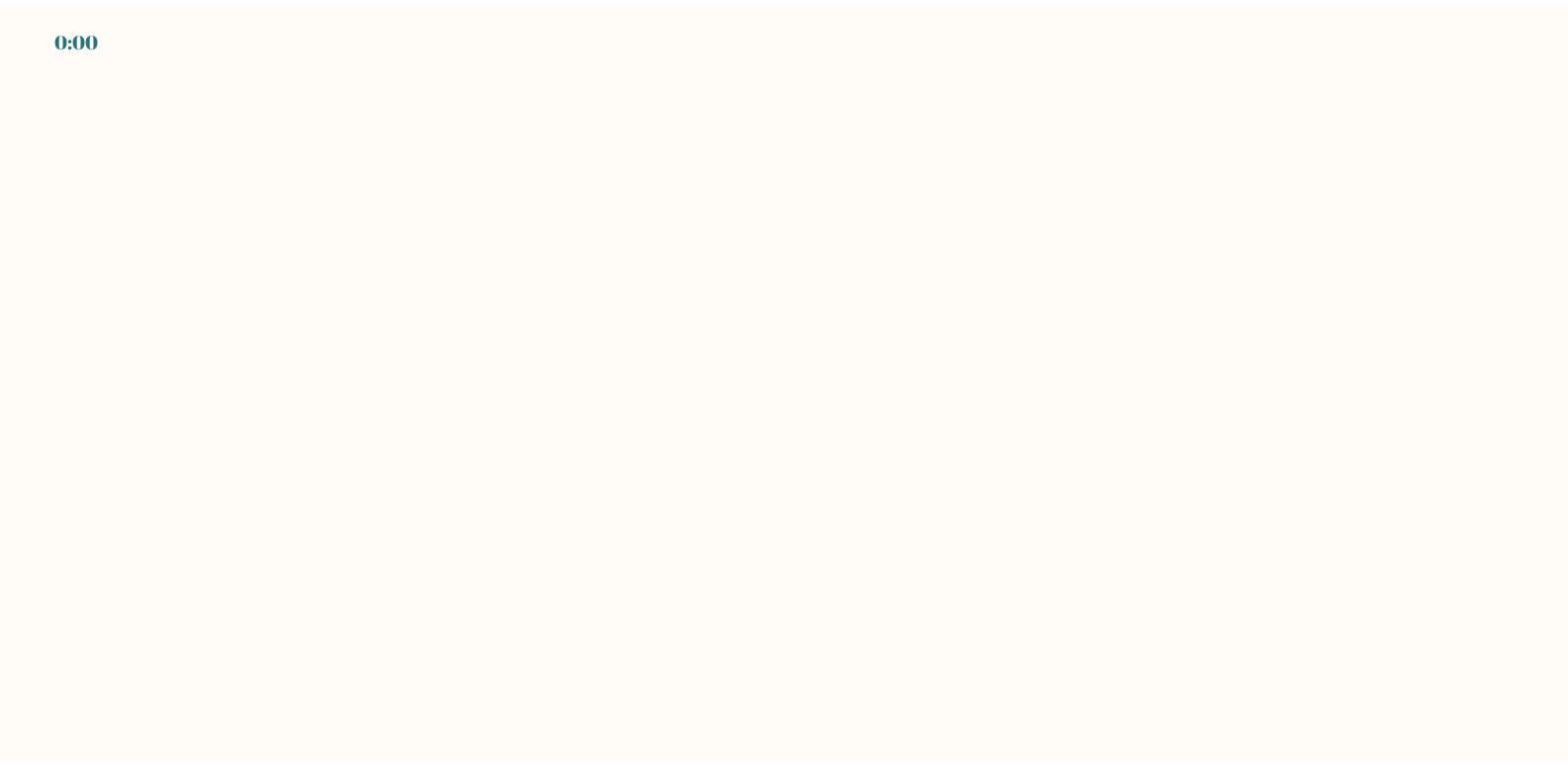 scroll, scrollTop: 0, scrollLeft: 0, axis: both 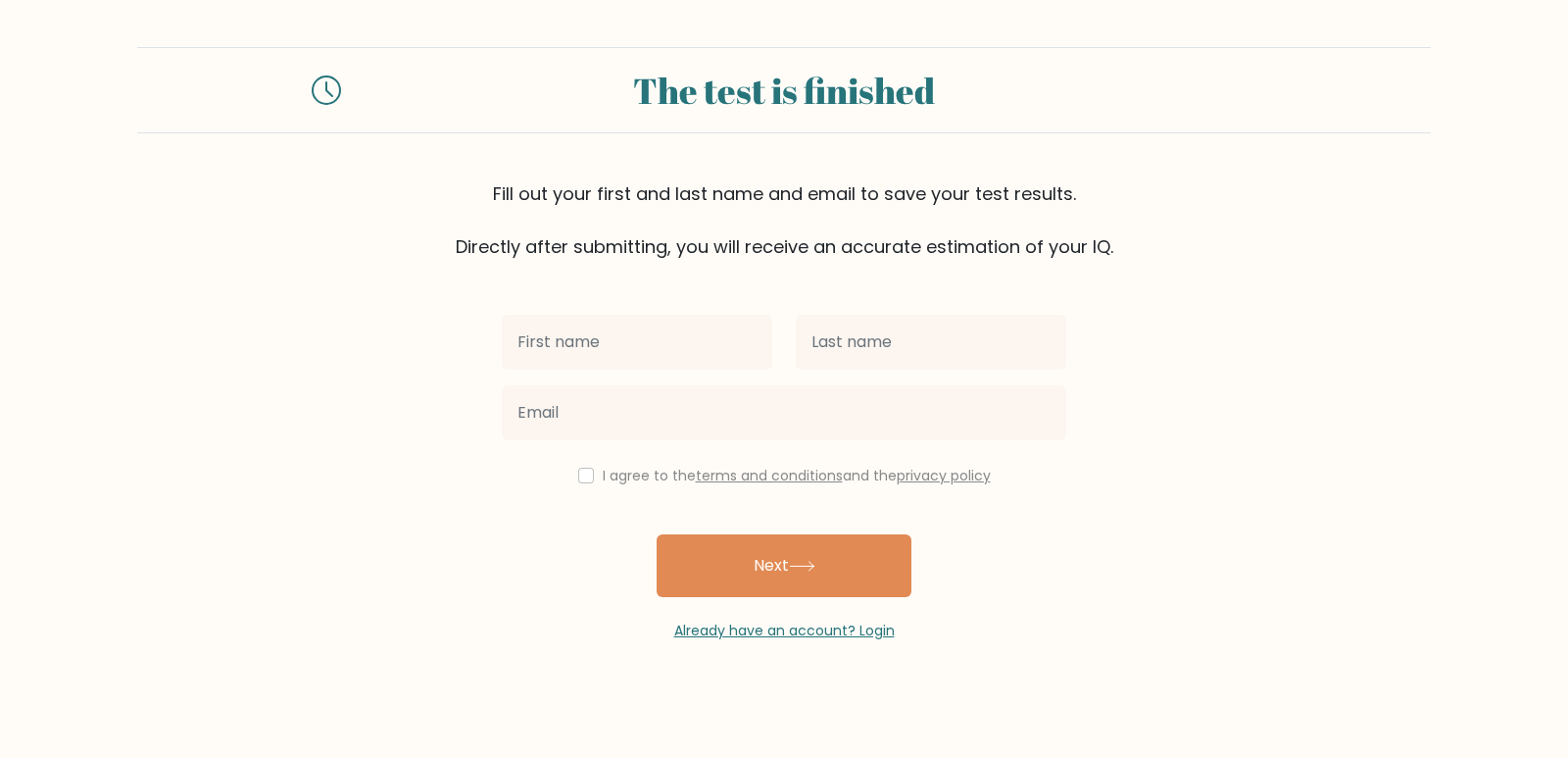 click at bounding box center [637, 342] 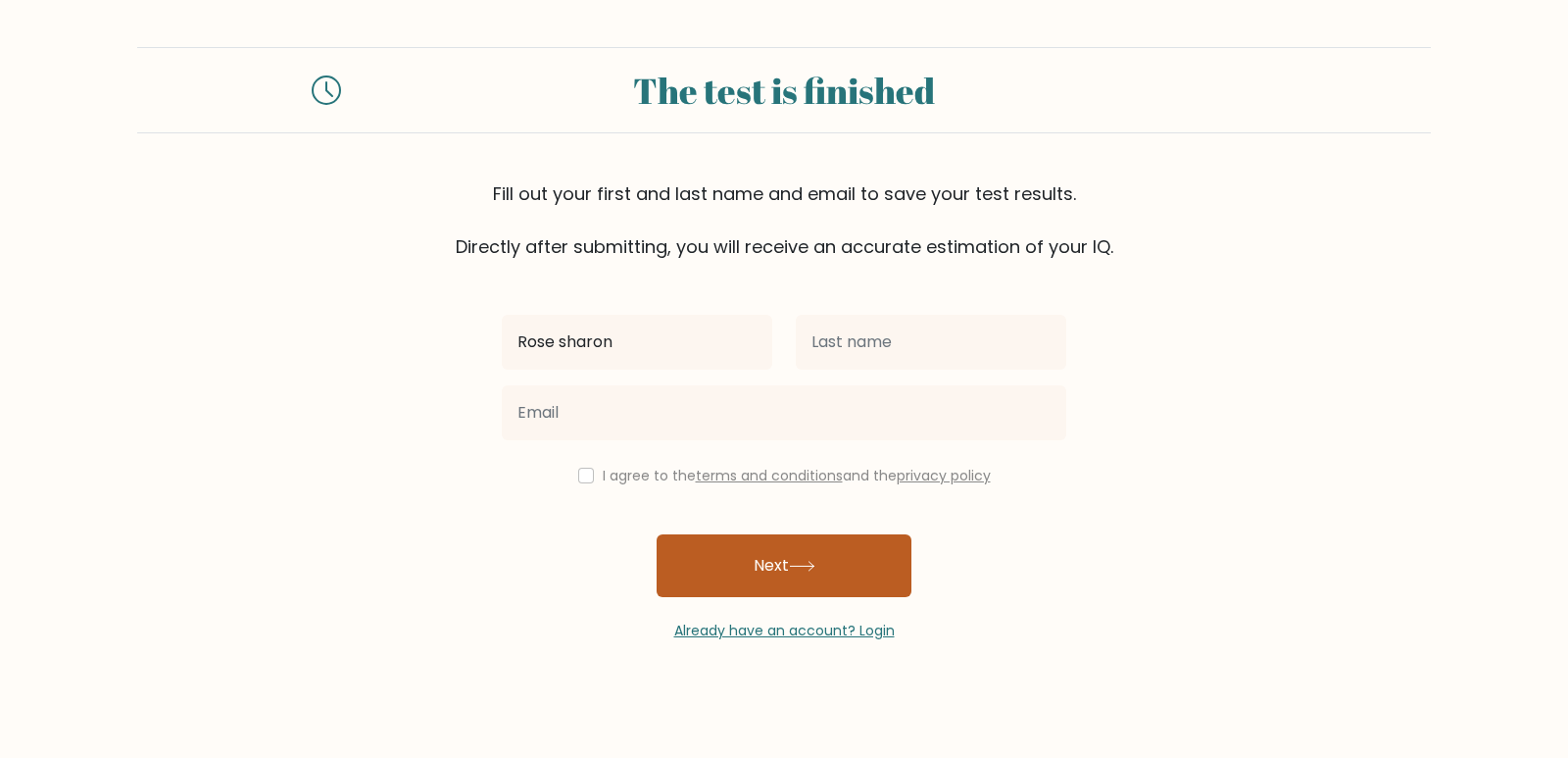 click on "Next" at bounding box center [784, 566] 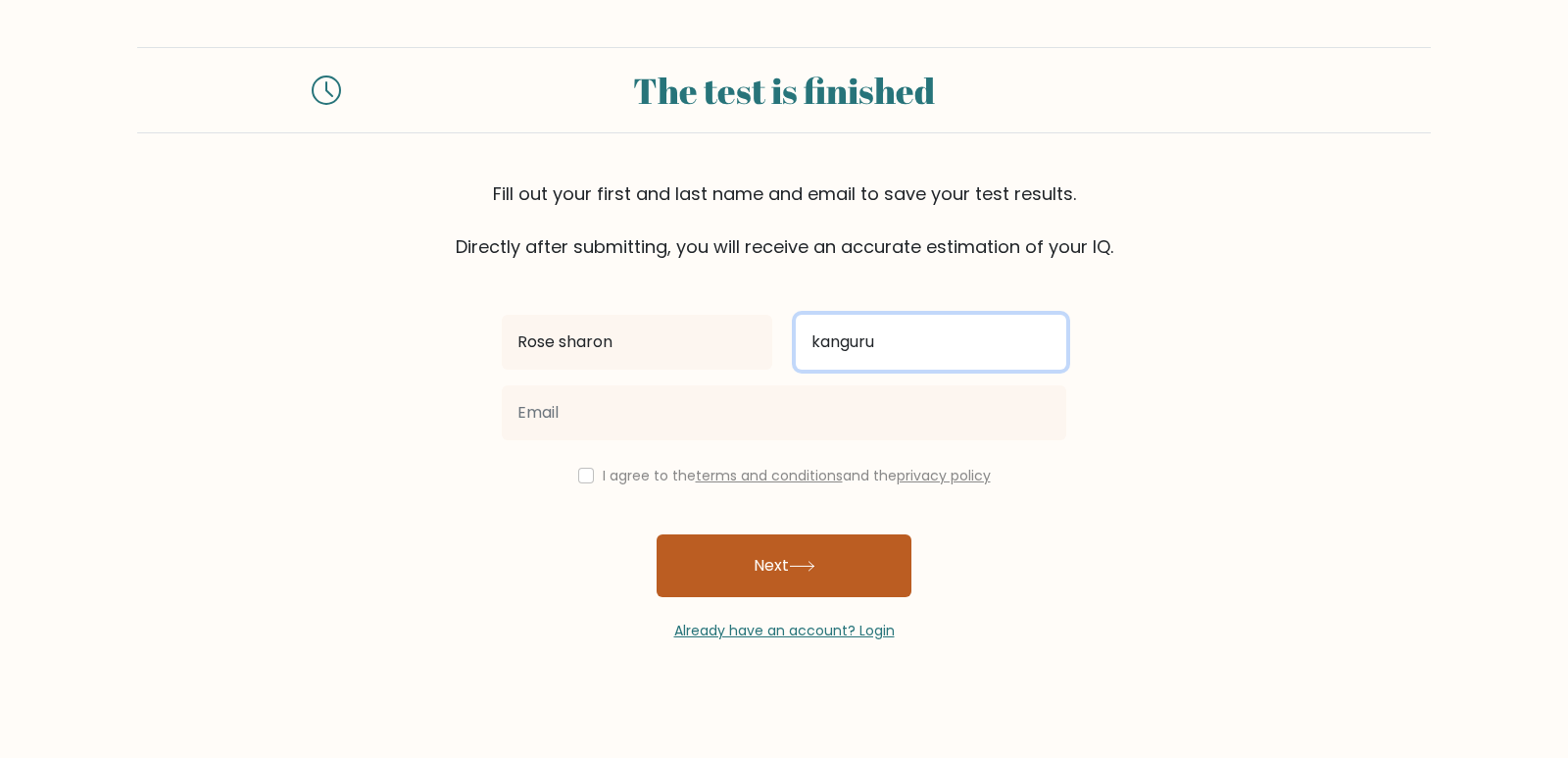 type on "kanguru" 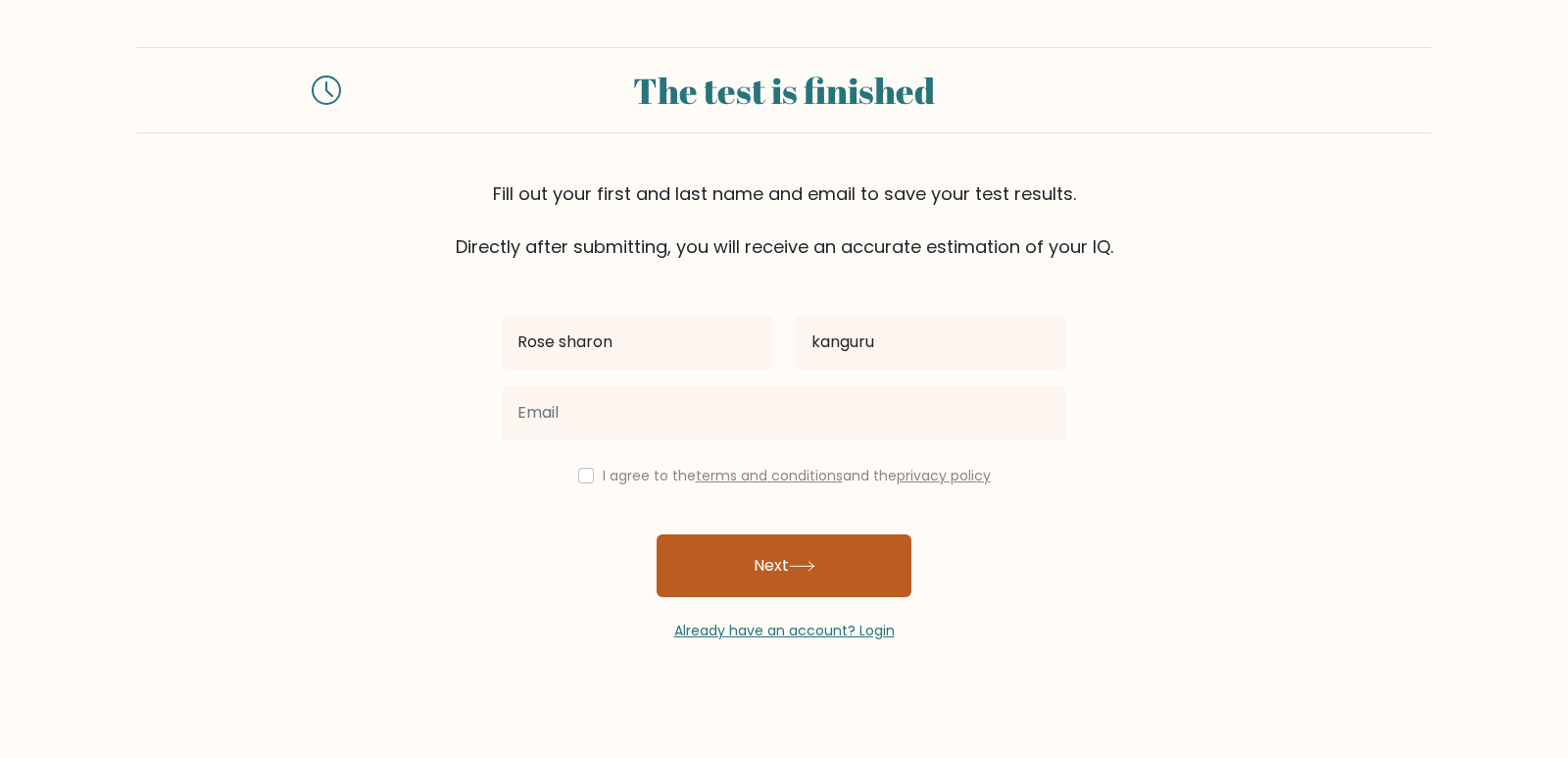 click on "Next" at bounding box center [784, 566] 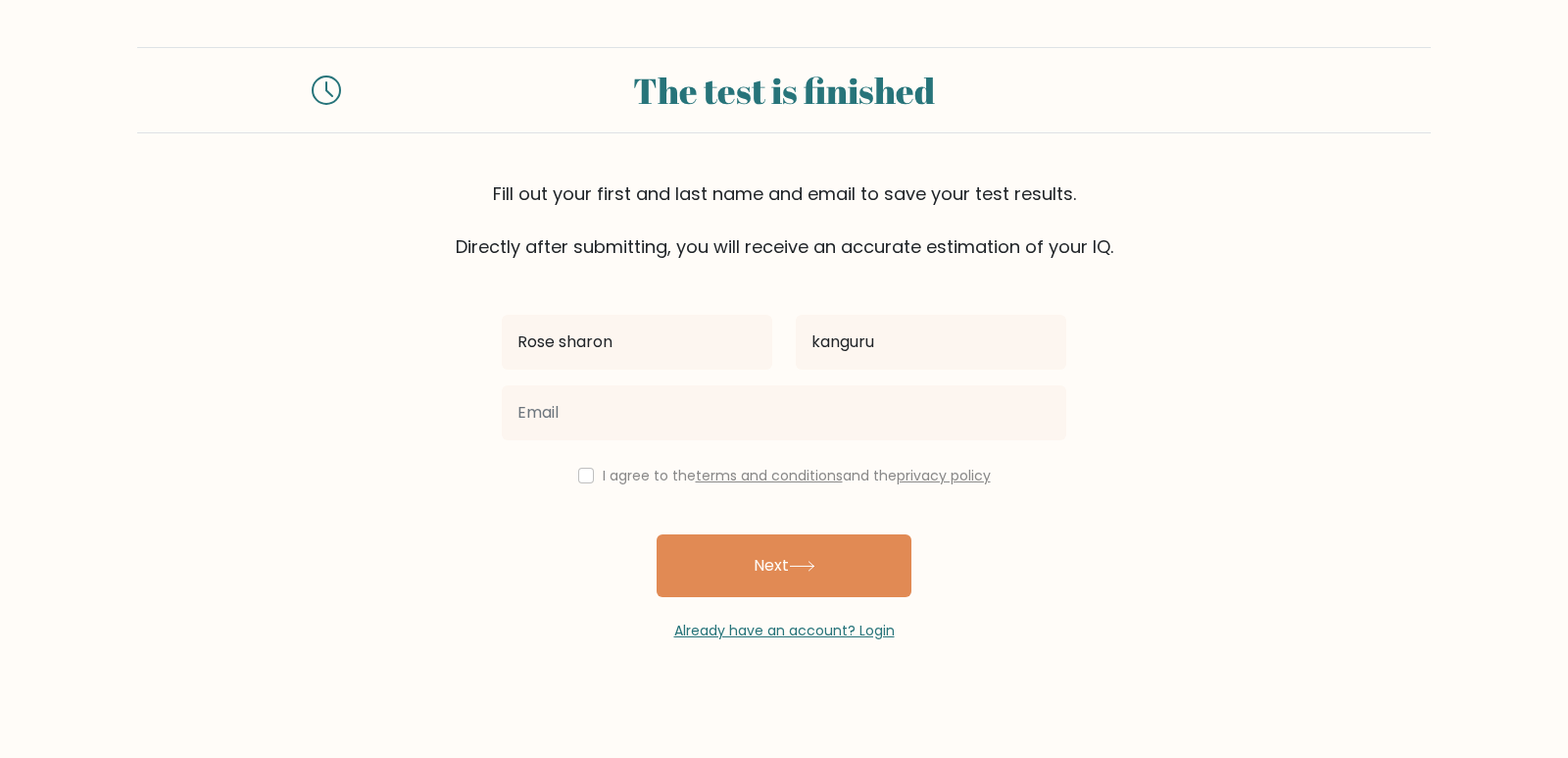 click on "Rose sharon
kanguru
I agree to the  terms and conditions  and the  privacy policy
Next
Already have an account? Login" at bounding box center [784, 450] 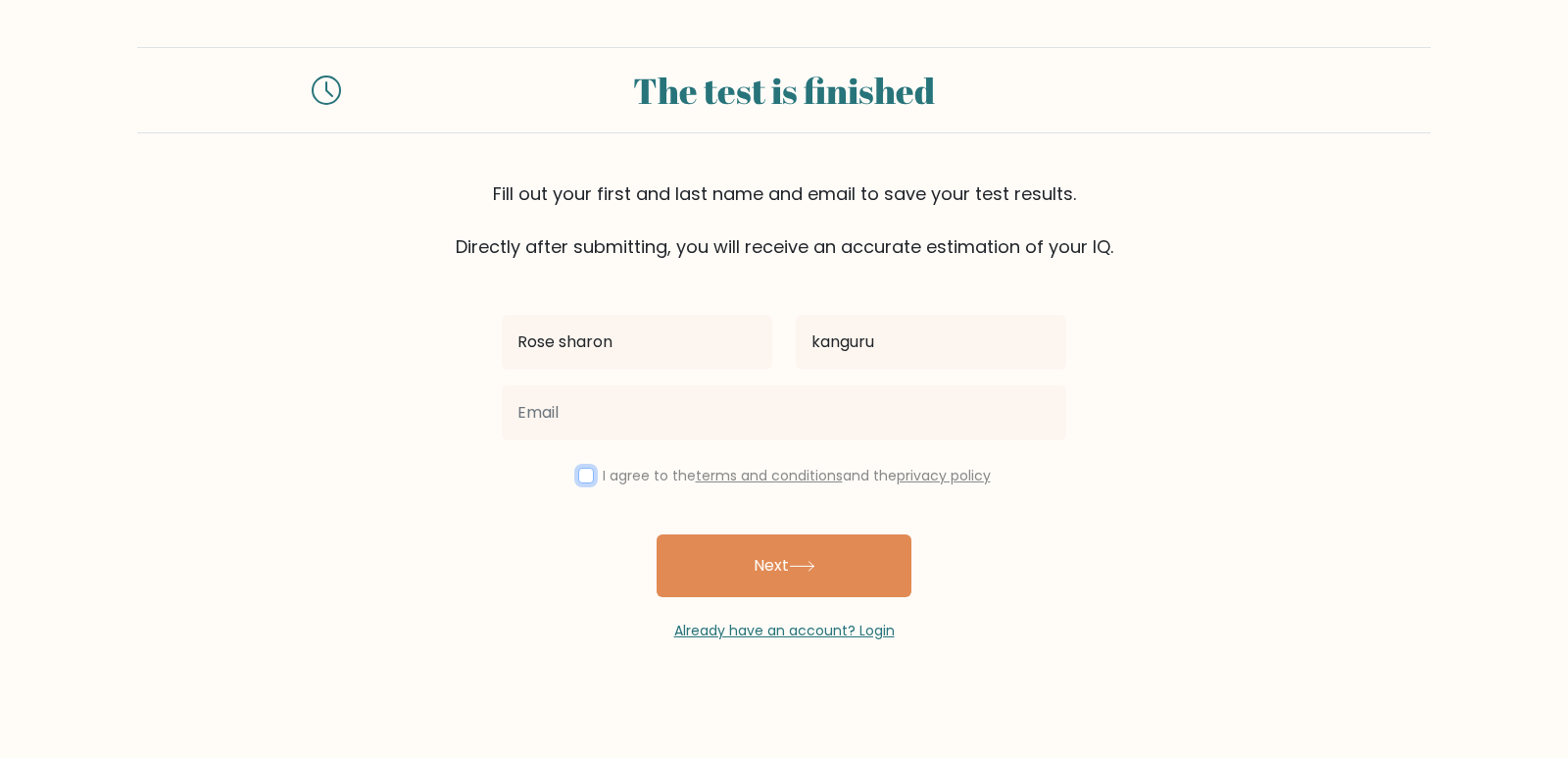 click at bounding box center [586, 476] 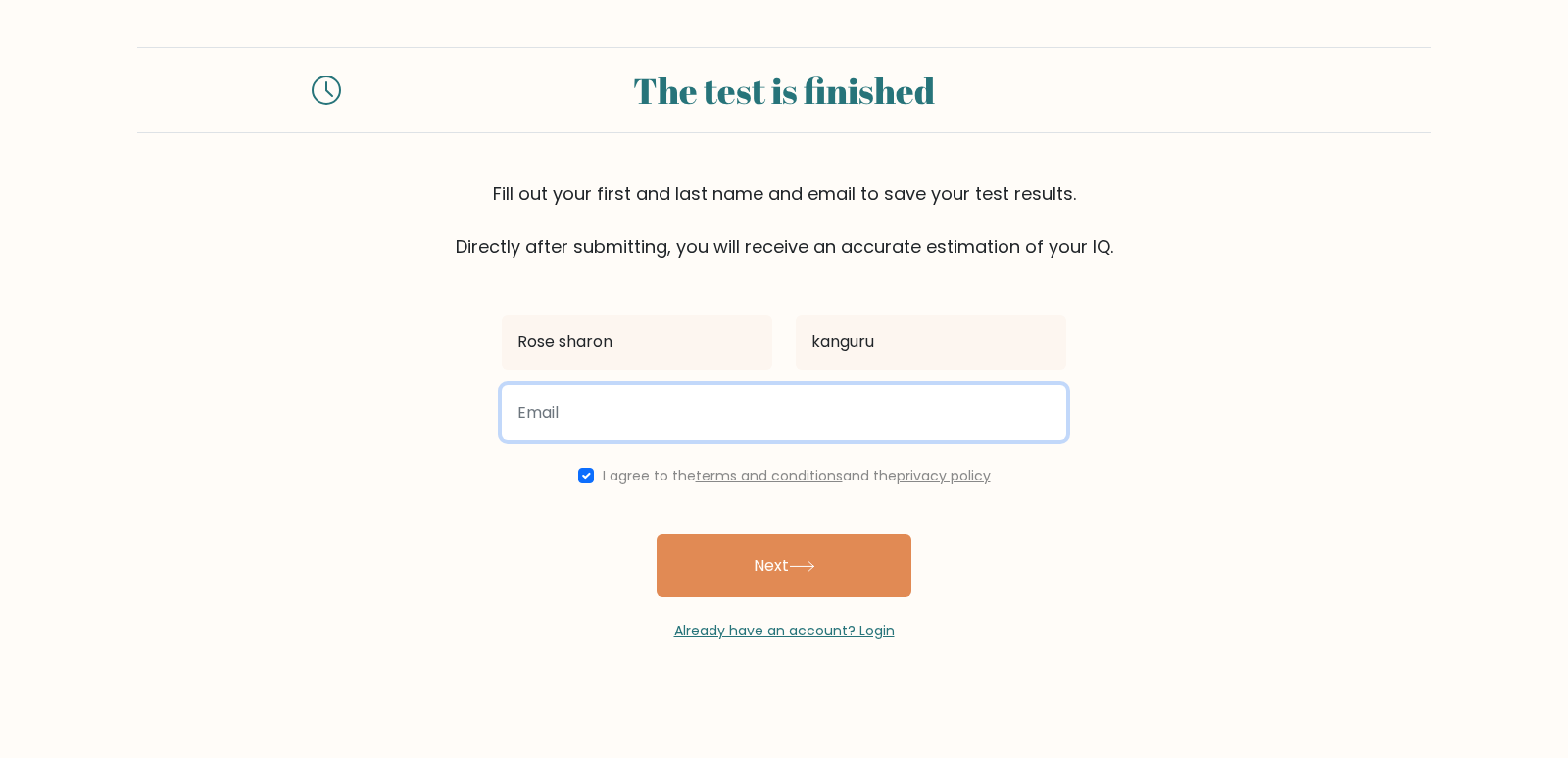 click at bounding box center (784, 413) 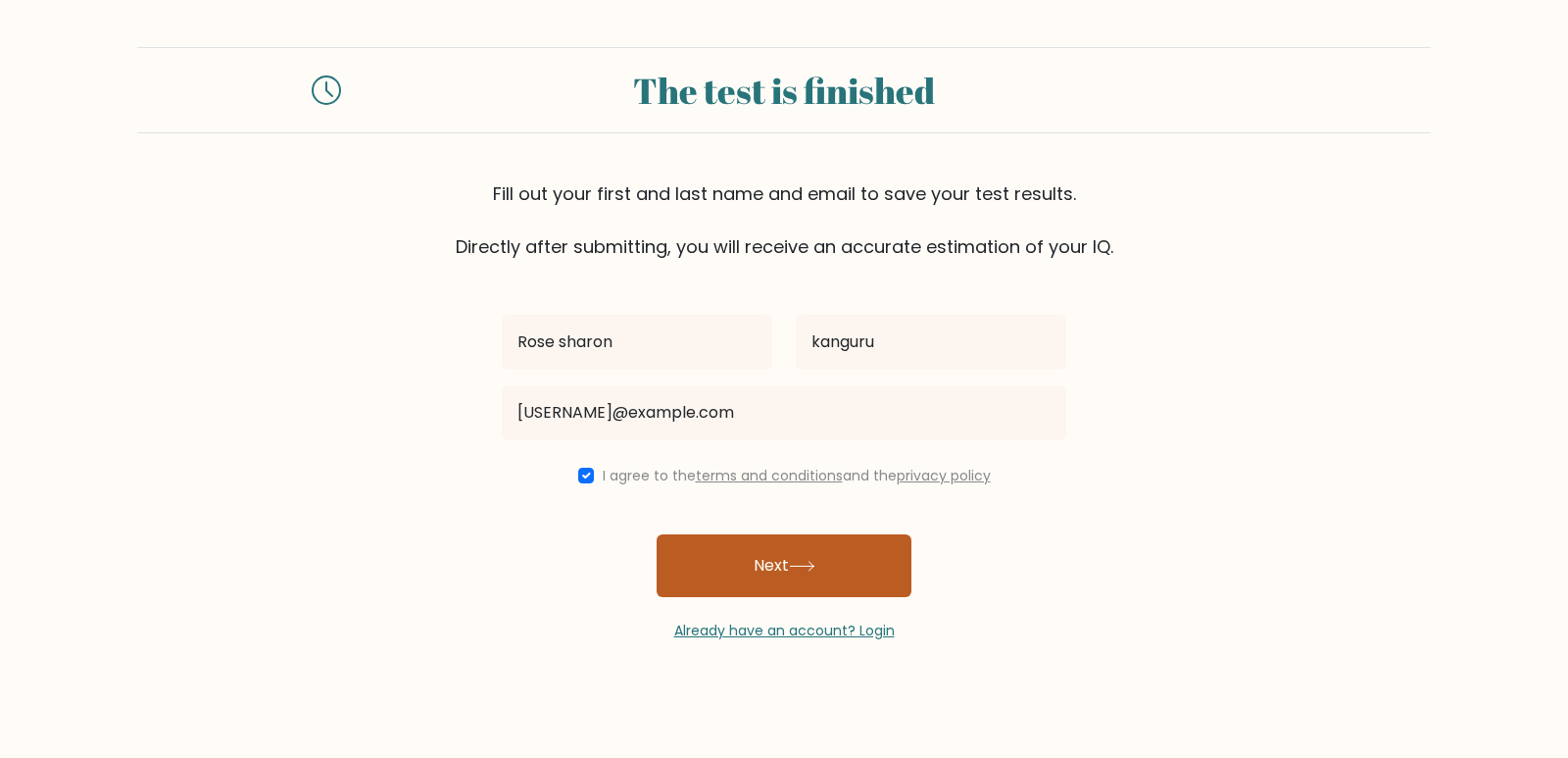 click on "Next" at bounding box center (784, 566) 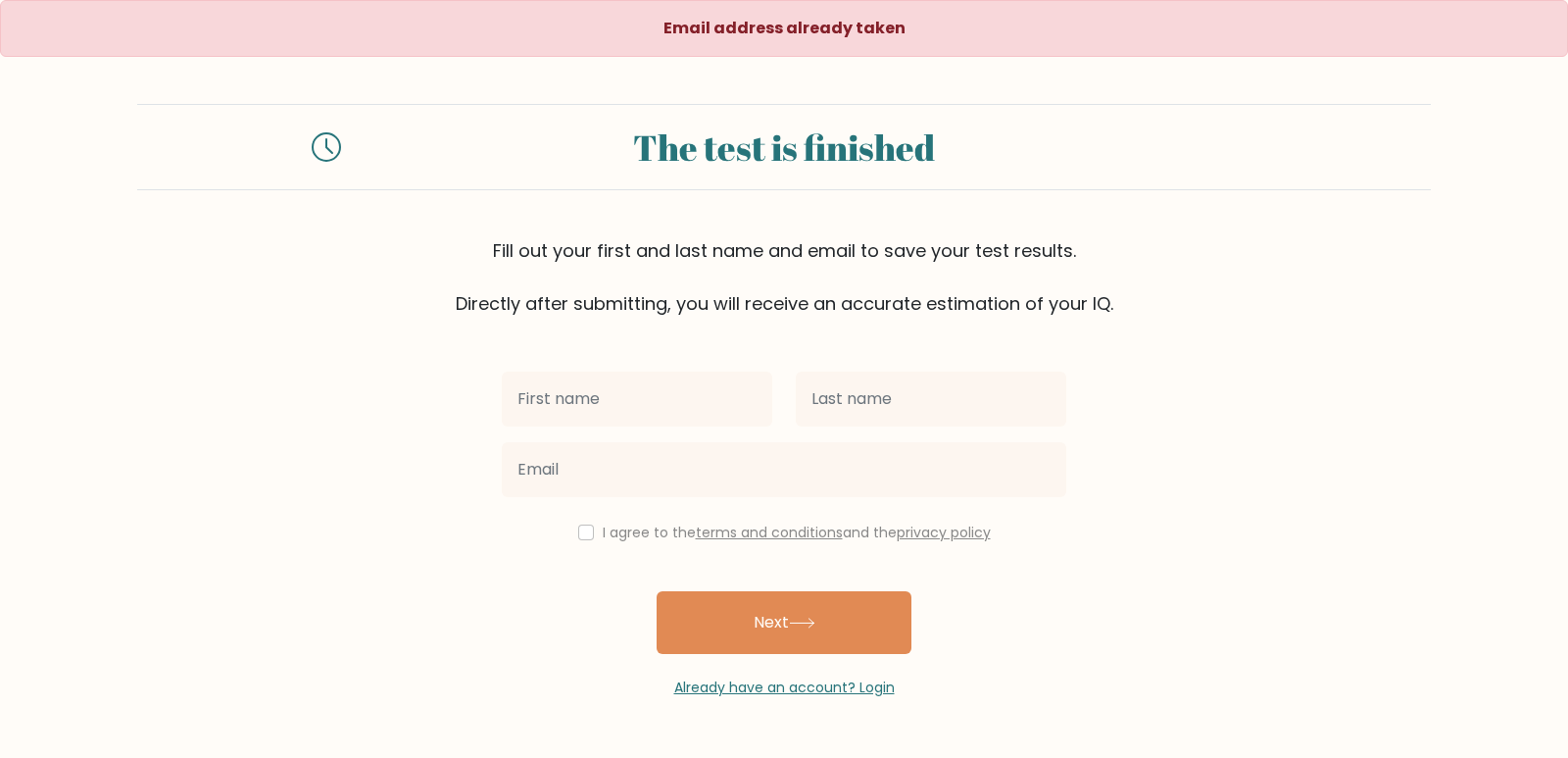 scroll, scrollTop: 0, scrollLeft: 0, axis: both 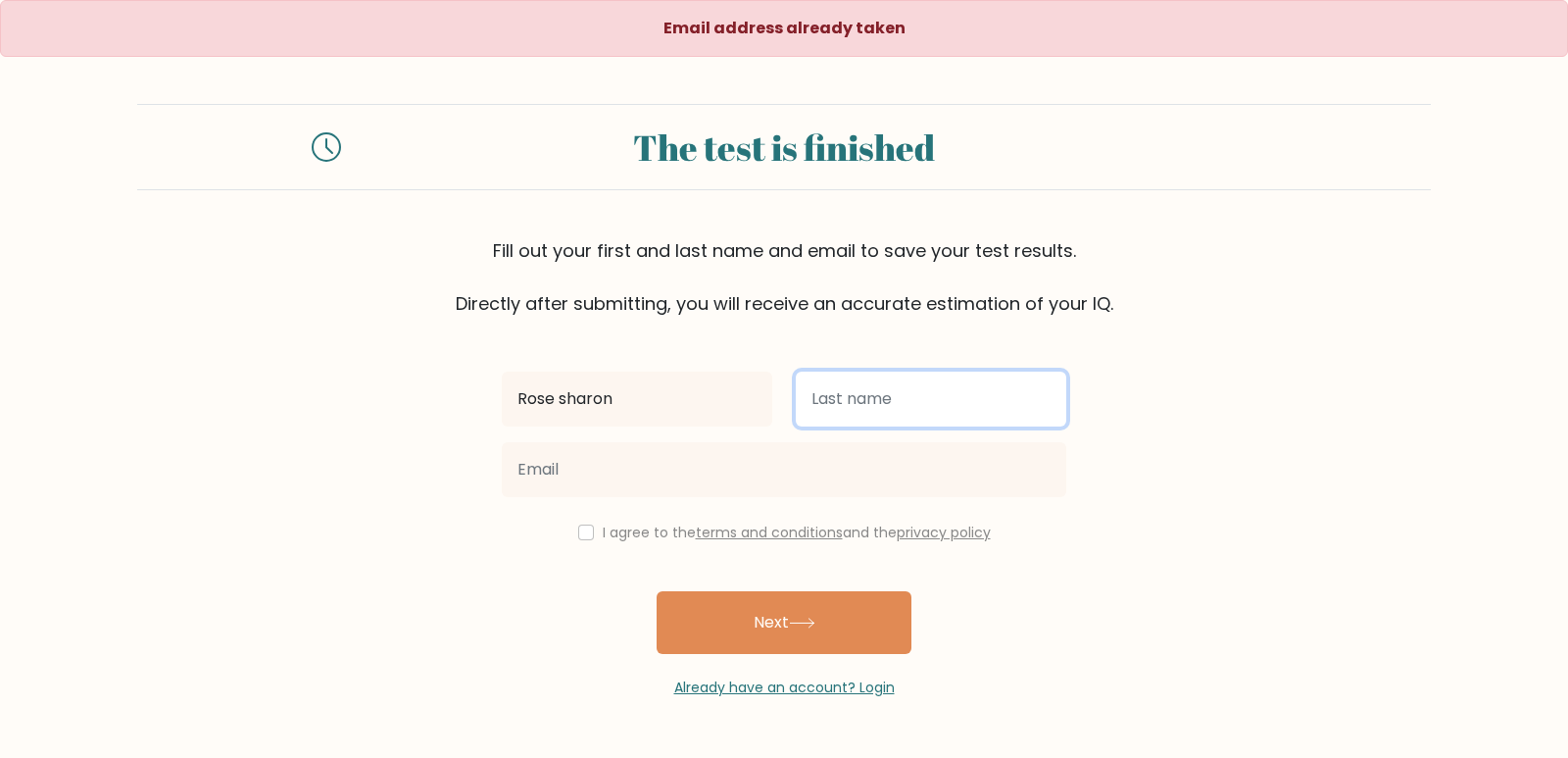 click at bounding box center (931, 399) 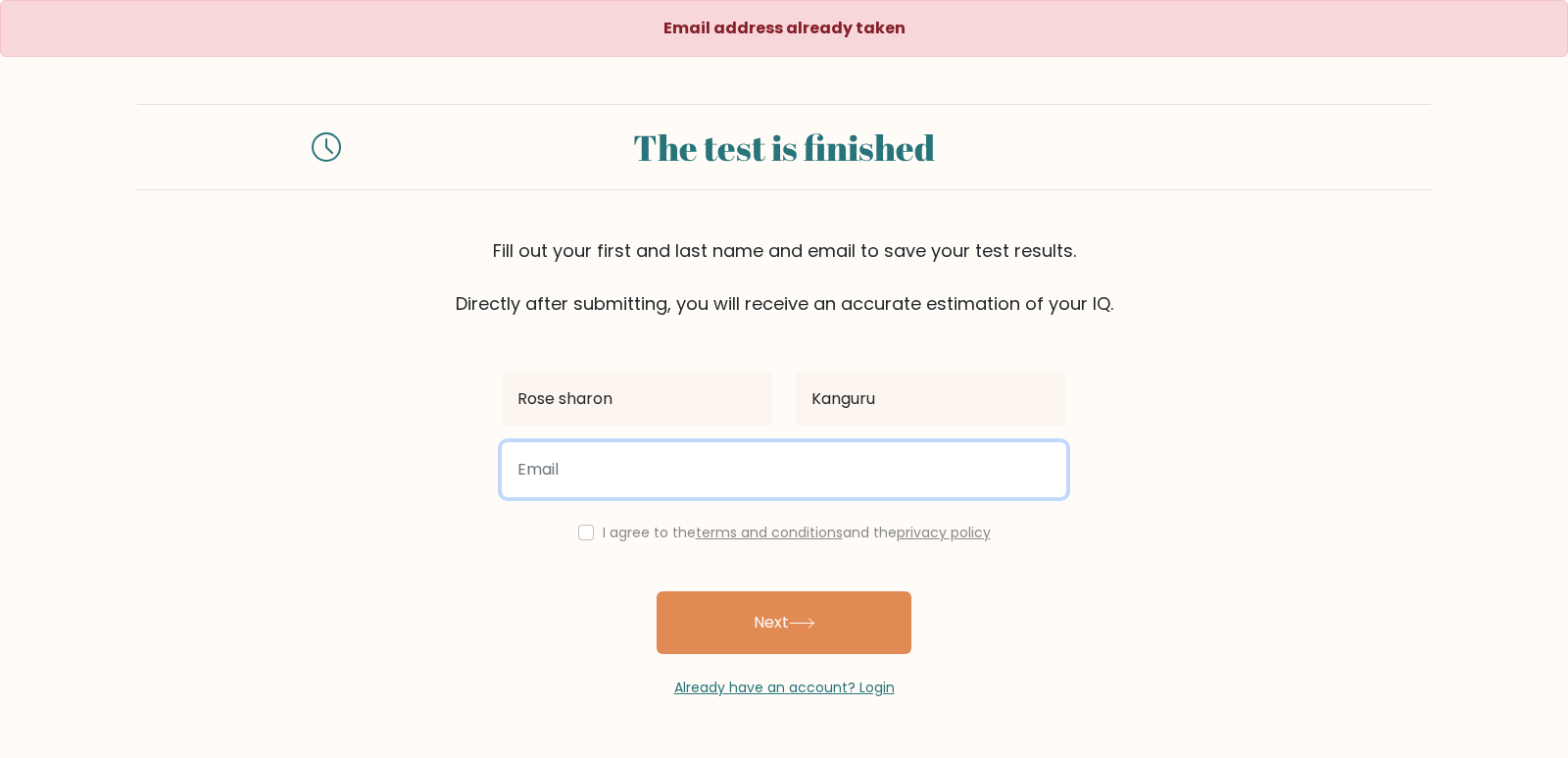 click at bounding box center (784, 470) 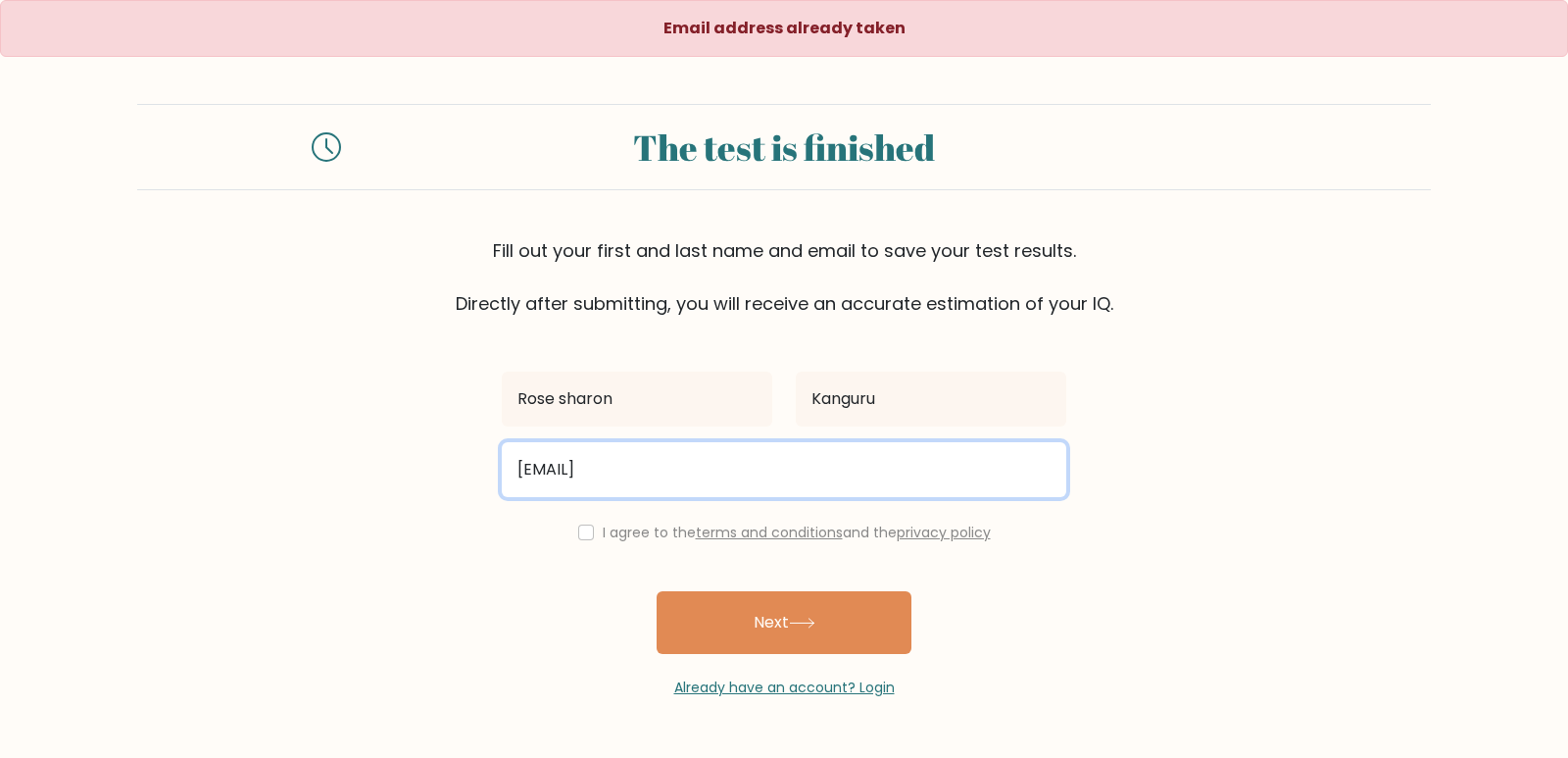 type on "wakangse2gmail.com" 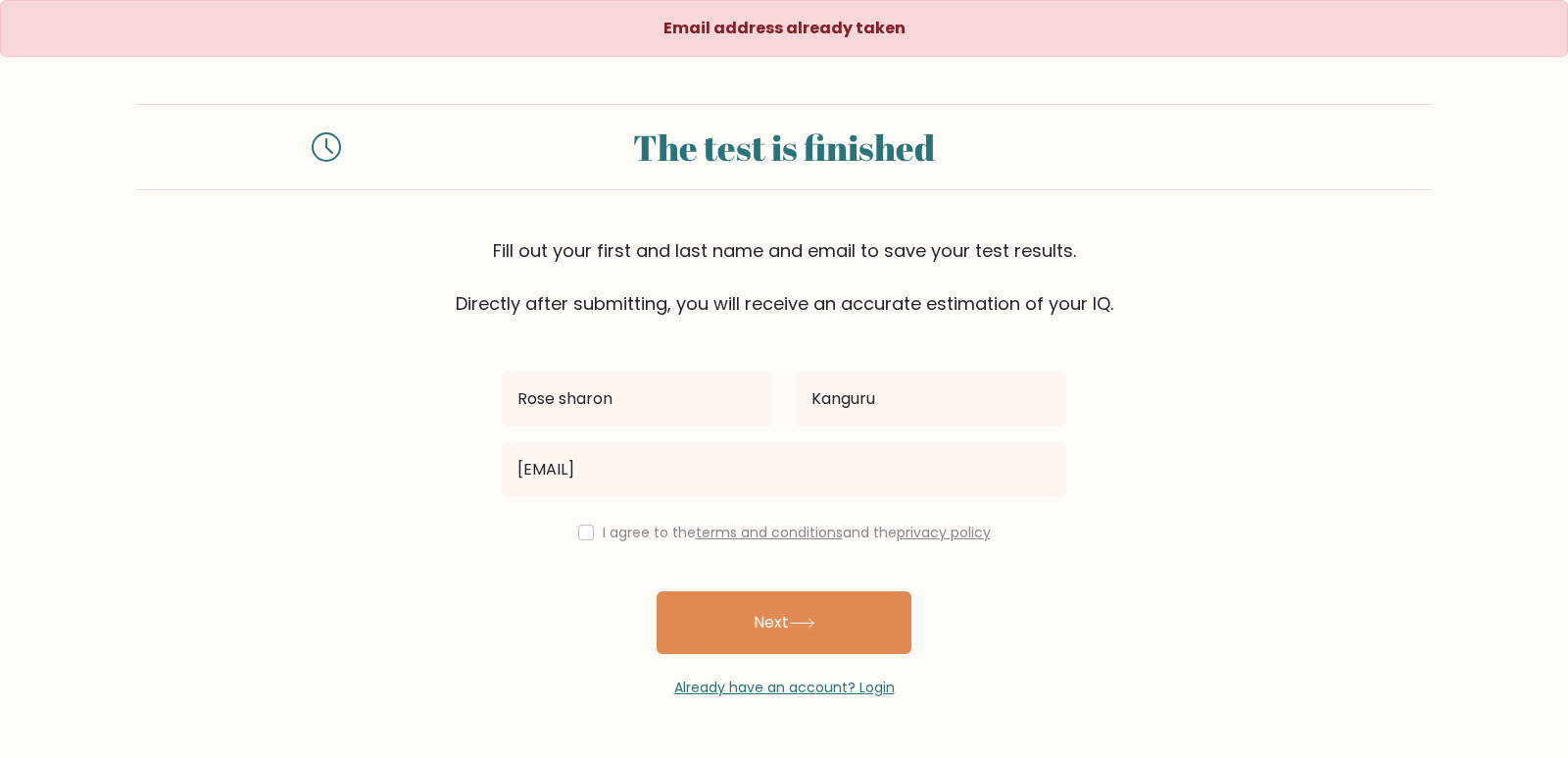 click on "I agree to the  terms and conditions  and the  privacy policy" at bounding box center (784, 532) 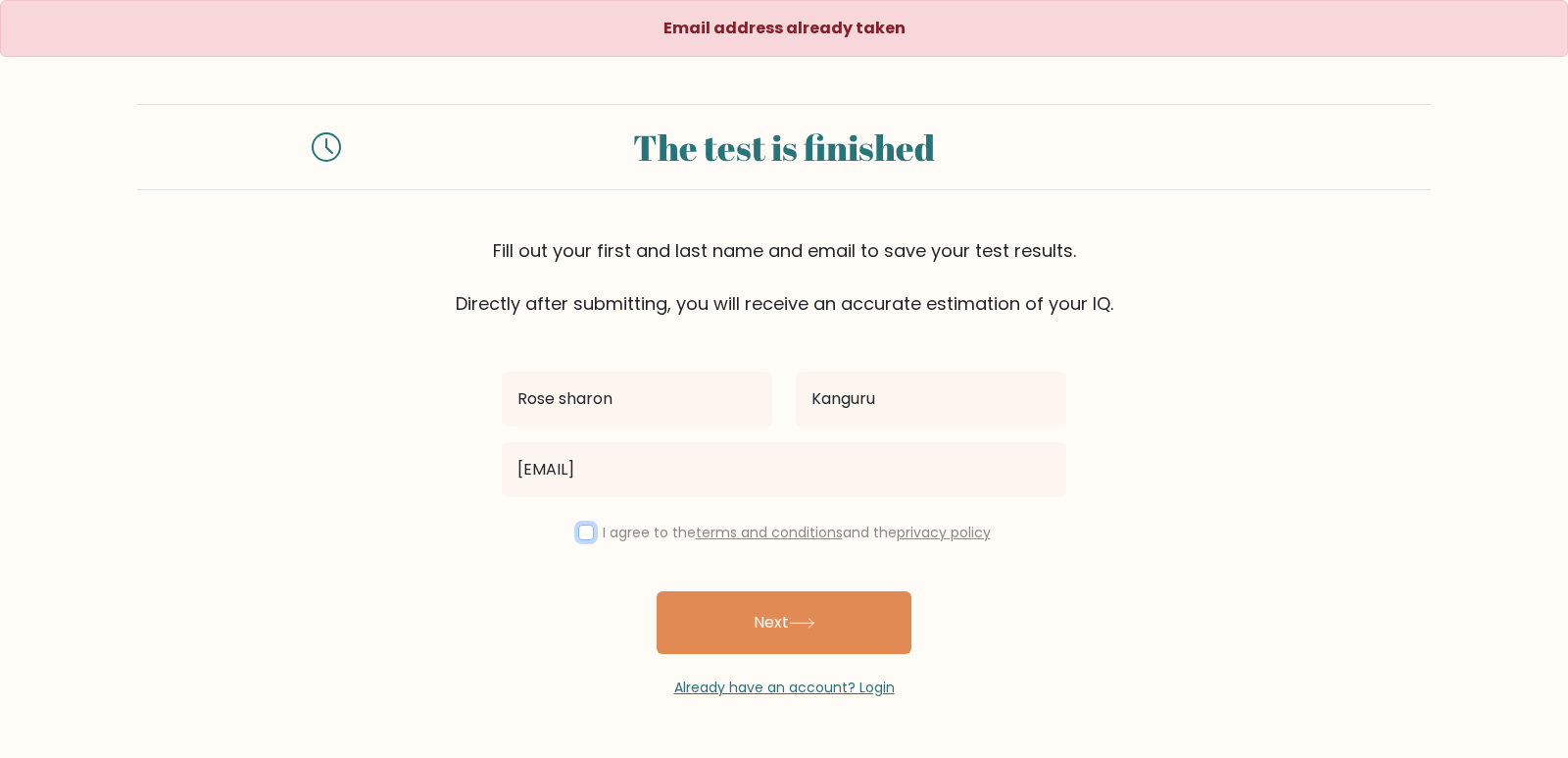 click at bounding box center [586, 532] 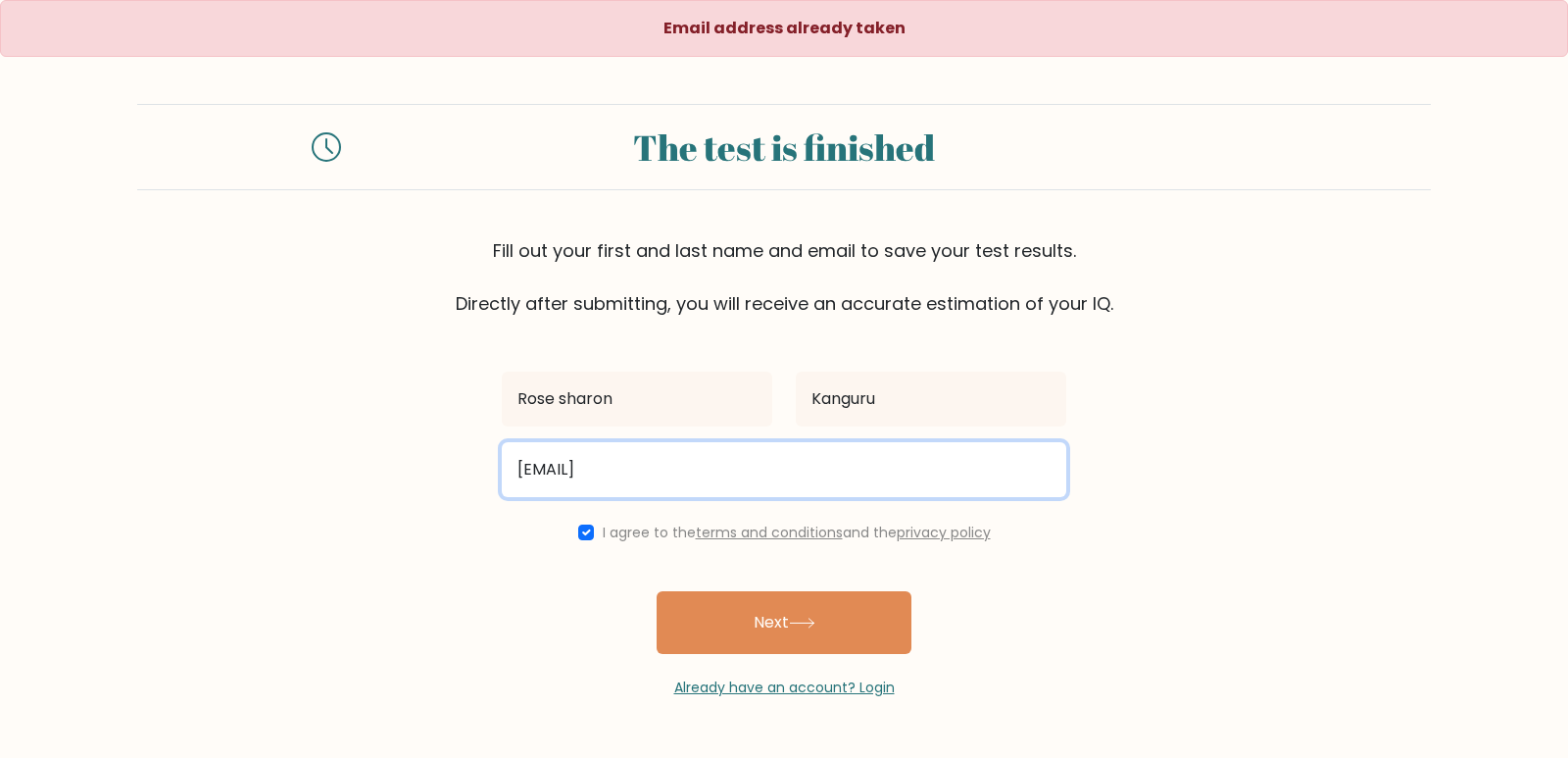 click on "wakangse2gmail.com" at bounding box center [784, 470] 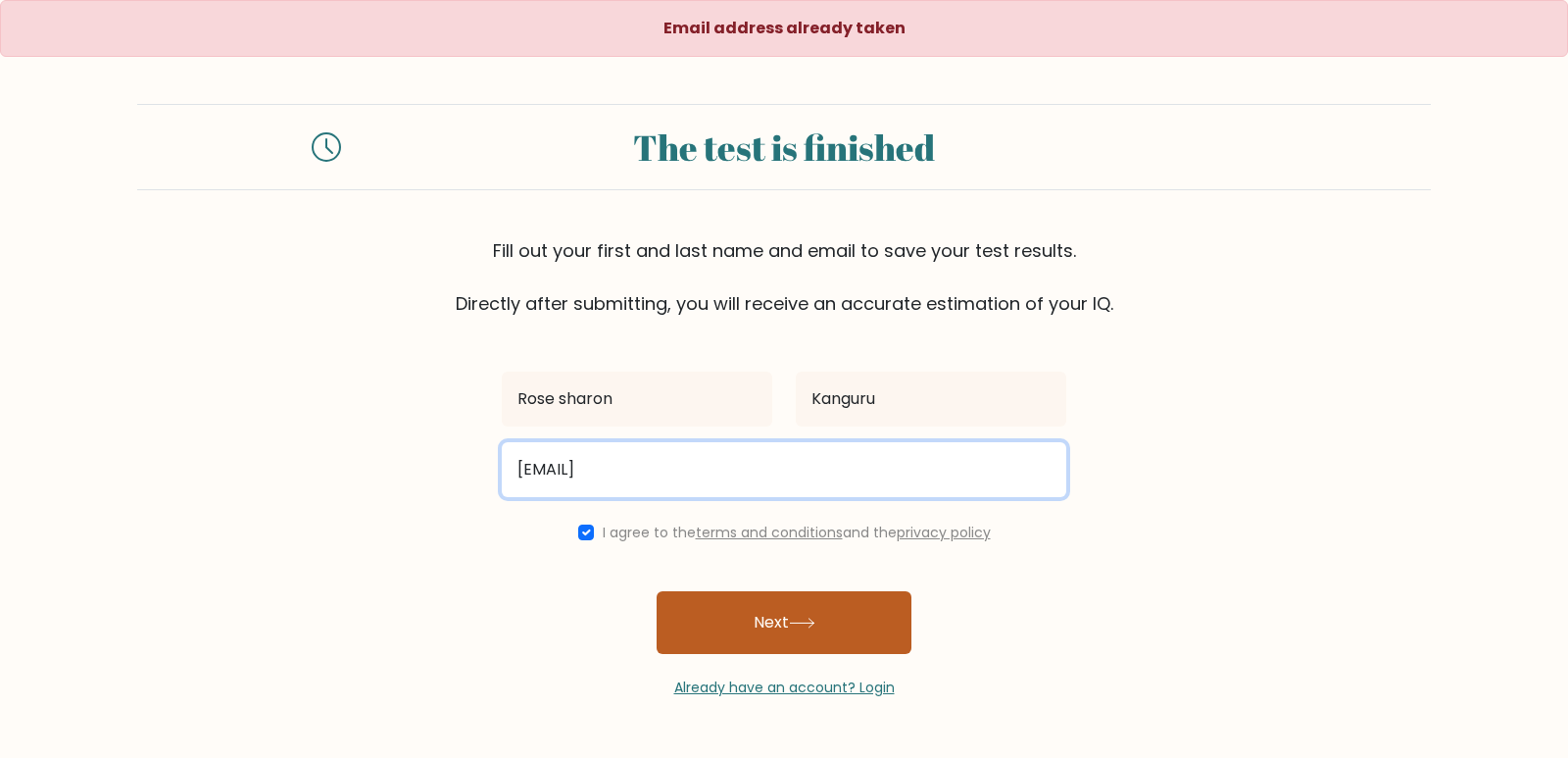 type on "wakangse@gmail.com" 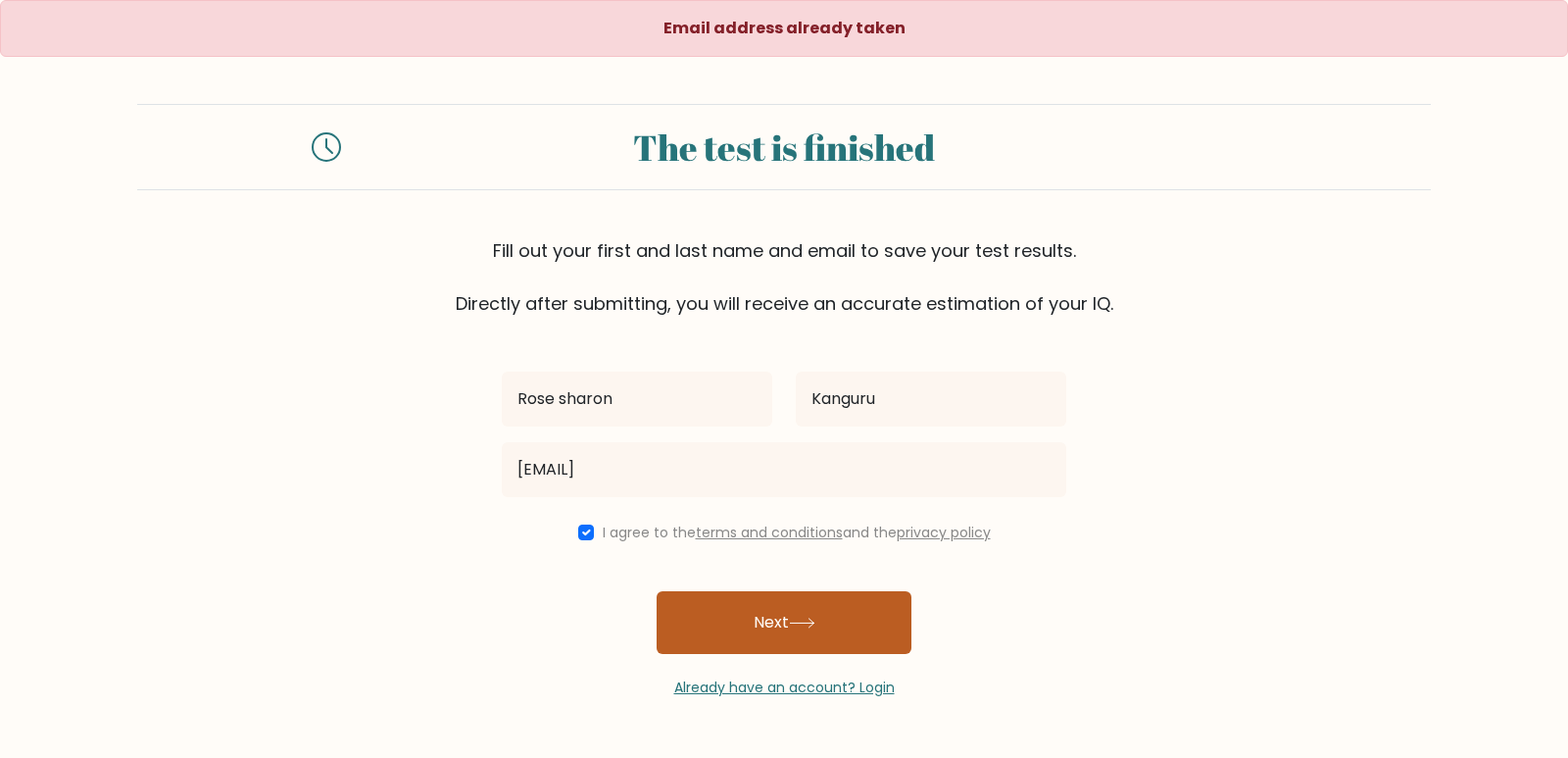 click on "Next" at bounding box center (784, 623) 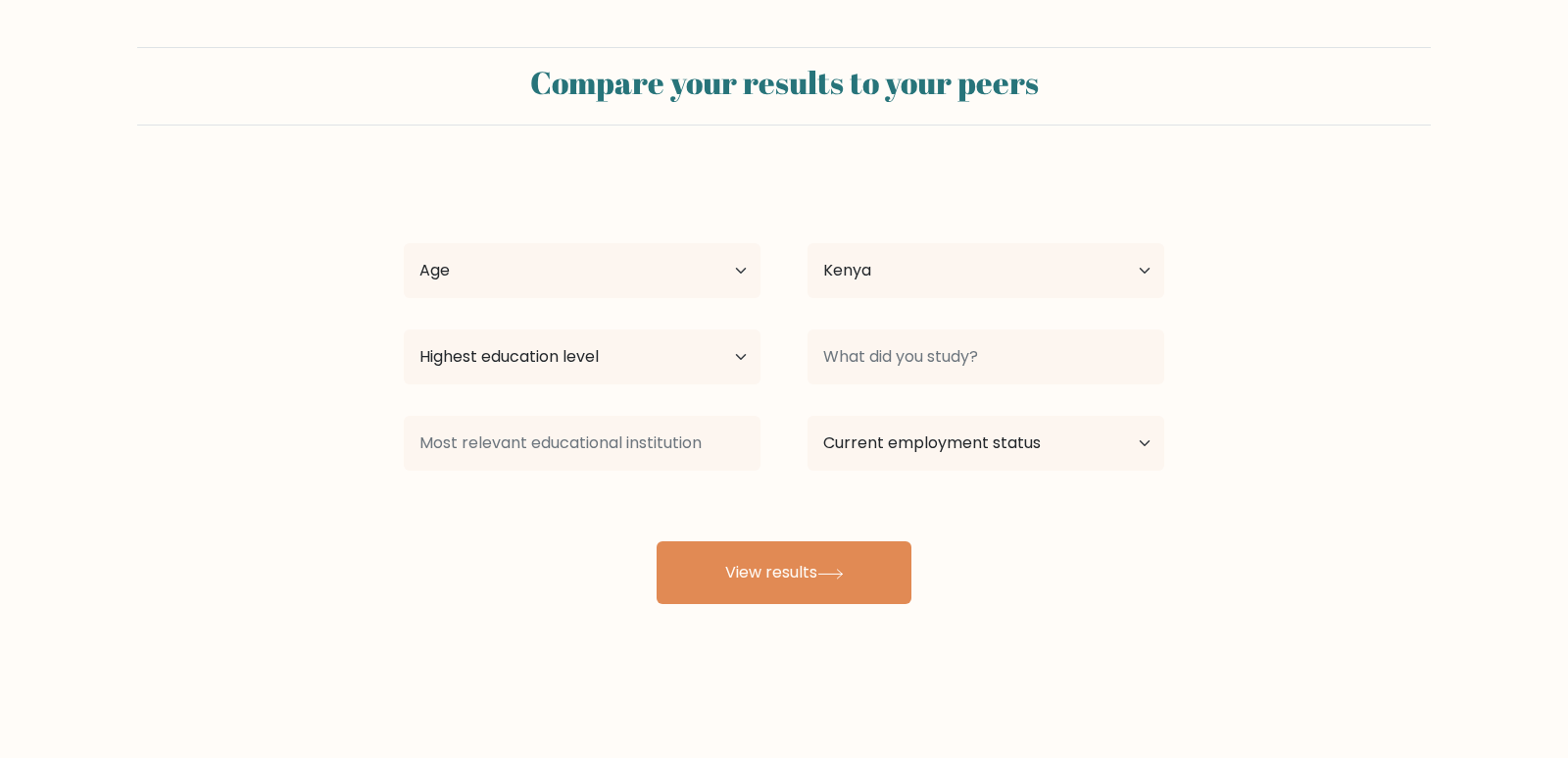 select on "KE" 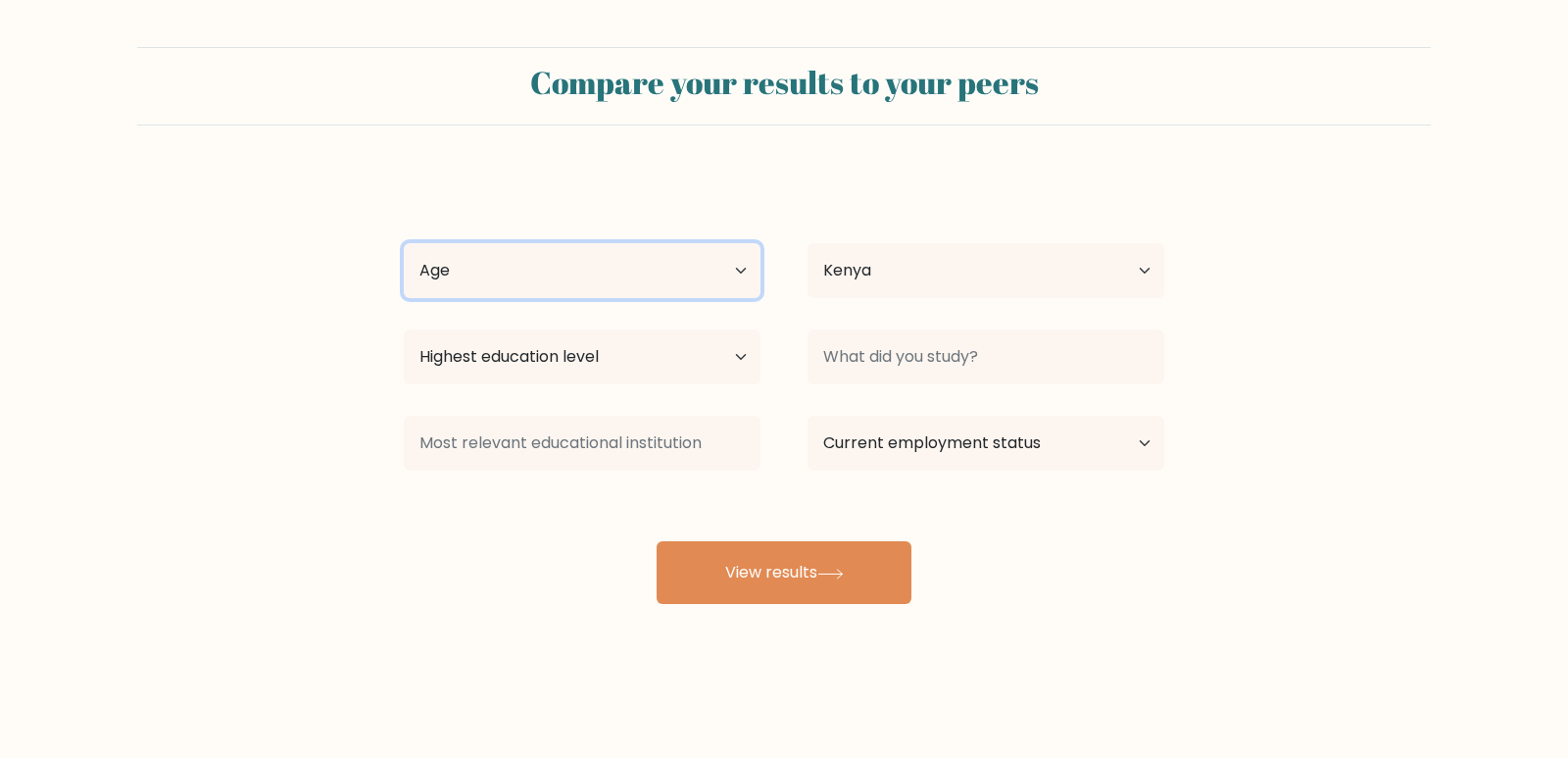 click on "Age
Under 18 years old
18-24 years old
25-34 years old
35-44 years old
45-54 years old
55-64 years old
65 years old and above" at bounding box center (582, 271) 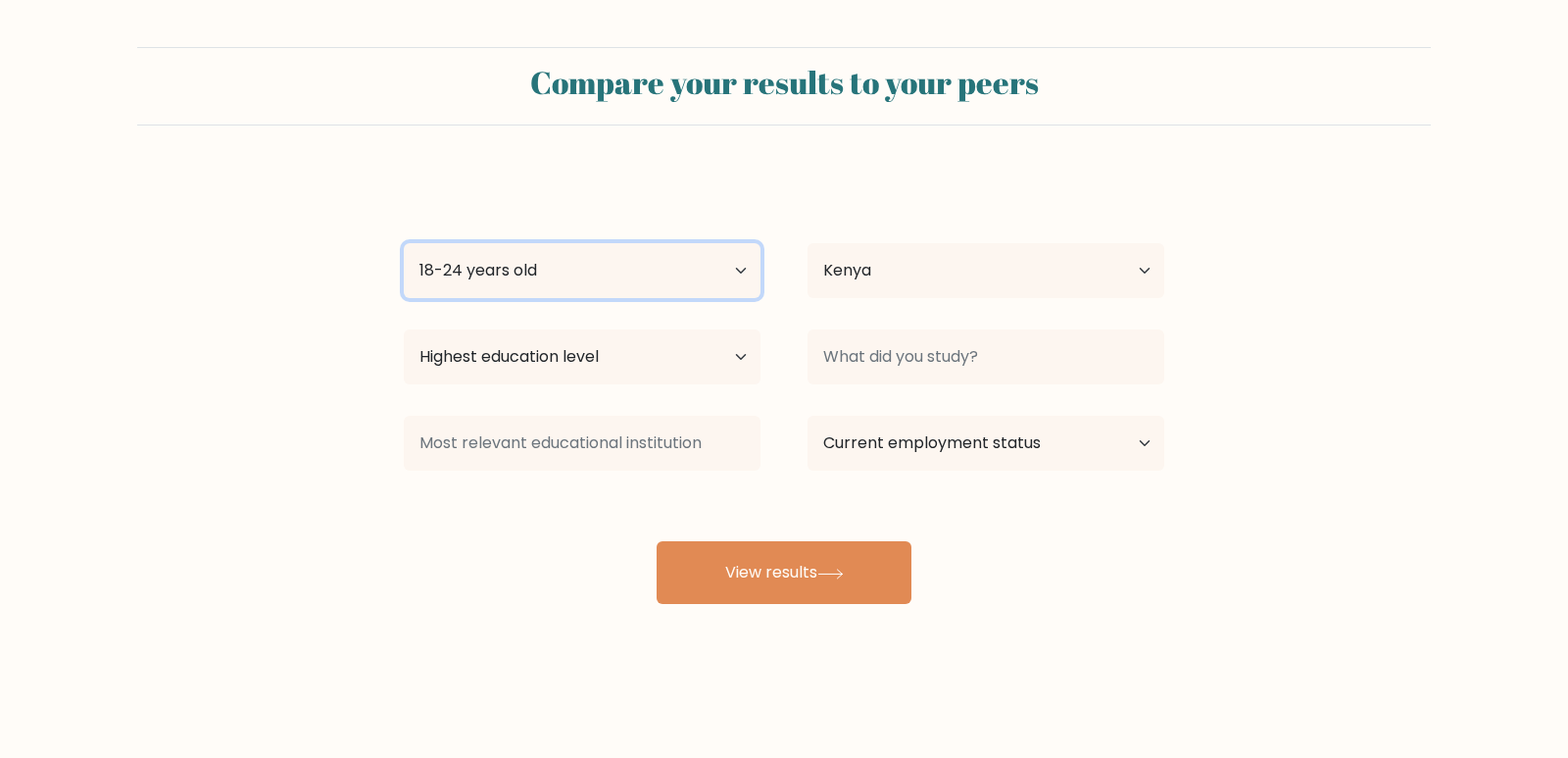 click on "Age
Under 18 years old
18-24 years old
25-34 years old
35-44 years old
45-54 years old
55-64 years old
65 years old and above" at bounding box center [582, 271] 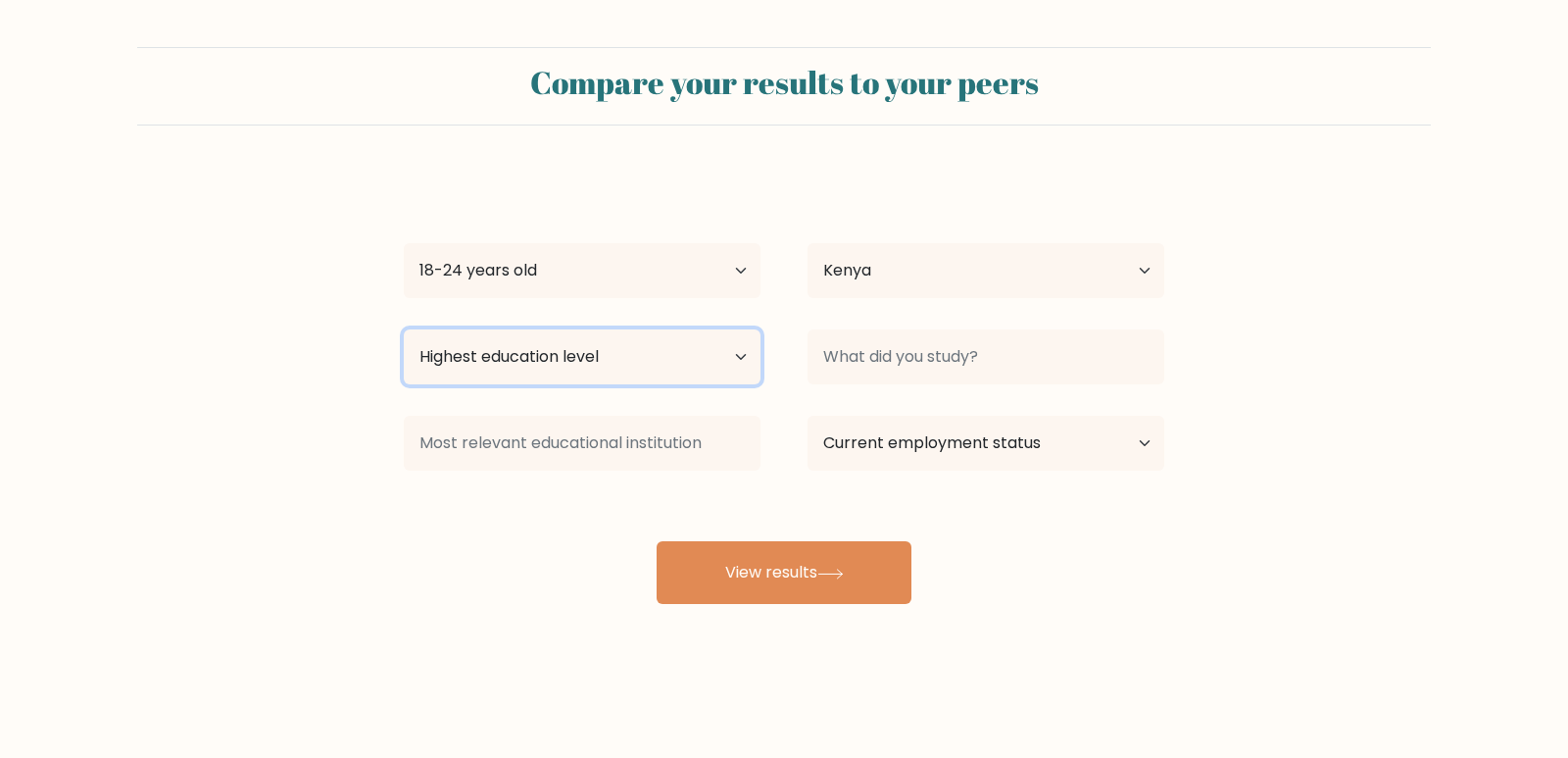 click on "Highest education level
No schooling
Primary
Lower Secondary
Upper Secondary
Occupation Specific
Bachelor's degree
Master's degree
Doctoral degree" at bounding box center (582, 357) 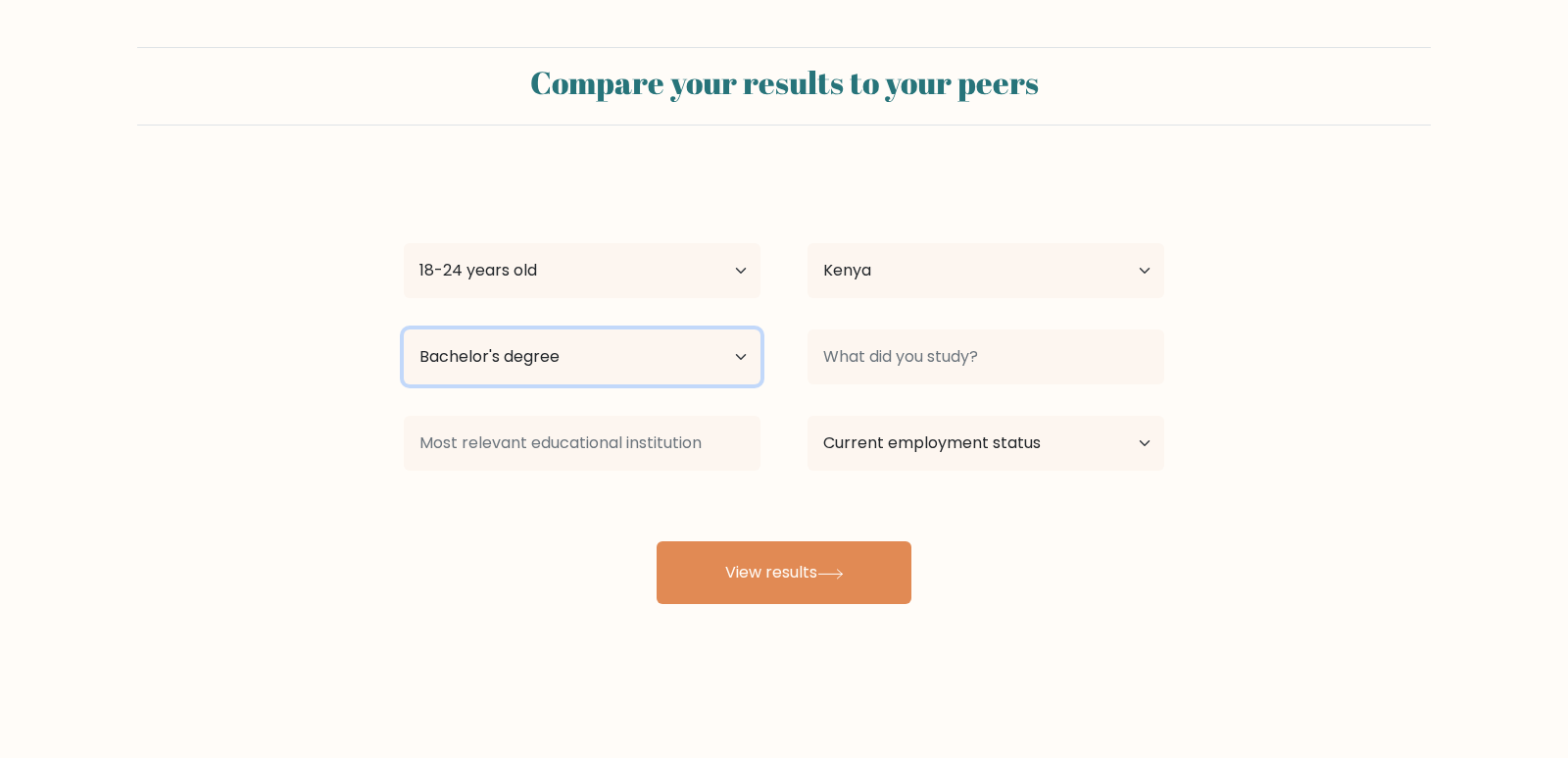 click on "Highest education level
No schooling
Primary
Lower Secondary
Upper Secondary
Occupation Specific
Bachelor's degree
Master's degree
Doctoral degree" at bounding box center [582, 357] 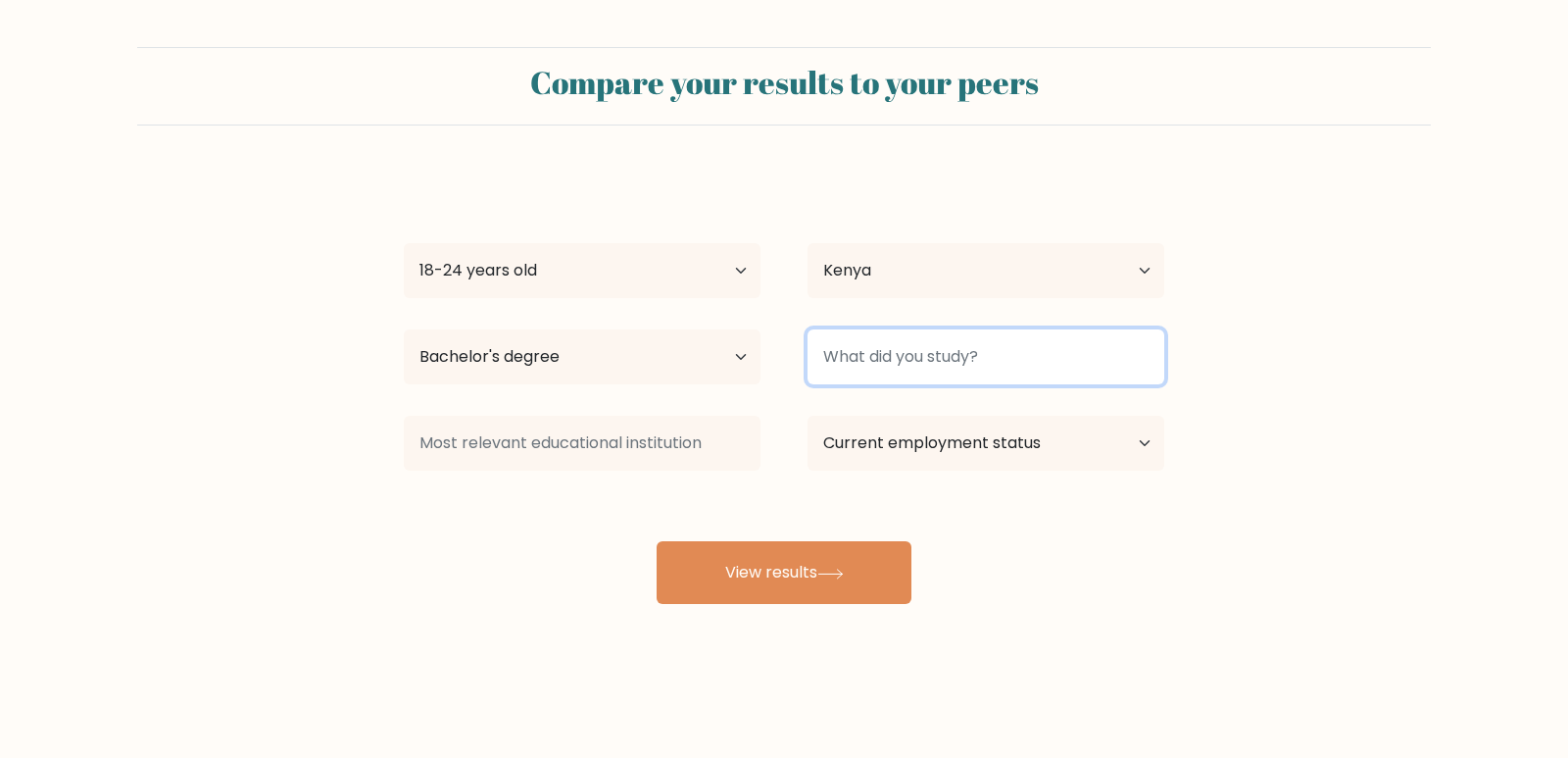 click at bounding box center (986, 357) 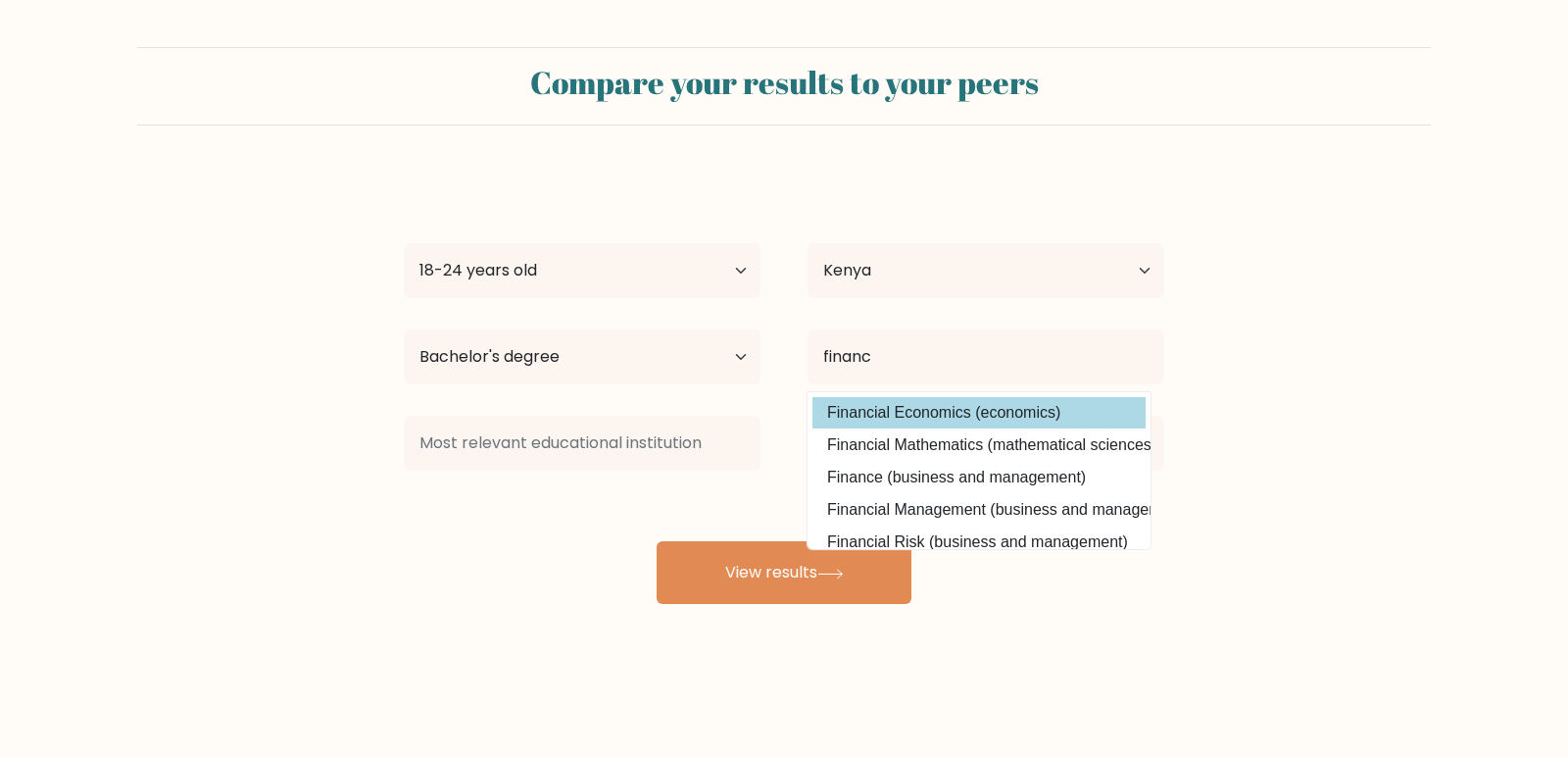 click on "Rose sharon
Kanguru
Age
Under 18 years old
18-24 years old
25-34 years old
35-44 years old
45-54 years old
55-64 years old
65 years old and above
Country
Afghanistan
Albania
Algeria
American Samoa
Andorra
Angola
Anguilla
Antarctica
Antigua and Barbuda
Argentina
Armenia
Aruba
Australia
Austria
Azerbaijan
Bahamas
Bahrain
Bangladesh
Barbados
Belarus
Belgium
Belize
Benin
Bermuda
Bhutan
Bolivia
Bonaire, Sint Eustatius and Saba
Bosnia and Herzegovina
Botswana
Bouvet Island
Brazil
Chad" at bounding box center (784, 388) 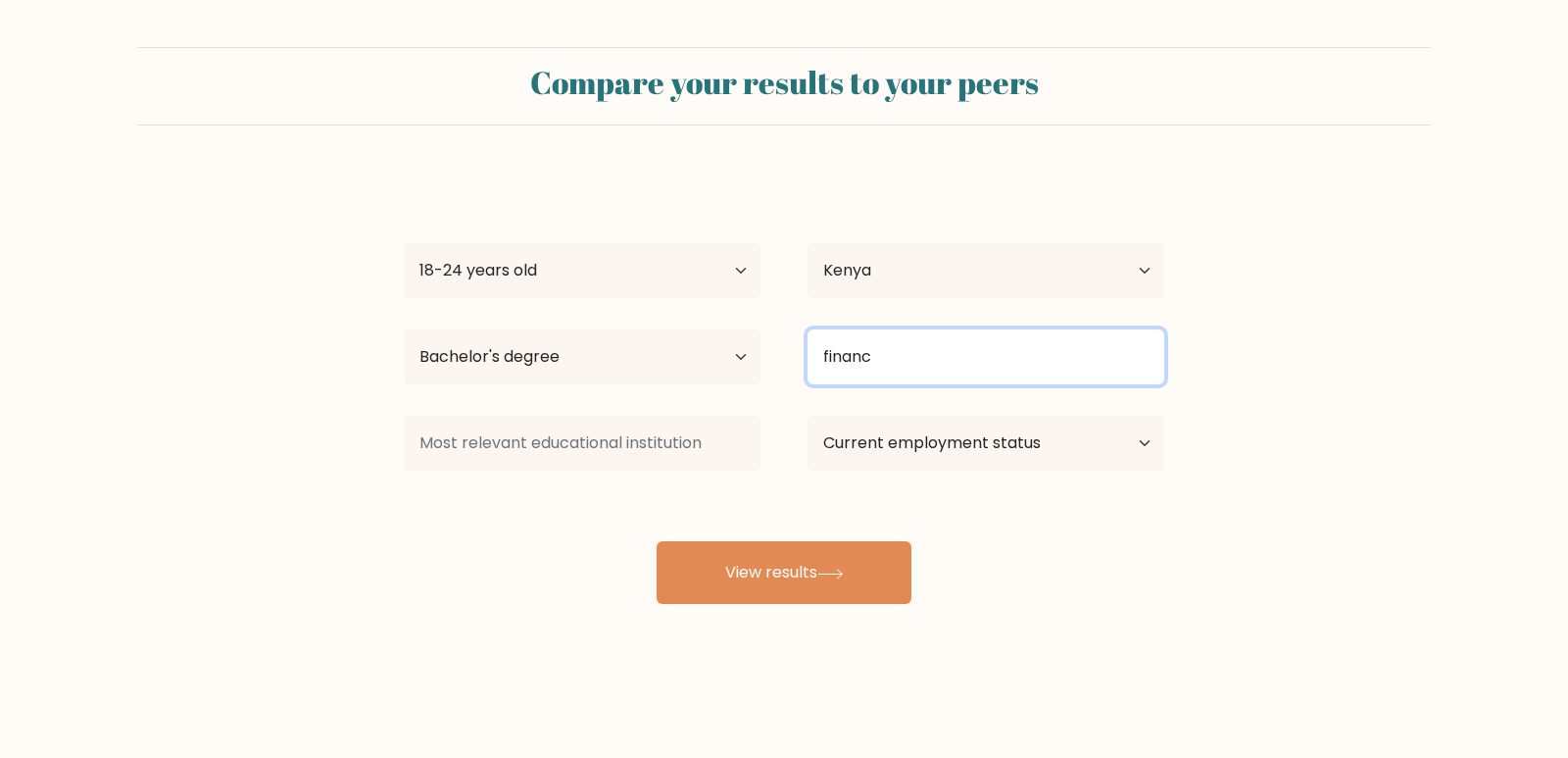 click on "financ" at bounding box center [986, 357] 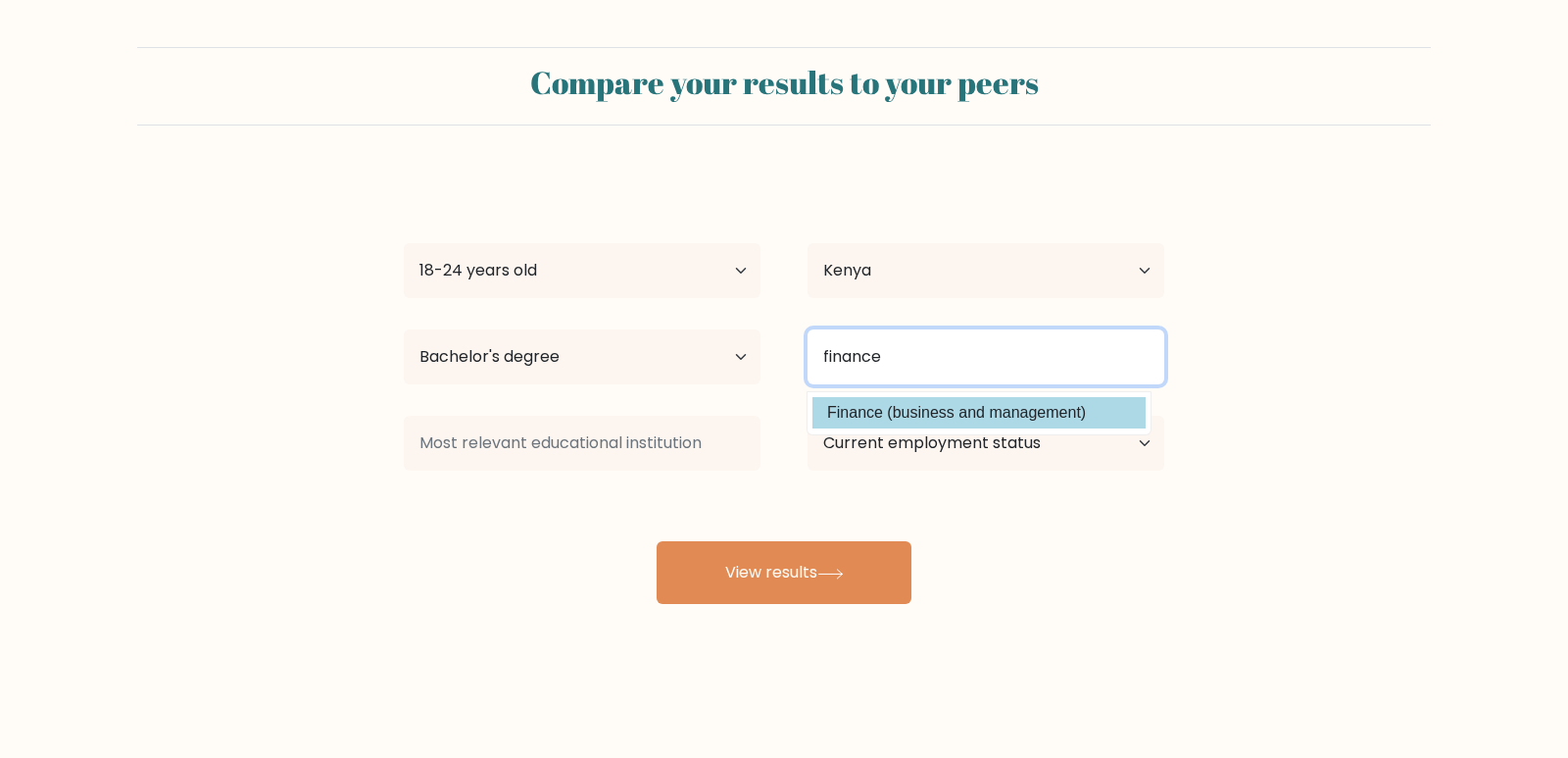 type on "finance" 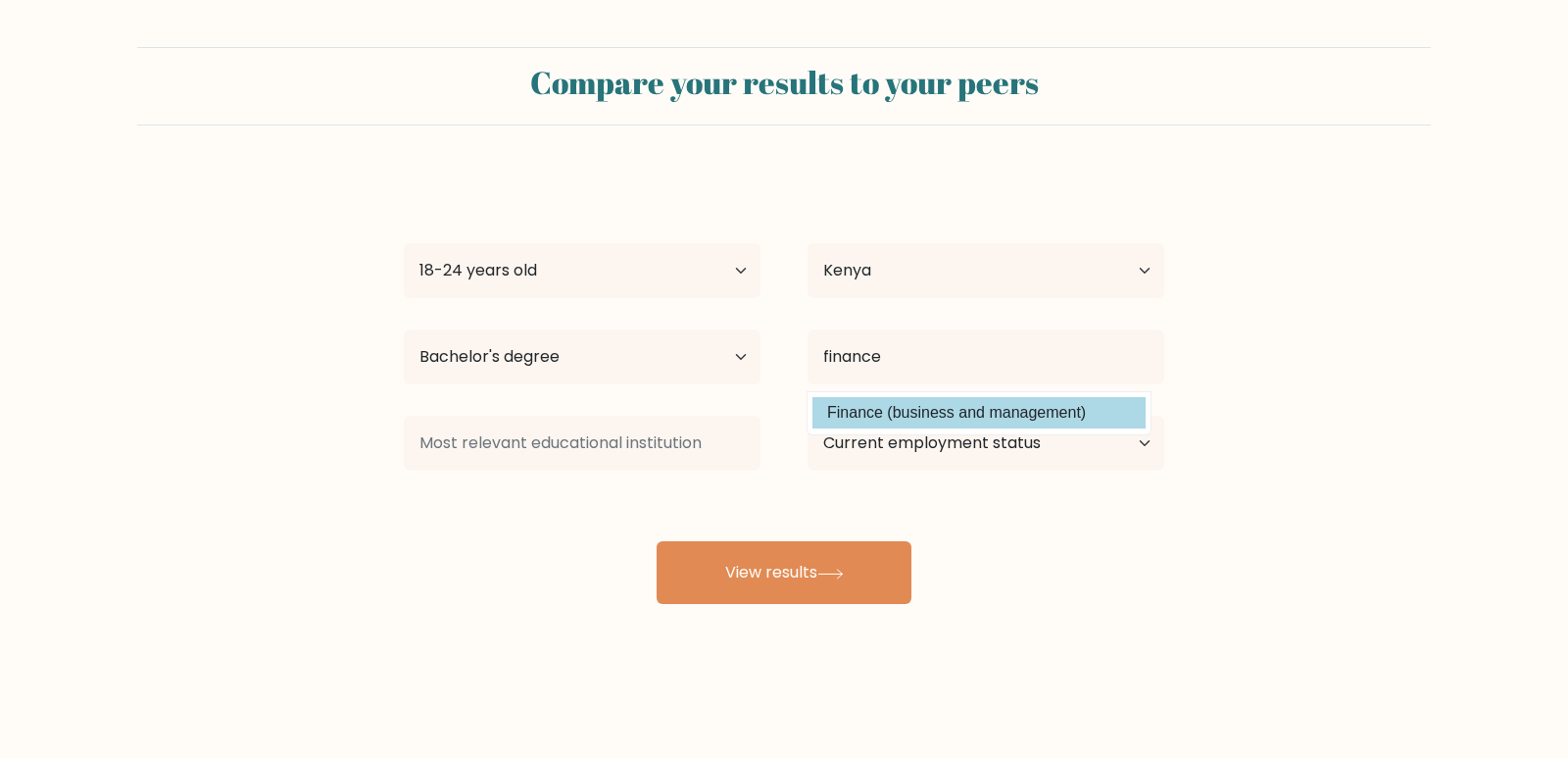 click on "Rose sharon
Kanguru
Age
Under 18 years old
18-24 years old
25-34 years old
35-44 years old
45-54 years old
55-64 years old
65 years old and above
Country
Afghanistan
Albania
Algeria
American Samoa
Andorra
Angola
Anguilla
Antarctica
Antigua and Barbuda
Argentina
Armenia
Aruba
Australia
Austria
Azerbaijan
Bahamas
Bahrain
Bangladesh
Barbados
Belarus
Belgium
Belize
Benin
Bermuda
Bhutan
Bolivia
Bonaire, Sint Eustatius and Saba
Bosnia and Herzegovina
Botswana
Bouvet Island
Brazil
Chad" at bounding box center [784, 388] 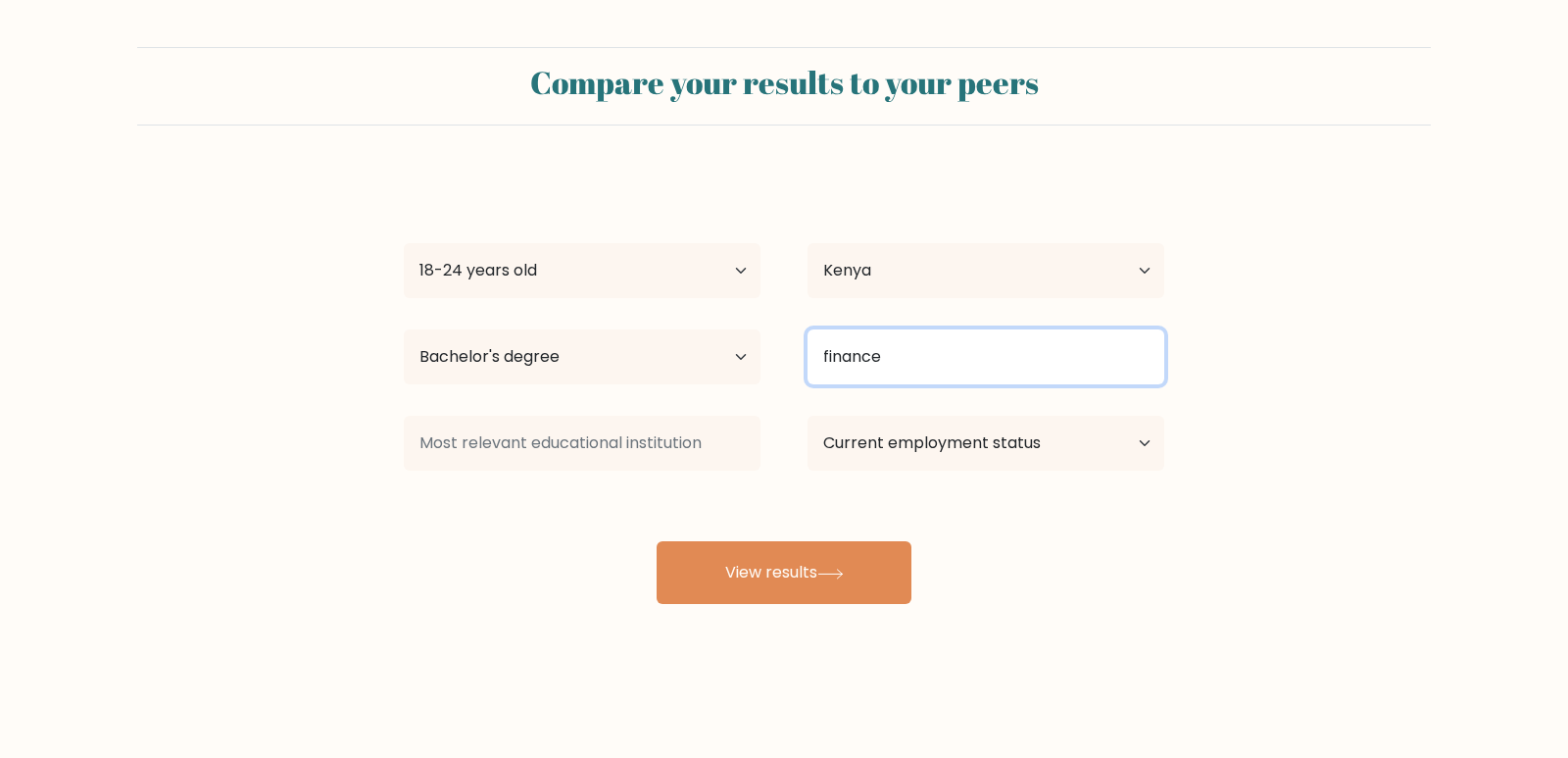 click on "finance" at bounding box center (986, 357) 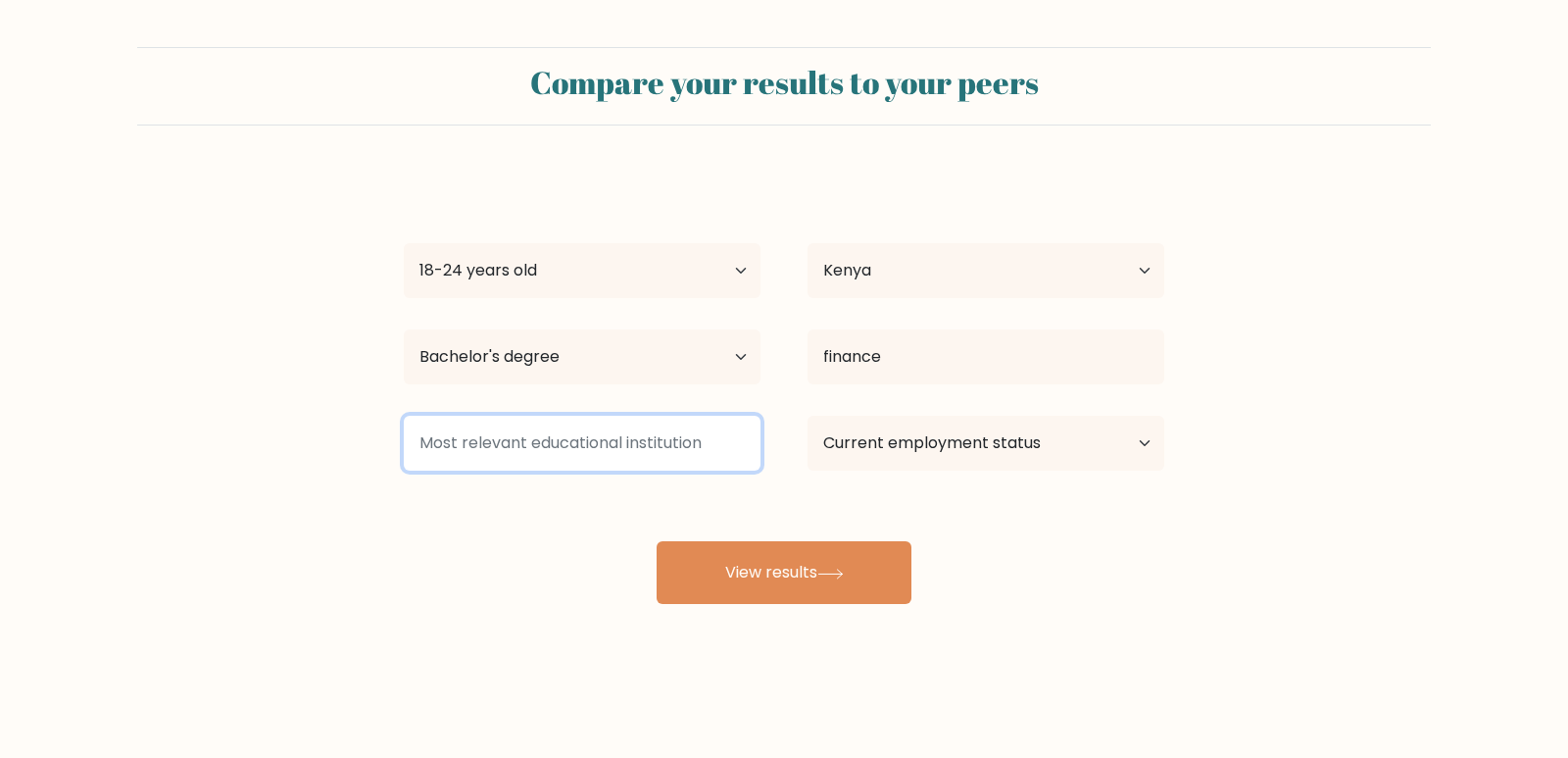 click at bounding box center (582, 443) 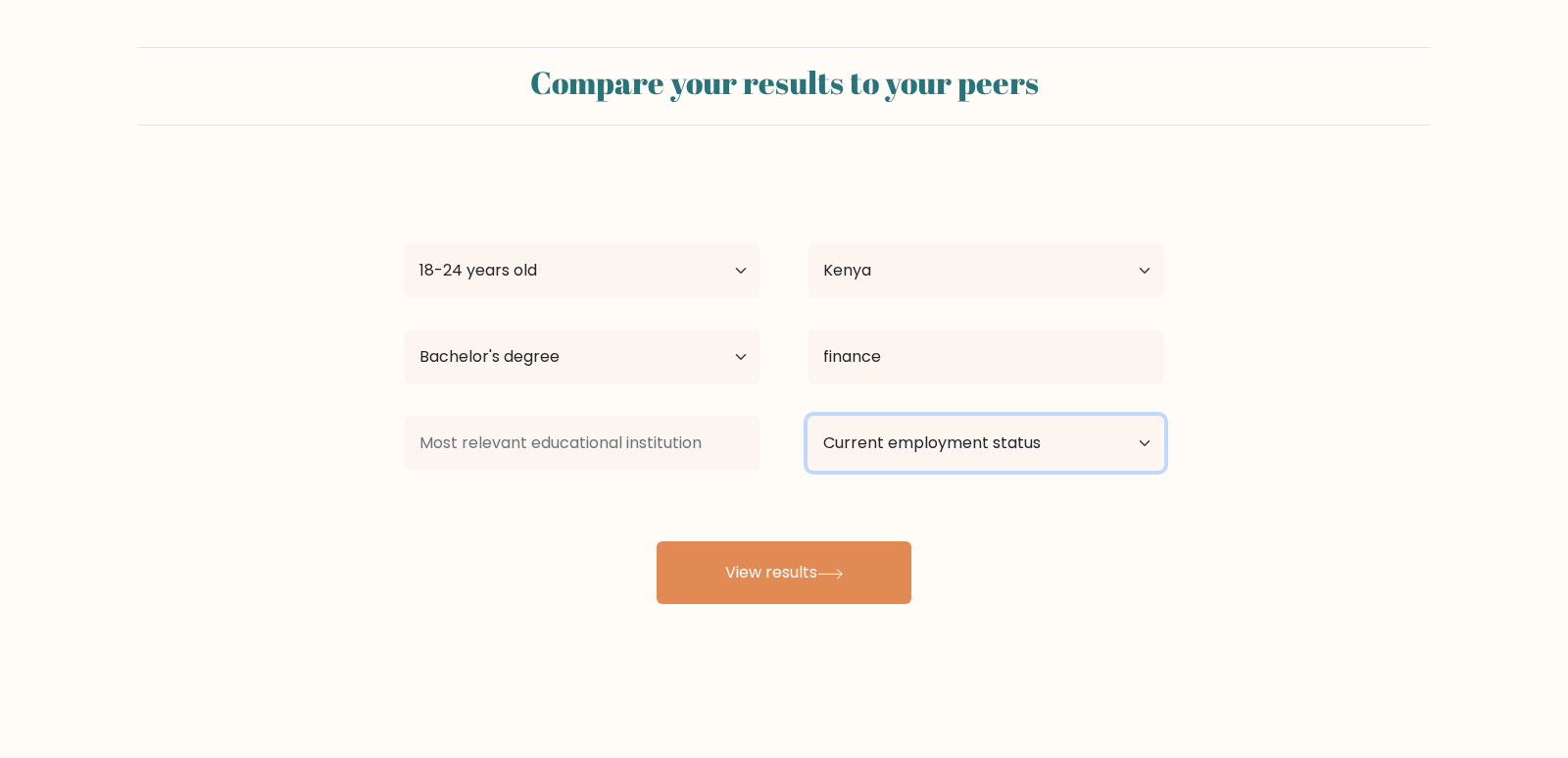 click on "Current employment status
Employed
Student
Retired
Other / prefer not to answer" at bounding box center (986, 443) 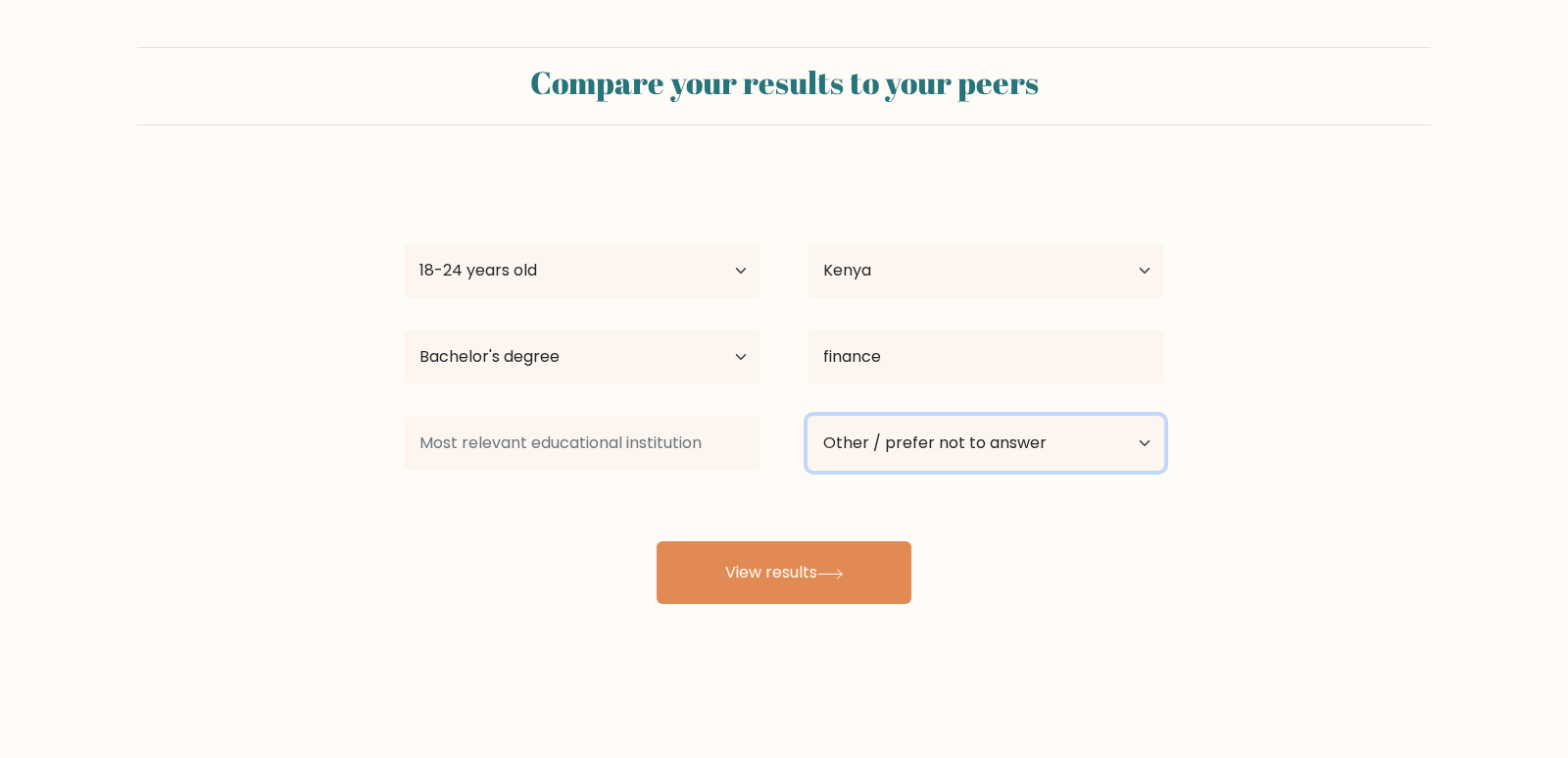 click on "Current employment status
Employed
Student
Retired
Other / prefer not to answer" at bounding box center [986, 443] 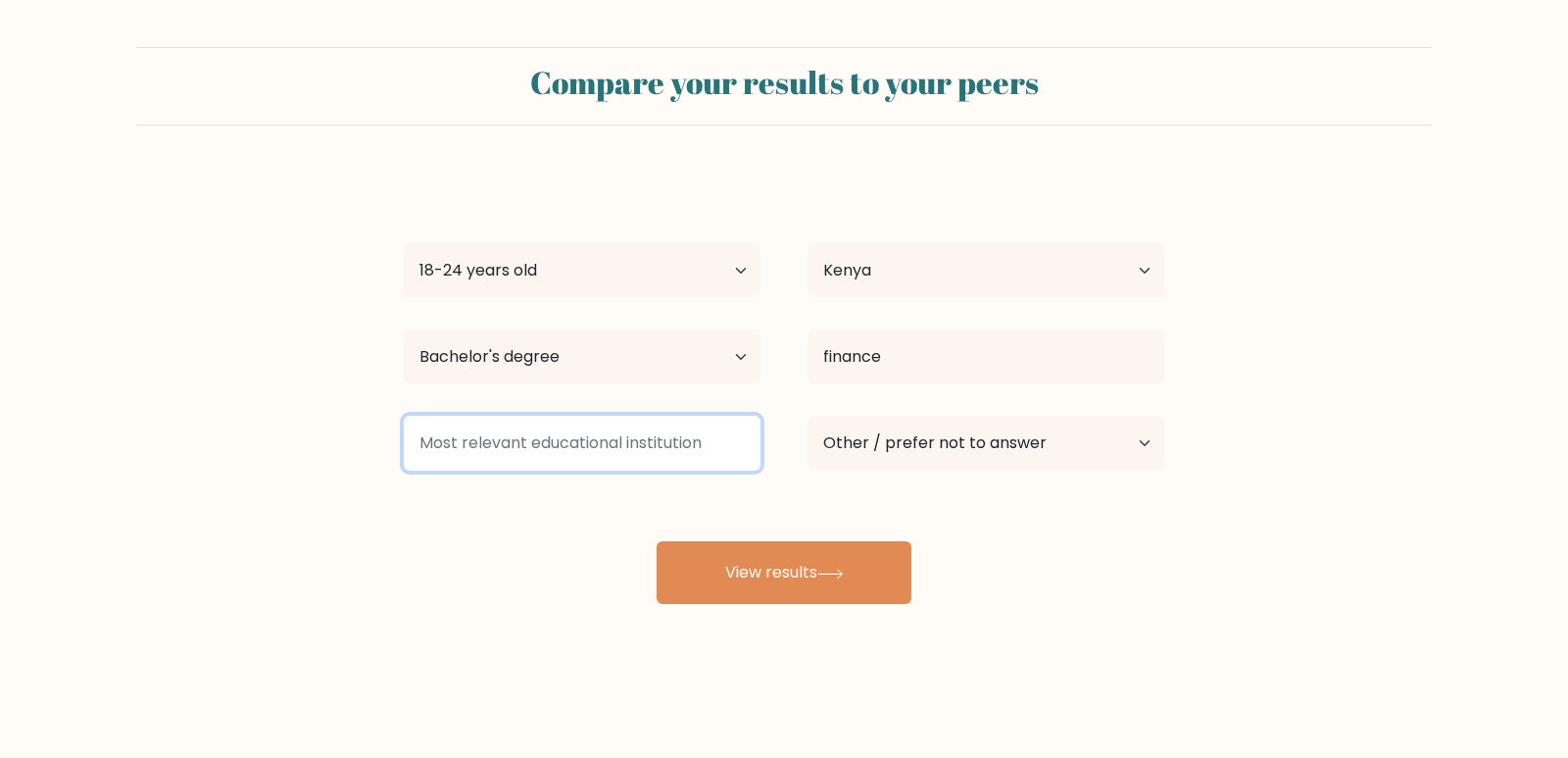 click at bounding box center [582, 443] 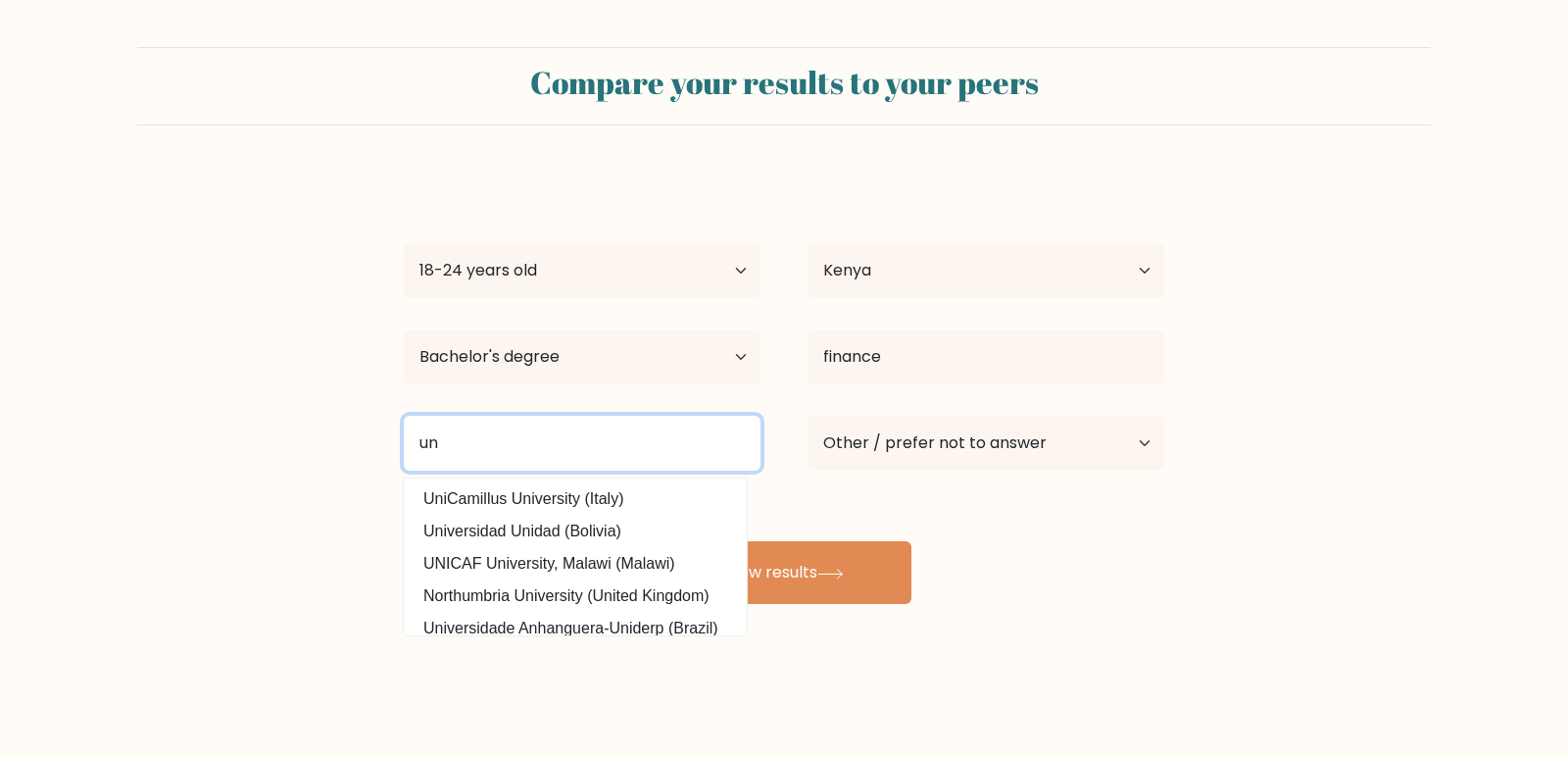 type on "u" 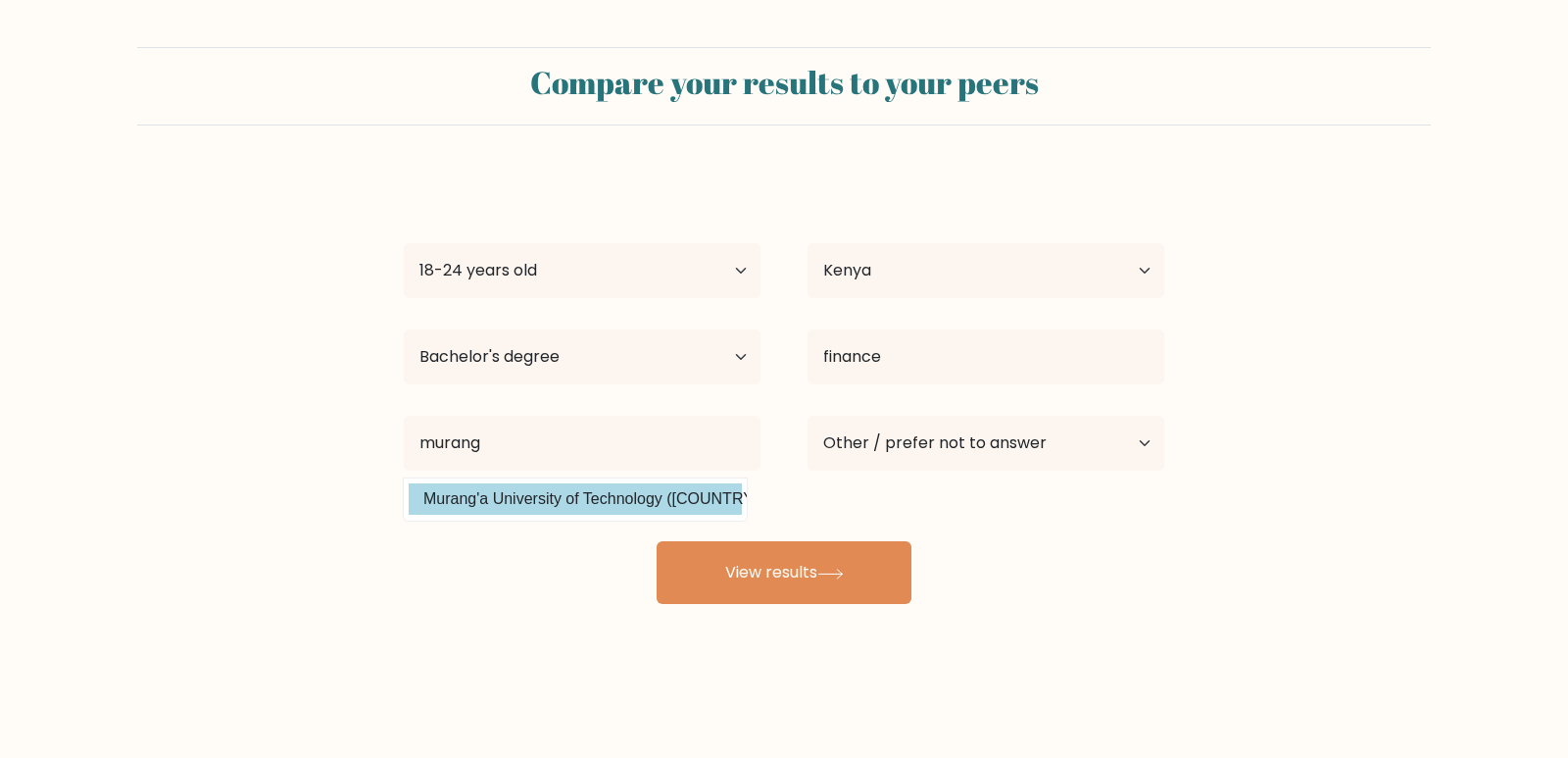 click on "Rose sharon
Kanguru
Age
Under 18 years old
18-24 years old
25-34 years old
35-44 years old
45-54 years old
55-64 years old
65 years old and above
Country
Afghanistan
Albania
Algeria
American Samoa
Andorra
Angola
Anguilla
Antarctica
Antigua and Barbuda
Argentina
Armenia
Aruba
Australia
Austria
Azerbaijan
Bahamas
Bahrain
Bangladesh
Barbados
Belarus
Belgium
Belize
Benin
Bermuda
Bhutan
Bolivia
Bonaire, Sint Eustatius and Saba
Bosnia and Herzegovina
Botswana
Bouvet Island
Brazil
Chad" at bounding box center (784, 388) 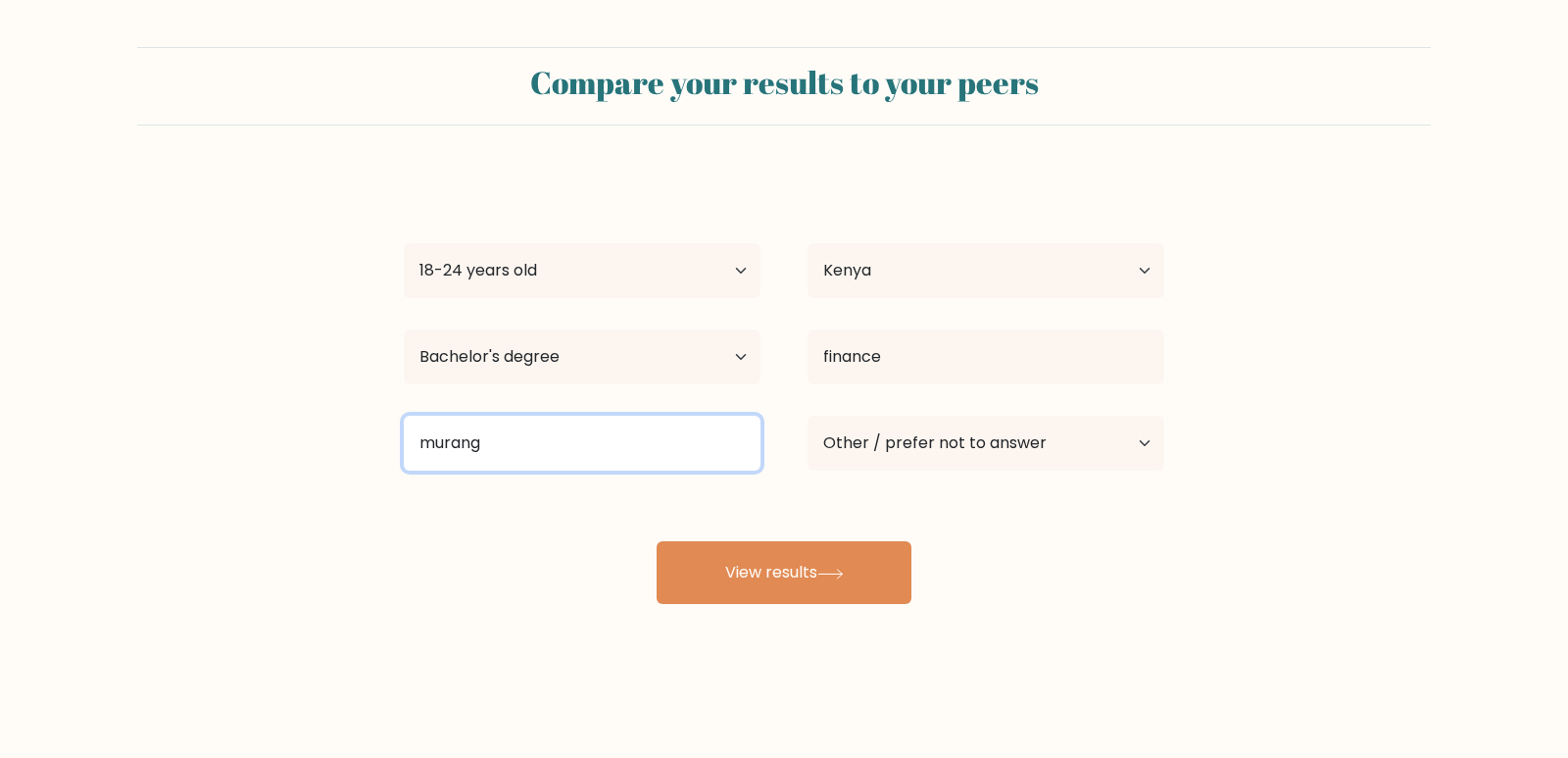 click on "murang" at bounding box center [582, 443] 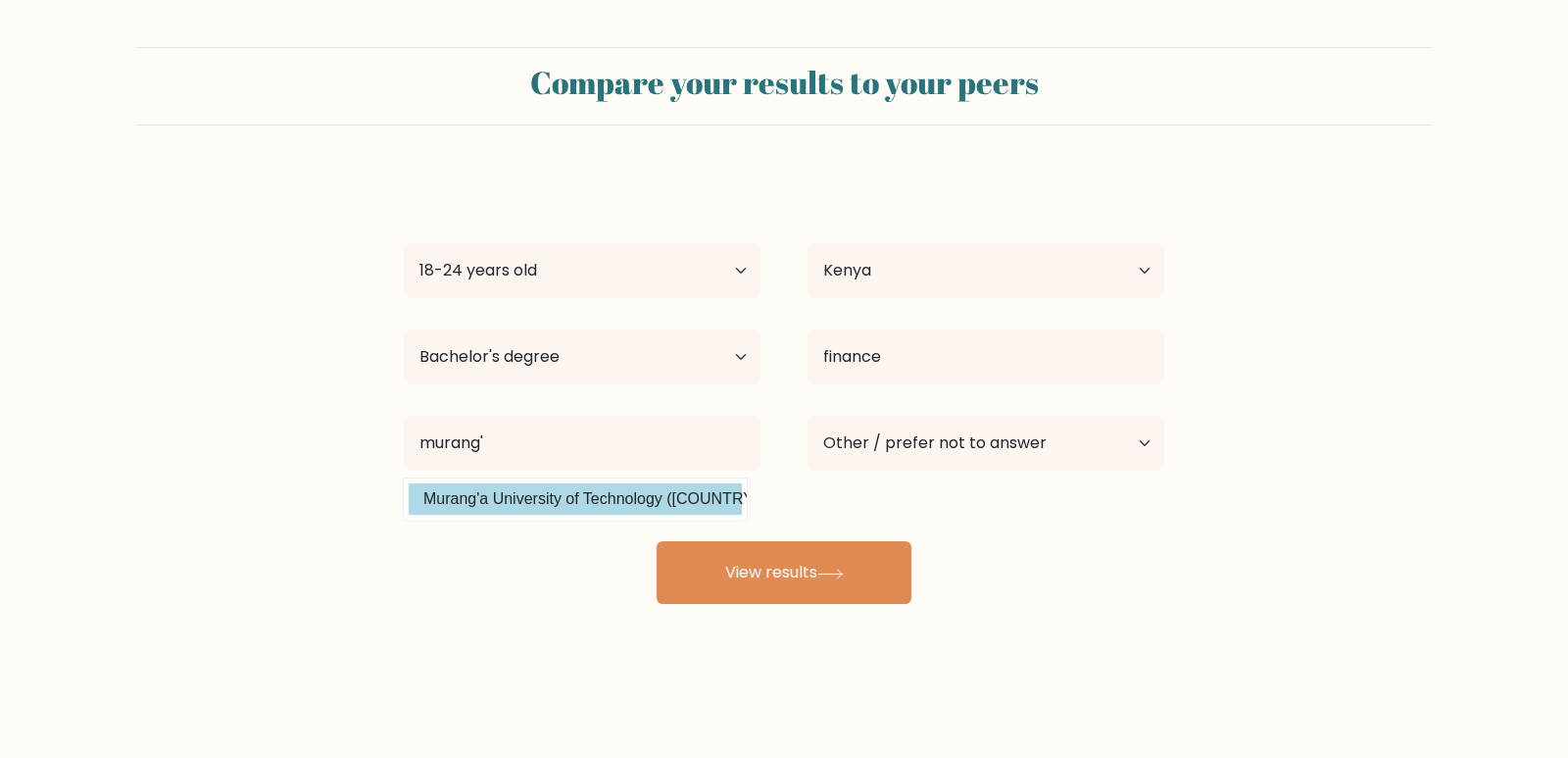 click on "Rose sharon
Kanguru
Age
Under 18 years old
18-24 years old
25-34 years old
35-44 years old
45-54 years old
55-64 years old
65 years old and above
Country
Afghanistan
Albania
Algeria
American Samoa
Andorra
Angola
Anguilla
Antarctica
Antigua and Barbuda
Argentina
Armenia
Aruba
Australia
Austria
Azerbaijan
Bahamas
Bahrain
Bangladesh
Barbados
Belarus
Belgium
Belize
Benin
Bermuda
Bhutan
Bolivia
Bonaire, Sint Eustatius and Saba
Bosnia and Herzegovina
Botswana
Bouvet Island
Brazil
Chad" at bounding box center (784, 388) 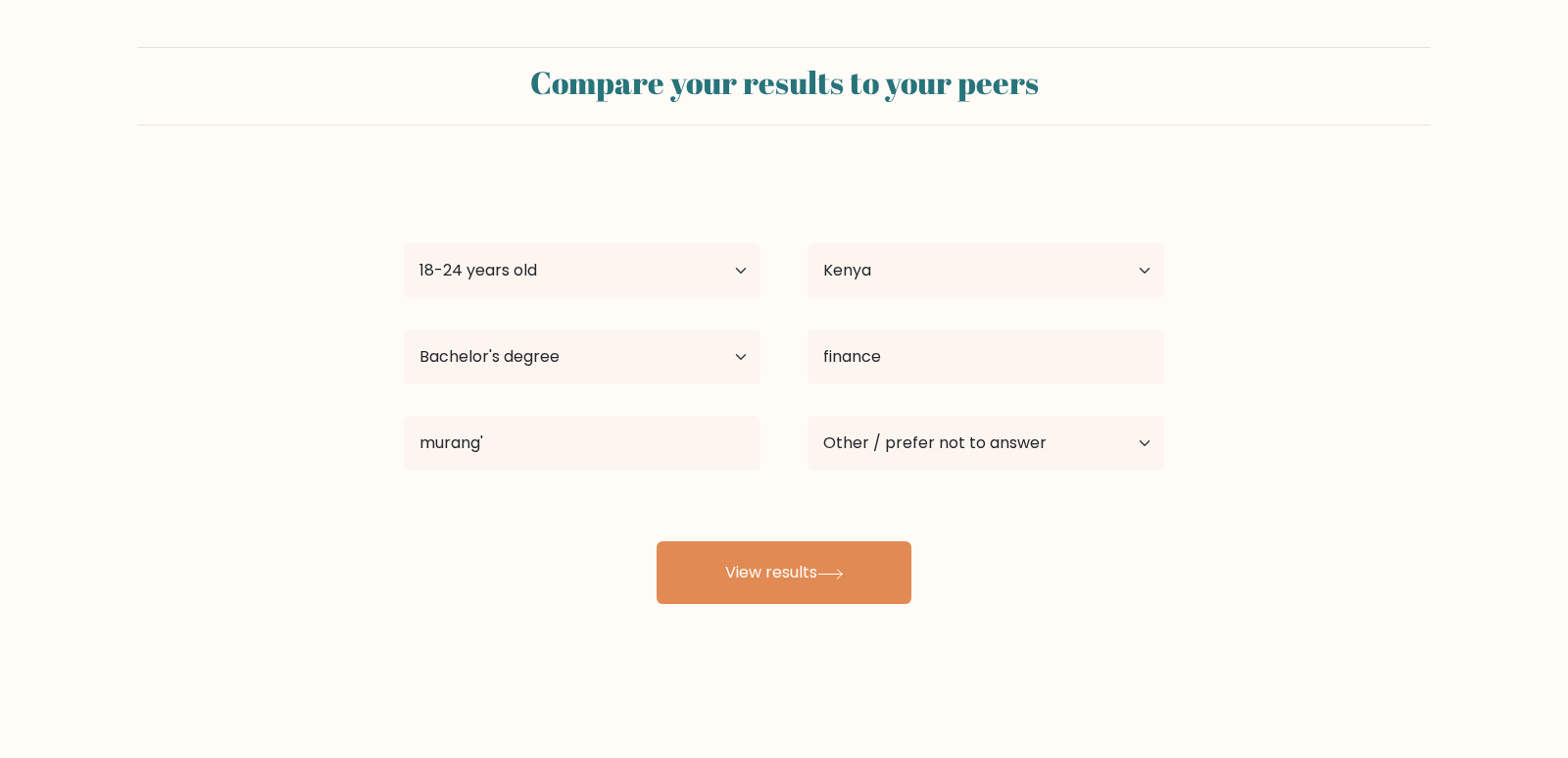 click on "Rose sharon
Kanguru
Age
Under 18 years old
18-24 years old
25-34 years old
35-44 years old
45-54 years old
55-64 years old
65 years old and above
Country
Afghanistan
Albania
Algeria
American Samoa
Andorra
Angola
Anguilla
Antarctica
Antigua and Barbuda
Argentina
Armenia
Aruba
Australia
Austria
Azerbaijan
Bahamas
Bahrain
Bangladesh
Barbados
Belarus
Belgium
Belize
Benin
Bermuda
Bhutan
Bolivia
Bonaire, Sint Eustatius and Saba
Bosnia and Herzegovina
Botswana
Bouvet Island
Brazil
Chad" at bounding box center (784, 388) 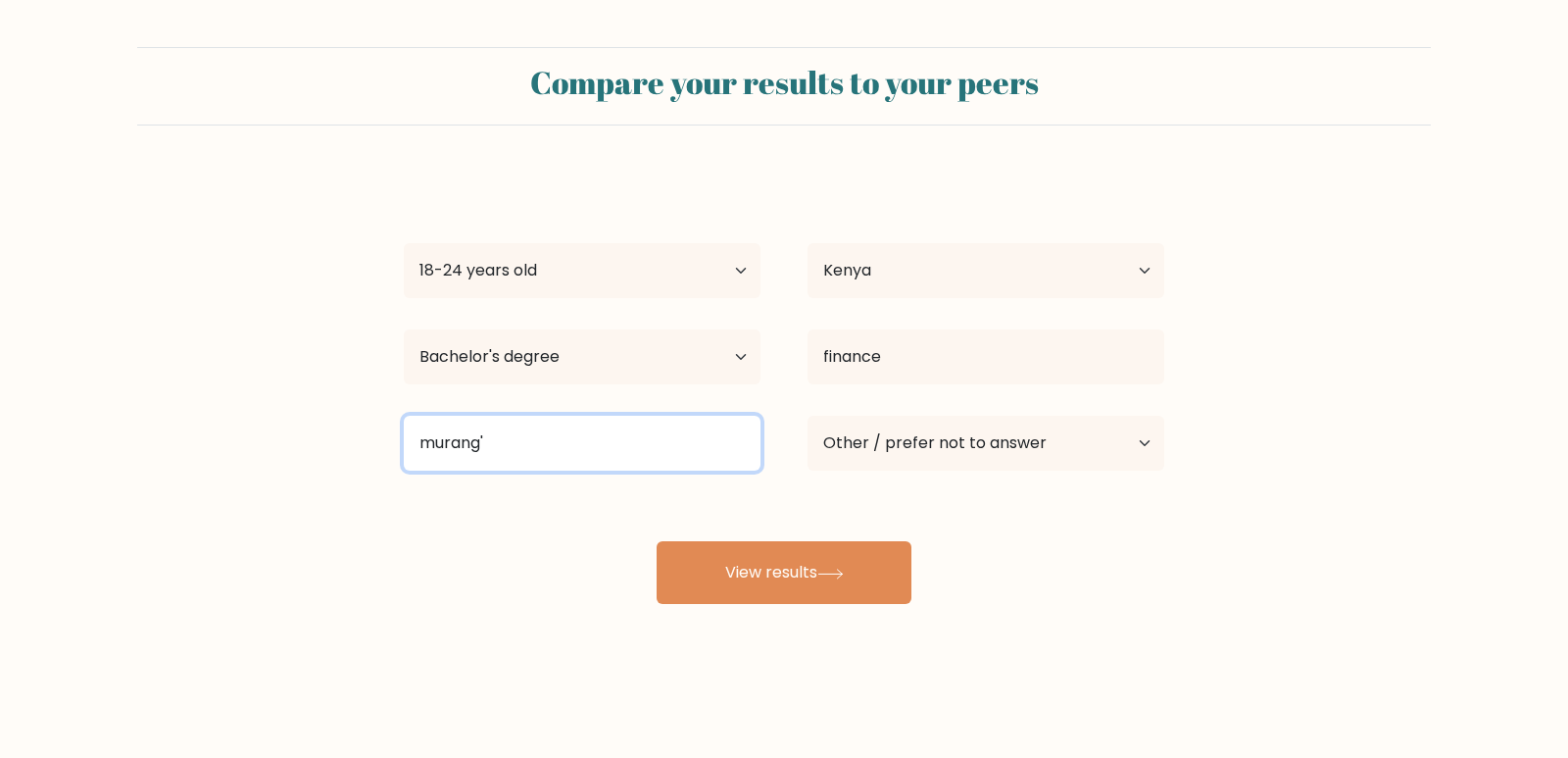 click on "murang'" at bounding box center (582, 443) 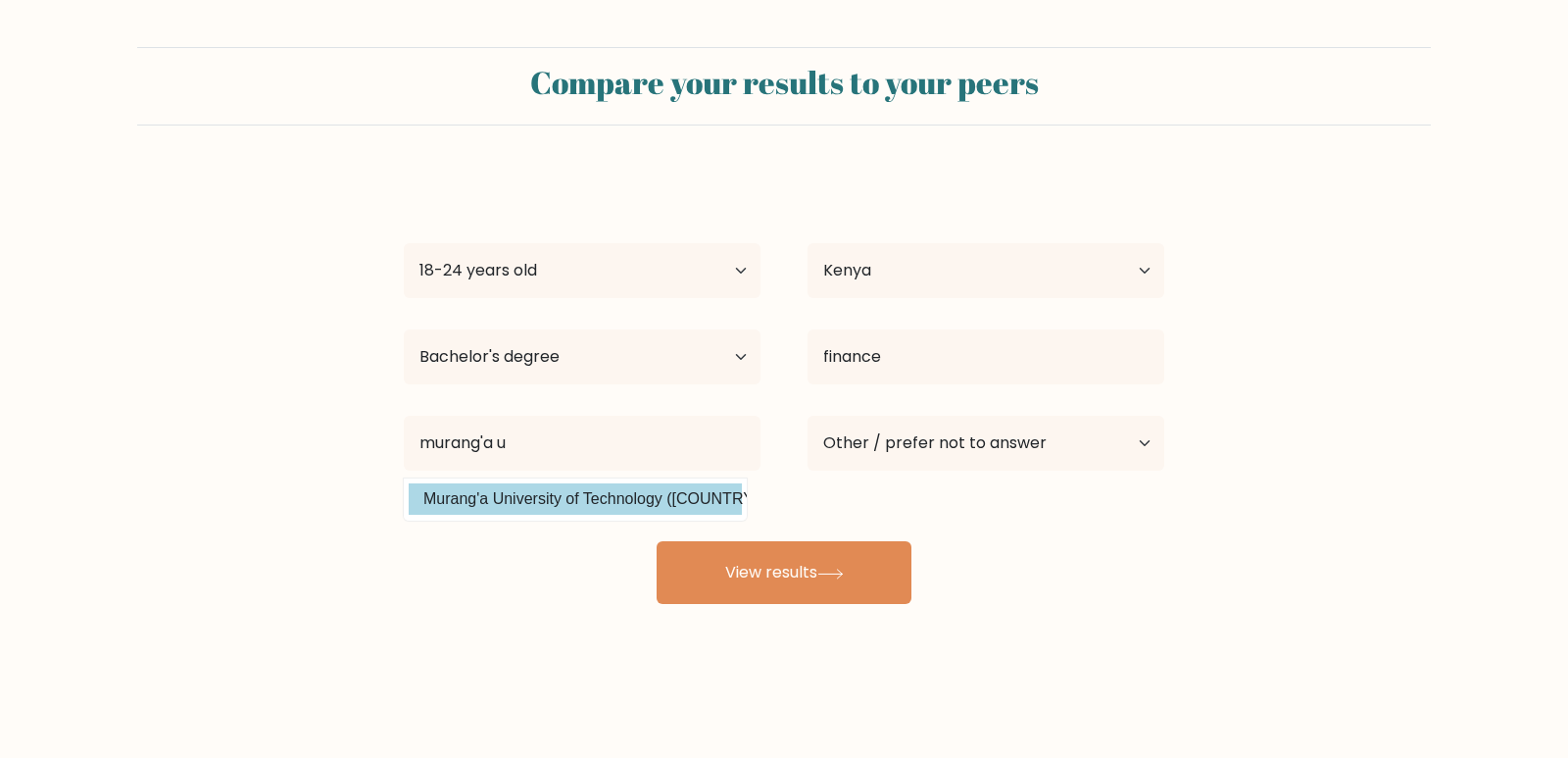 click on "Rose sharon
Kanguru
Age
Under 18 years old
18-24 years old
25-34 years old
35-44 years old
45-54 years old
55-64 years old
65 years old and above
Country
Afghanistan
Albania
Algeria
American Samoa
Andorra
Angola
Anguilla
Antarctica
Antigua and Barbuda
Argentina
Armenia
Aruba
Australia
Austria
Azerbaijan
Bahamas
Bahrain
Bangladesh
Barbados
Belarus
Belgium
Belize
Benin
Bermuda
Bhutan
Bolivia
Bonaire, Sint Eustatius and Saba
Bosnia and Herzegovina
Botswana
Bouvet Island
Brazil
Chad" at bounding box center (784, 388) 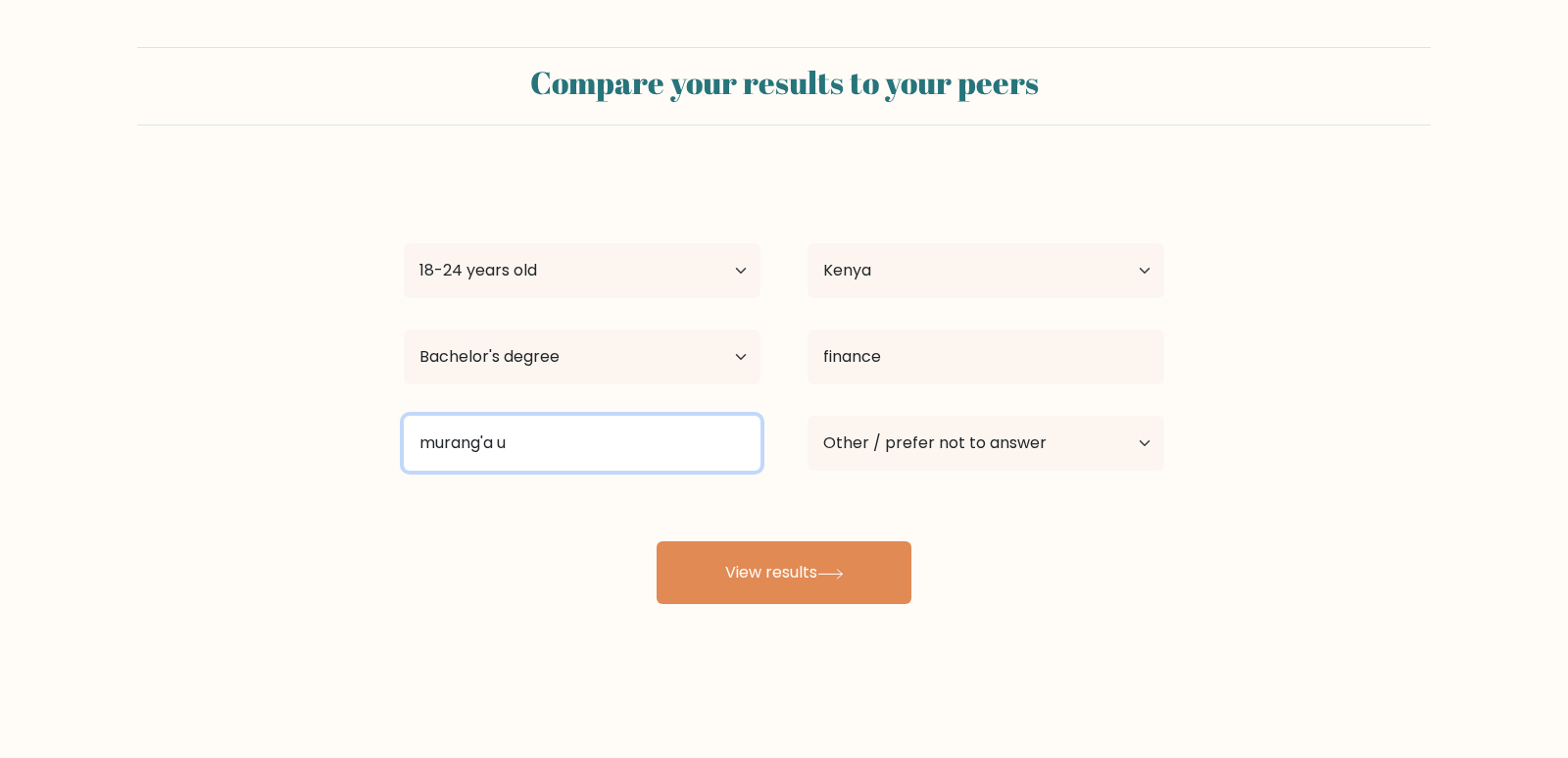 drag, startPoint x: 571, startPoint y: 494, endPoint x: 516, endPoint y: 432, distance: 82.87943 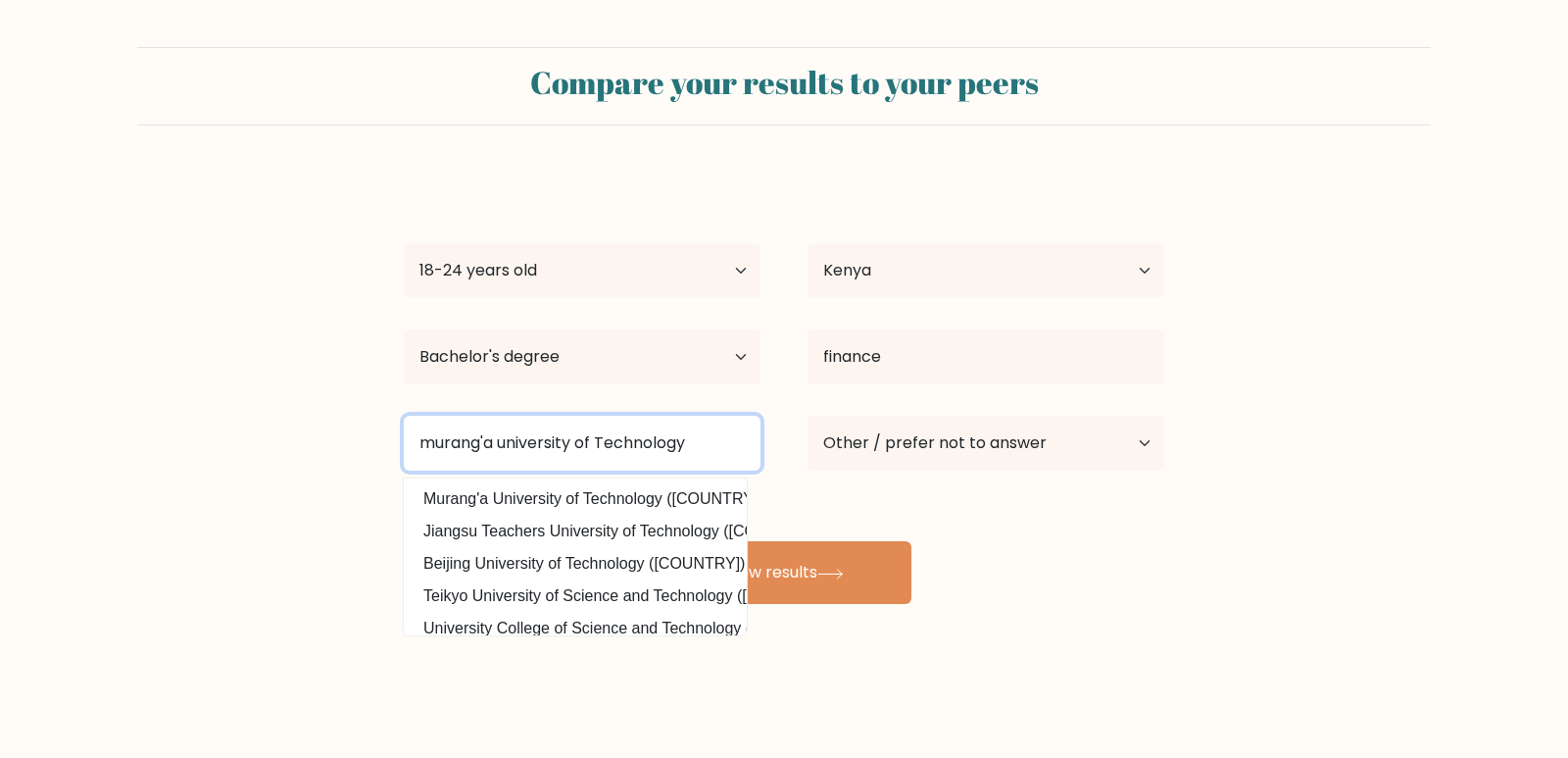 type on "murang'a university of Technology" 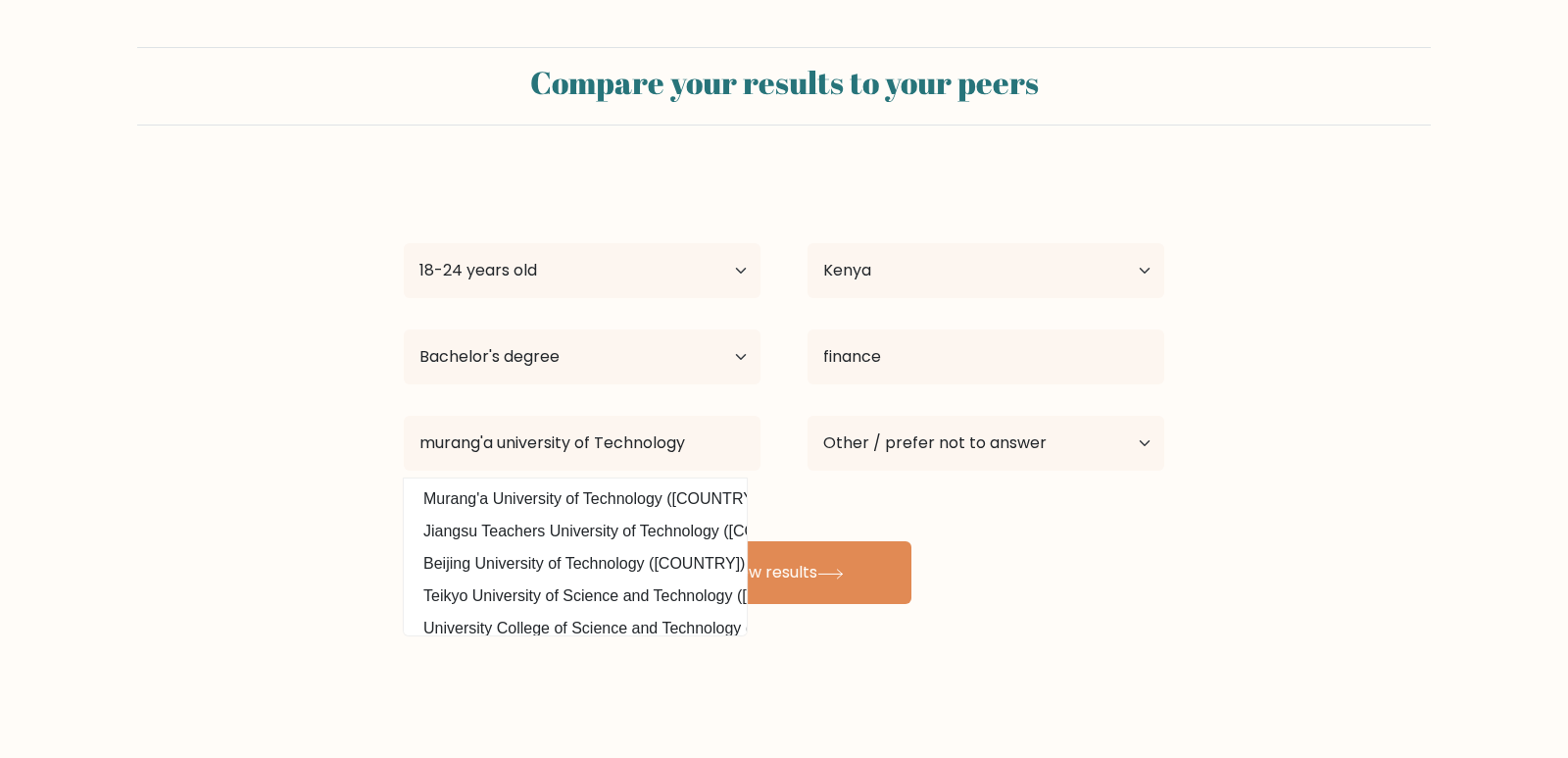 click on "Rose sharon
Kanguru
Age
Under 18 years old
18-24 years old
25-34 years old
35-44 years old
45-54 years old
55-64 years old
65 years old and above
Country
Afghanistan
Albania
Algeria
American Samoa
Andorra
Angola
Anguilla
Antarctica
Antigua and Barbuda
Argentina
Armenia
Aruba
Australia
Austria
Azerbaijan
Bahamas
Bahrain
Bangladesh
Barbados
Belarus
Belgium
Belize
Benin
Bermuda
Bhutan
Bolivia
Bonaire, Sint Eustatius and Saba
Bosnia and Herzegovina
Botswana
Bouvet Island
Brazil
Chad" at bounding box center [784, 388] 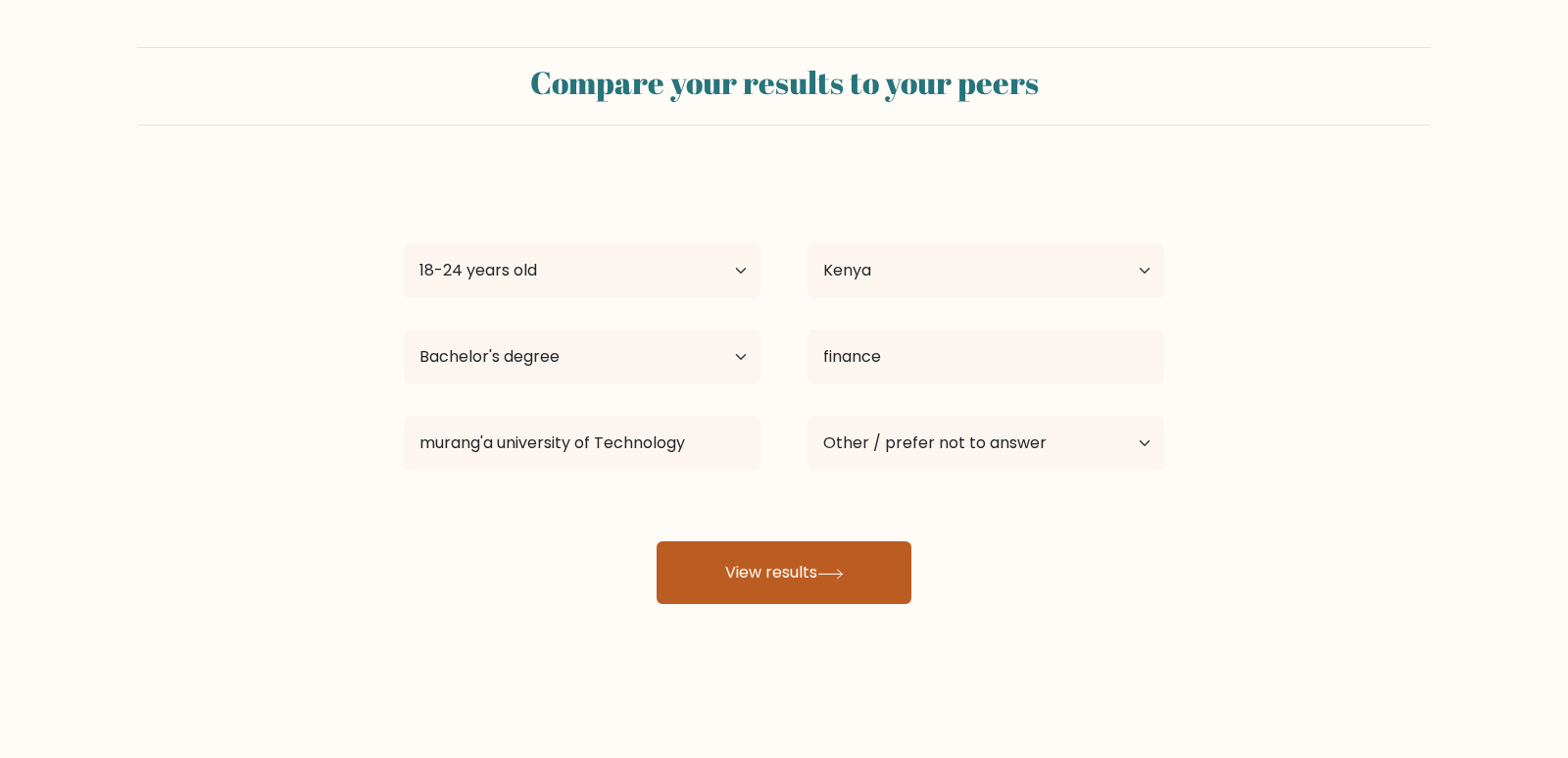 click on "View results" at bounding box center [784, 573] 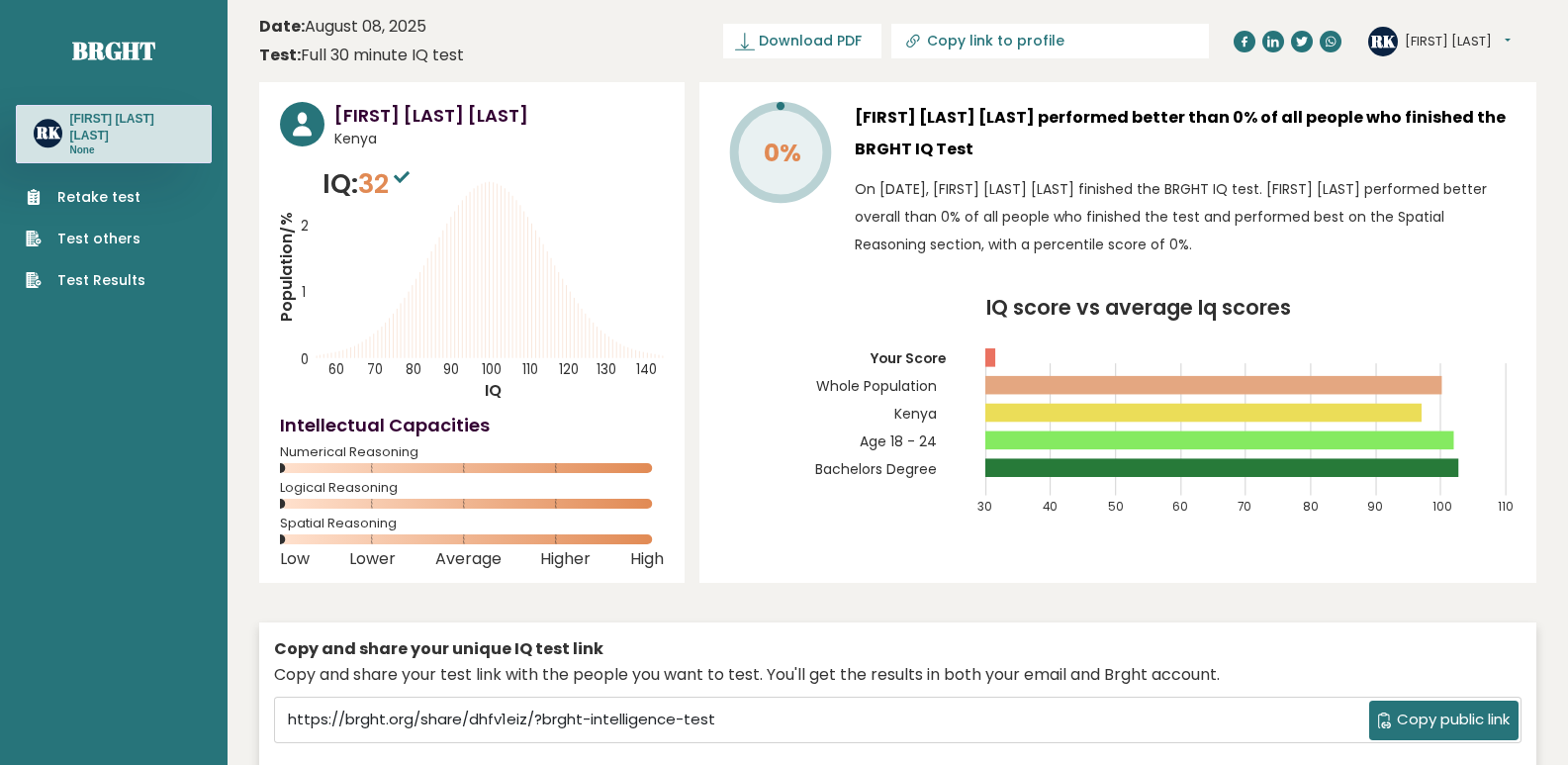 scroll, scrollTop: 0, scrollLeft: 0, axis: both 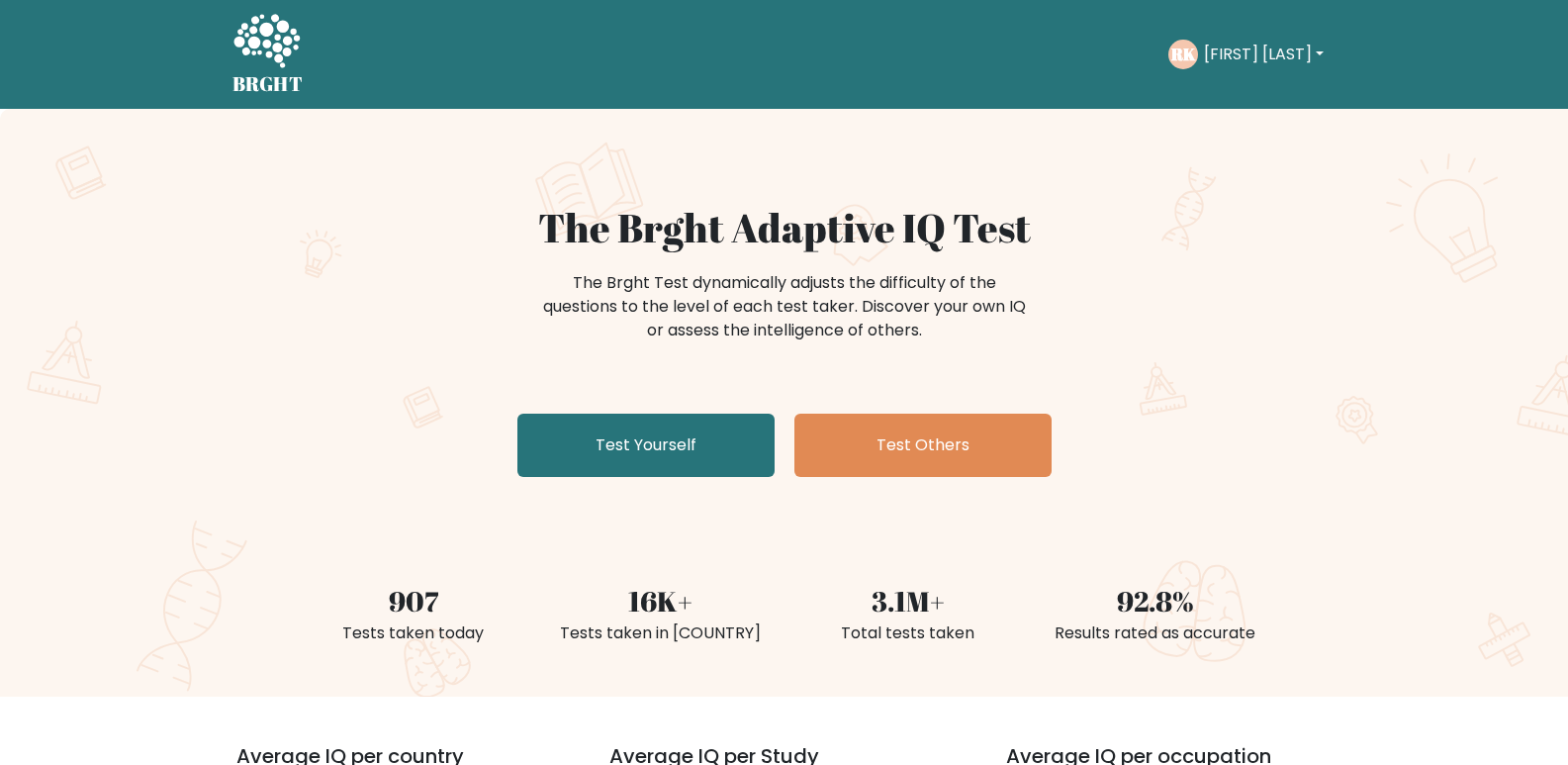 click on "Rose Sharon" at bounding box center (1263, 54) 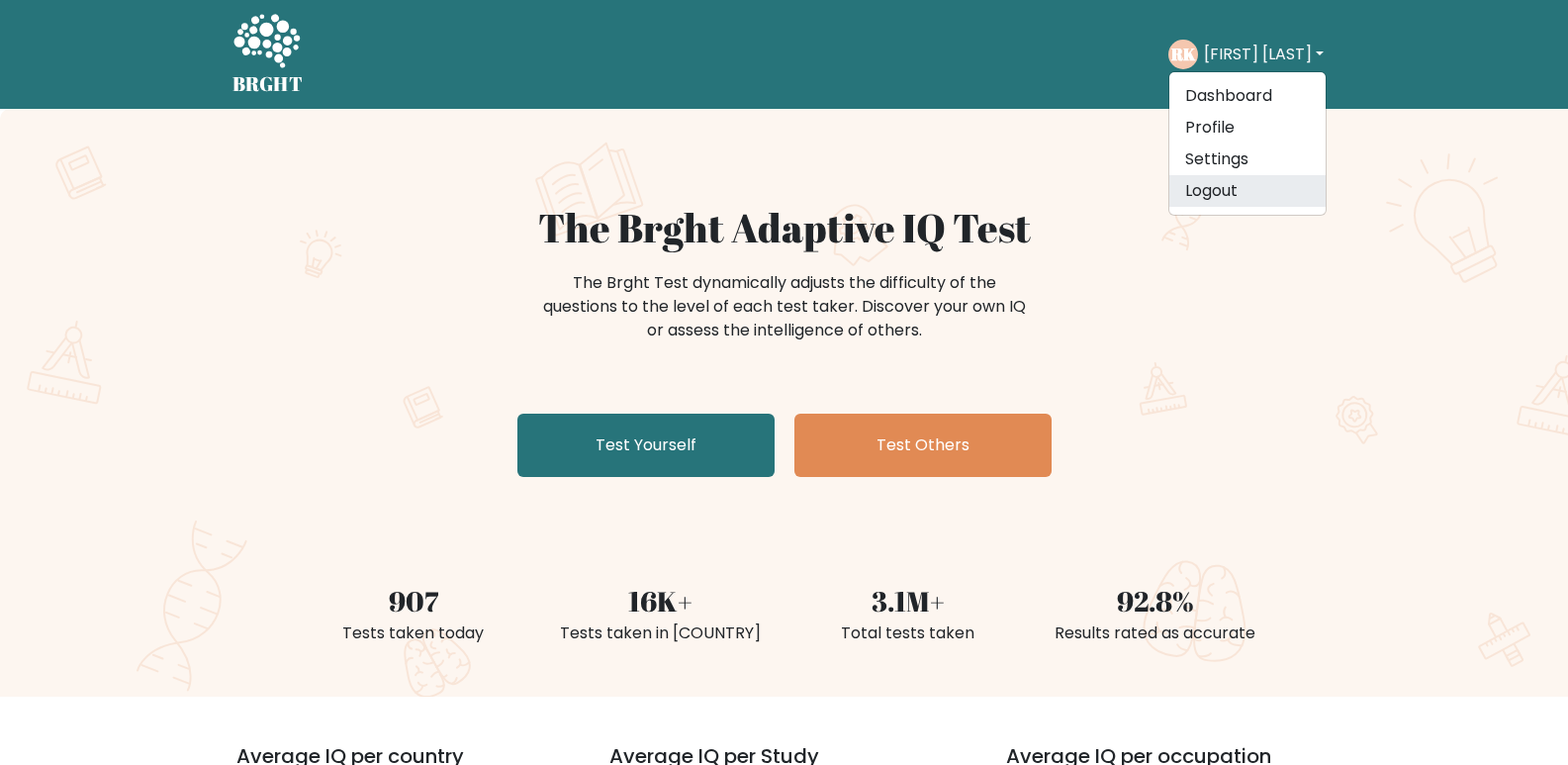 click on "Logout" at bounding box center [1247, 191] 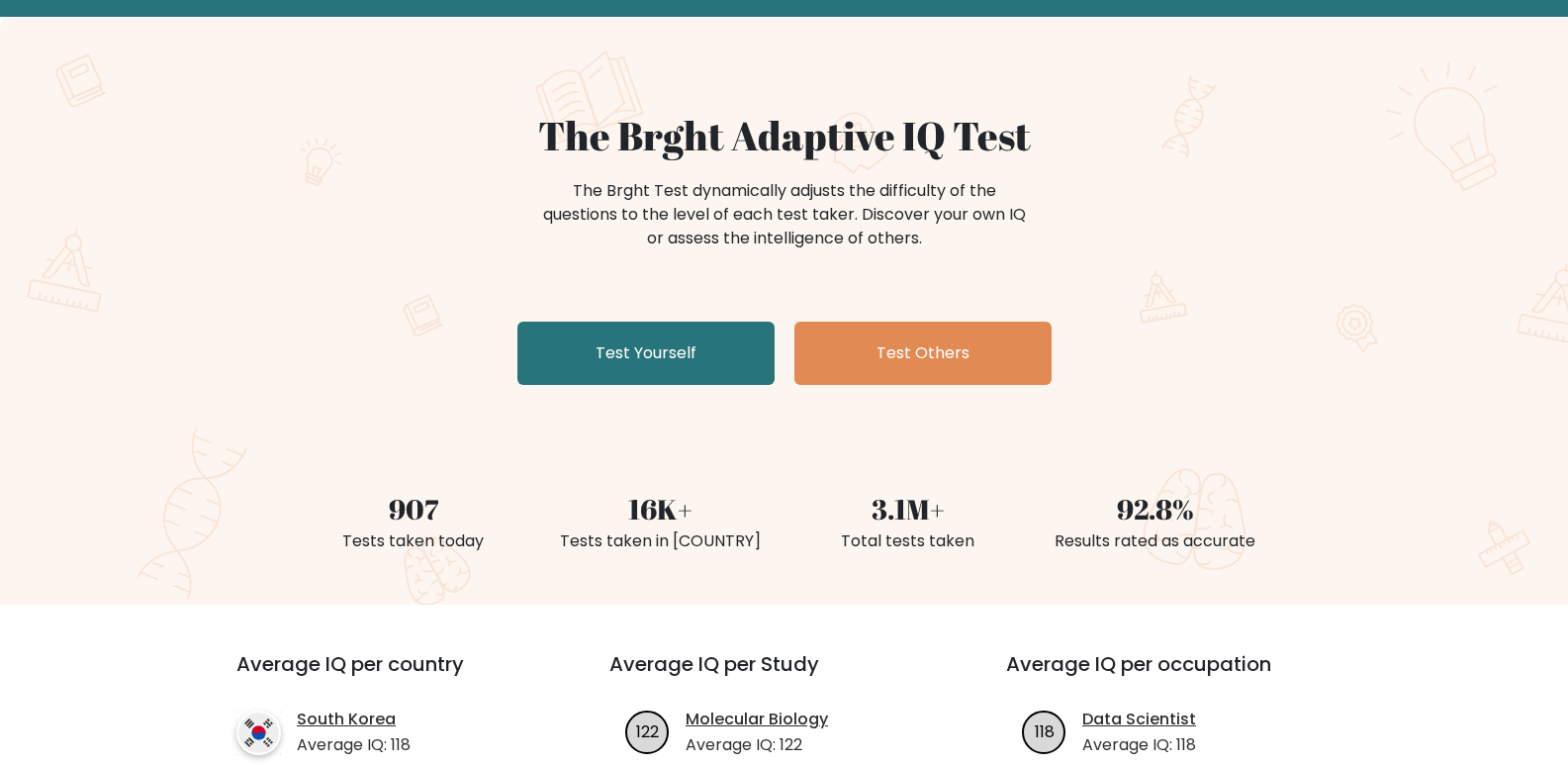 scroll, scrollTop: 198, scrollLeft: 0, axis: vertical 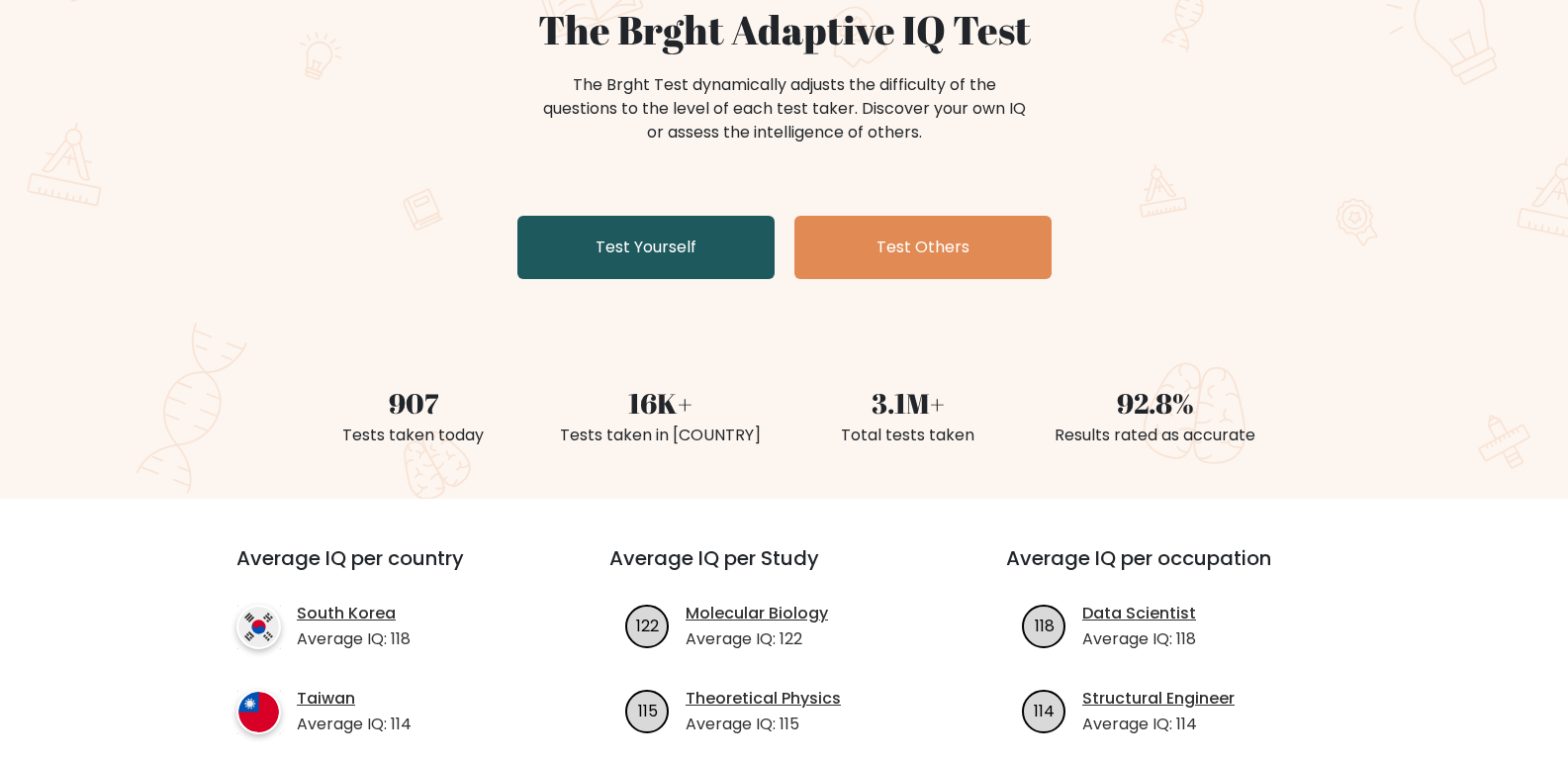 click on "Test Yourself" at bounding box center [646, 247] 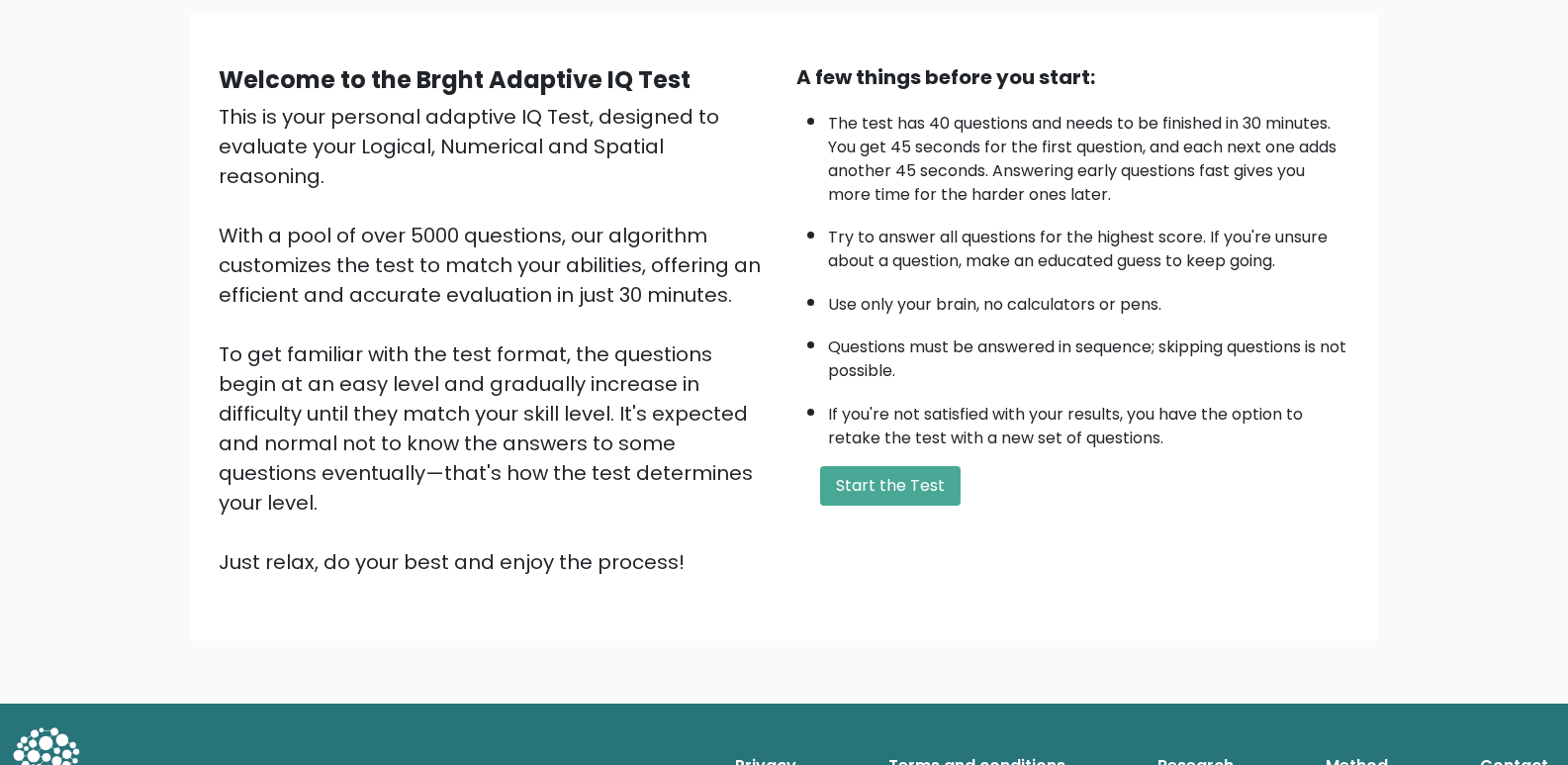 scroll, scrollTop: 0, scrollLeft: 0, axis: both 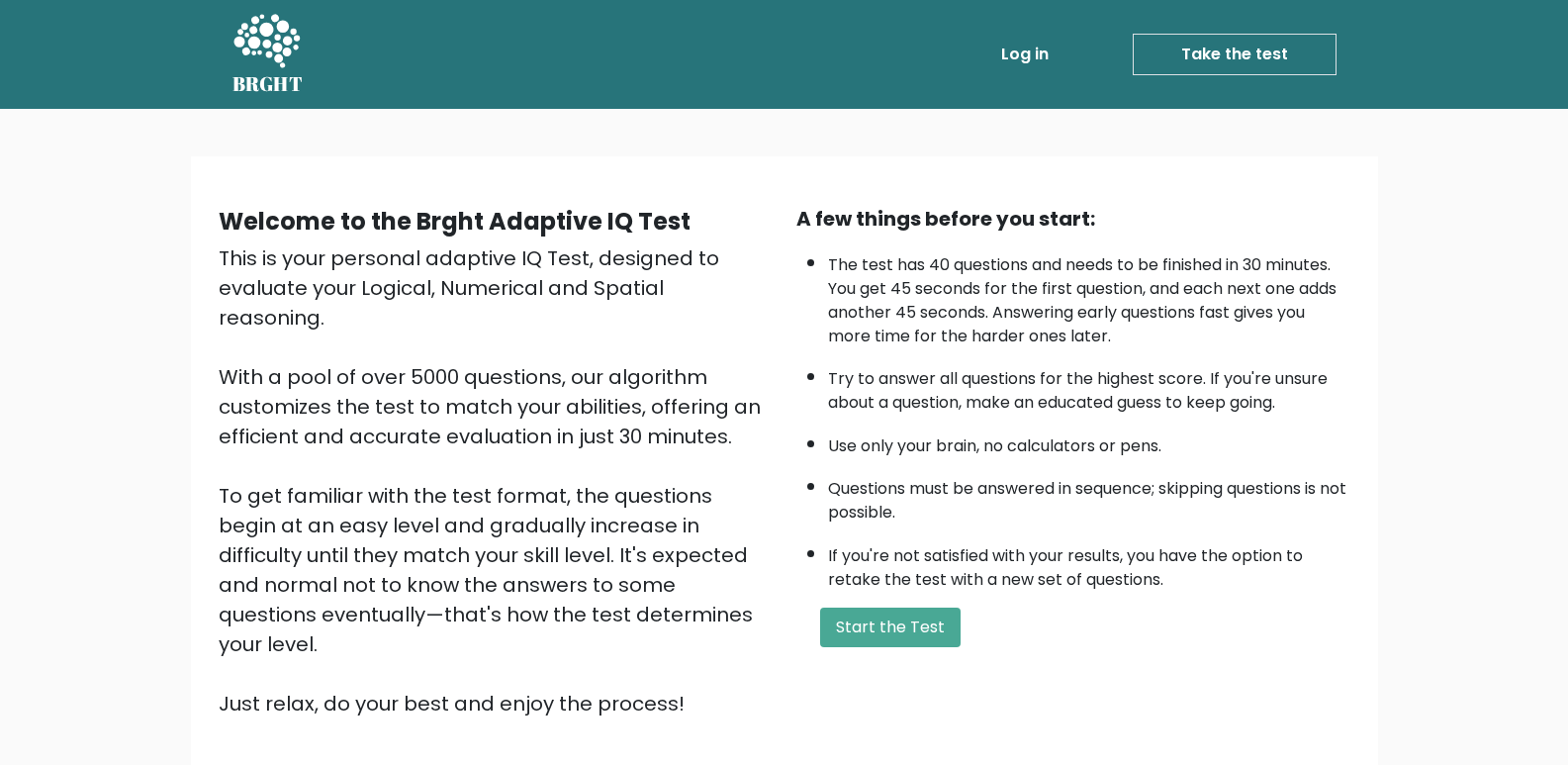 click on "Take the test" at bounding box center [1235, 54] 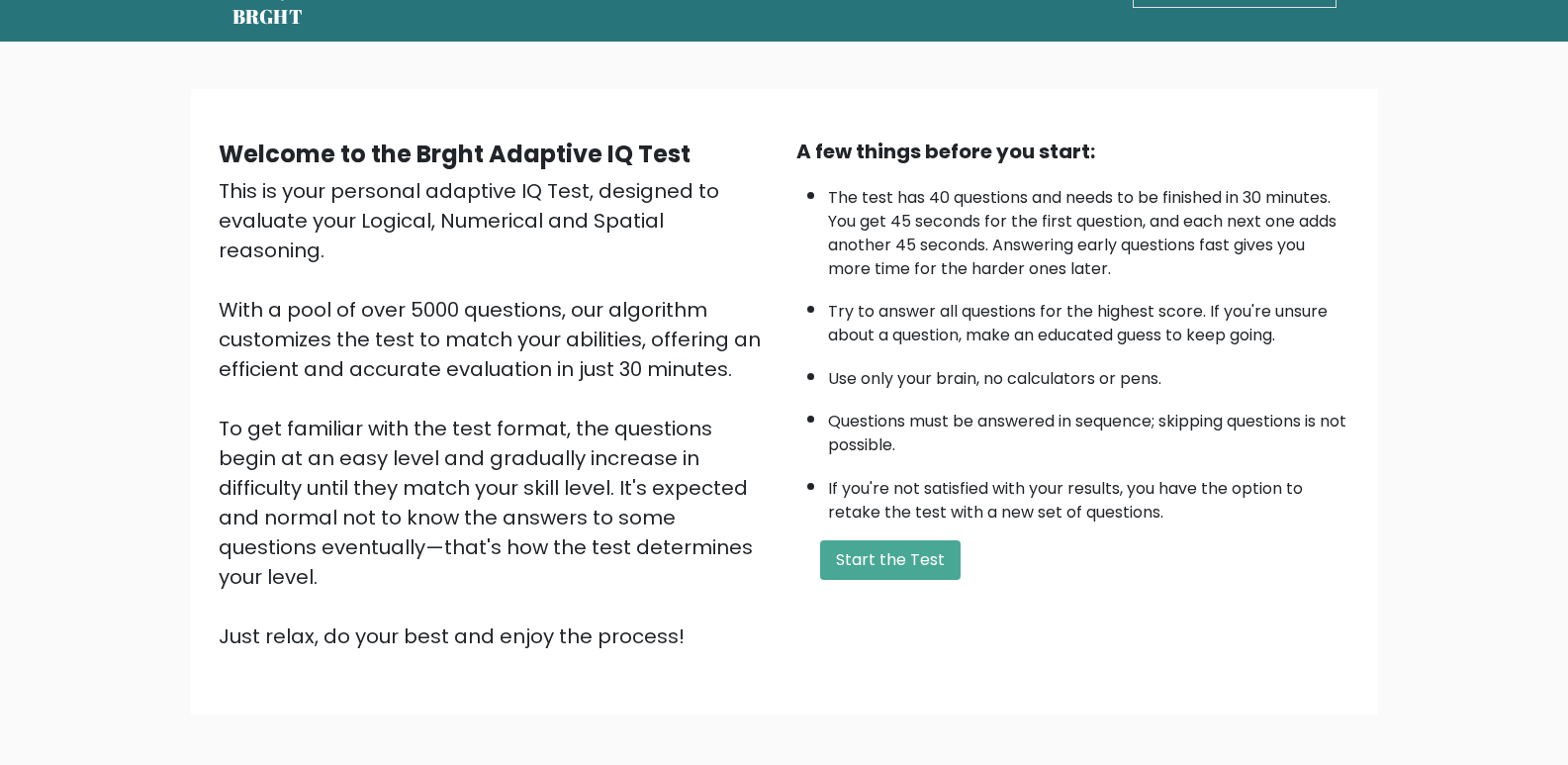 scroll, scrollTop: 142, scrollLeft: 0, axis: vertical 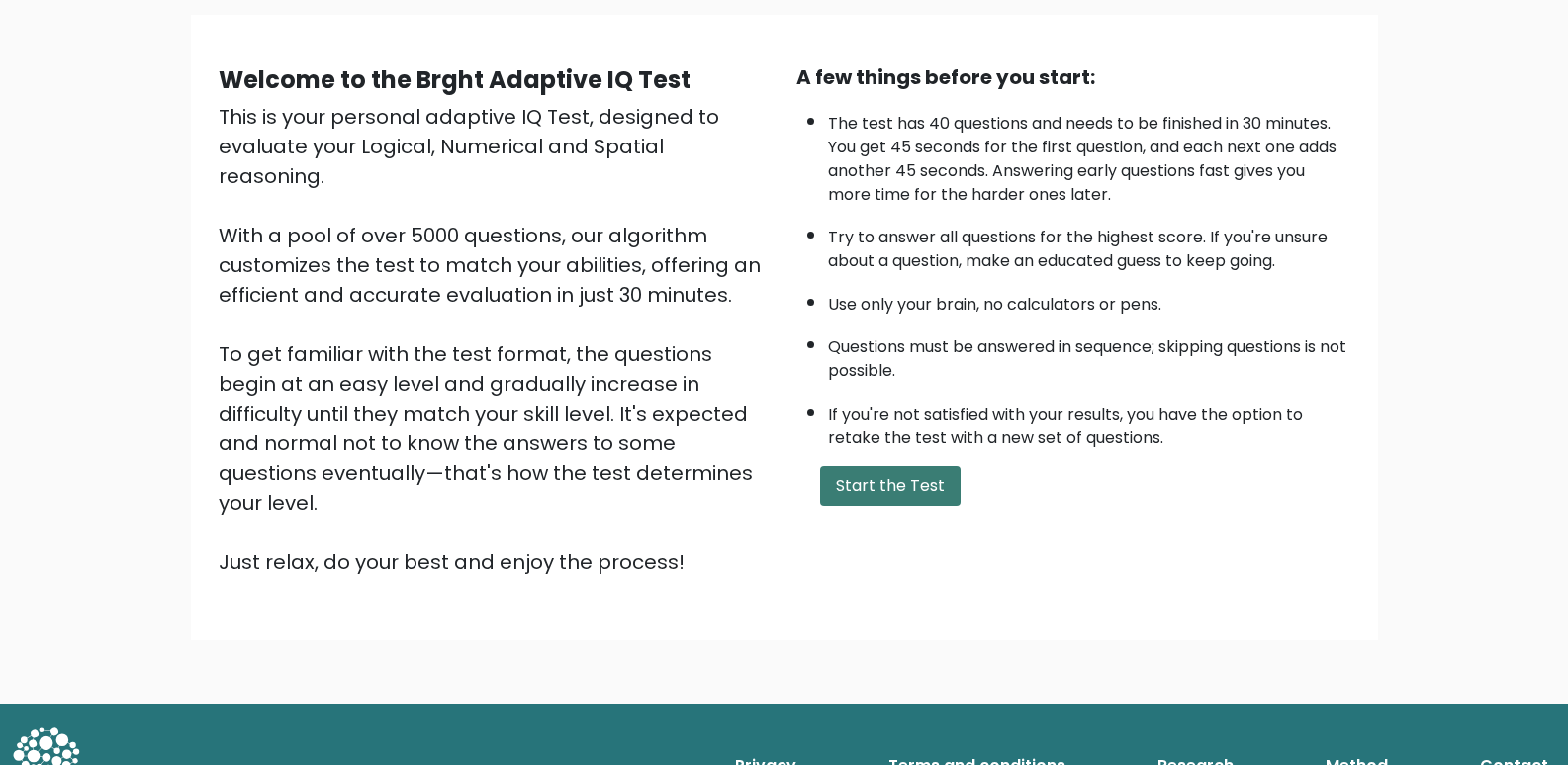 click on "Start the Test" at bounding box center (890, 486) 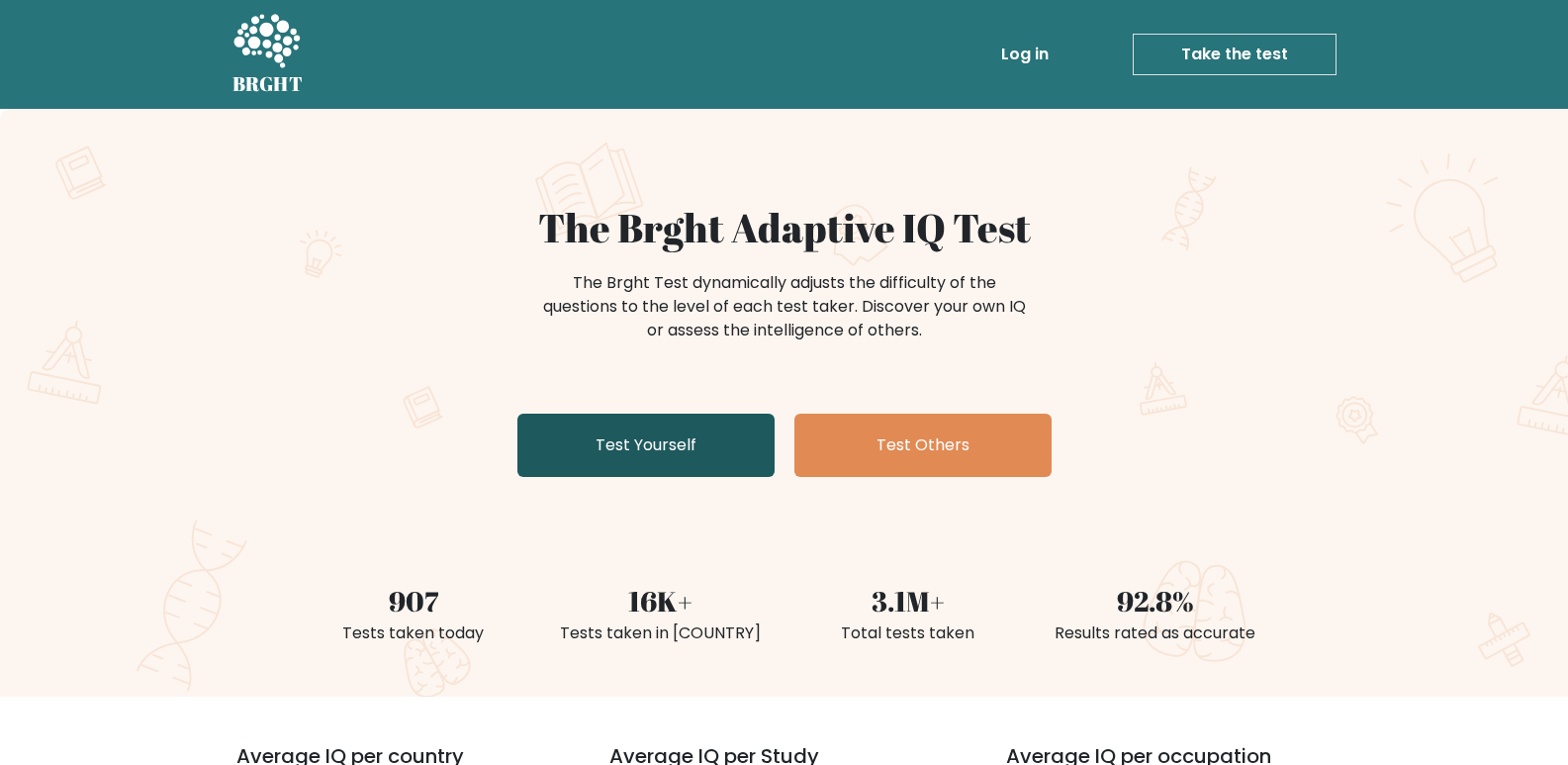 scroll, scrollTop: 0, scrollLeft: 0, axis: both 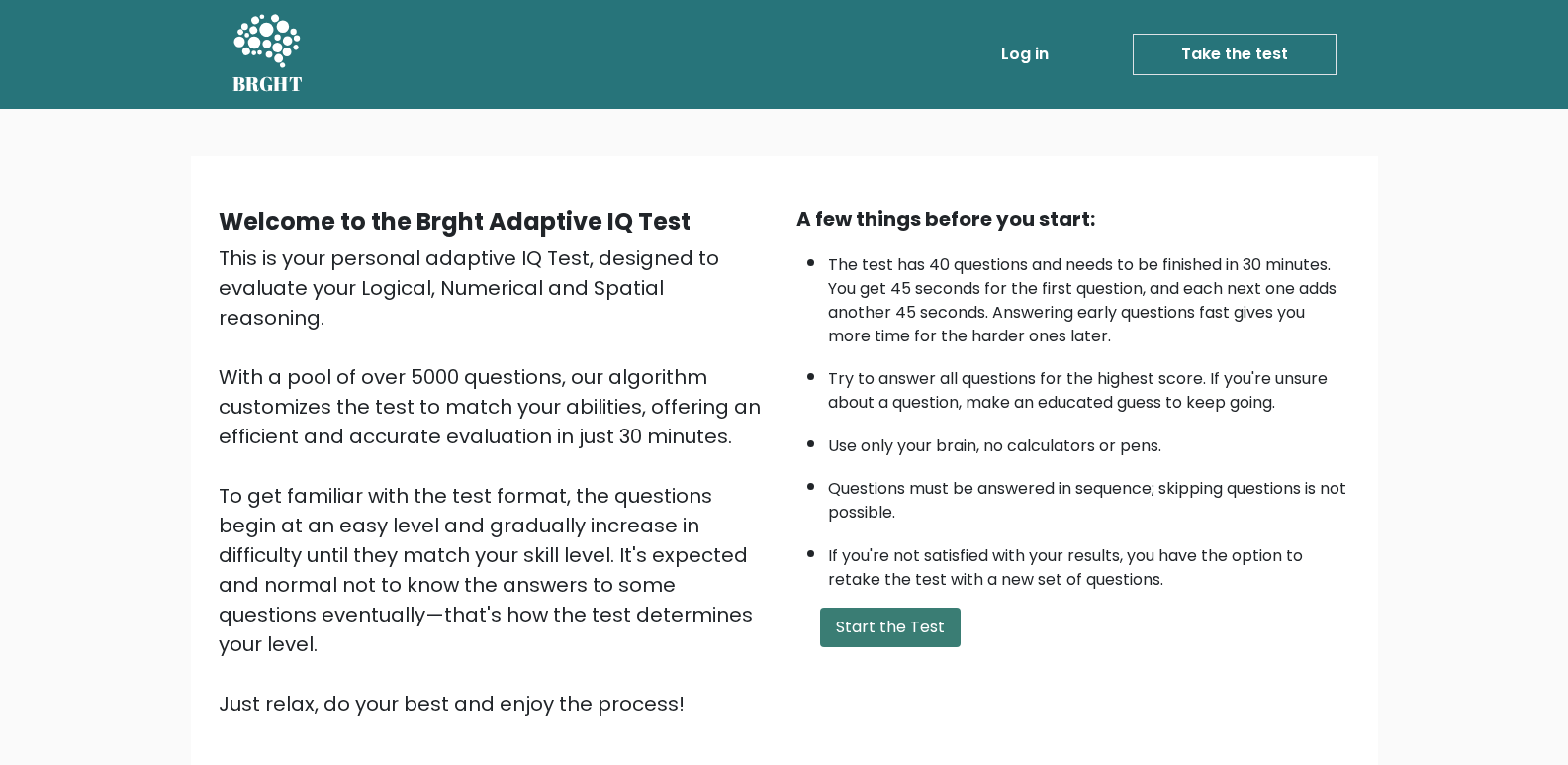click on "Start the Test" at bounding box center [890, 627] 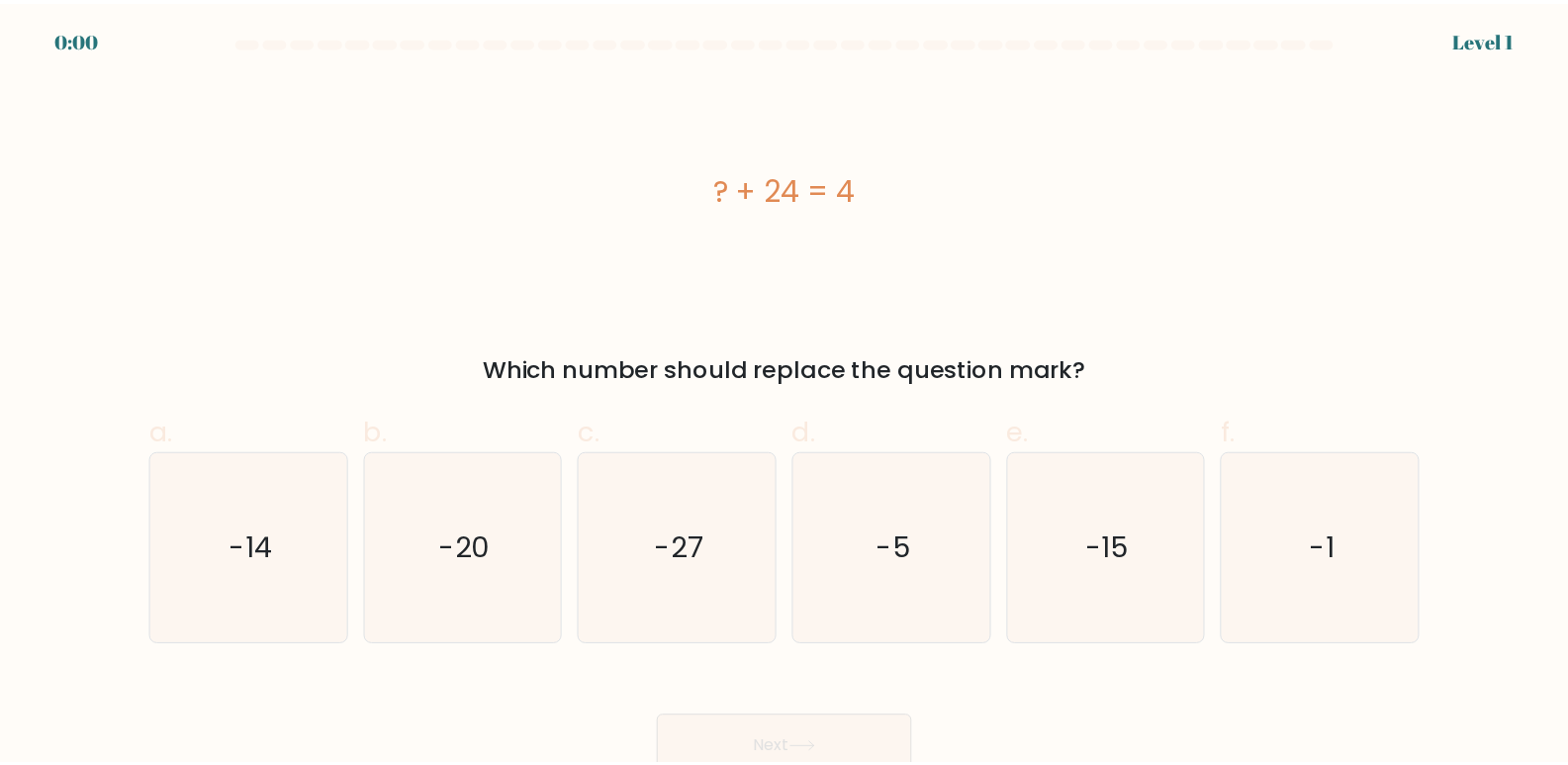 scroll, scrollTop: 0, scrollLeft: 0, axis: both 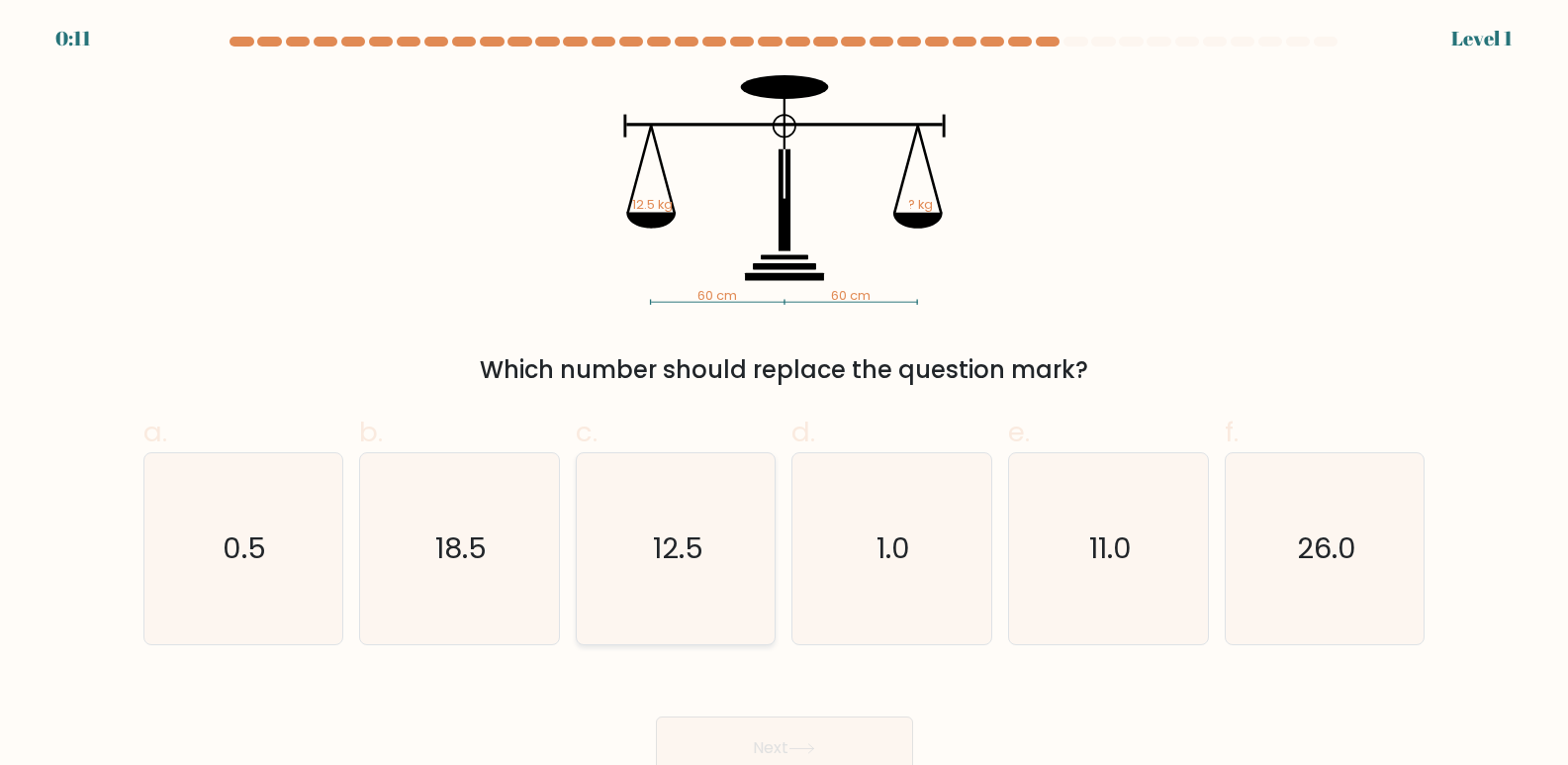 click on "12.5" 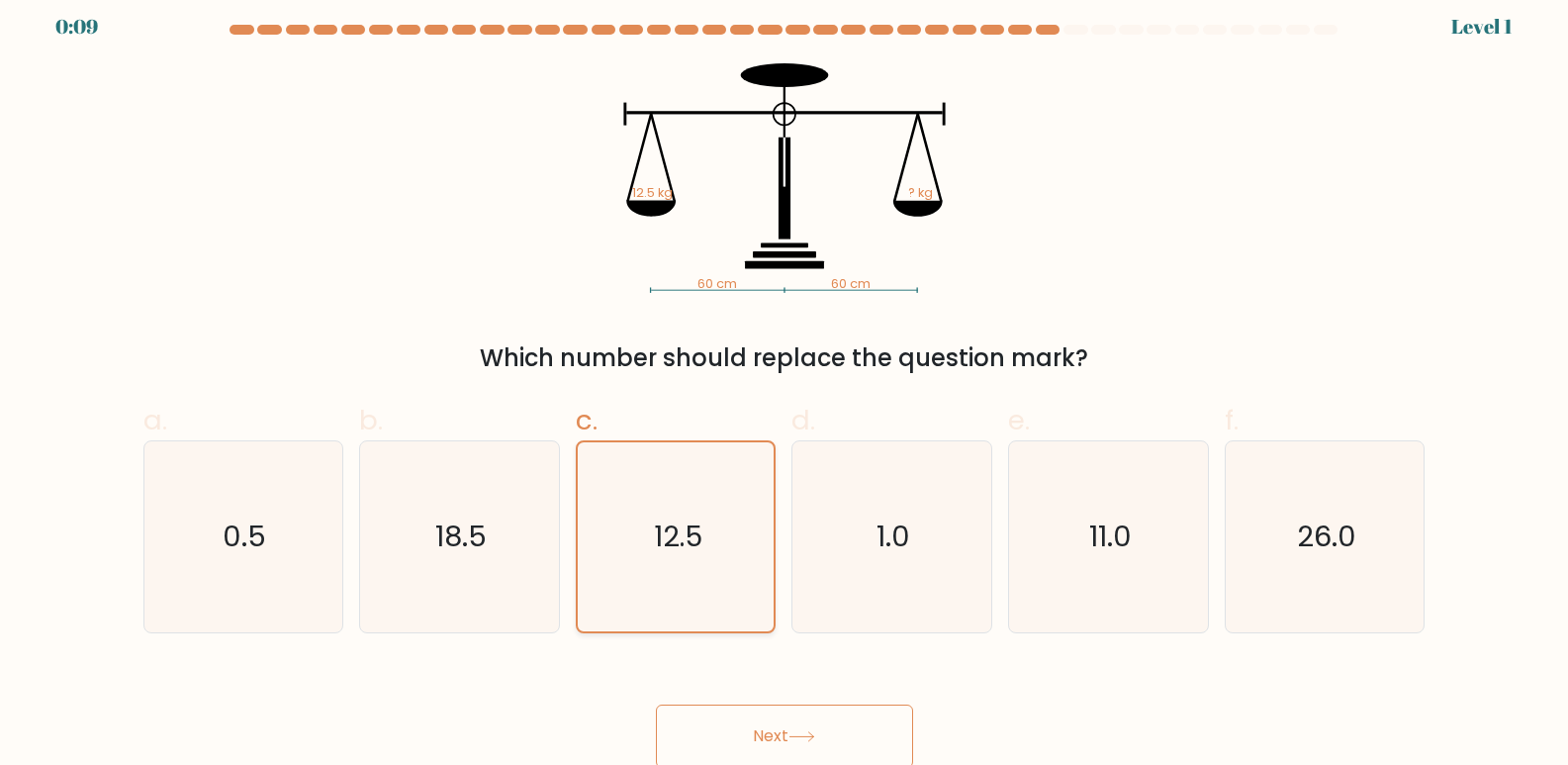 scroll, scrollTop: 15, scrollLeft: 0, axis: vertical 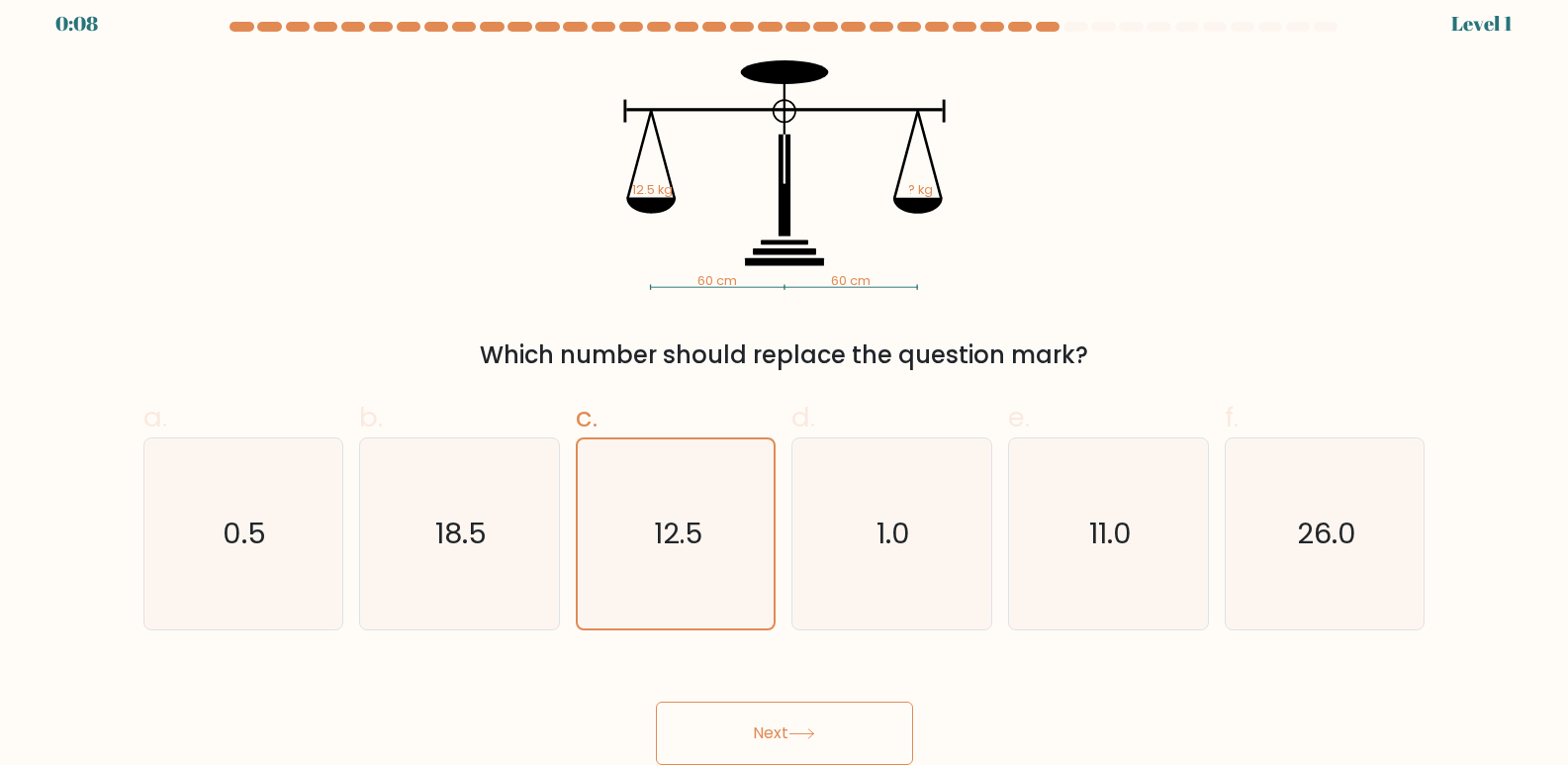 click on "Next" at bounding box center (784, 733) 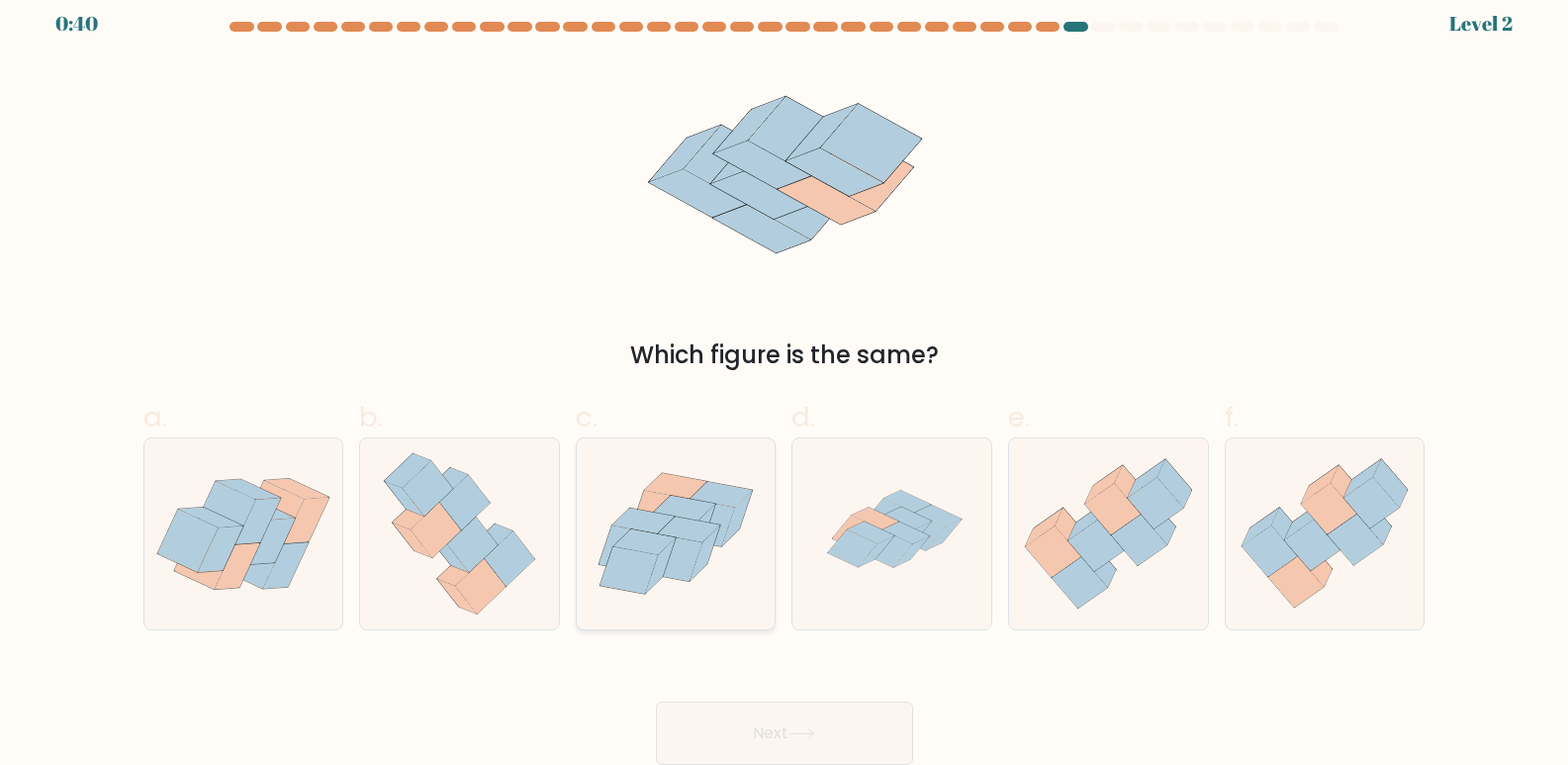 click 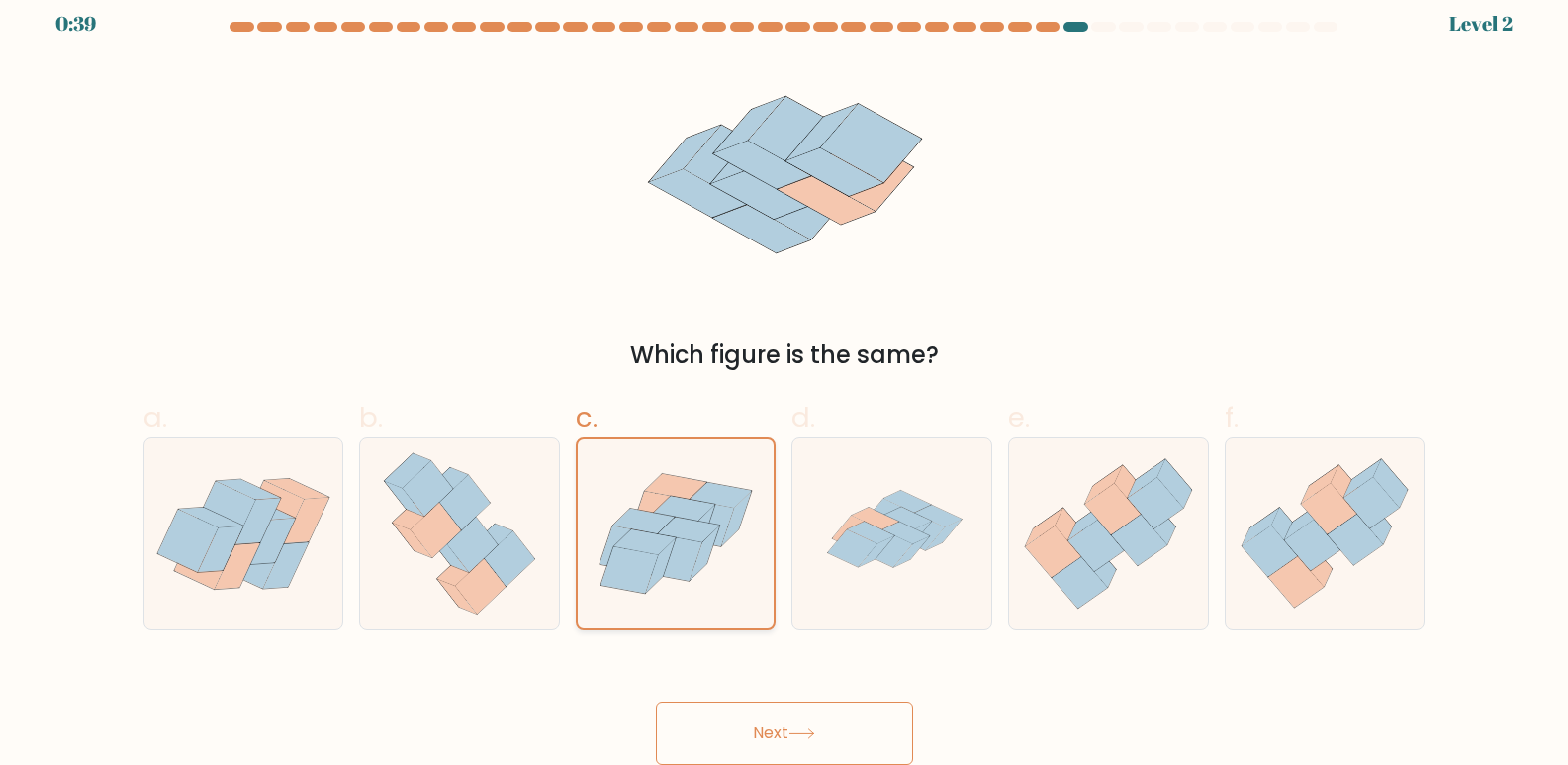 click 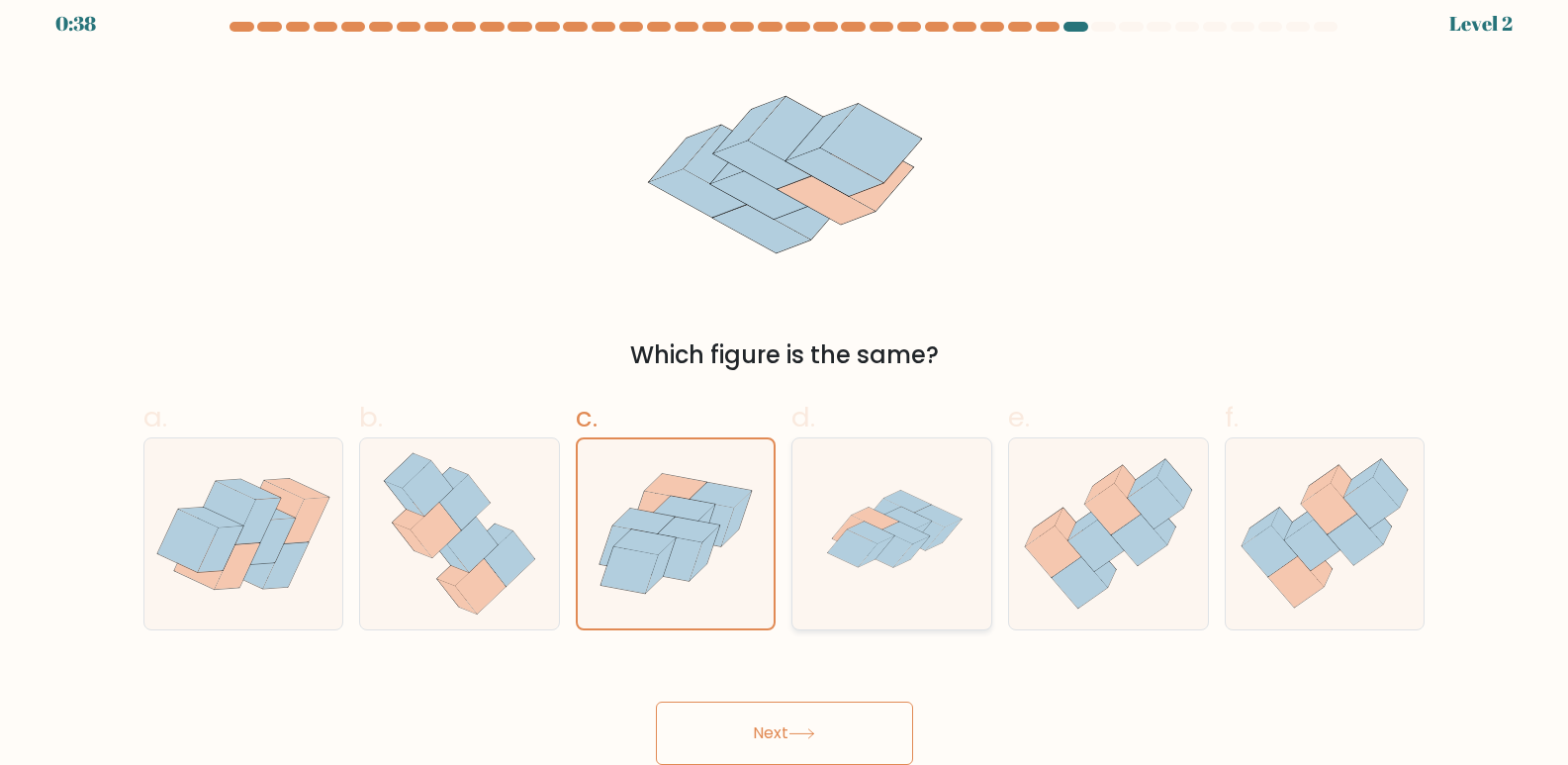 click 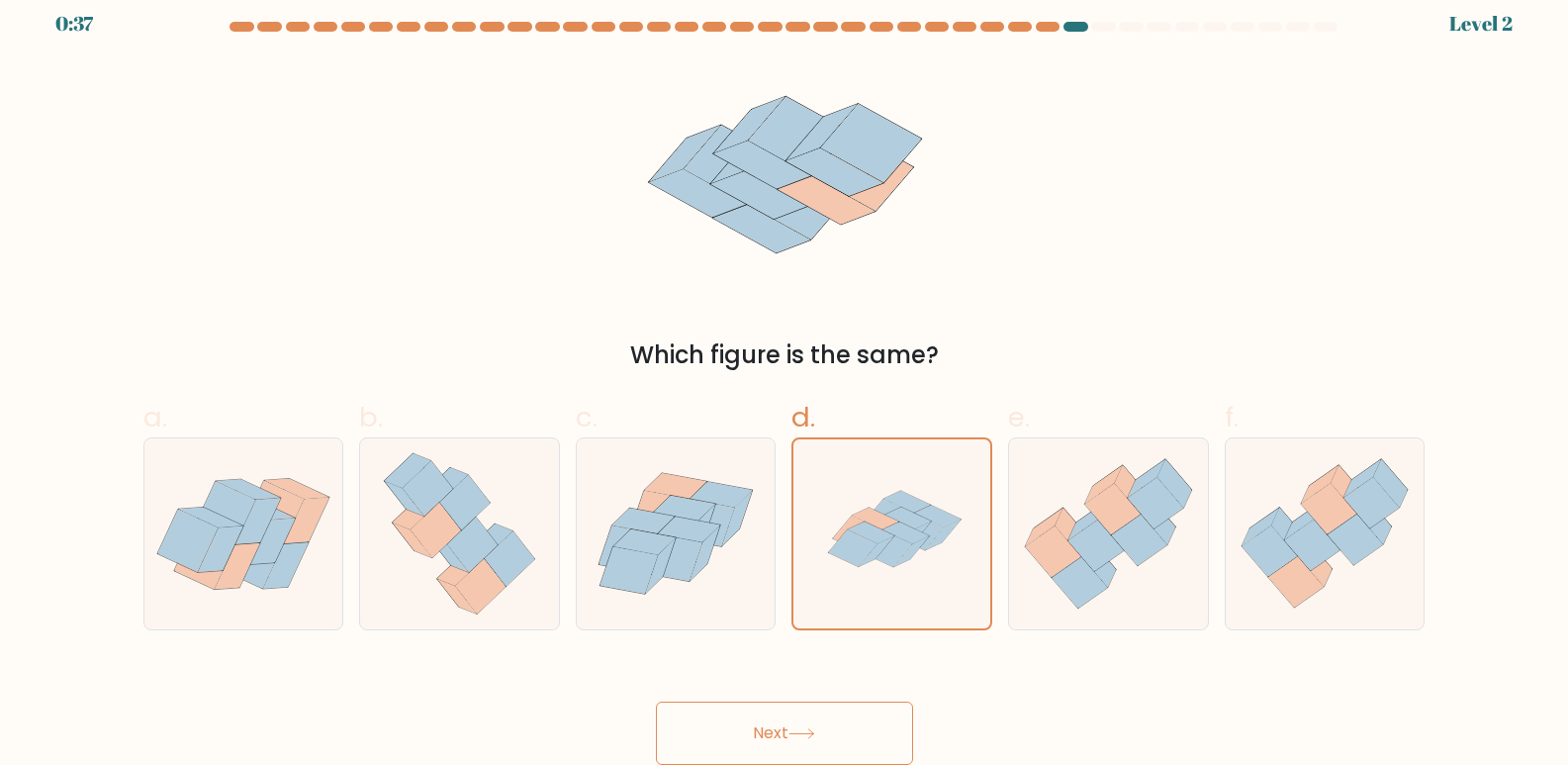 click on "Next" at bounding box center (784, 733) 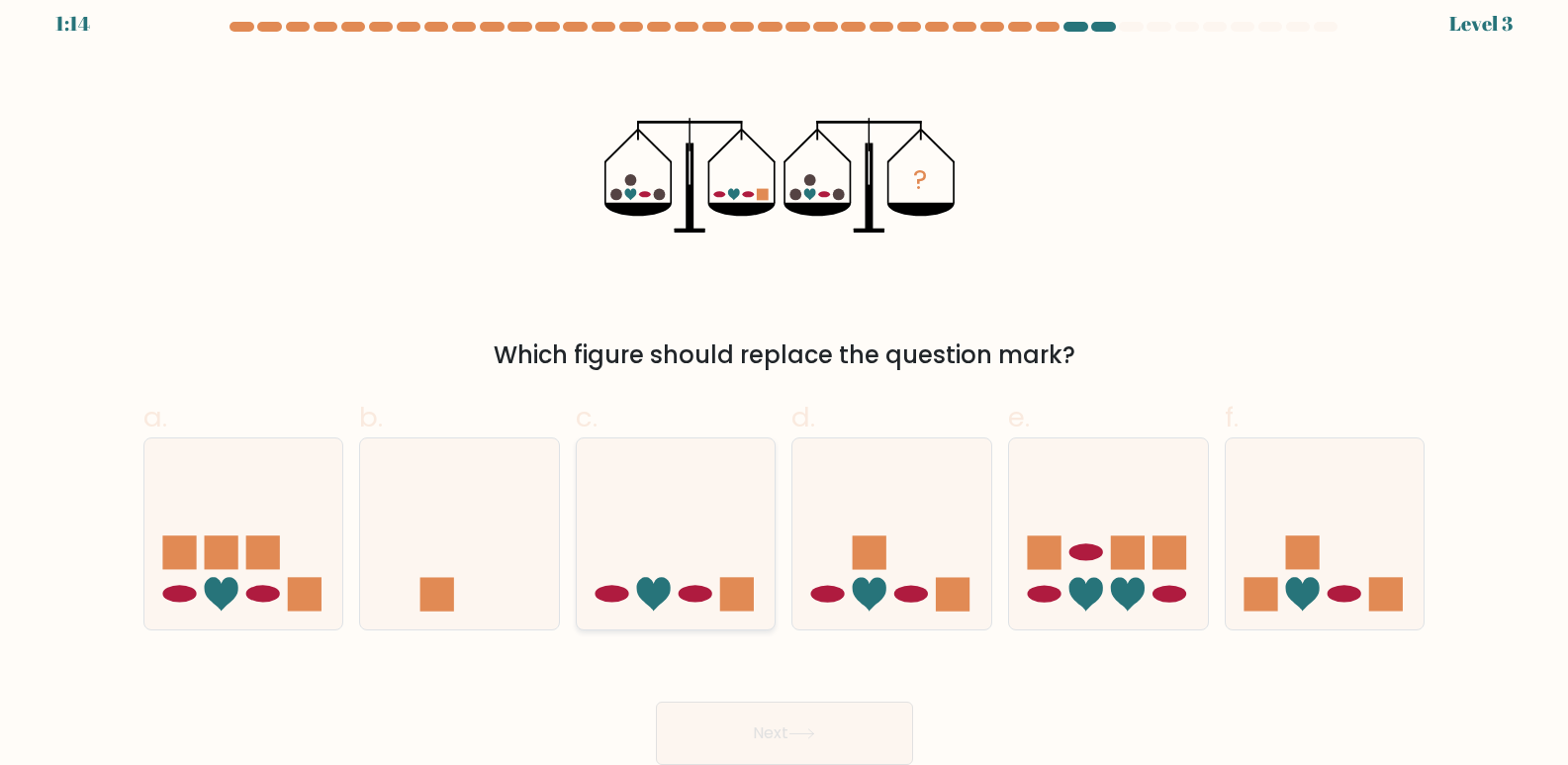 click 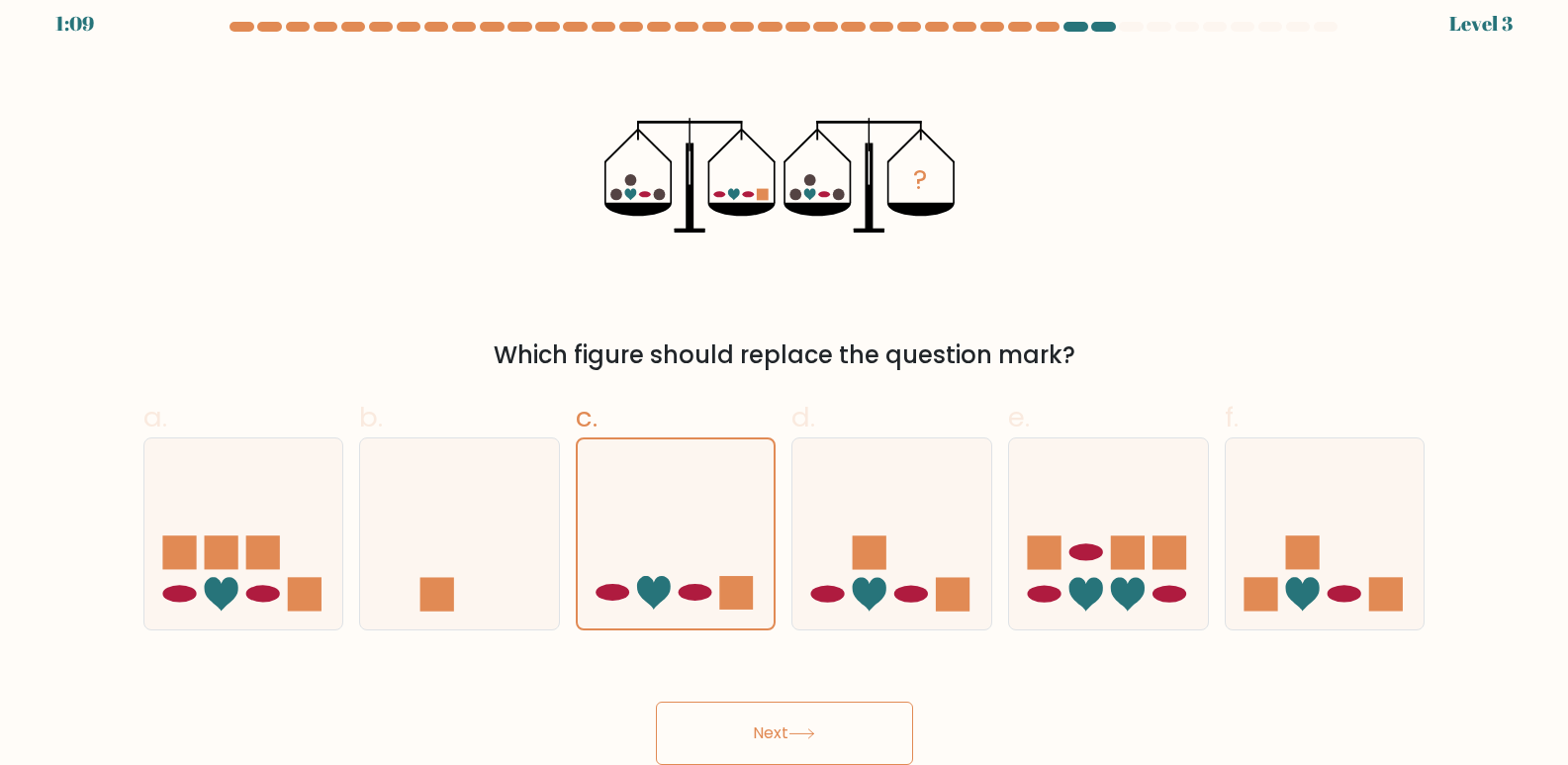 click on "Next" at bounding box center (784, 733) 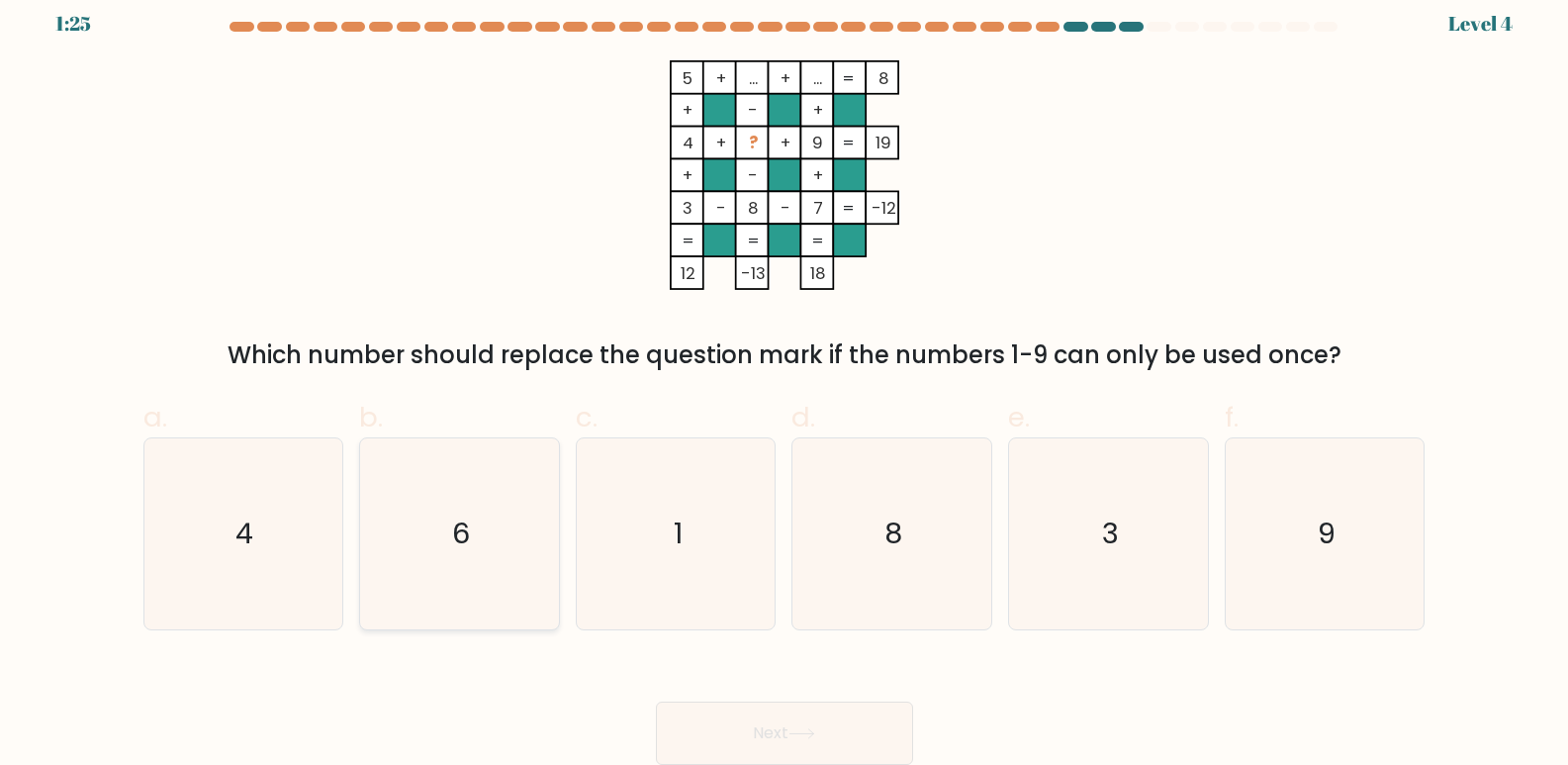 click on "6" 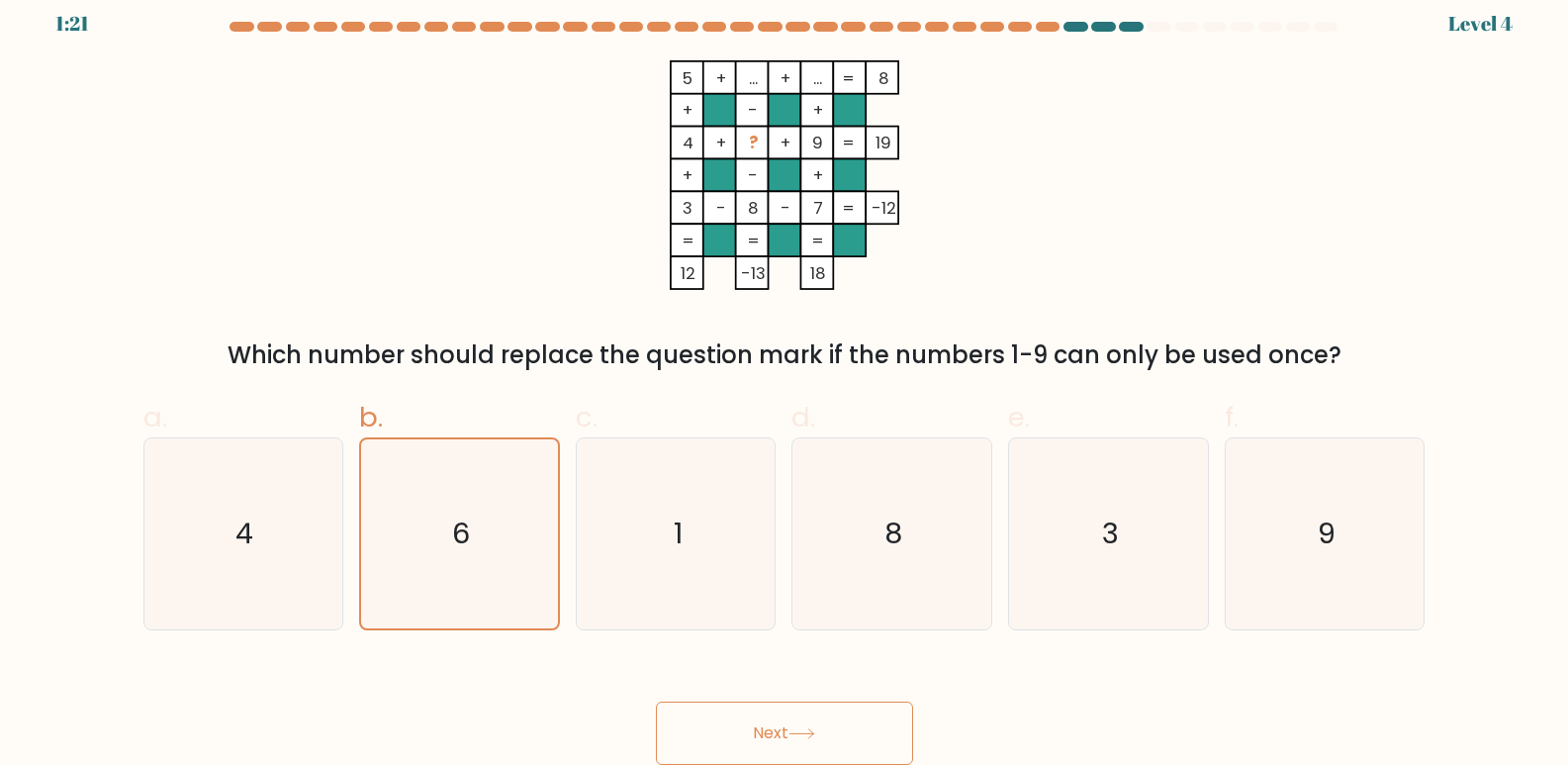 click on "Next" at bounding box center (784, 733) 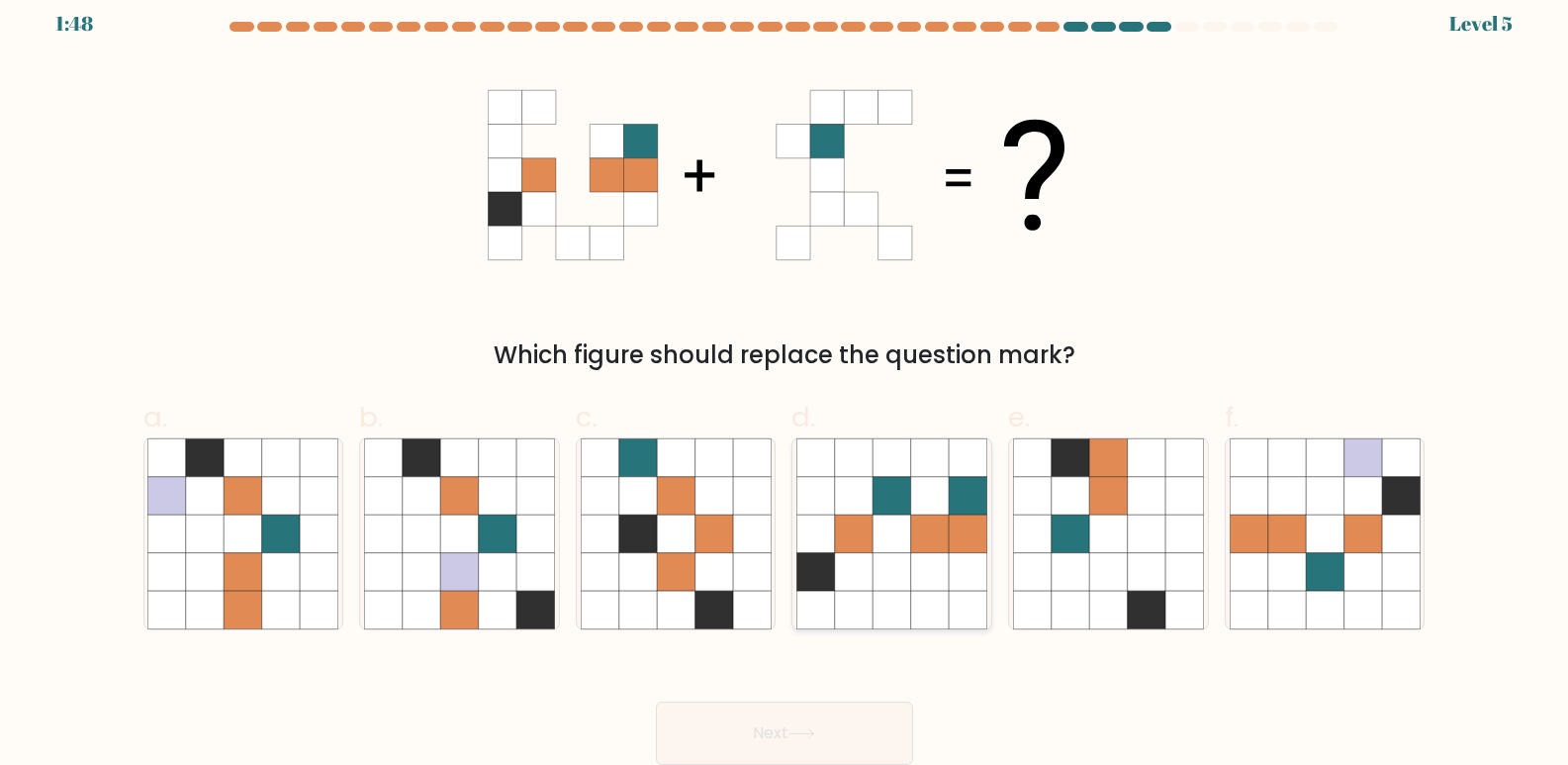 click 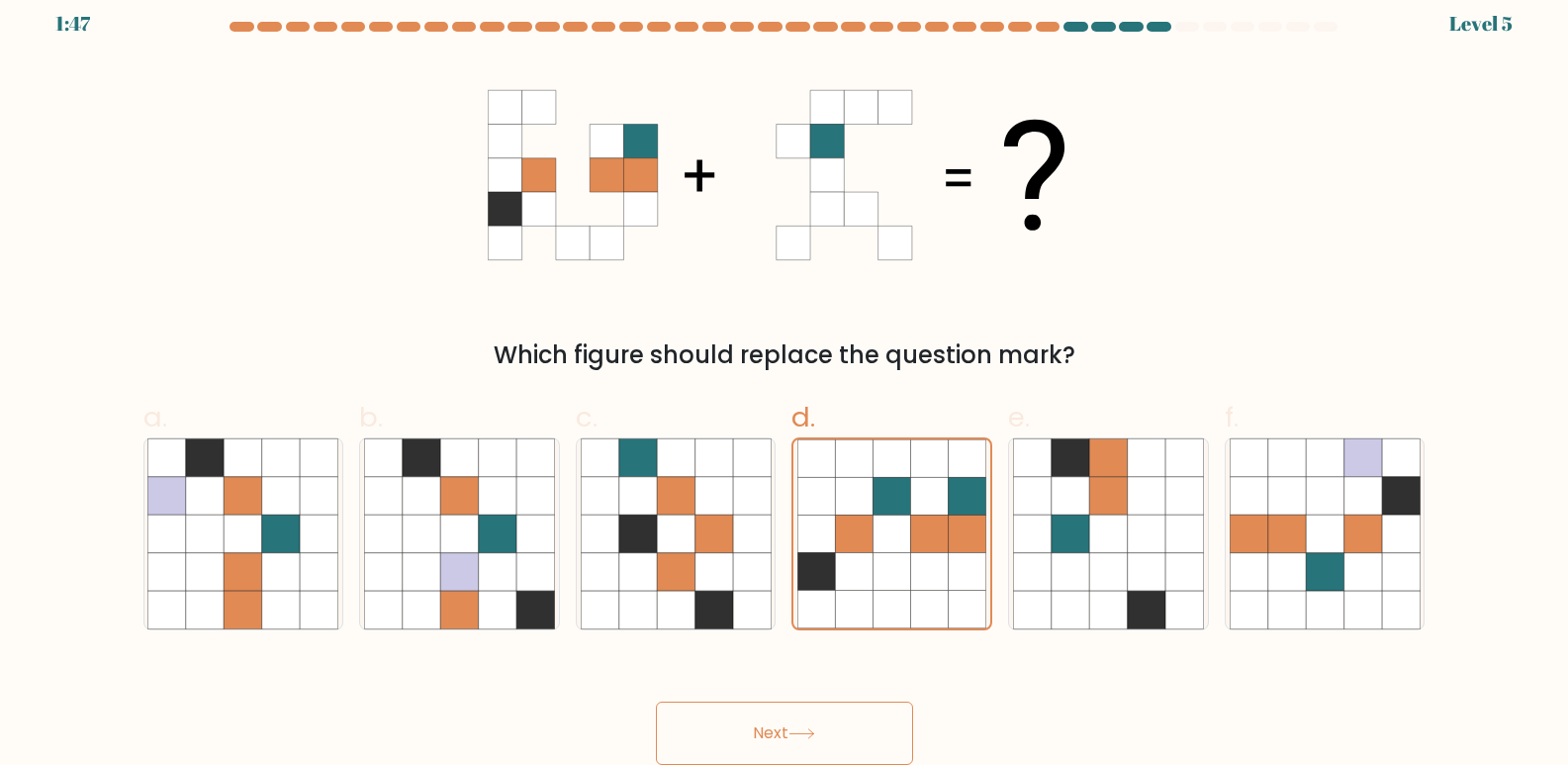 click 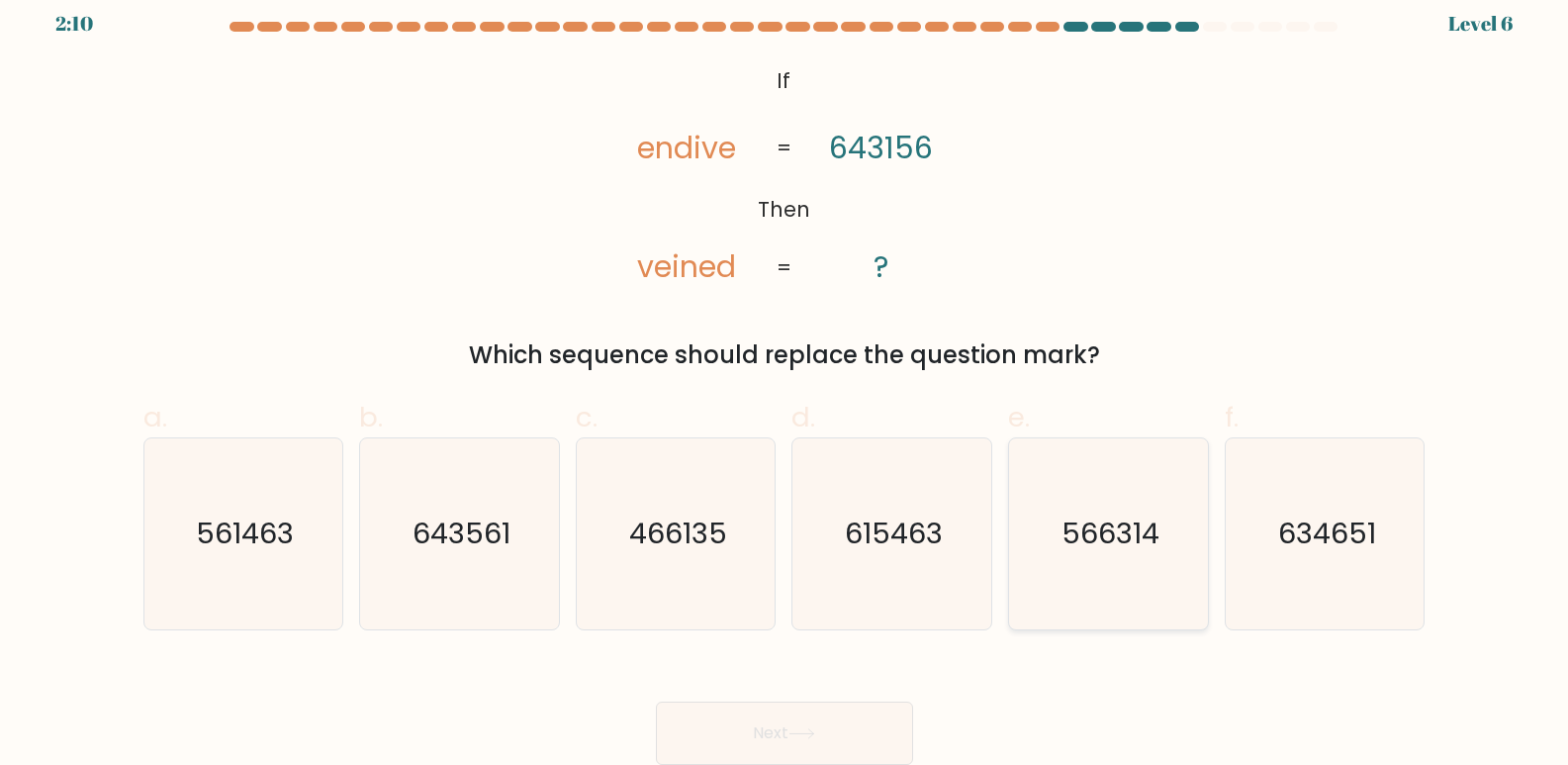 click on "566314" 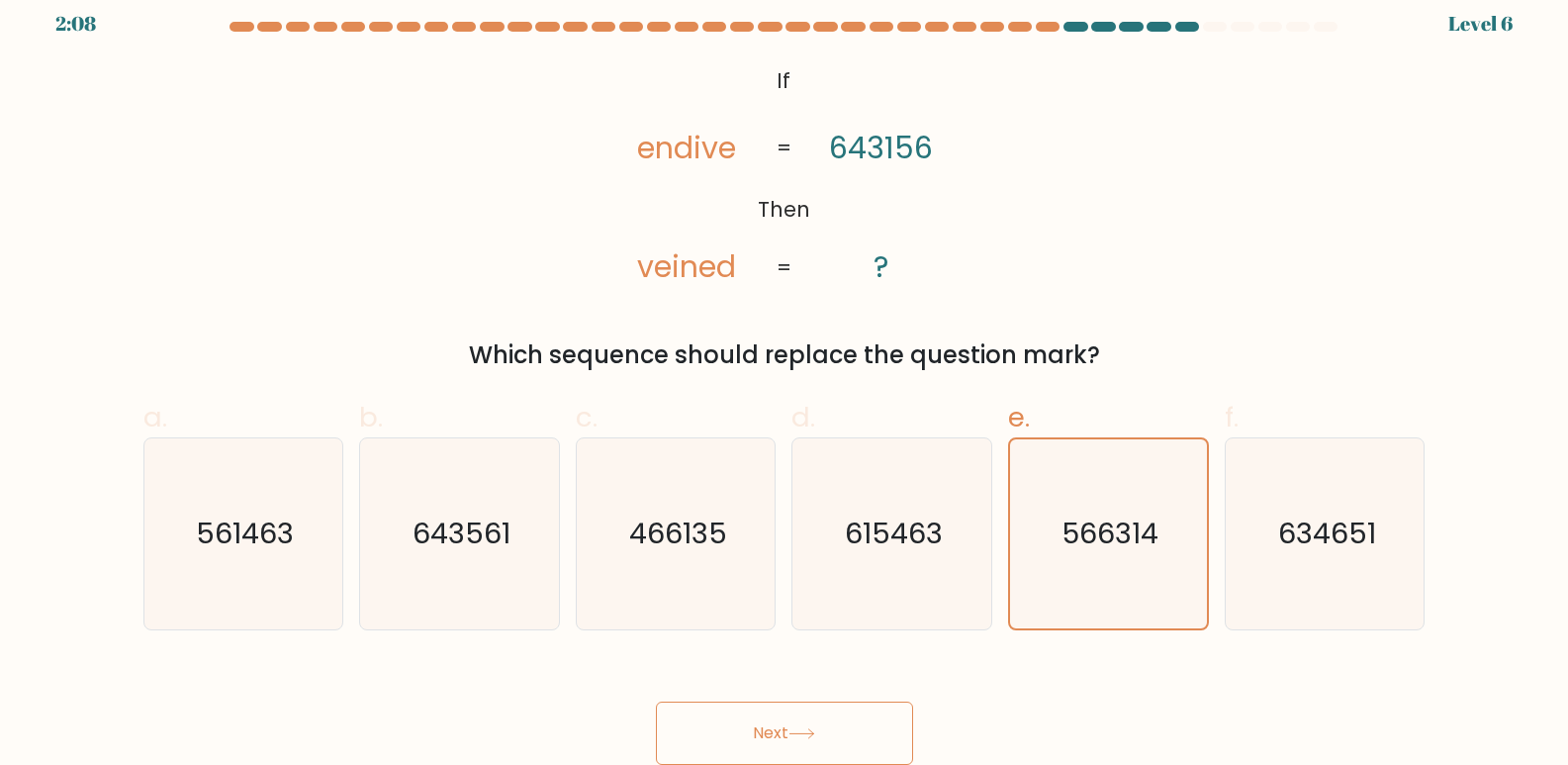 click on "Next" at bounding box center (784, 733) 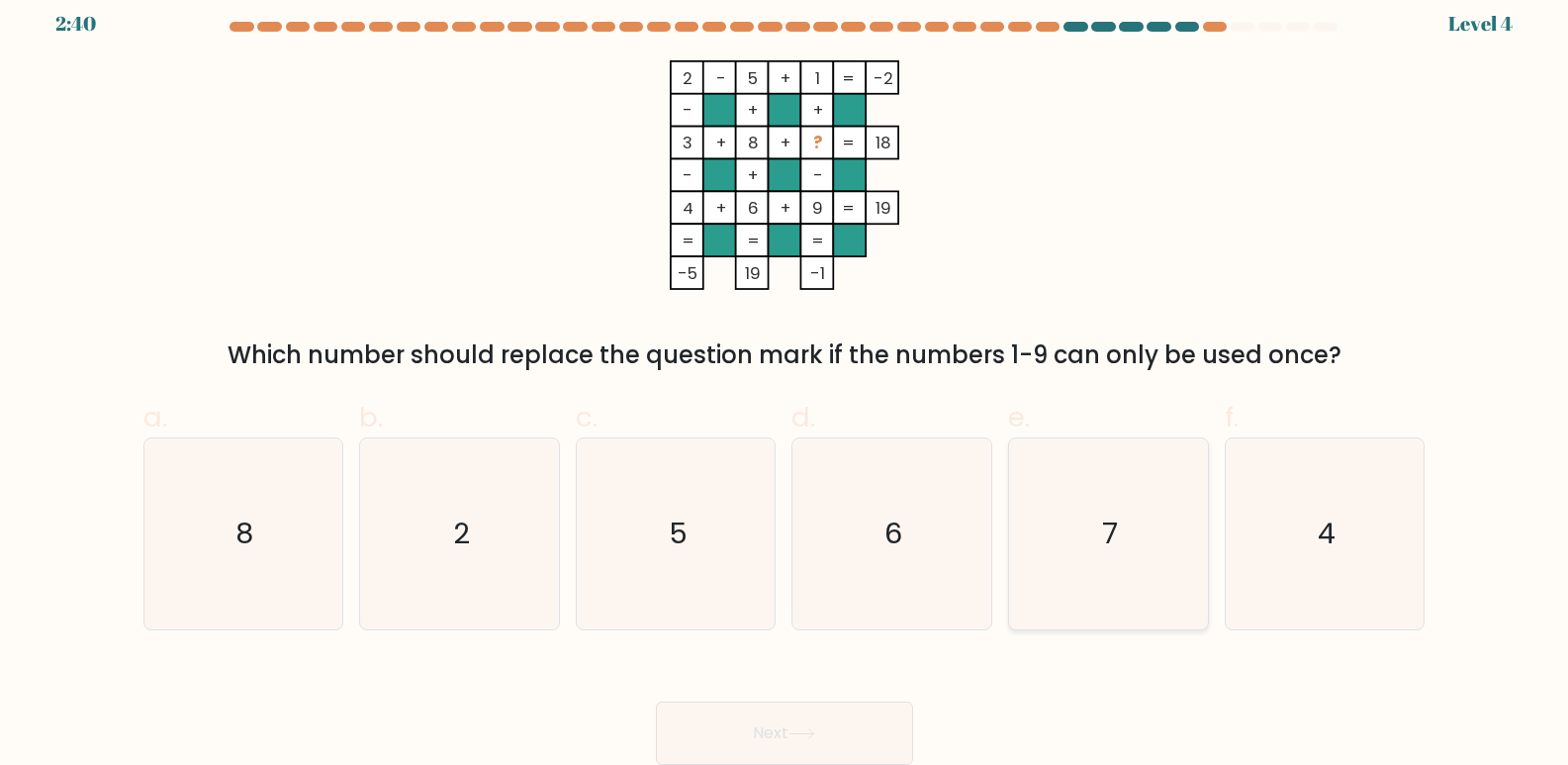 click on "7" 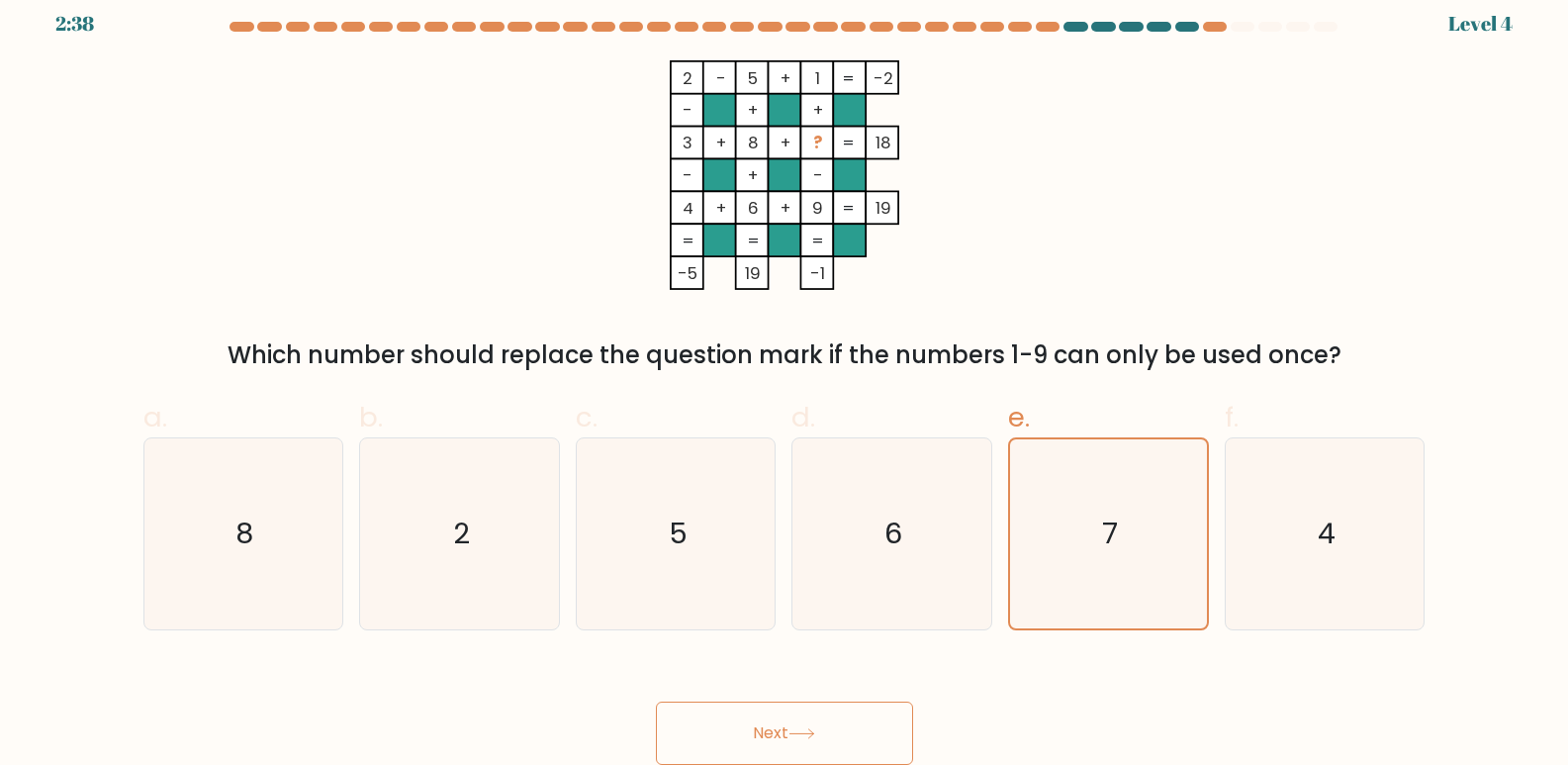 click on "Next" at bounding box center [784, 733] 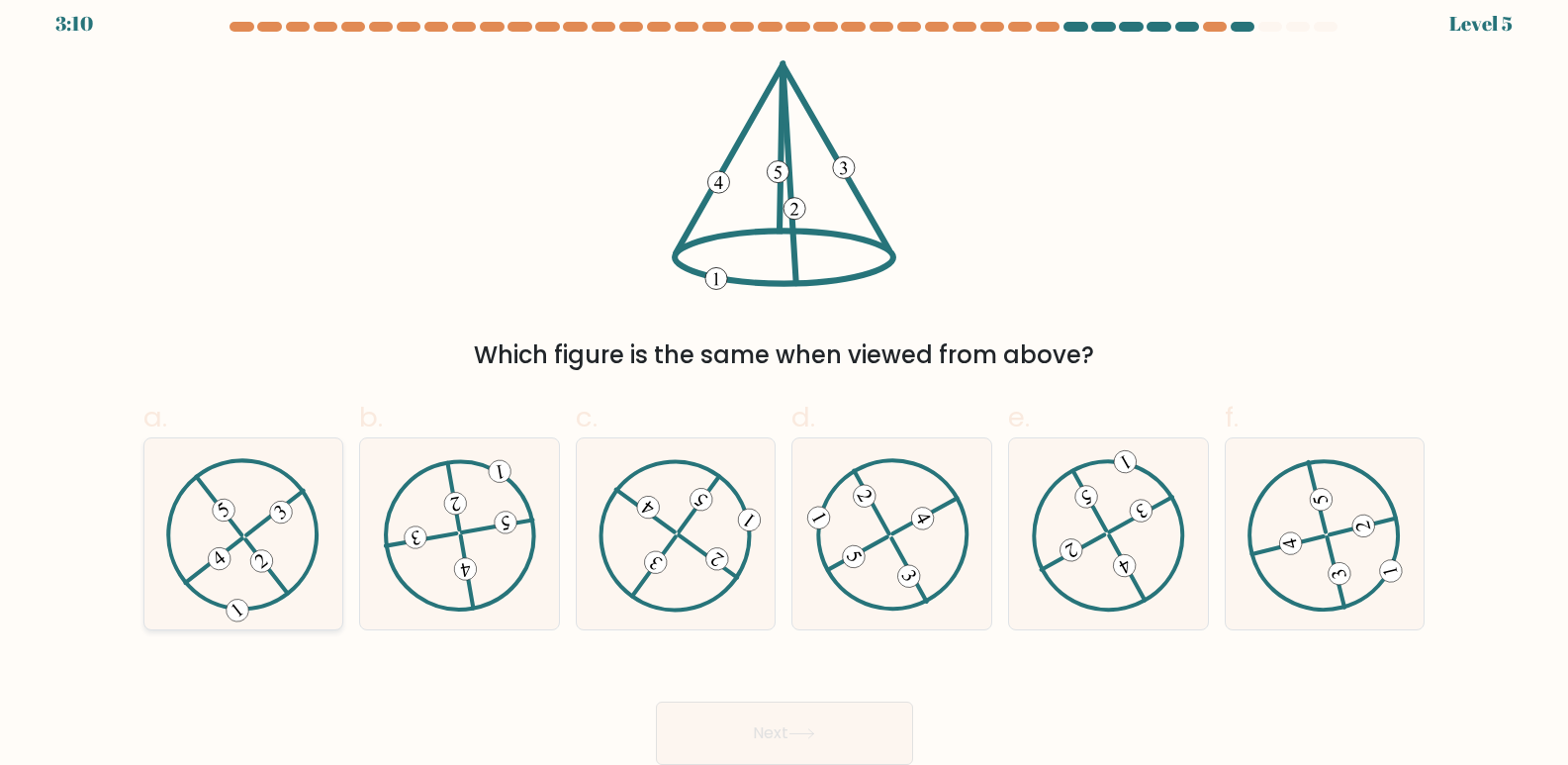 click 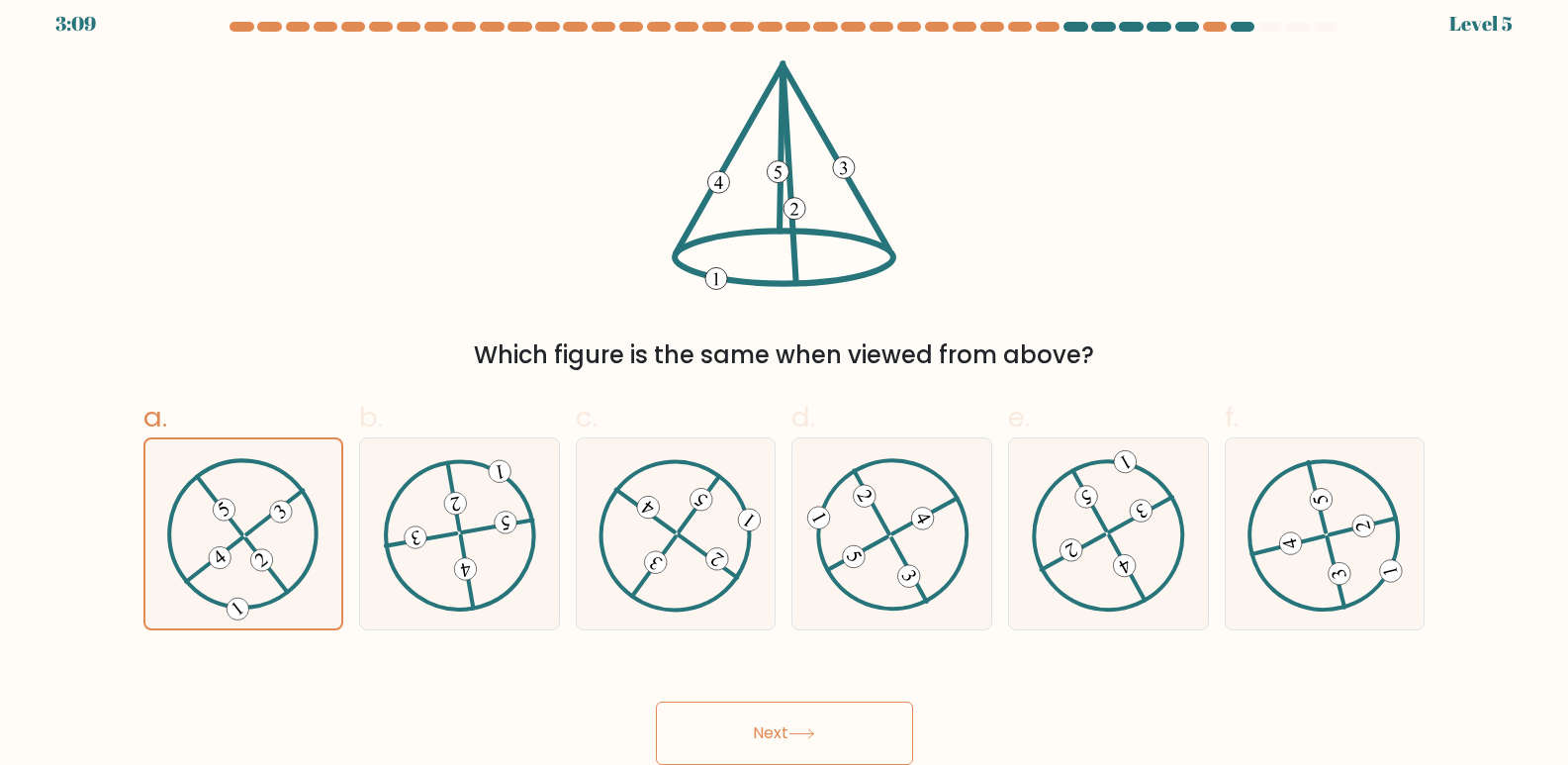 click on "Next" at bounding box center (784, 733) 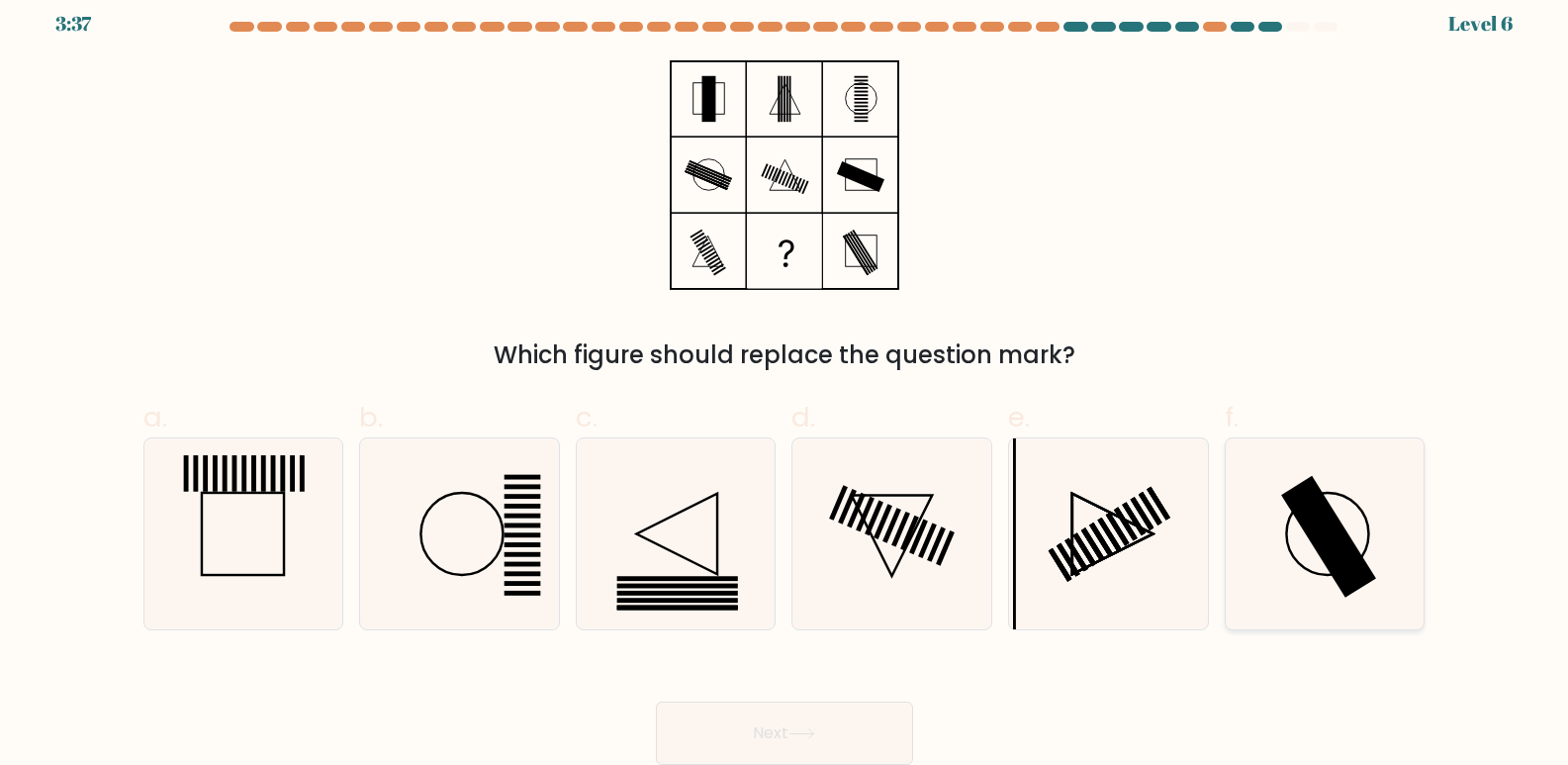 click 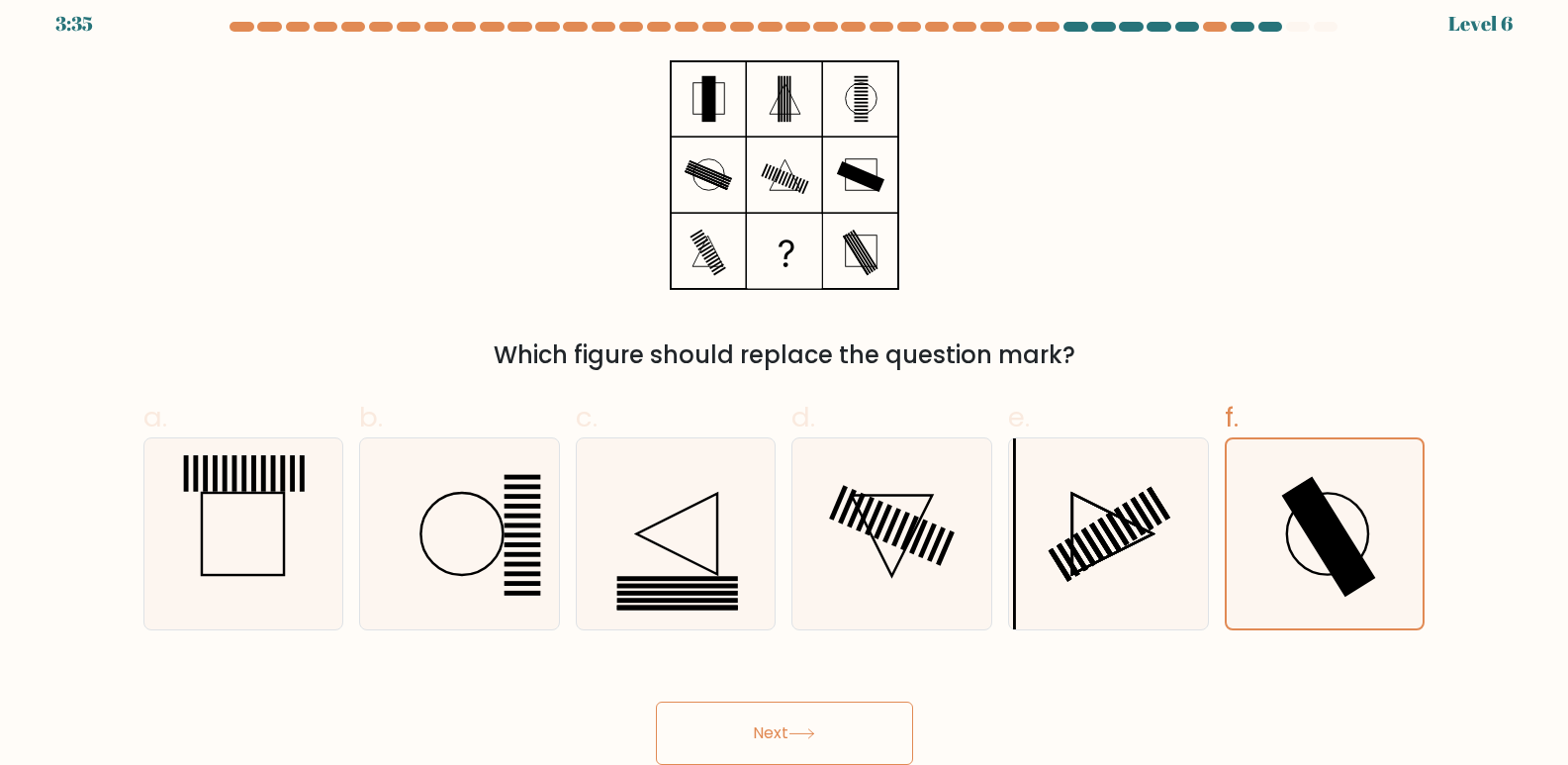 click on "Next" at bounding box center [784, 733] 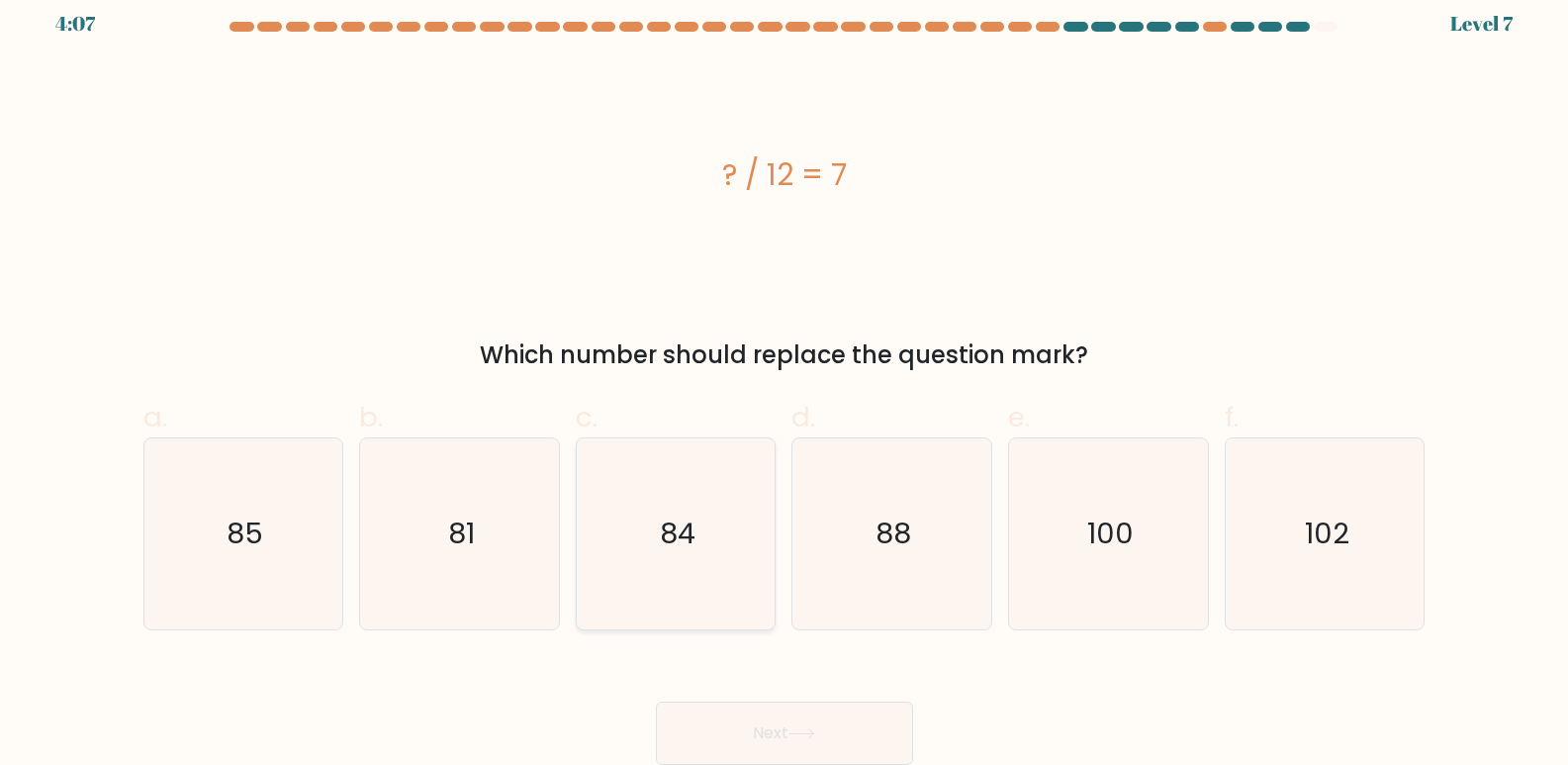 click on "84" 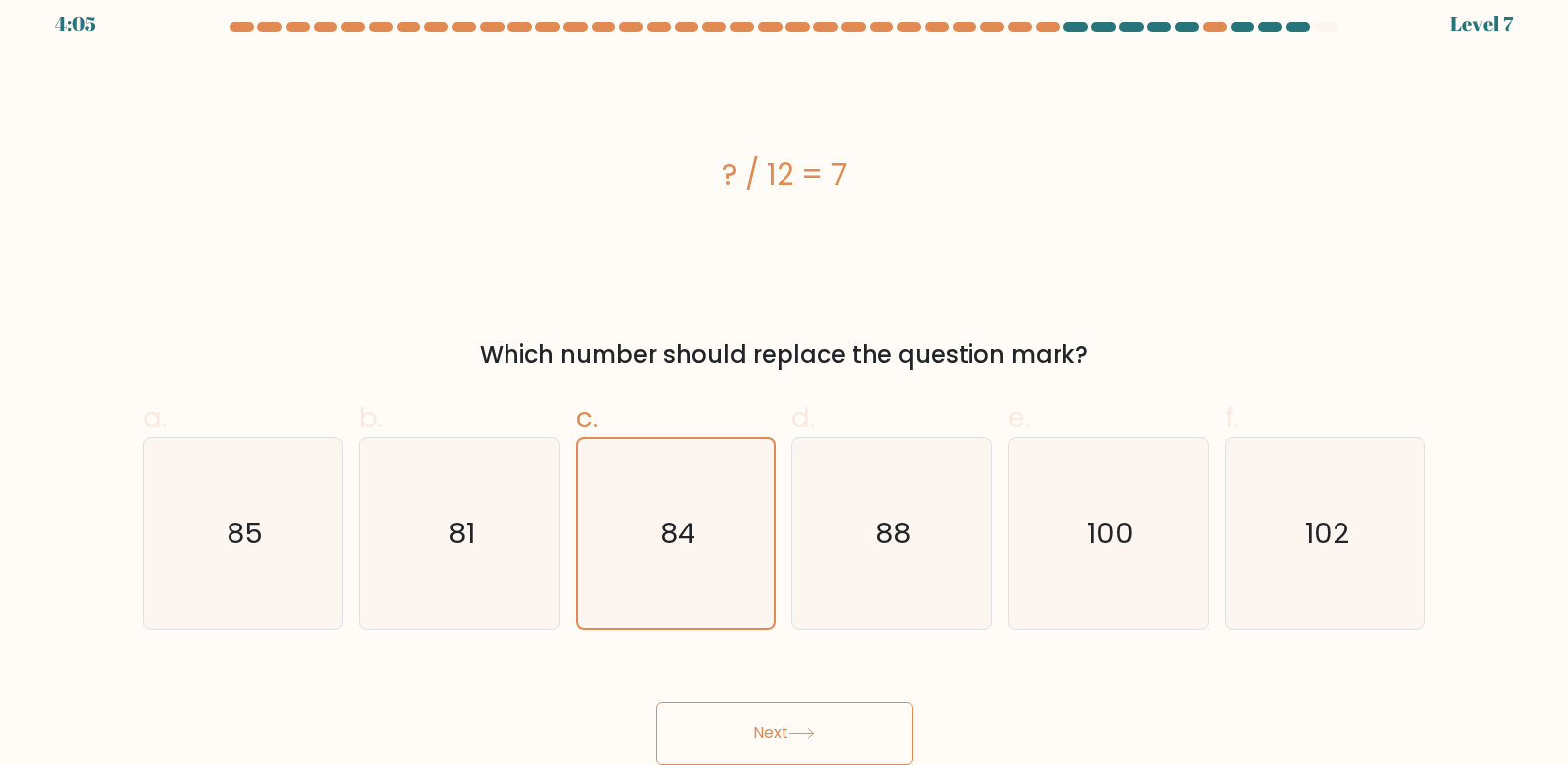 click on "Next" at bounding box center (784, 733) 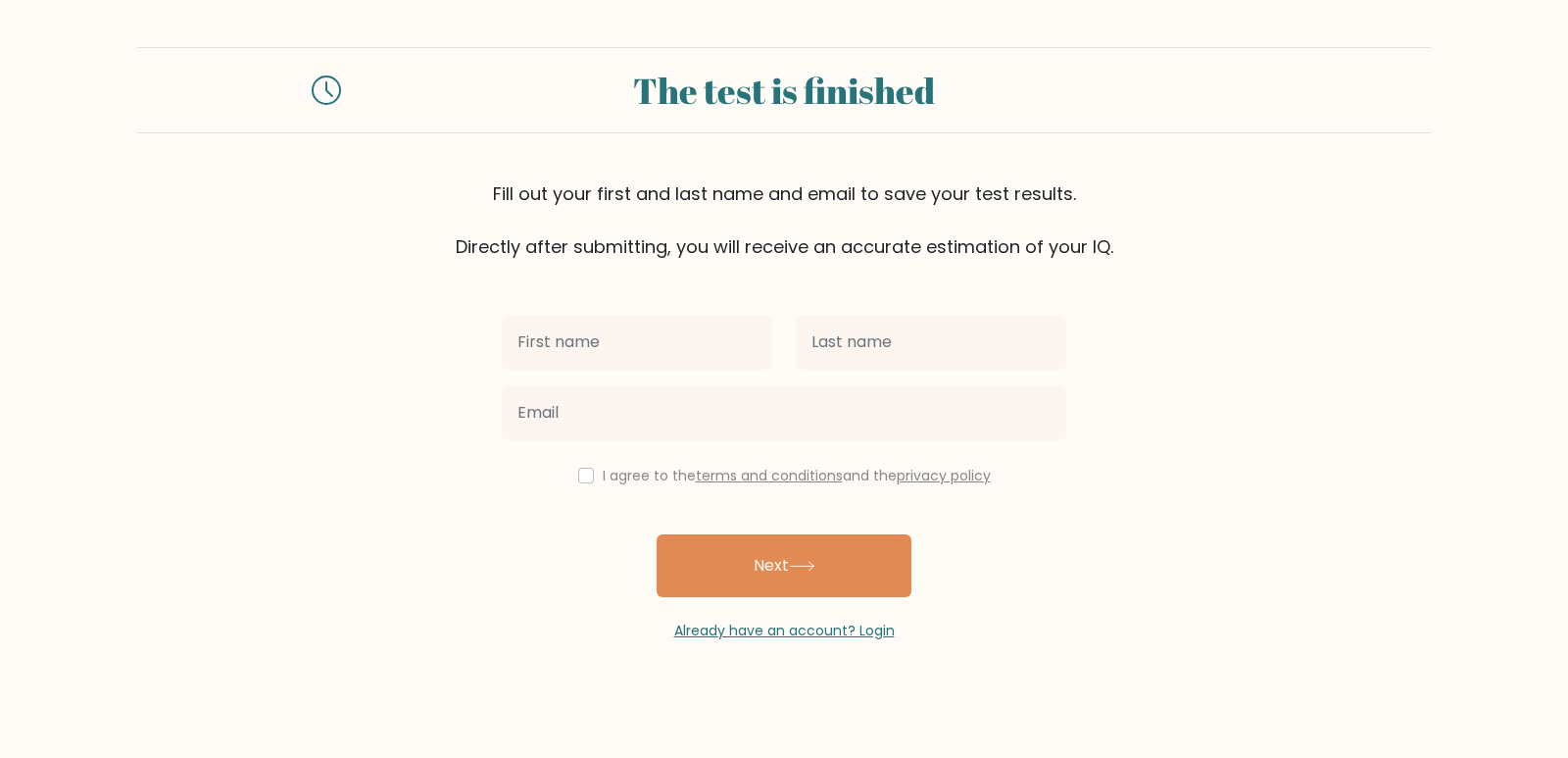 scroll, scrollTop: 0, scrollLeft: 0, axis: both 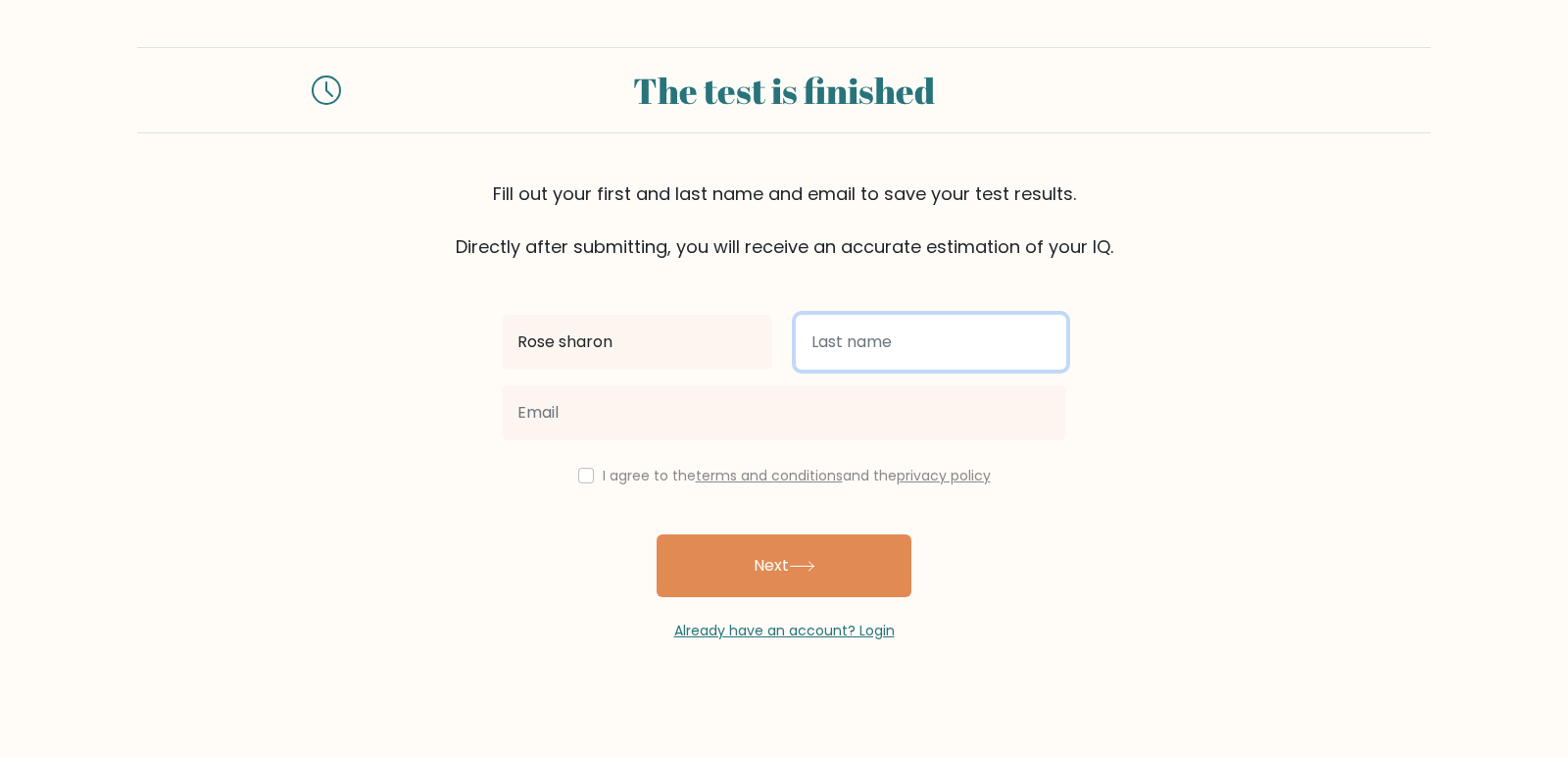click at bounding box center (931, 342) 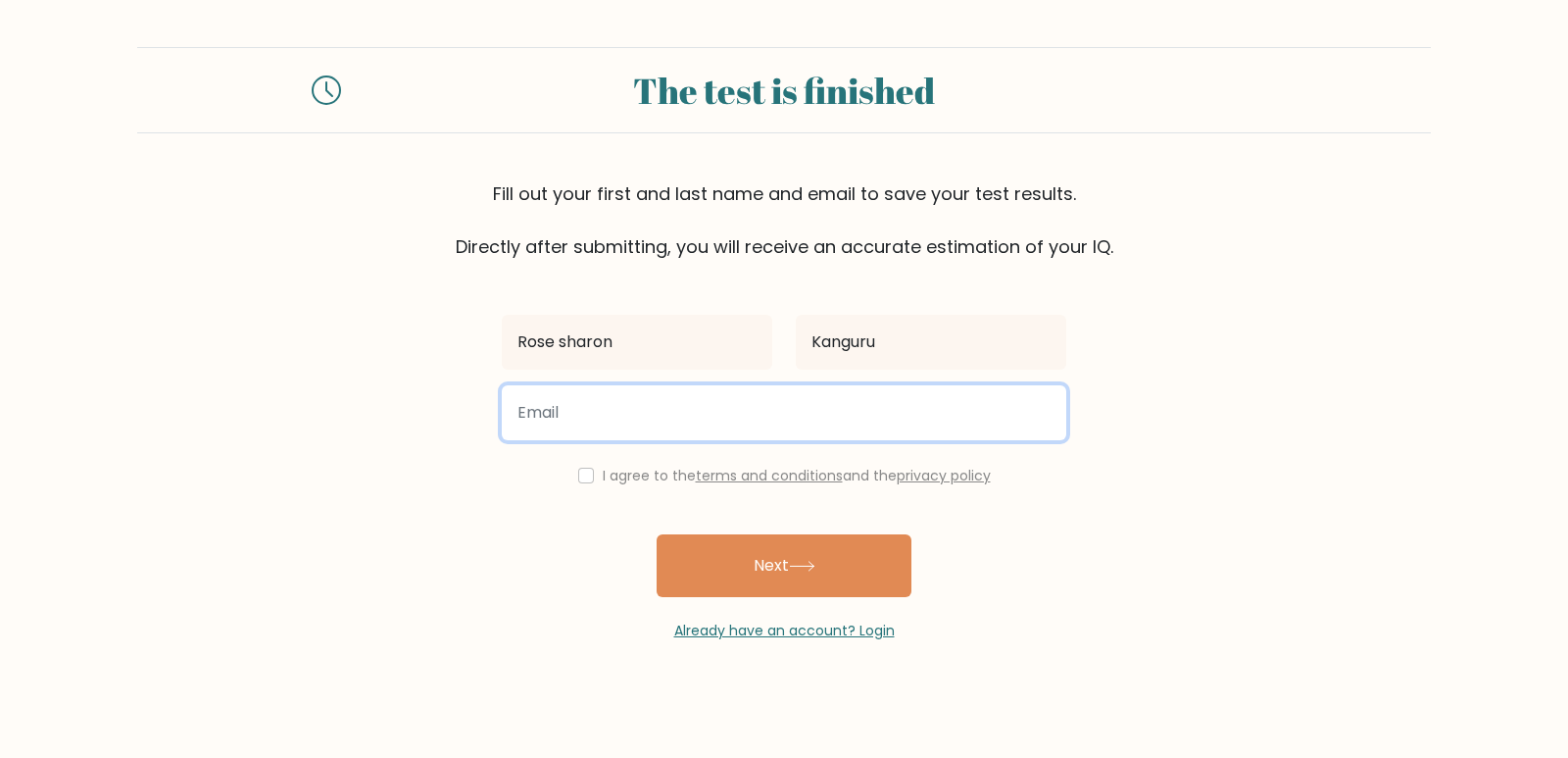 click at bounding box center [784, 413] 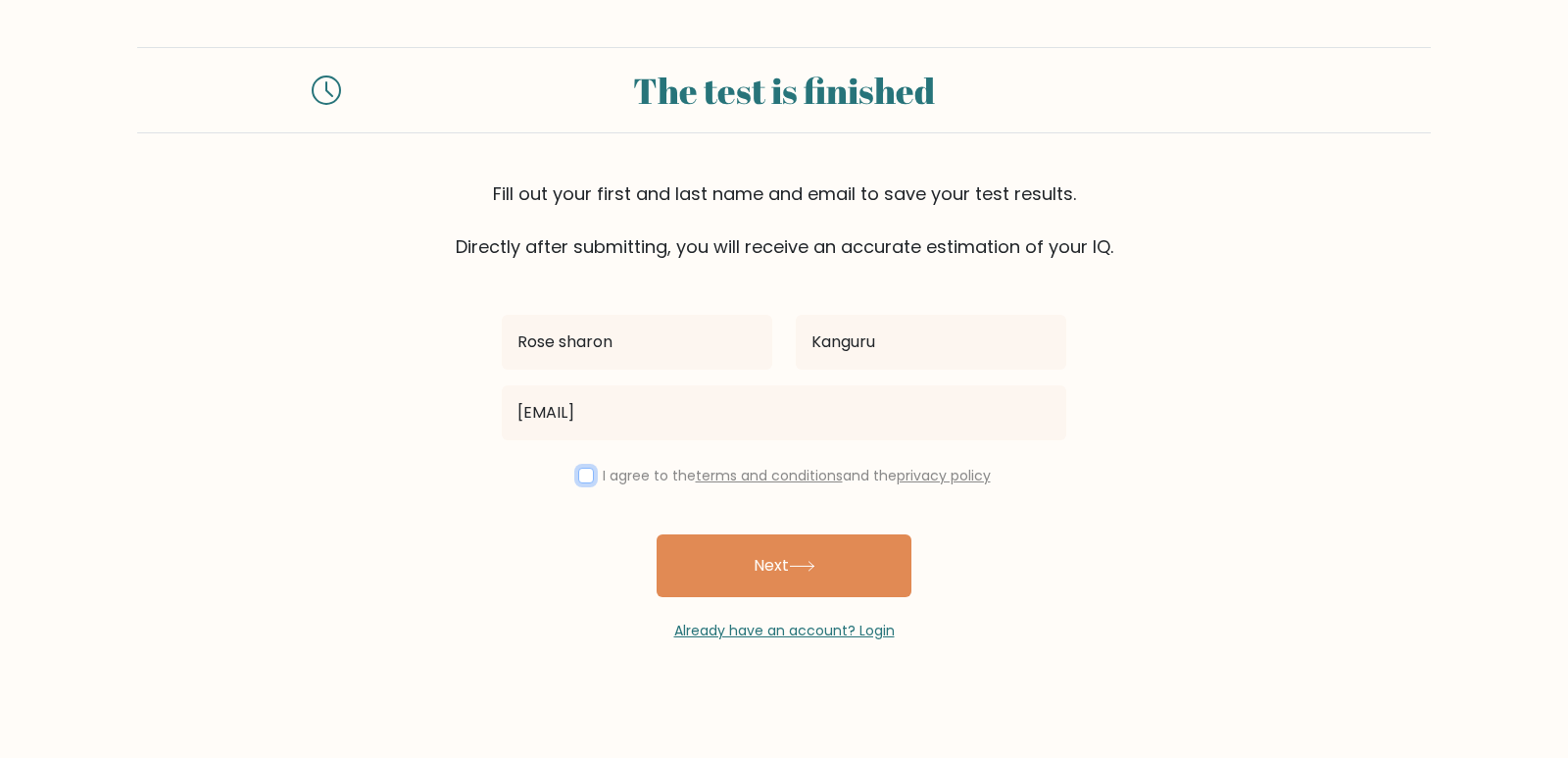 click at bounding box center [586, 476] 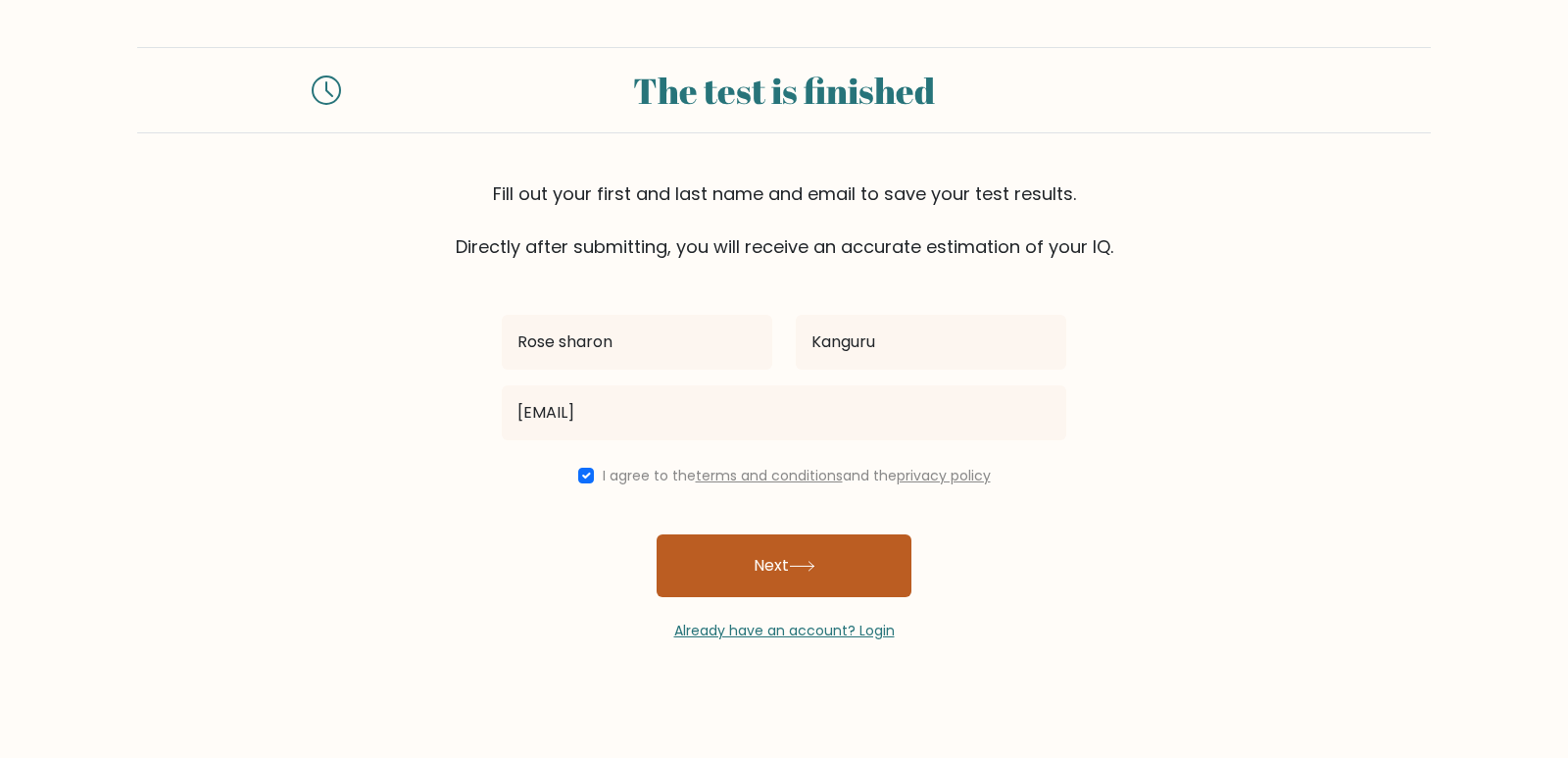 click on "Next" at bounding box center [784, 566] 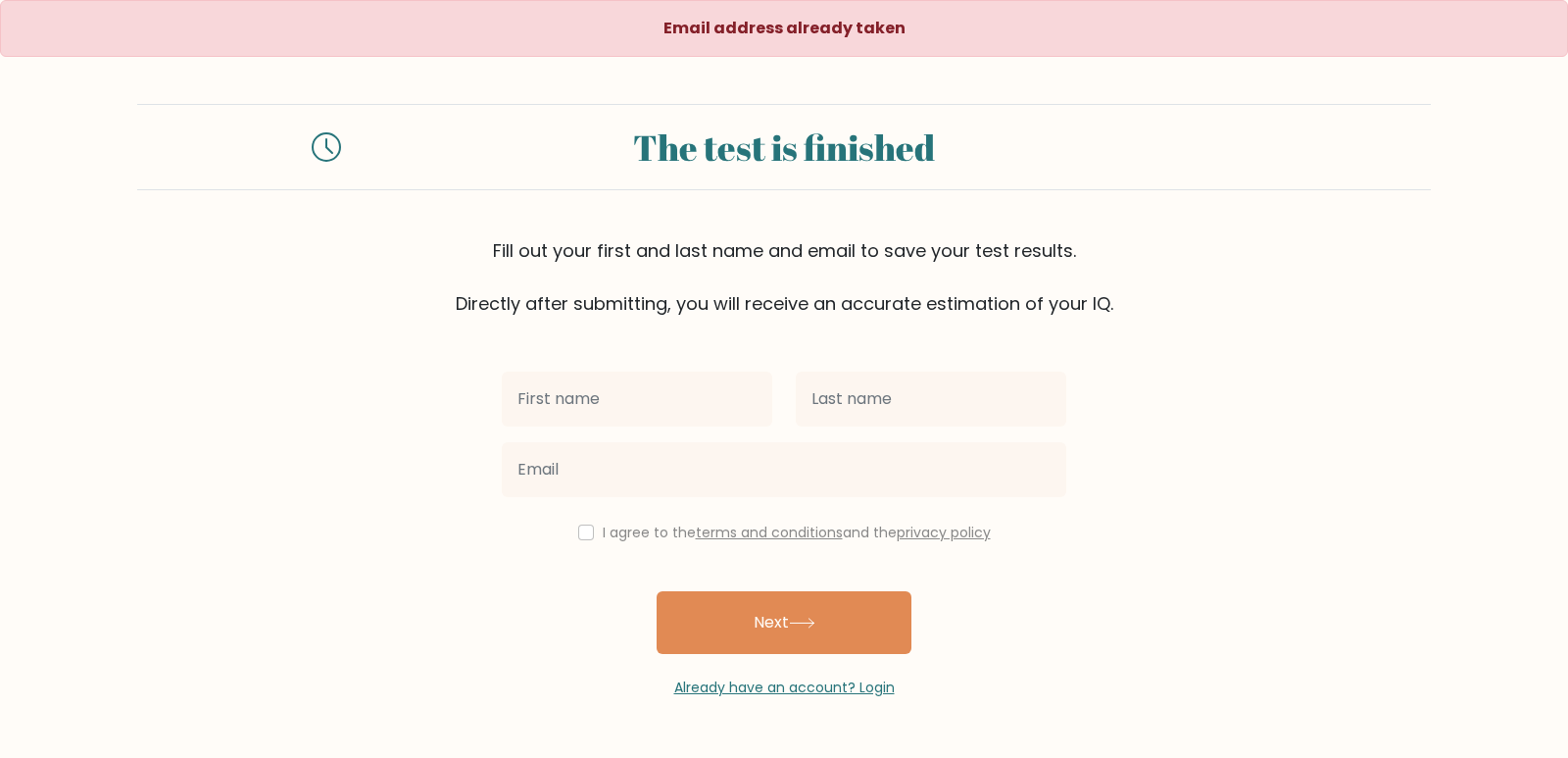 scroll, scrollTop: 0, scrollLeft: 0, axis: both 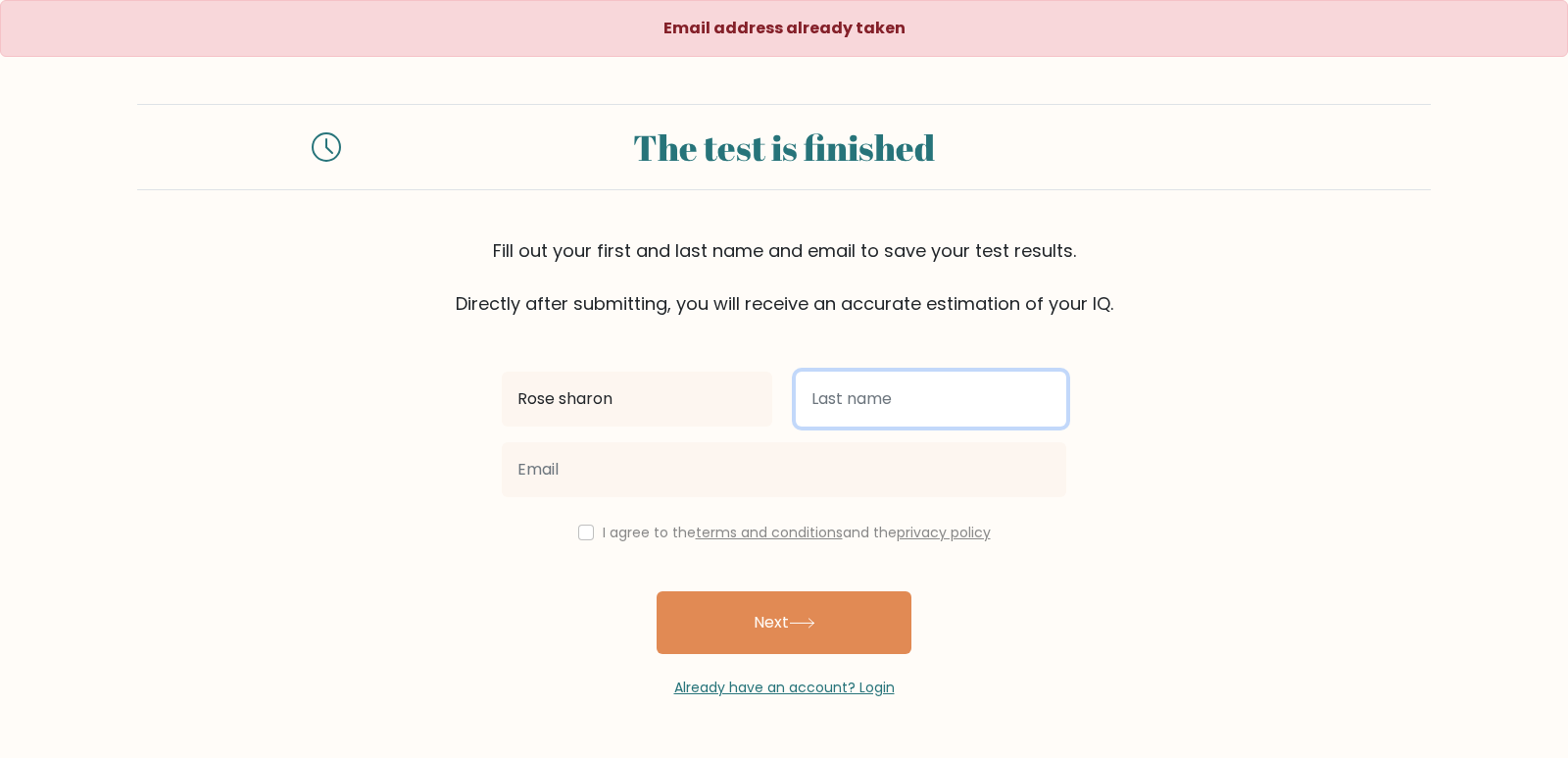 click at bounding box center [931, 399] 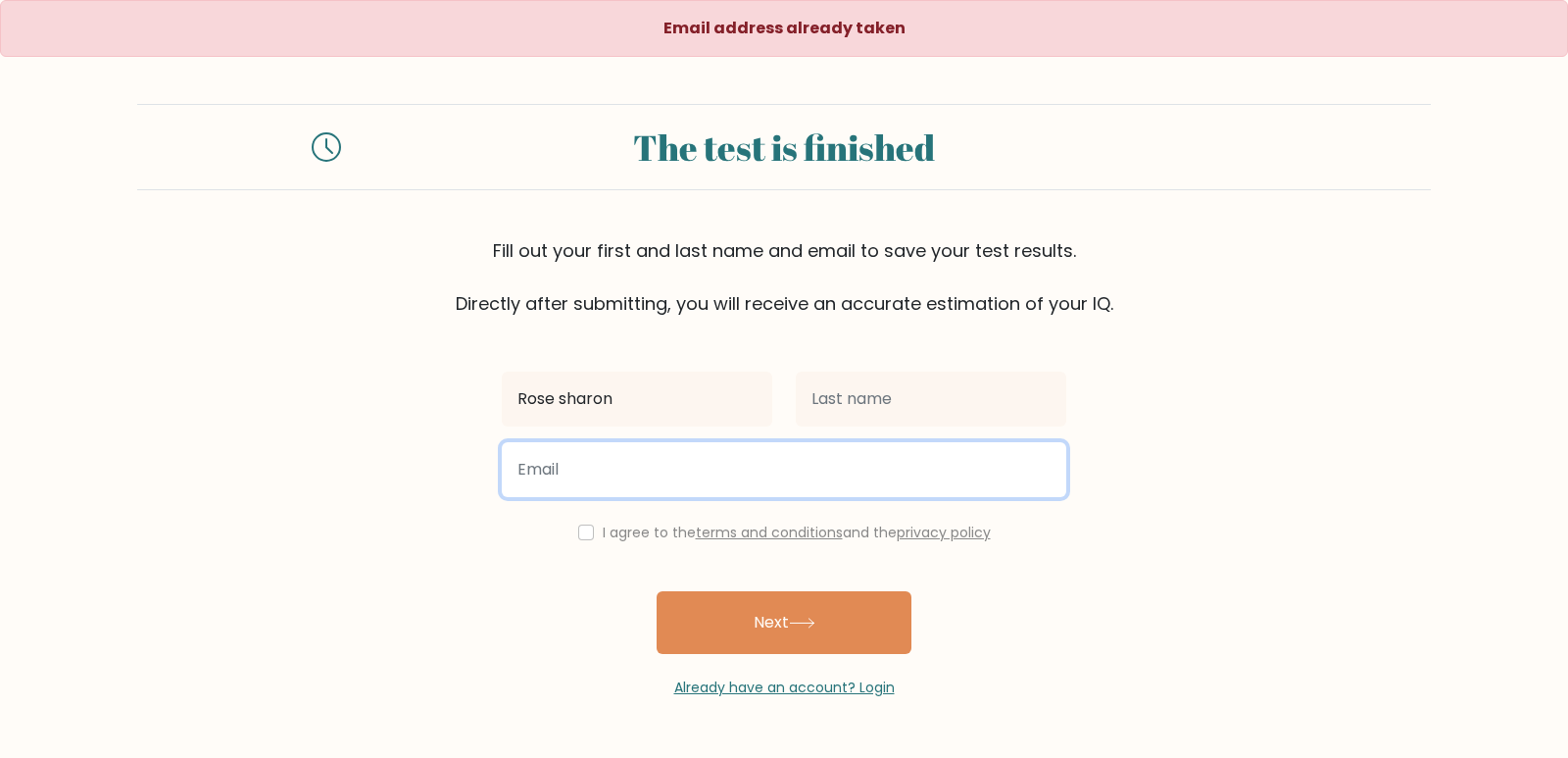 click at bounding box center (784, 470) 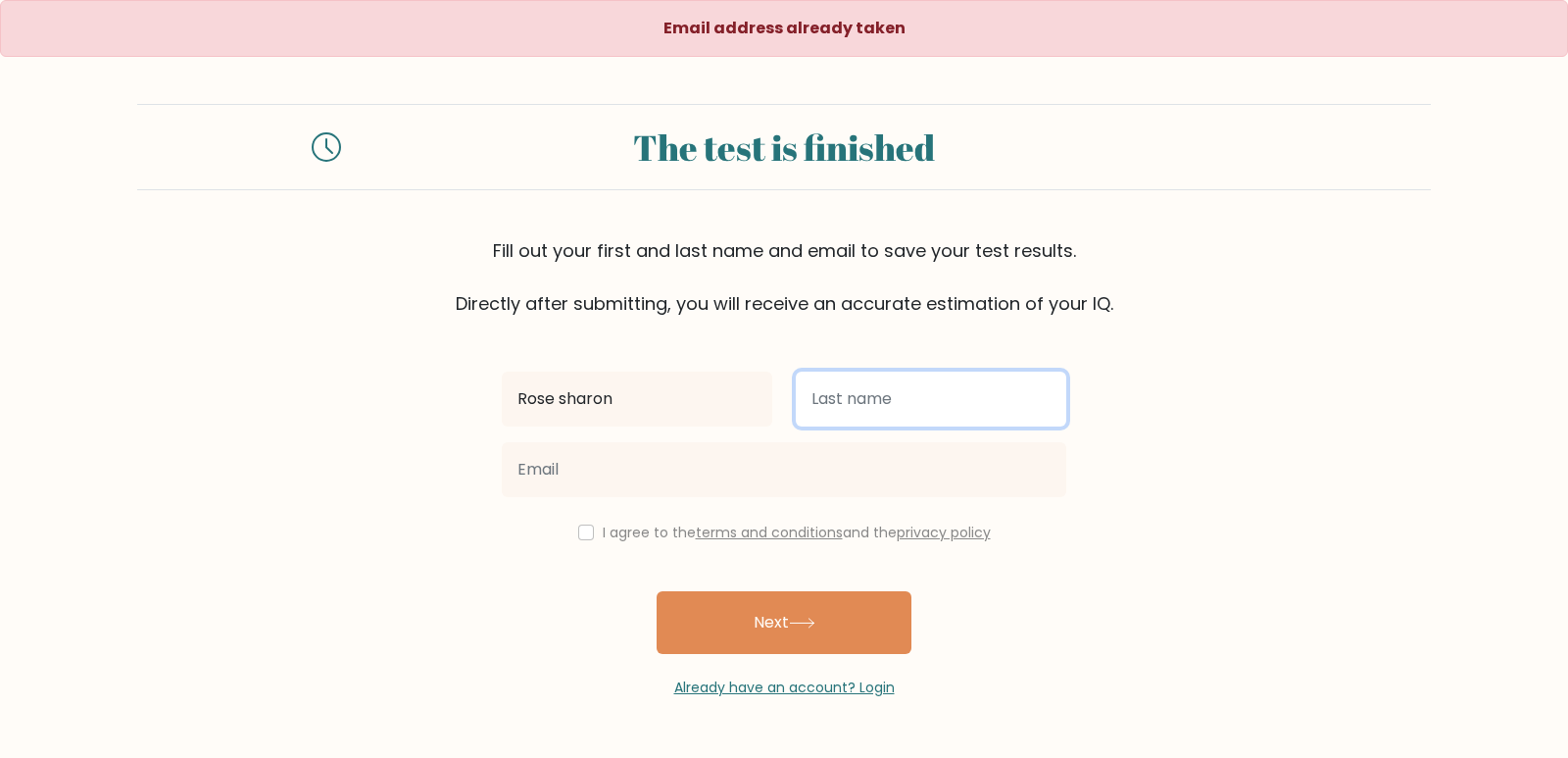 click at bounding box center (931, 399) 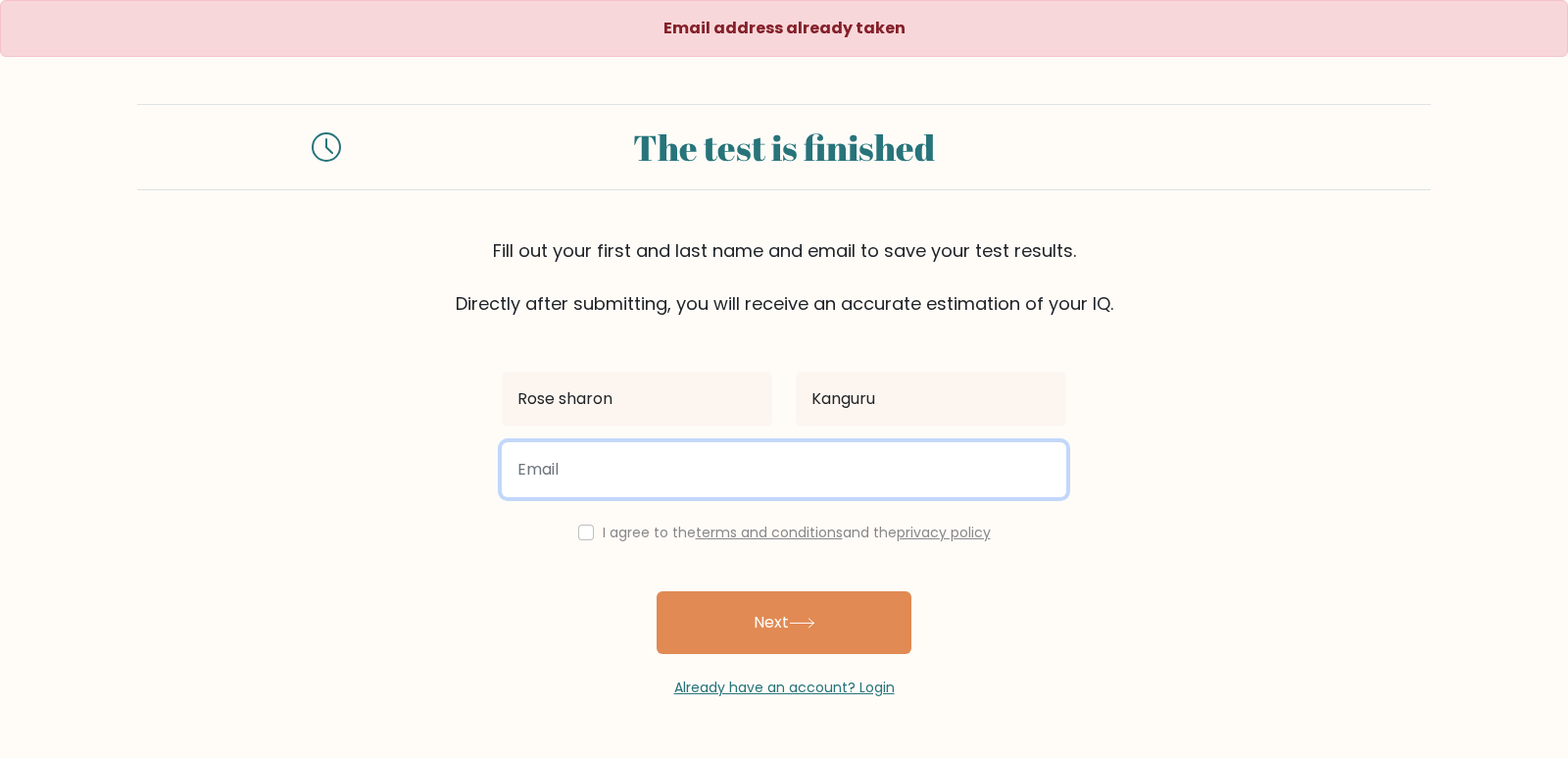 click at bounding box center (784, 470) 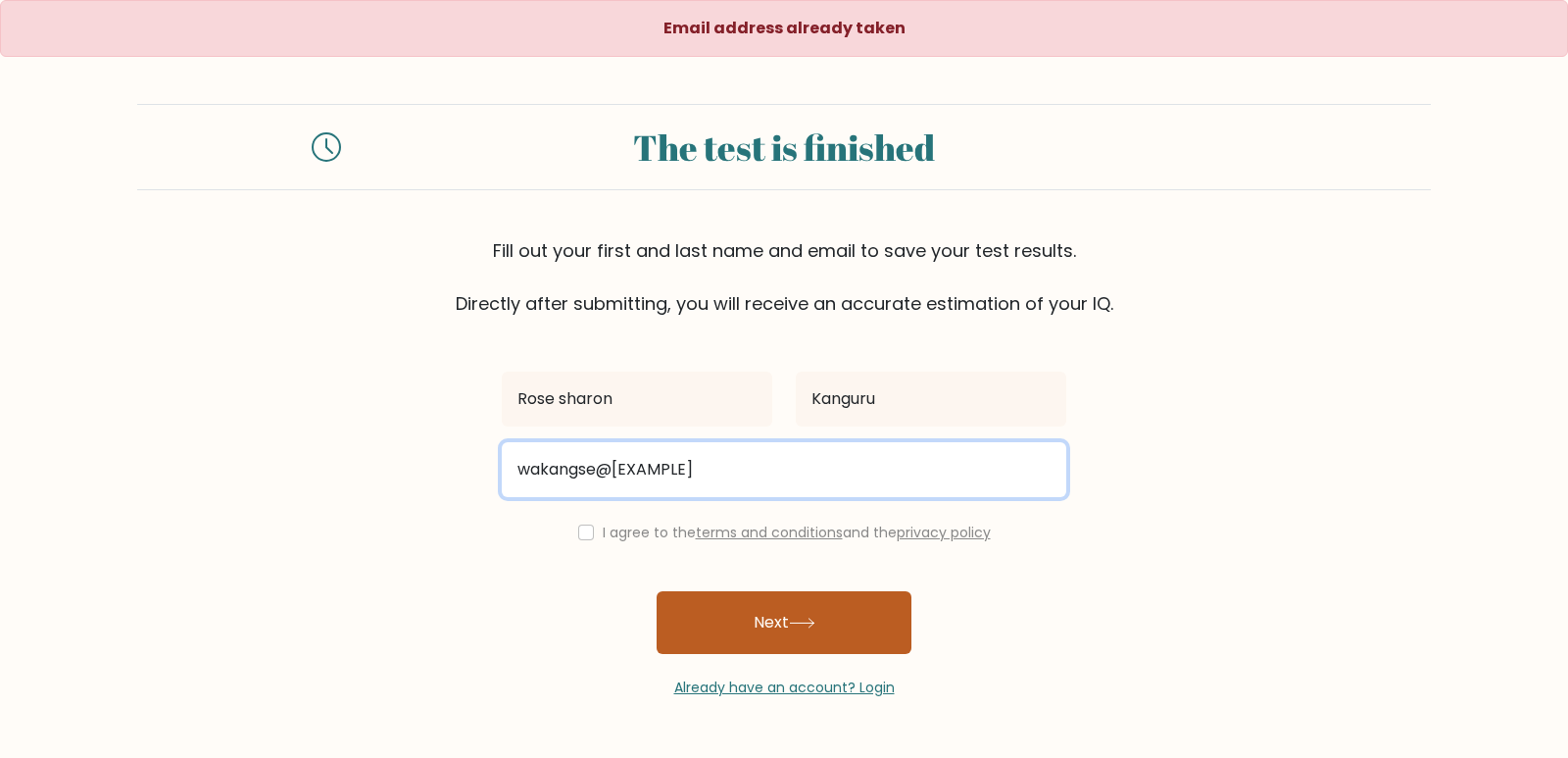 type on "wakangse@gmail.com" 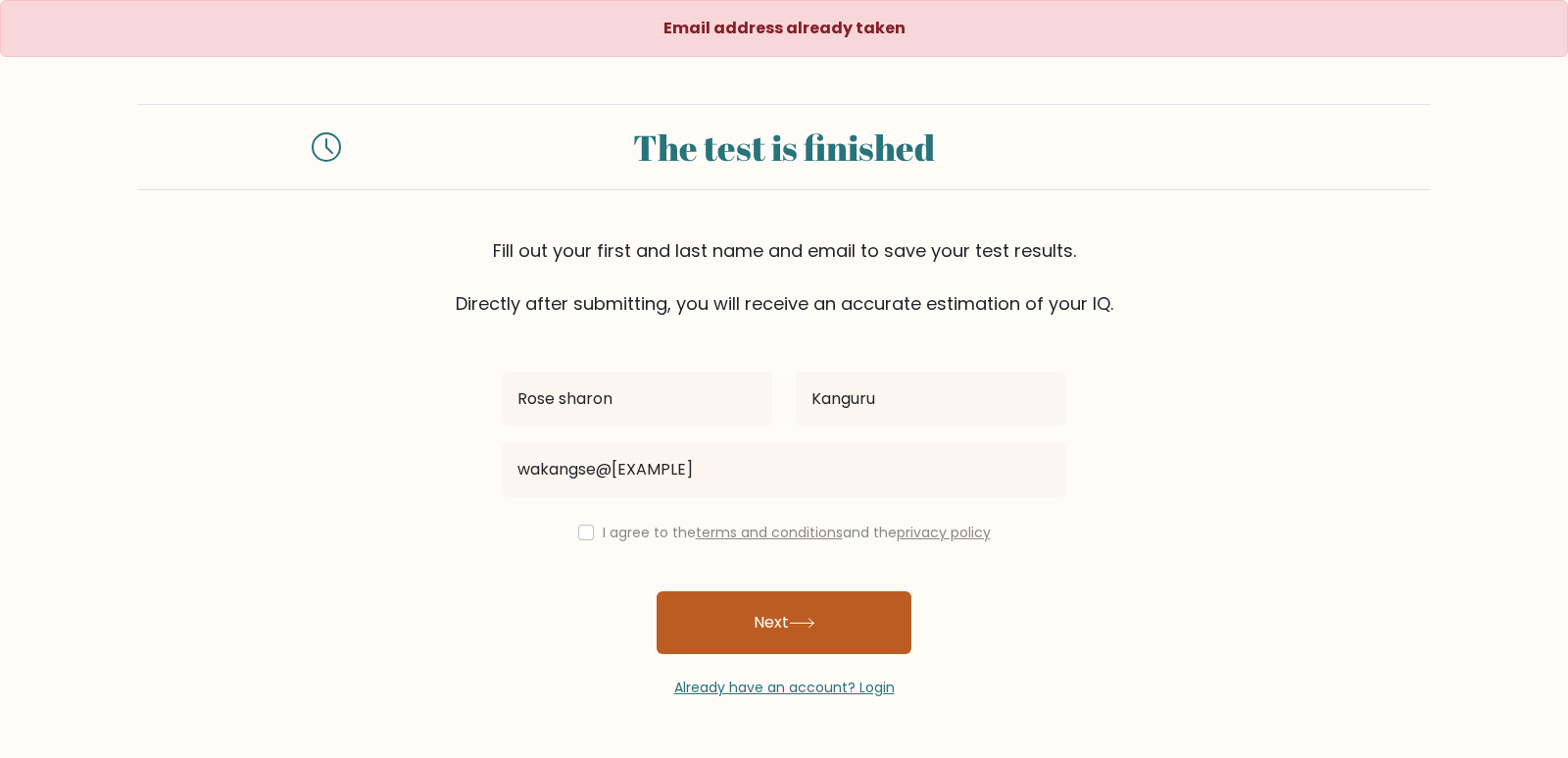 click on "Next" at bounding box center [784, 623] 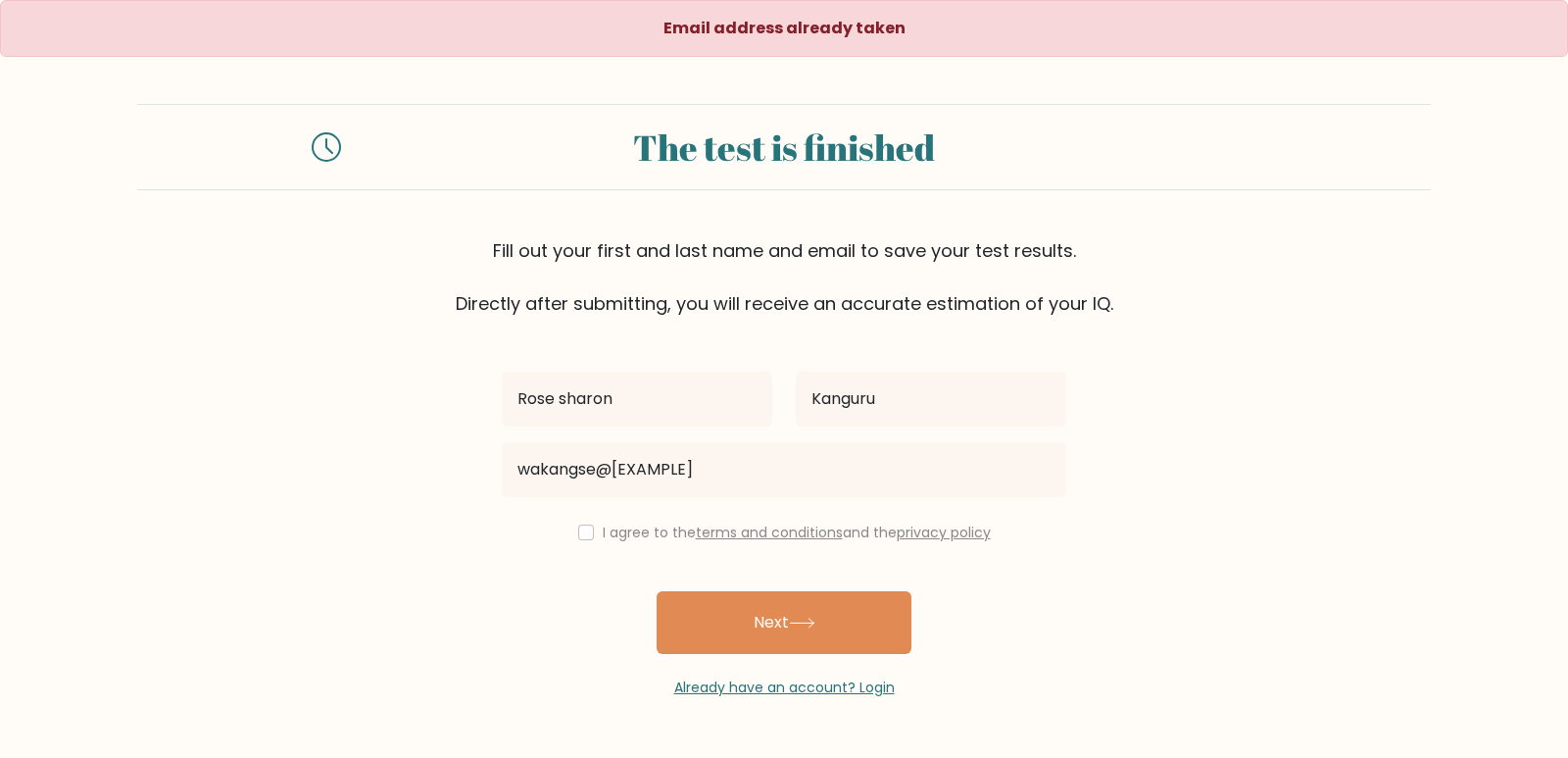 click on "I agree to the  terms and conditions  and the  privacy policy" at bounding box center [784, 532] 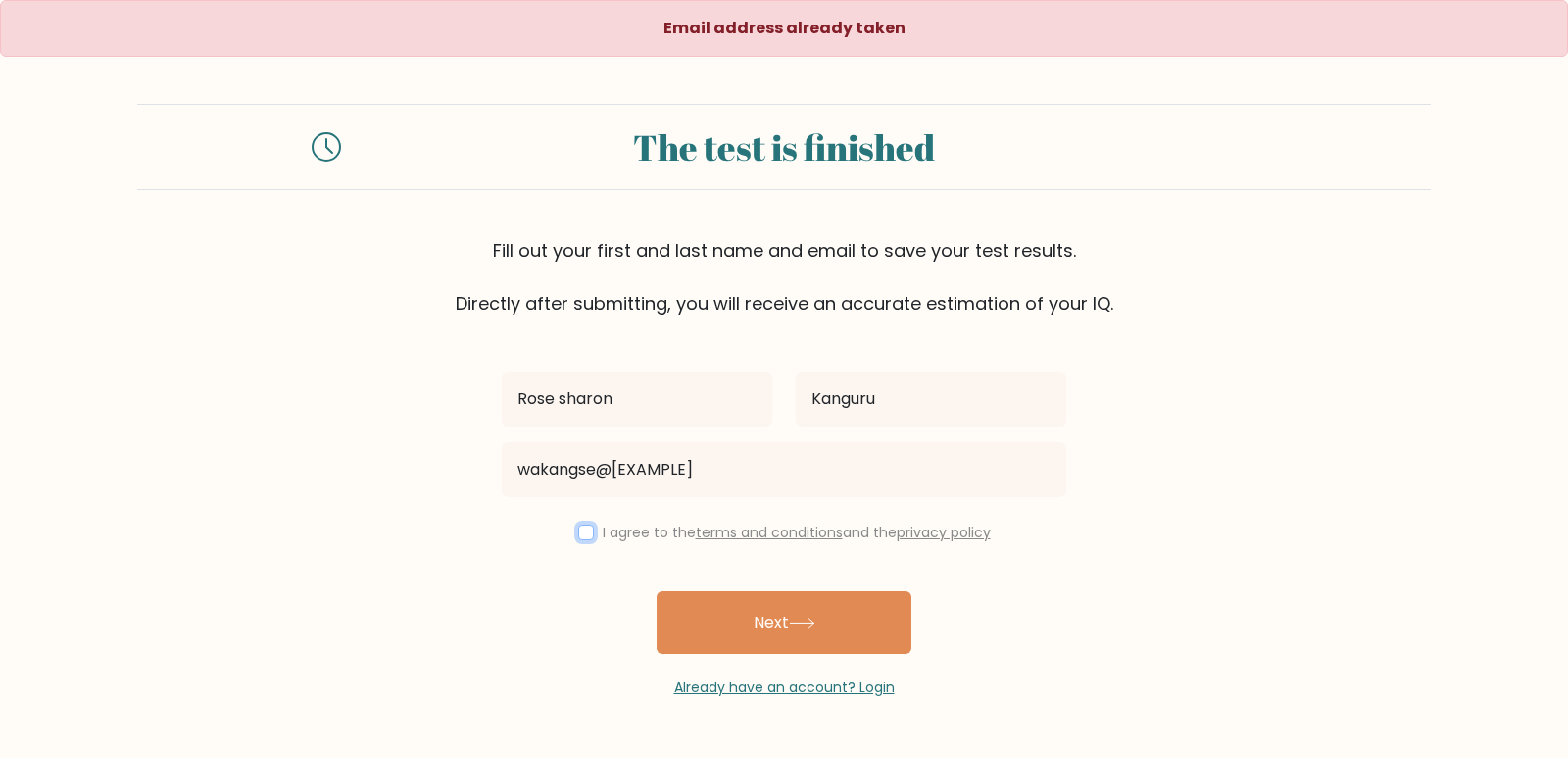 click at bounding box center (586, 532) 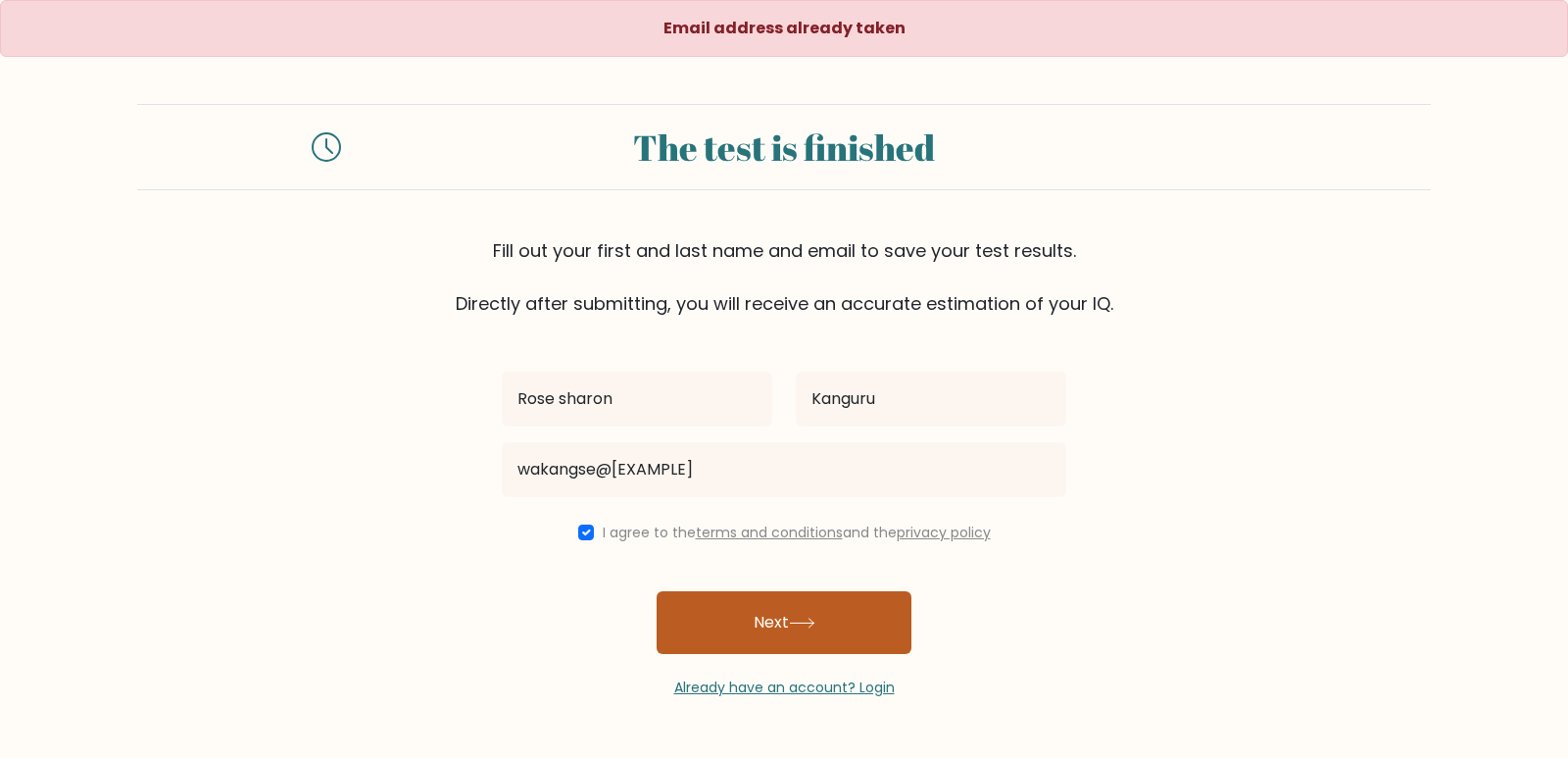 click on "Next" at bounding box center [784, 623] 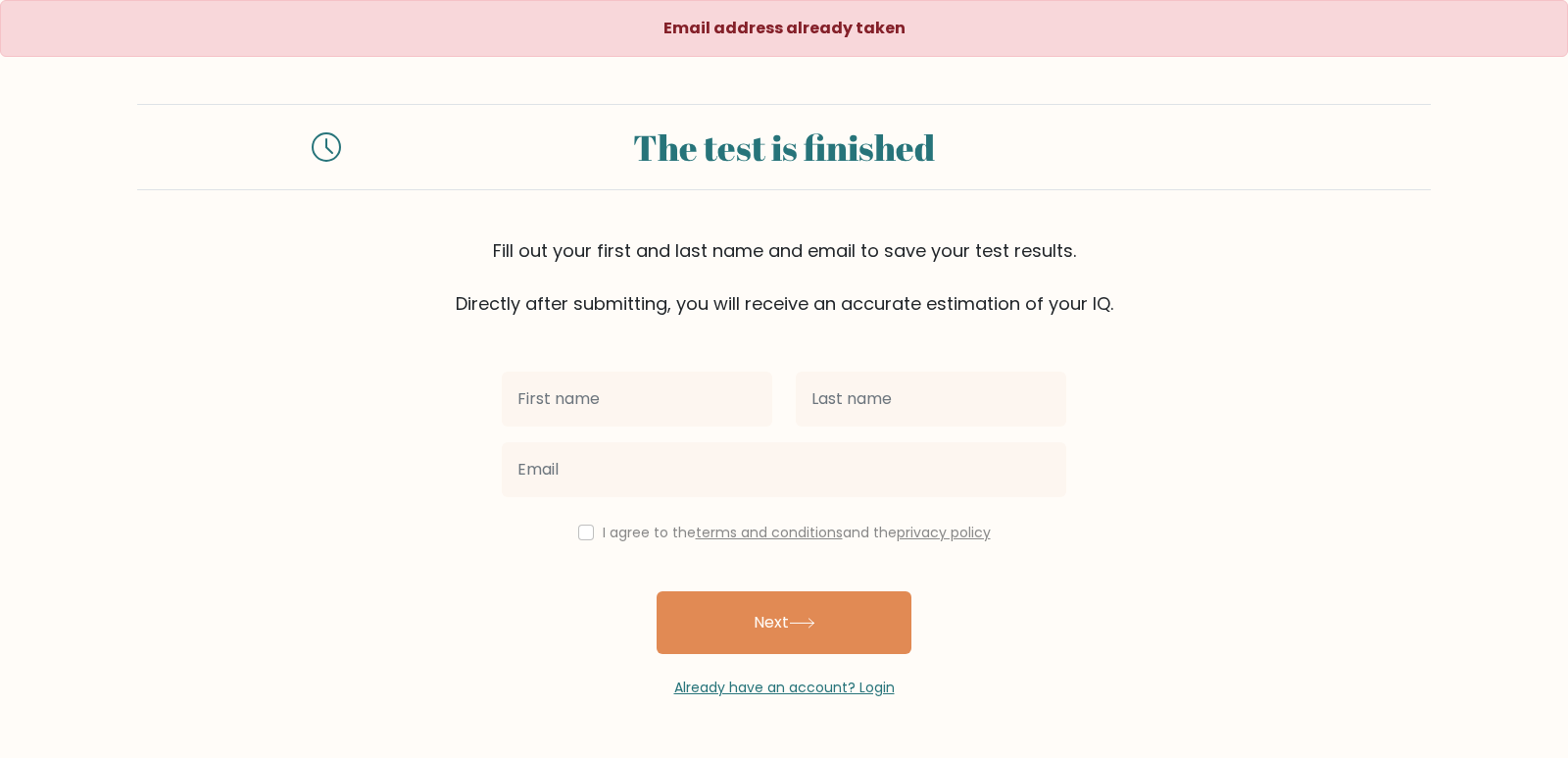 scroll, scrollTop: 0, scrollLeft: 0, axis: both 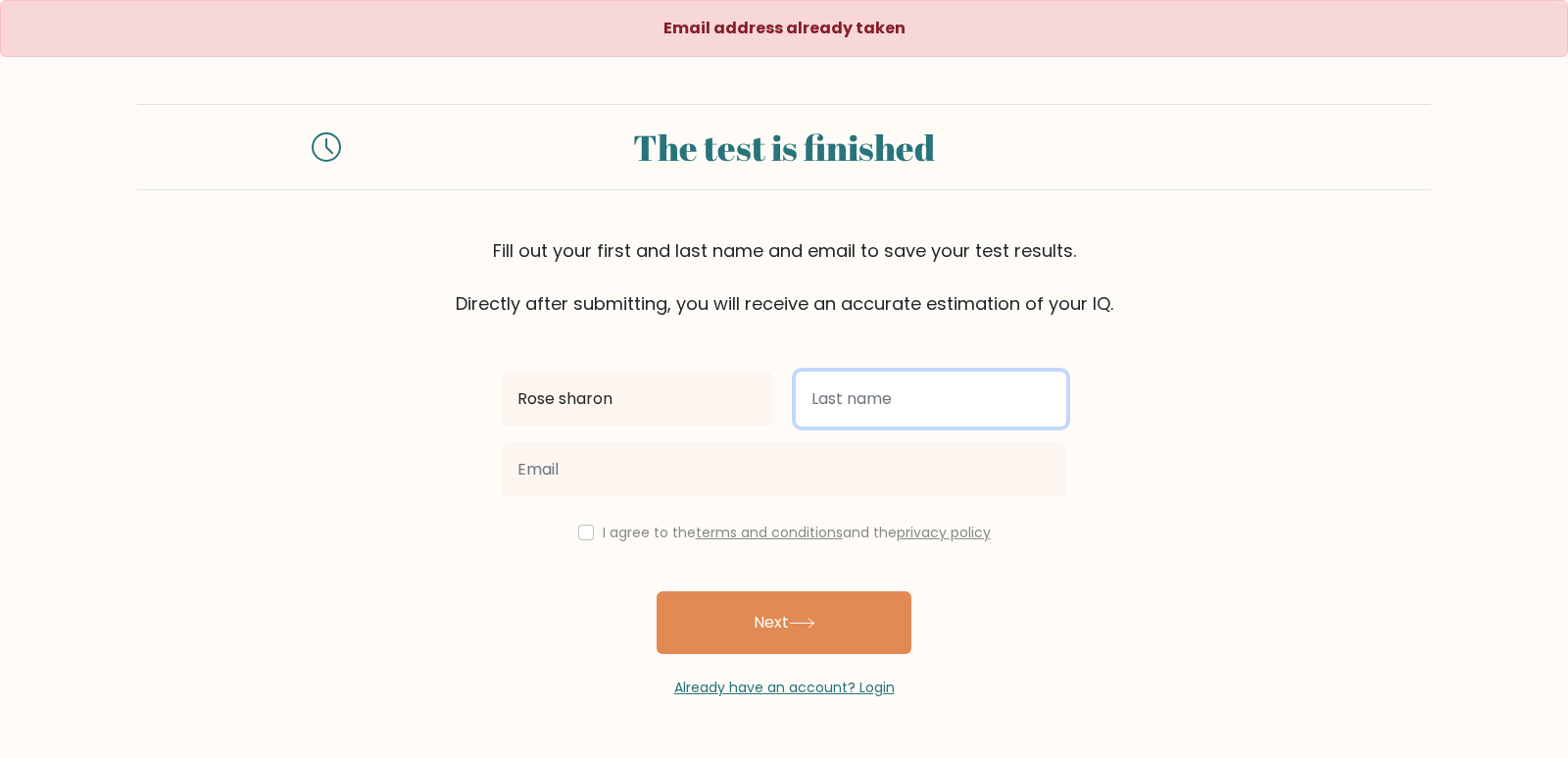 click at bounding box center (931, 399) 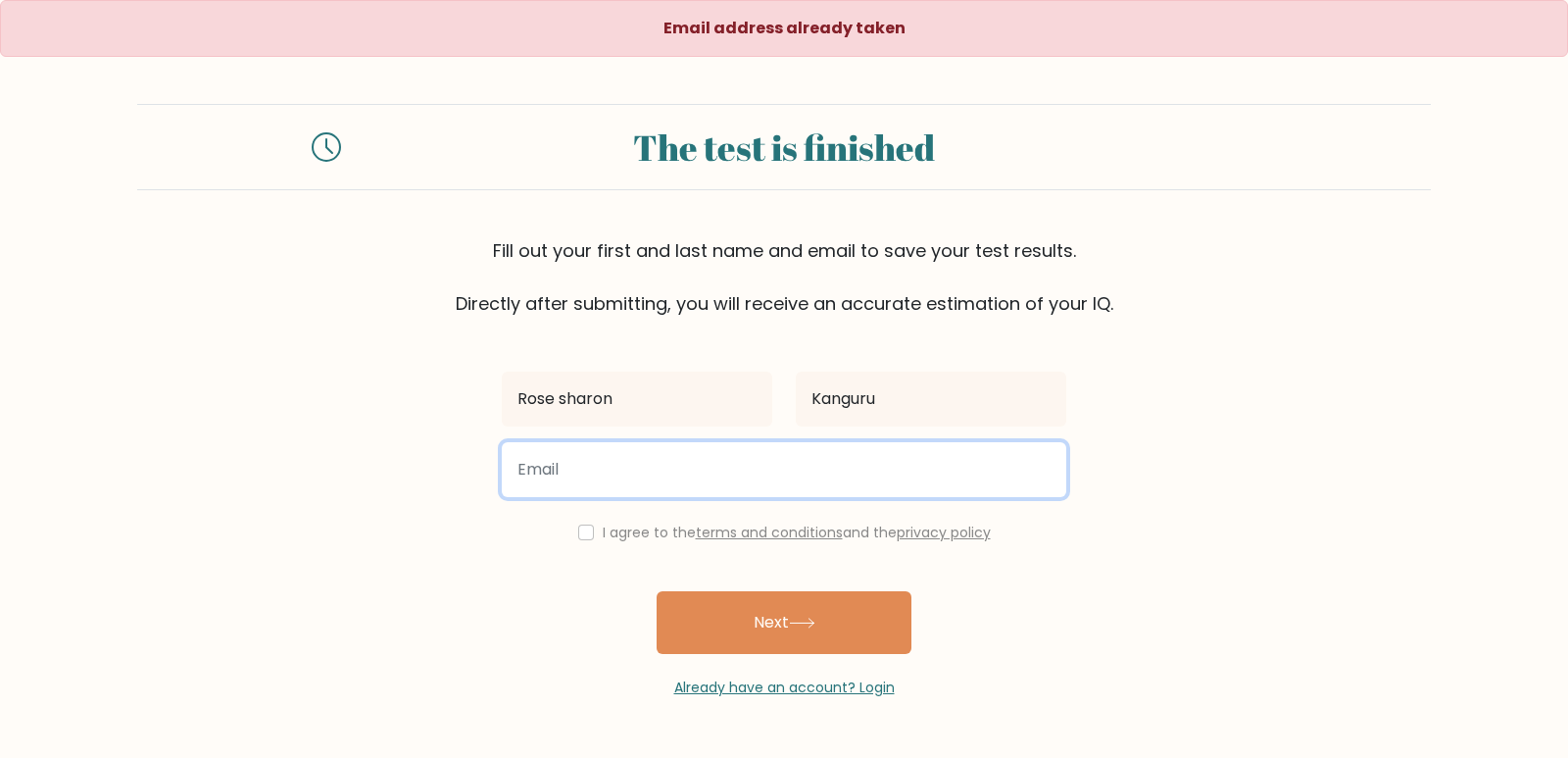 click at bounding box center (784, 470) 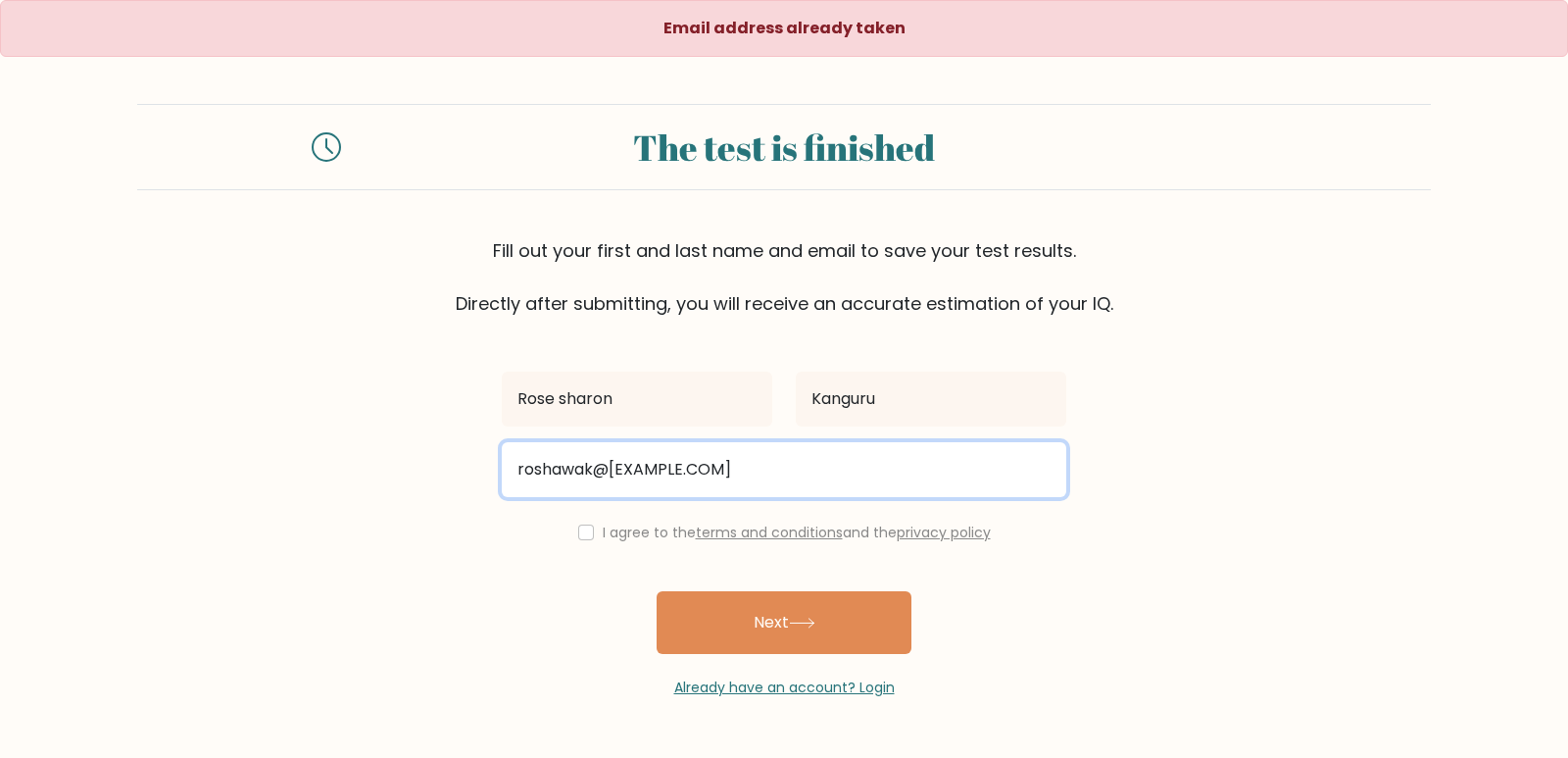 type on "roshawak@[EXAMPLE.COM]" 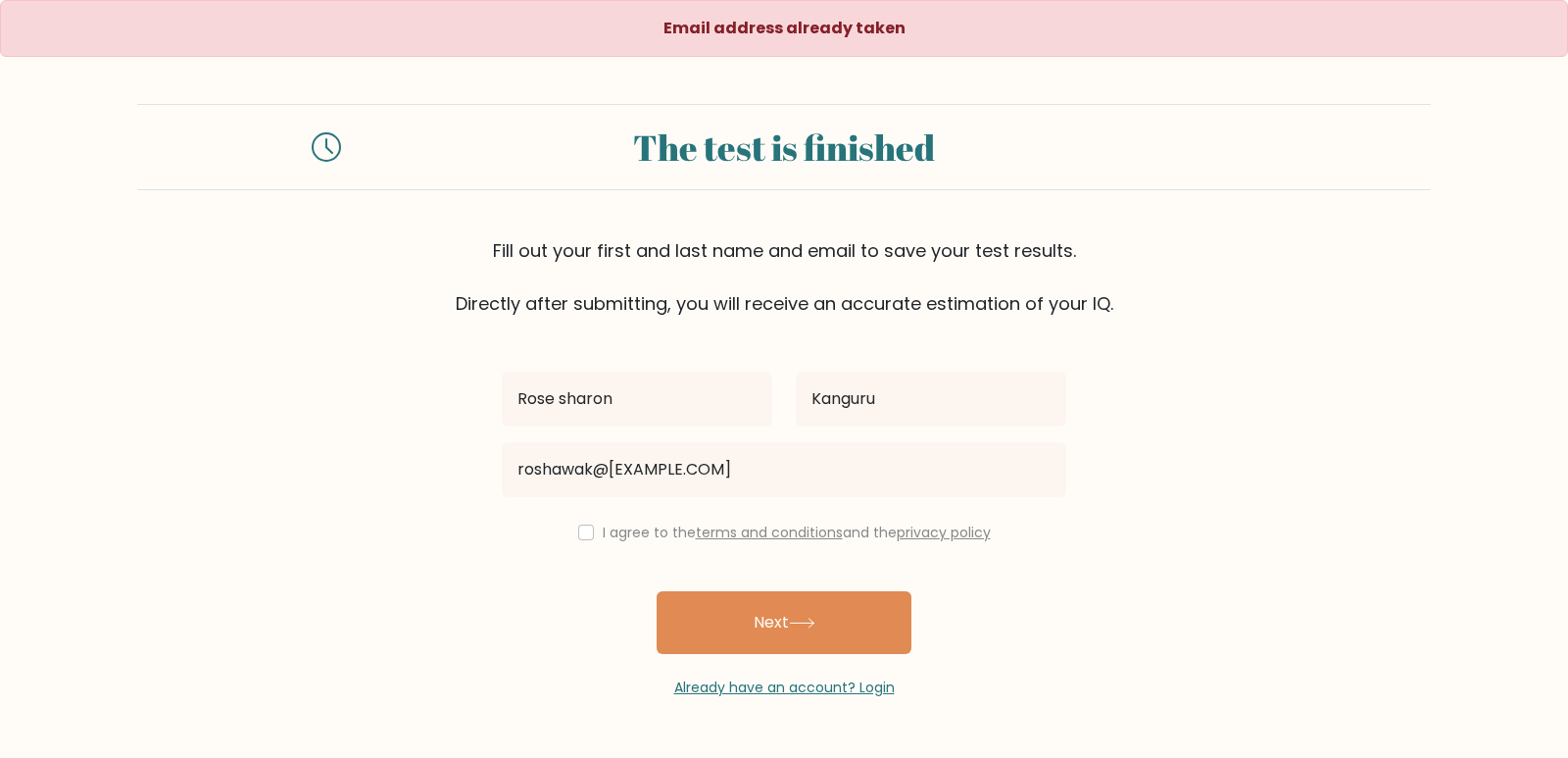 click on "I agree to the  terms and conditions  and the  privacy policy" at bounding box center (784, 532) 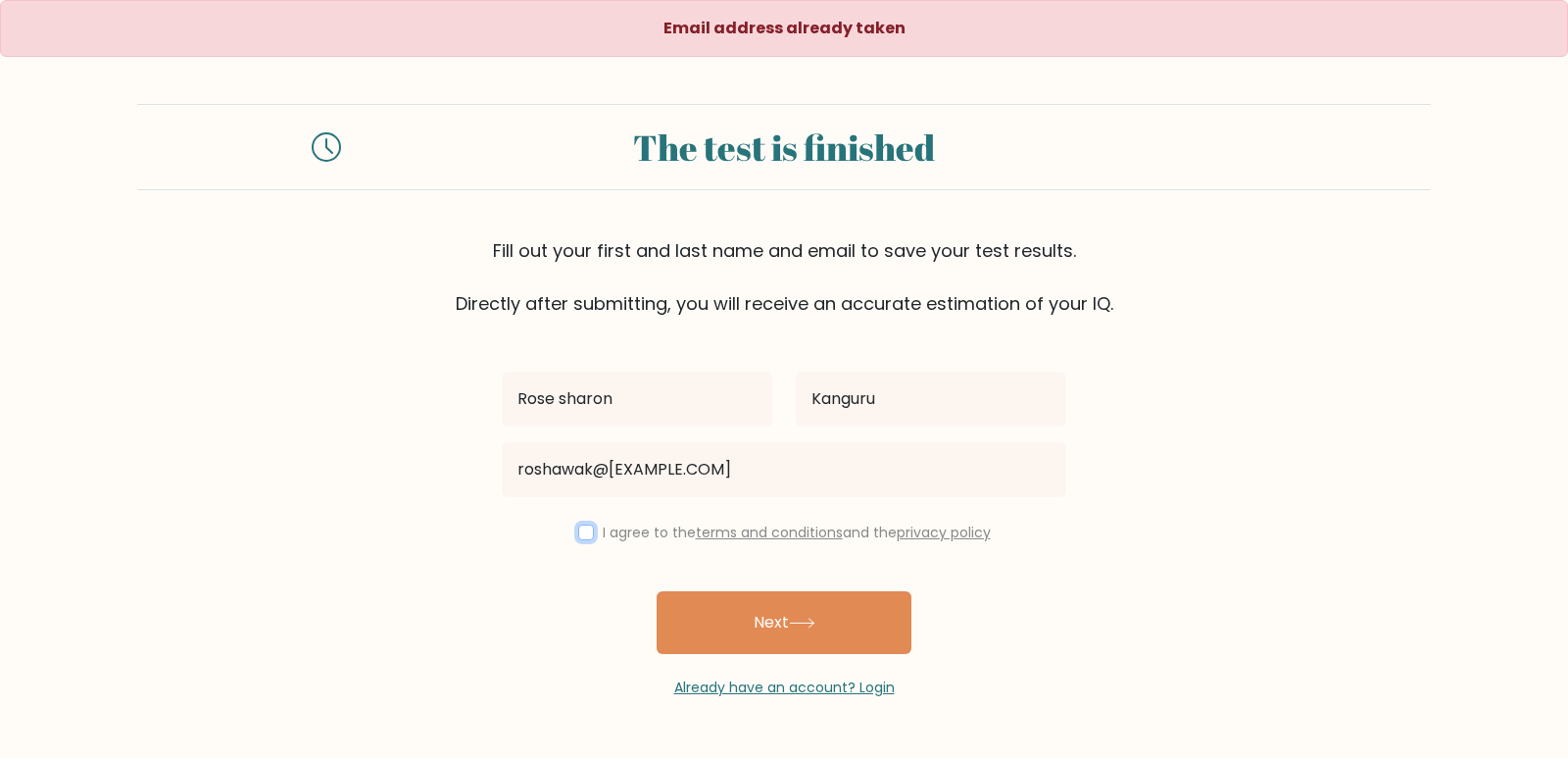 click at bounding box center (586, 532) 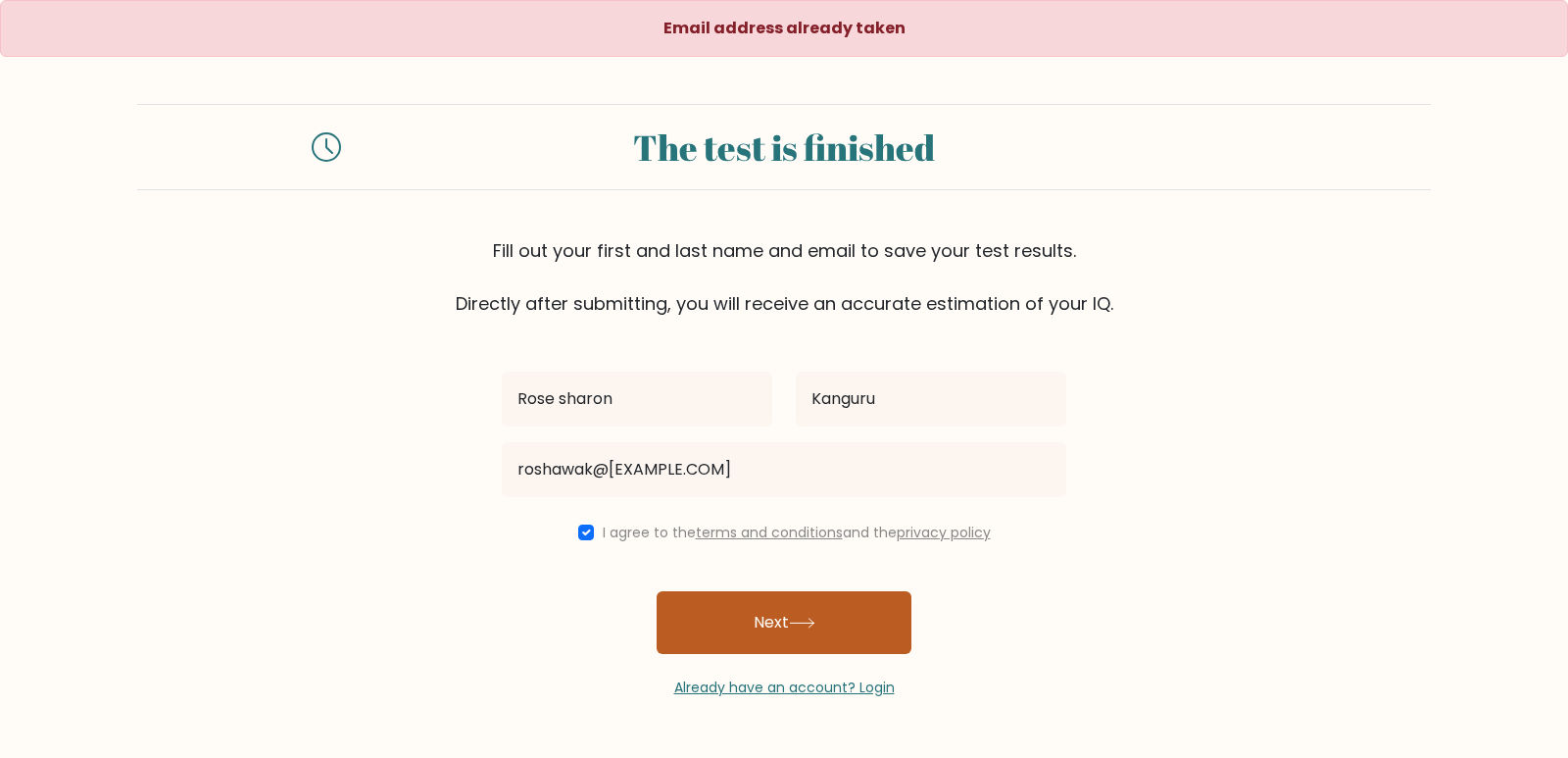 click on "Next" at bounding box center (784, 623) 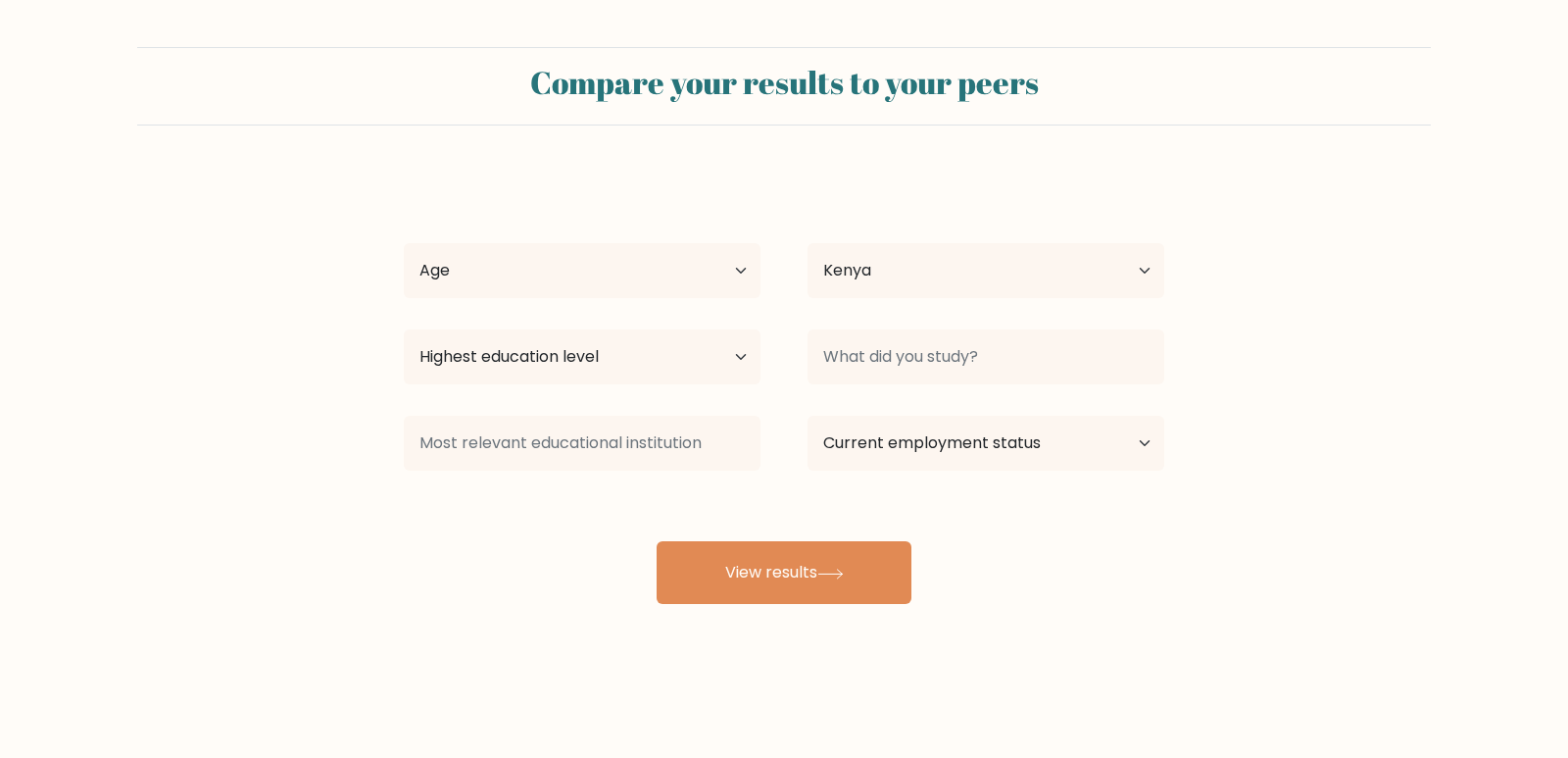 select on "KE" 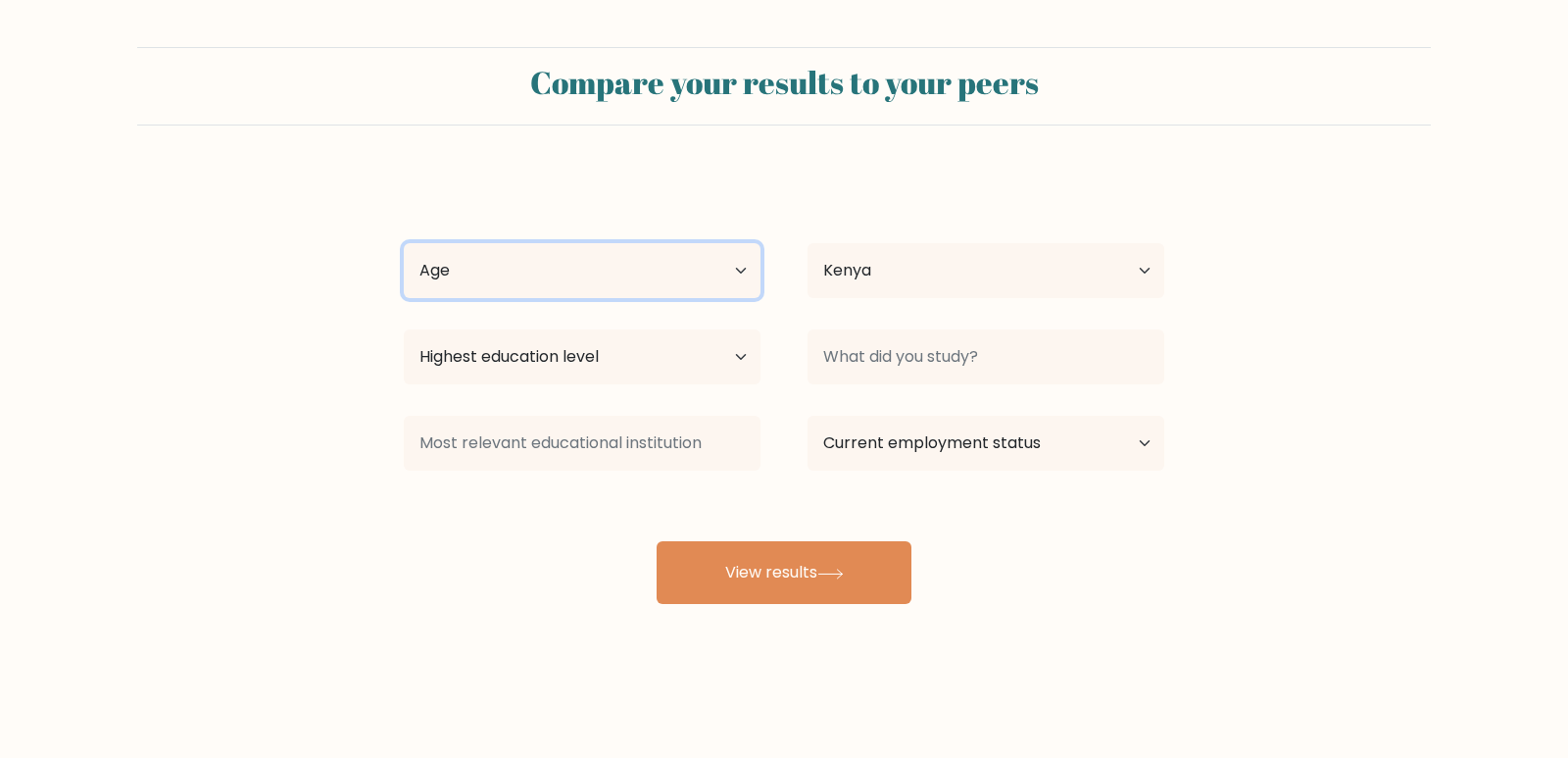 click on "Age
Under 18 years old
18-24 years old
25-34 years old
35-44 years old
45-54 years old
55-64 years old
65 years old and above" at bounding box center (582, 271) 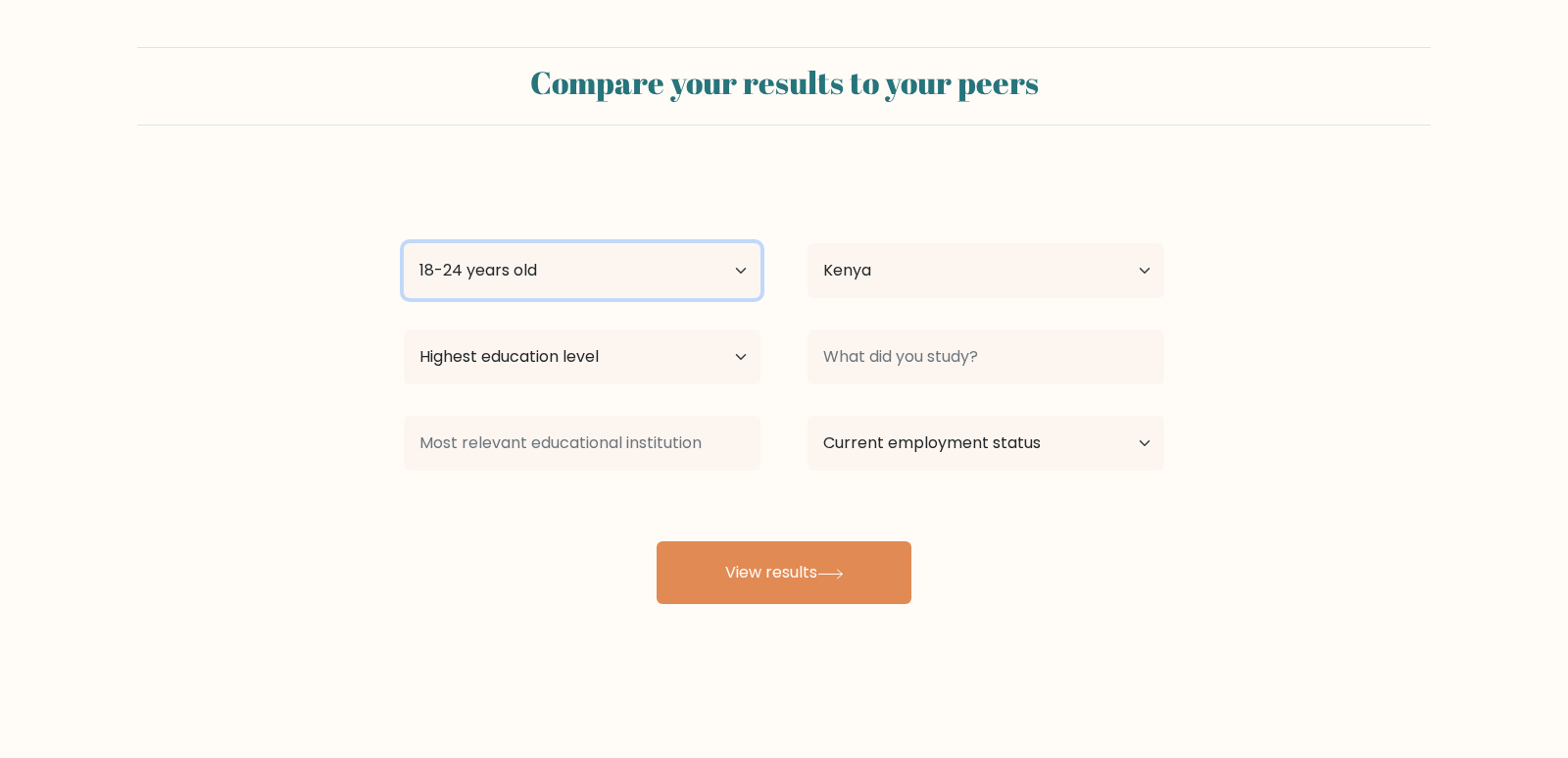 click on "Age
Under 18 years old
18-24 years old
25-34 years old
35-44 years old
45-54 years old
55-64 years old
65 years old and above" at bounding box center [582, 271] 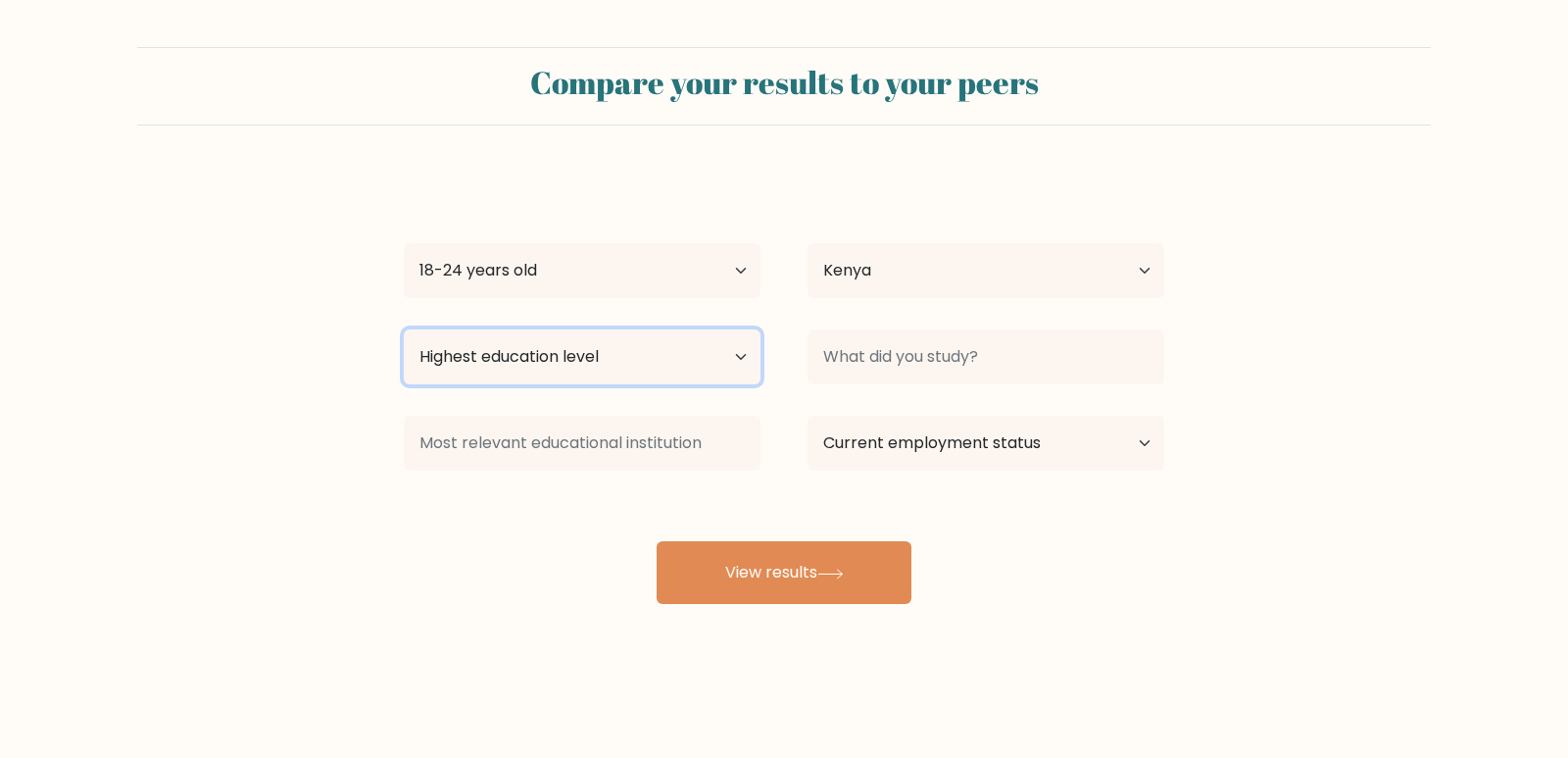 click on "Highest education level
No schooling
Primary
Lower Secondary
Upper Secondary
Occupation Specific
Bachelor's degree
Master's degree
Doctoral degree" at bounding box center (582, 357) 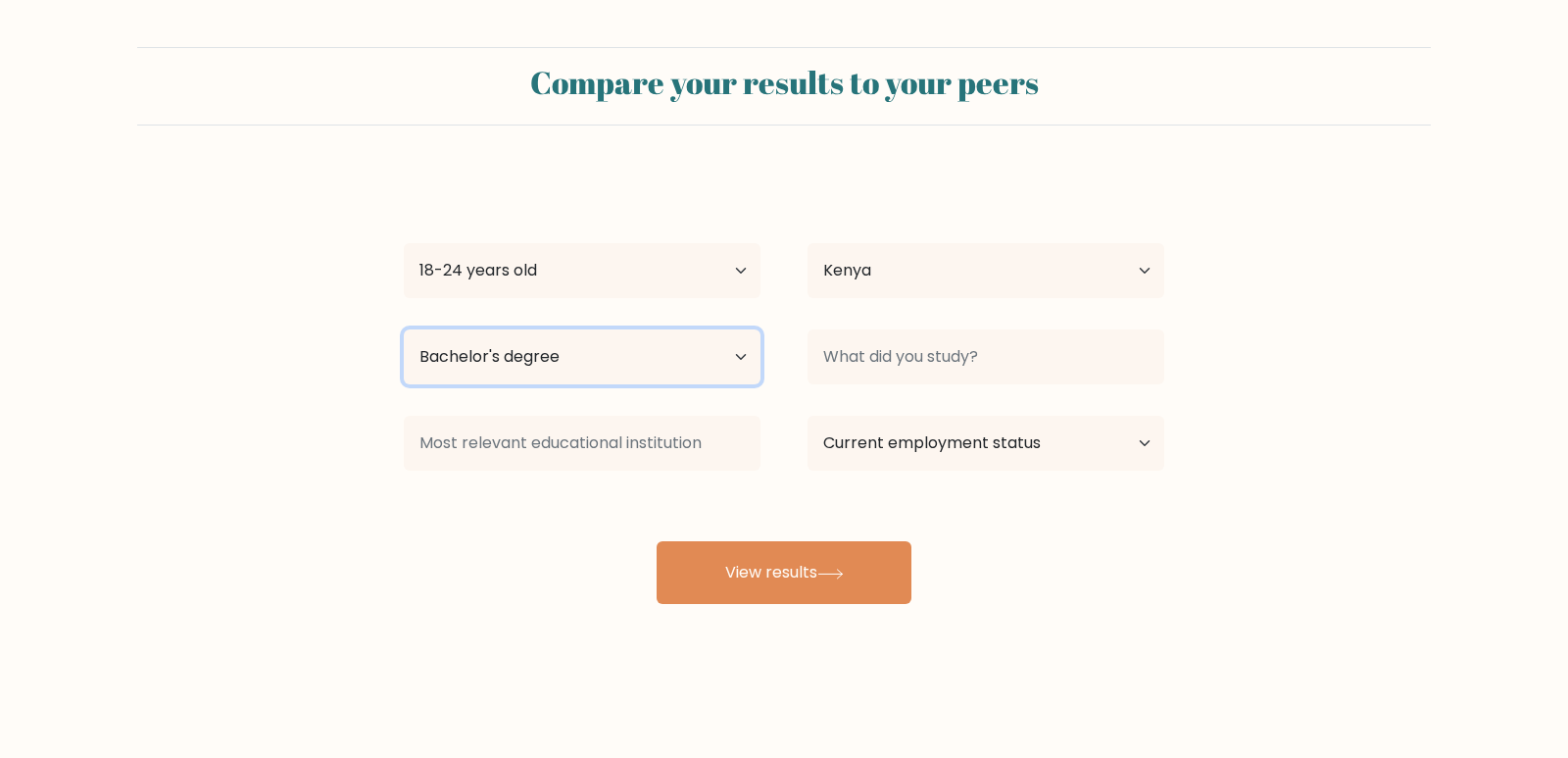 click on "Highest education level
No schooling
Primary
Lower Secondary
Upper Secondary
Occupation Specific
Bachelor's degree
Master's degree
Doctoral degree" at bounding box center [582, 357] 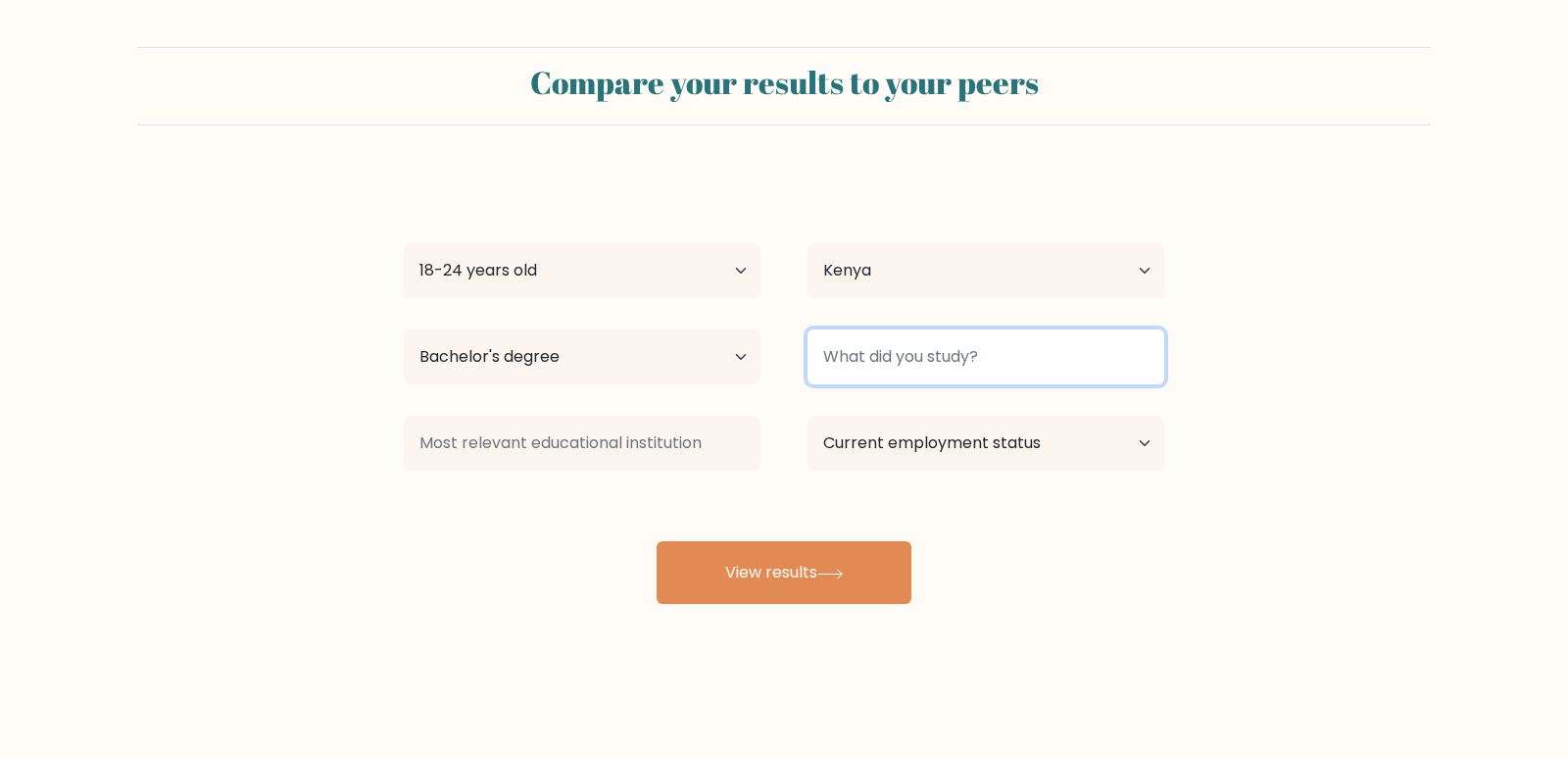 click at bounding box center [986, 357] 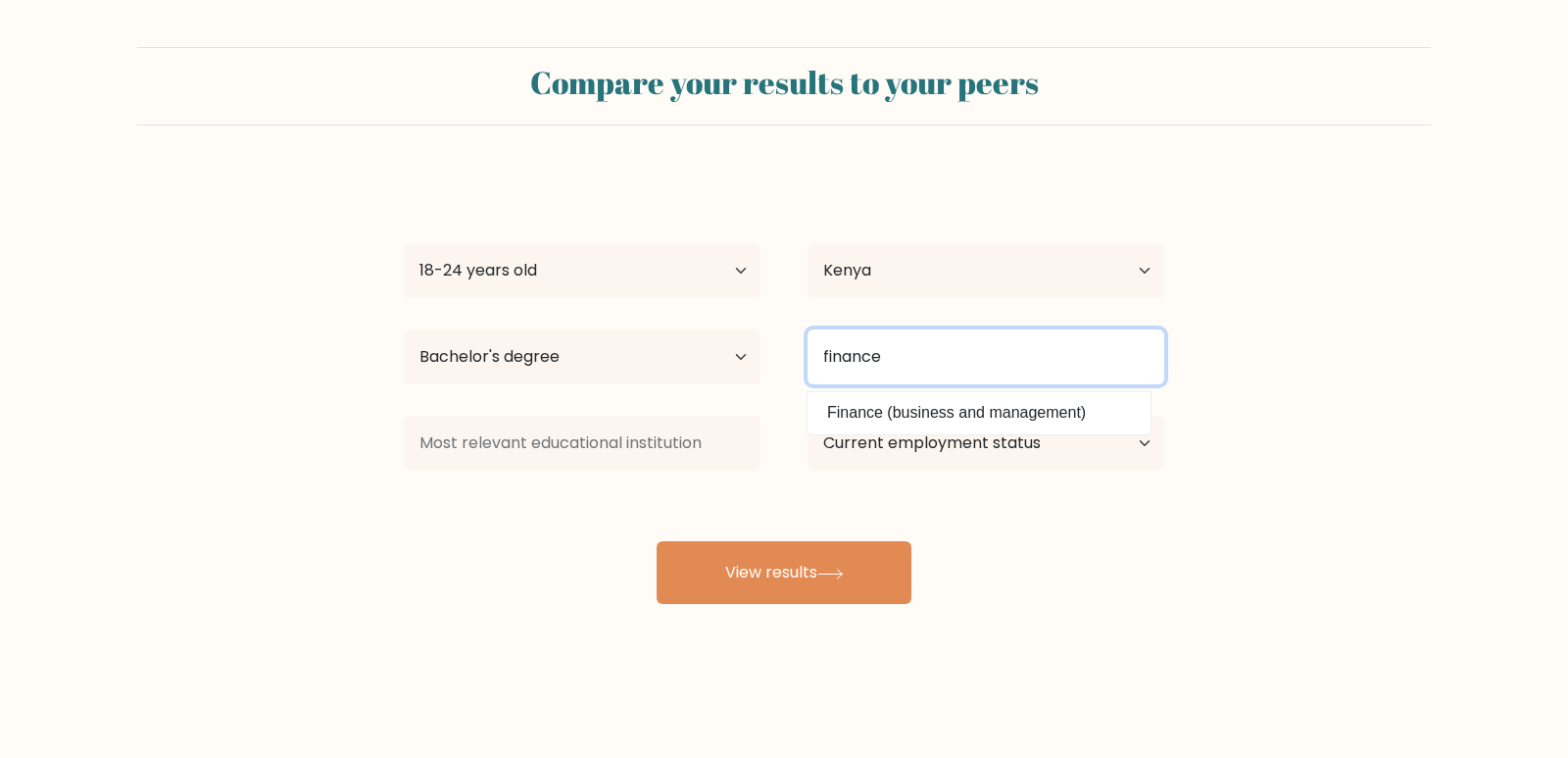 type on "finance" 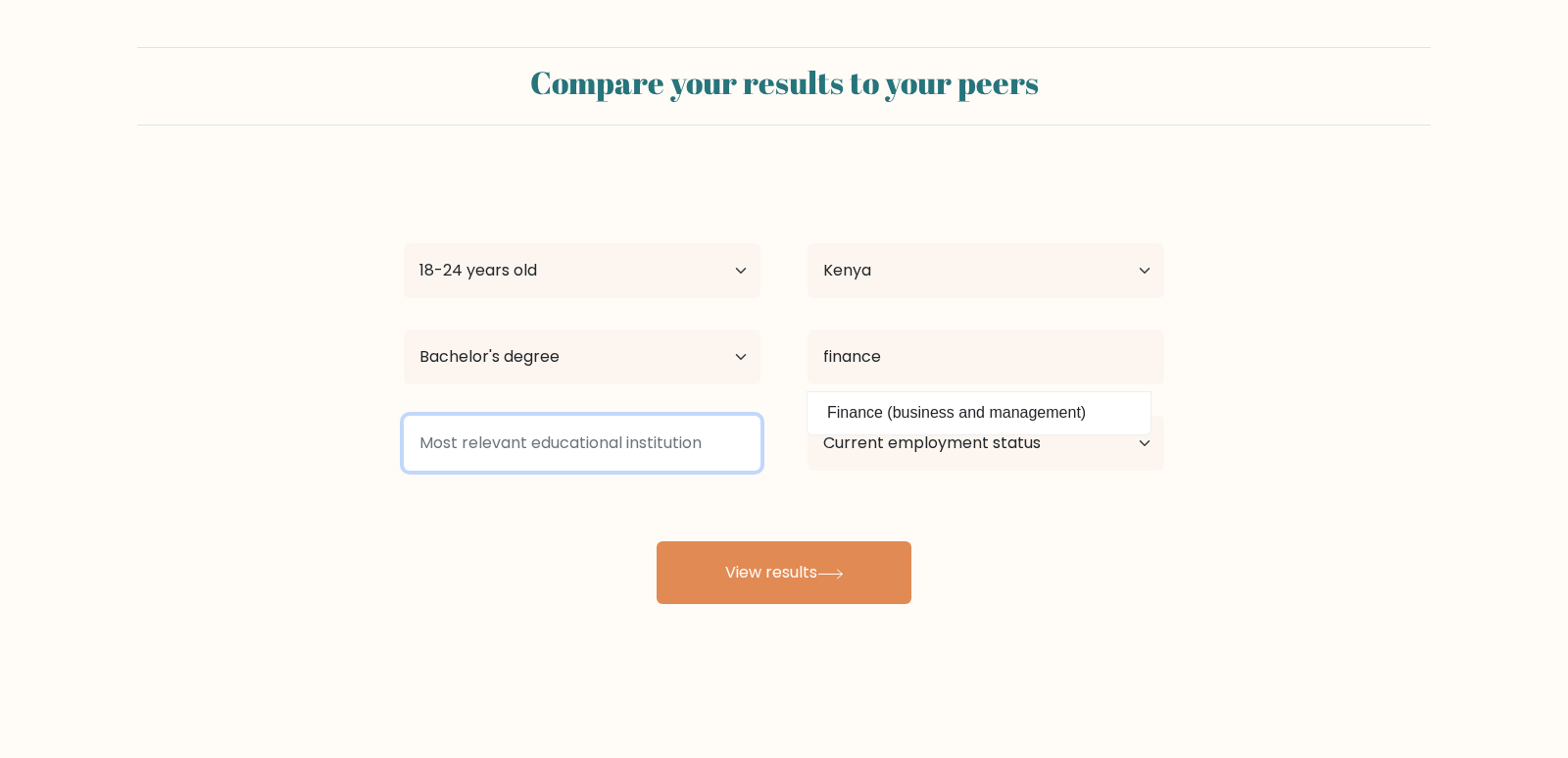 click at bounding box center [582, 443] 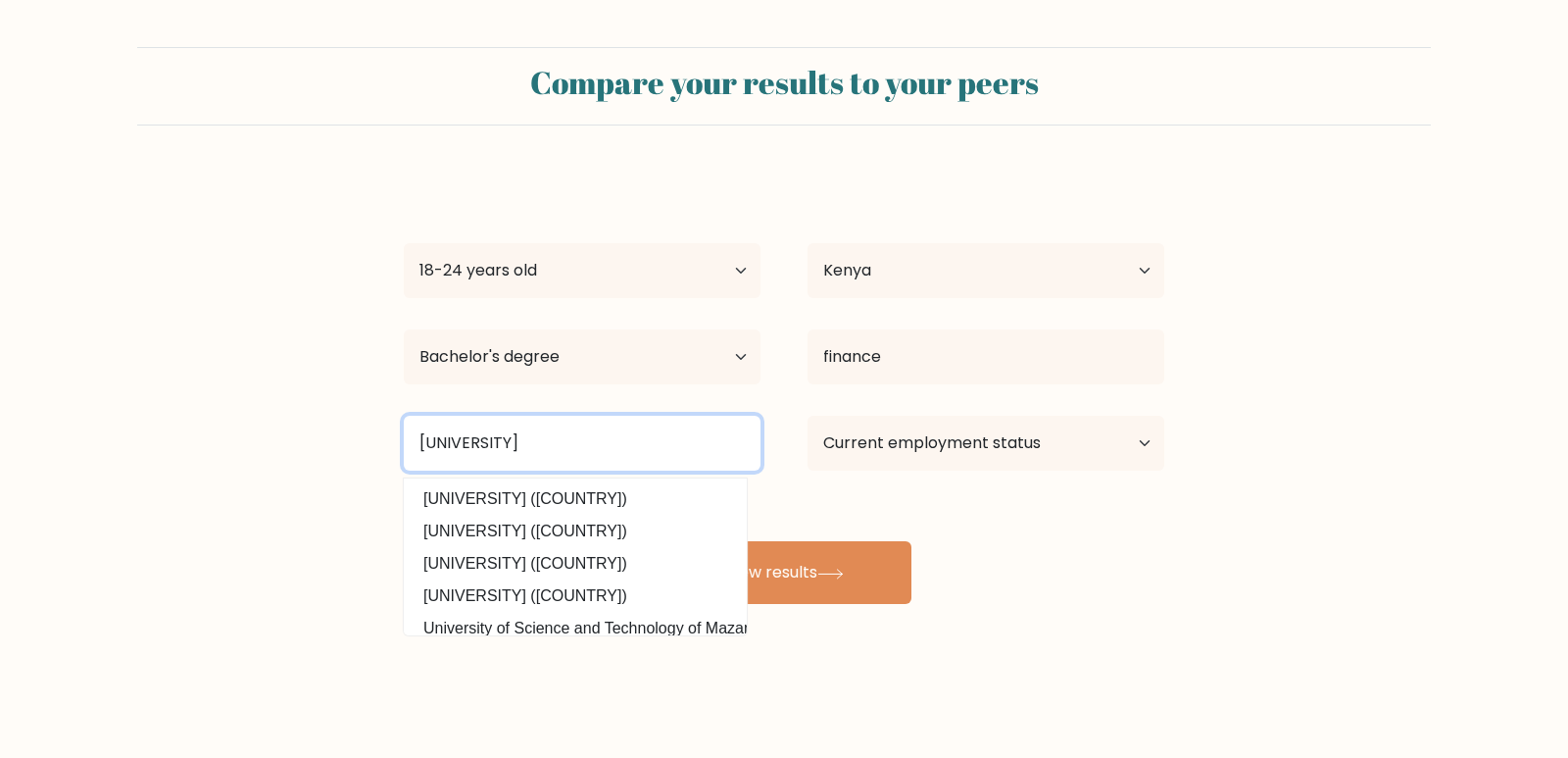 scroll, scrollTop: 0, scrollLeft: 42, axis: horizontal 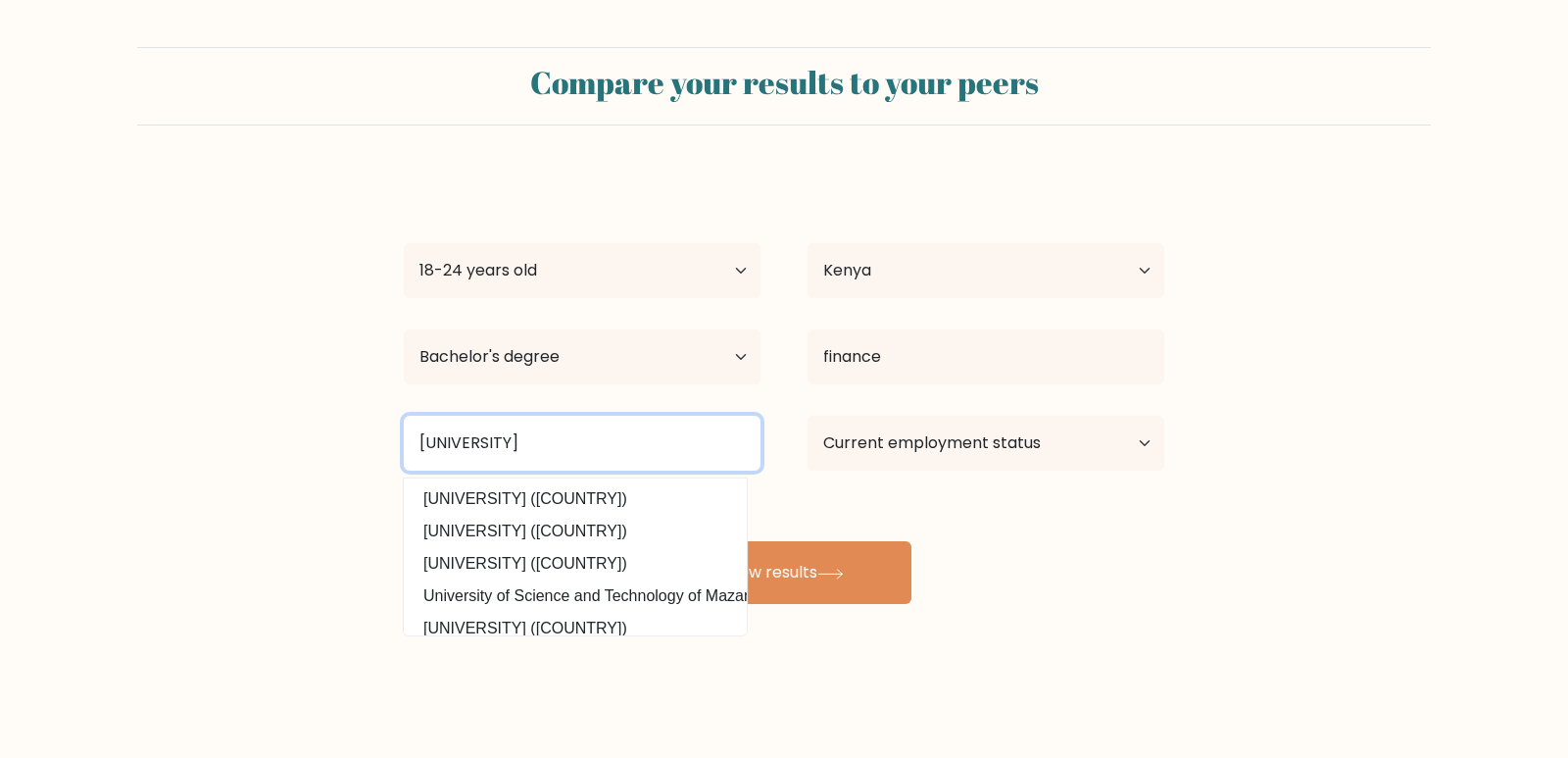 type on "murang'a university of science and technology" 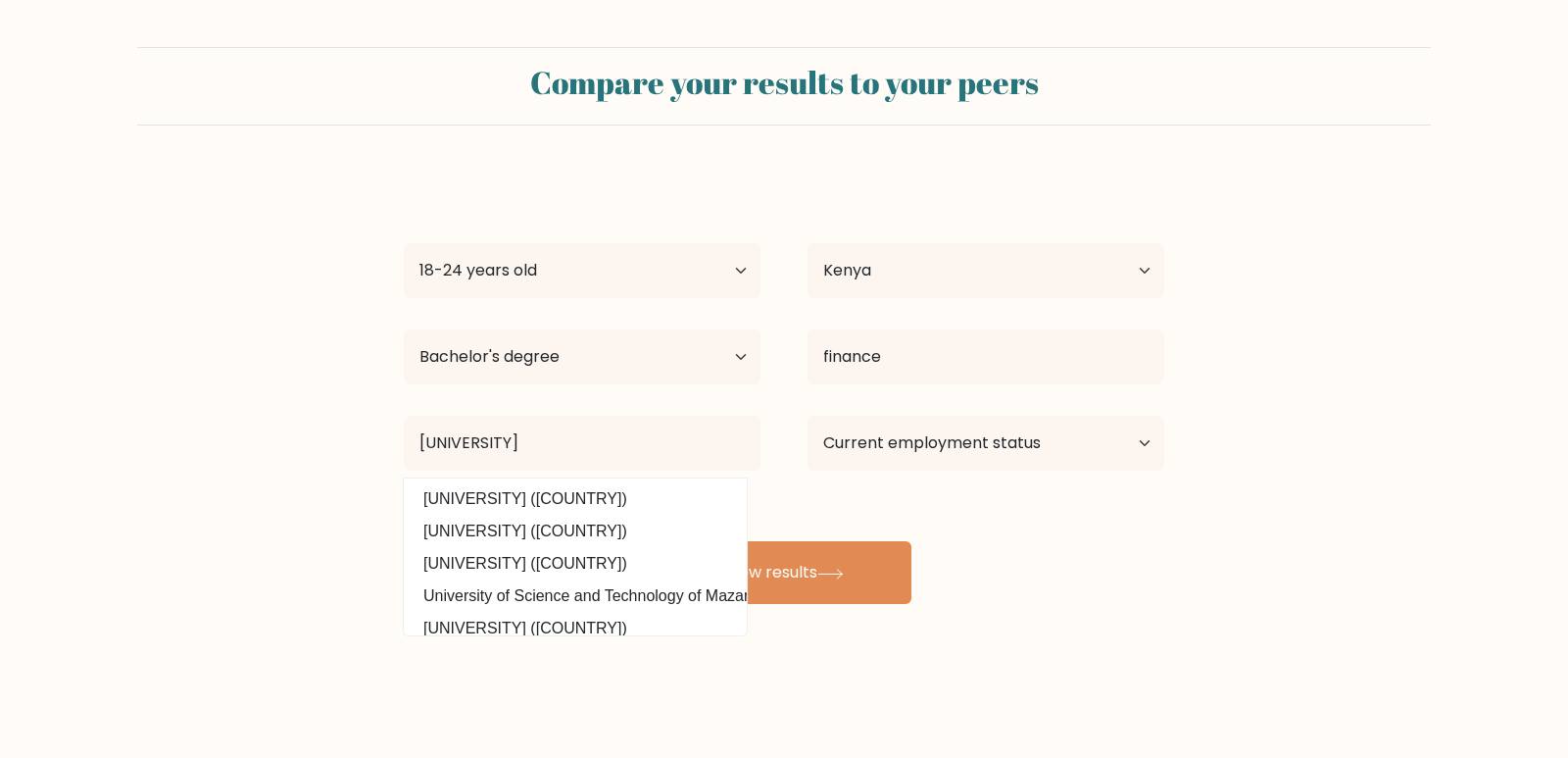 click on "Rose sharon
Kanguru
Age
Under 18 years old
18-24 years old
25-34 years old
35-44 years old
45-54 years old
55-64 years old
65 years old and above
Country
Afghanistan
Albania
Algeria
American Samoa
Andorra
Angola
Anguilla
Antarctica
Antigua and Barbuda
Argentina
Armenia
Aruba
Australia
Austria
Azerbaijan
Bahamas
Bahrain
Bangladesh
Barbados
Belarus
Belgium
Belize
Benin
Bermuda
Bhutan
Bolivia
Bonaire, Sint Eustatius and Saba
Bosnia and Herzegovina
Botswana
Bouvet Island
Brazil
Chad" at bounding box center [784, 388] 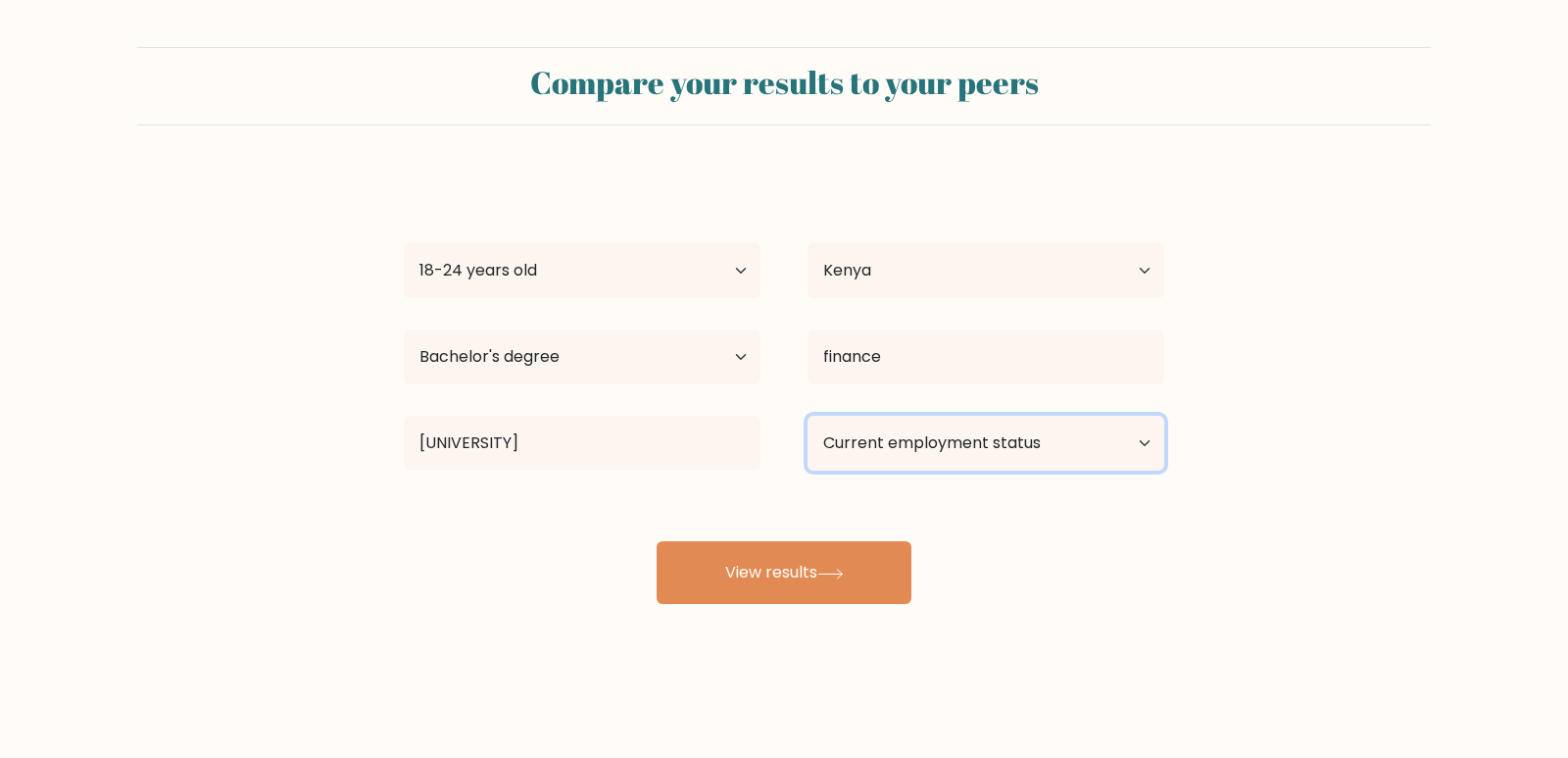 click on "Current employment status
Employed
Student
Retired
Other / prefer not to answer" at bounding box center [986, 443] 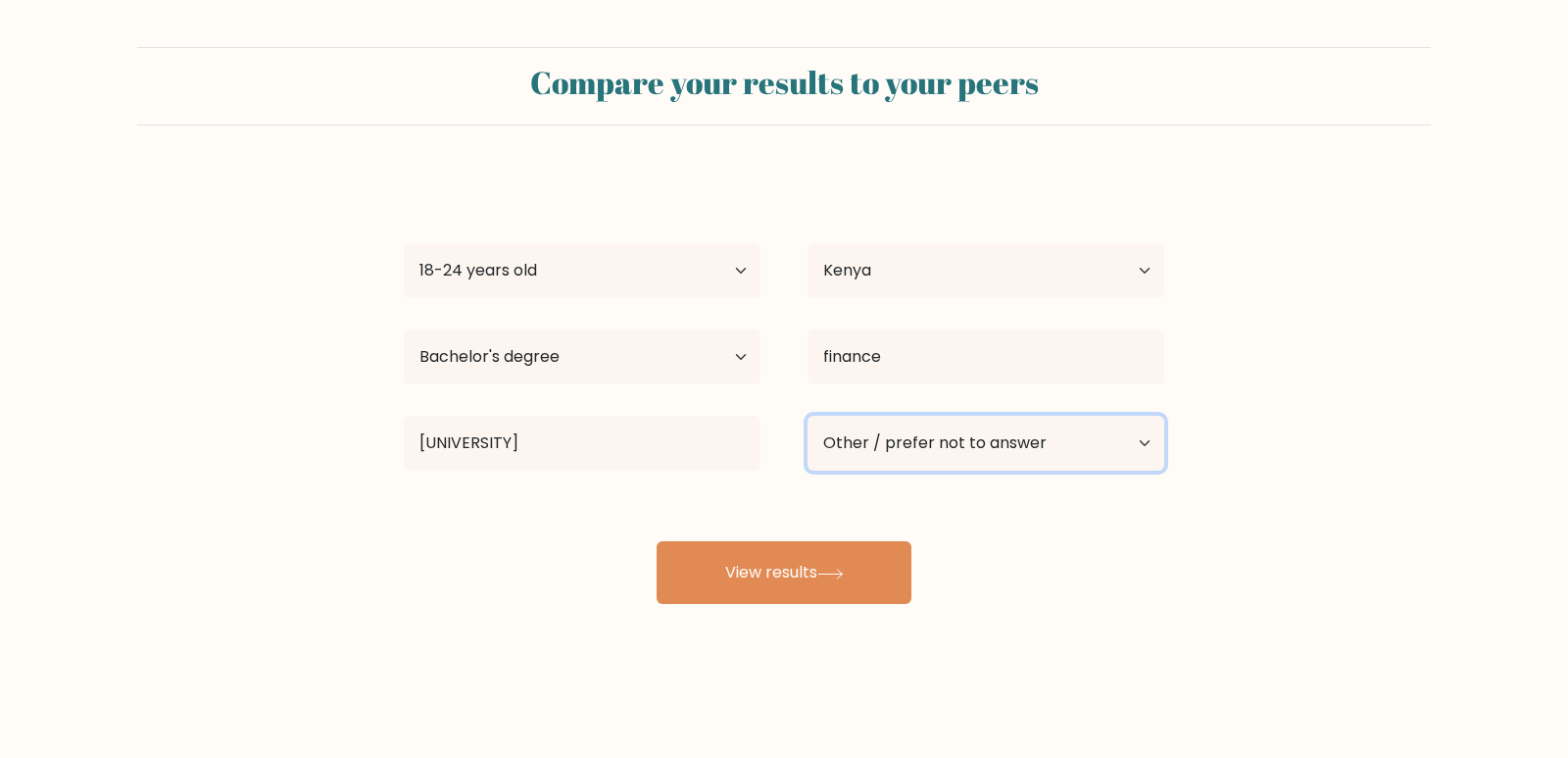 click on "Current employment status
Employed
Student
Retired
Other / prefer not to answer" at bounding box center (986, 443) 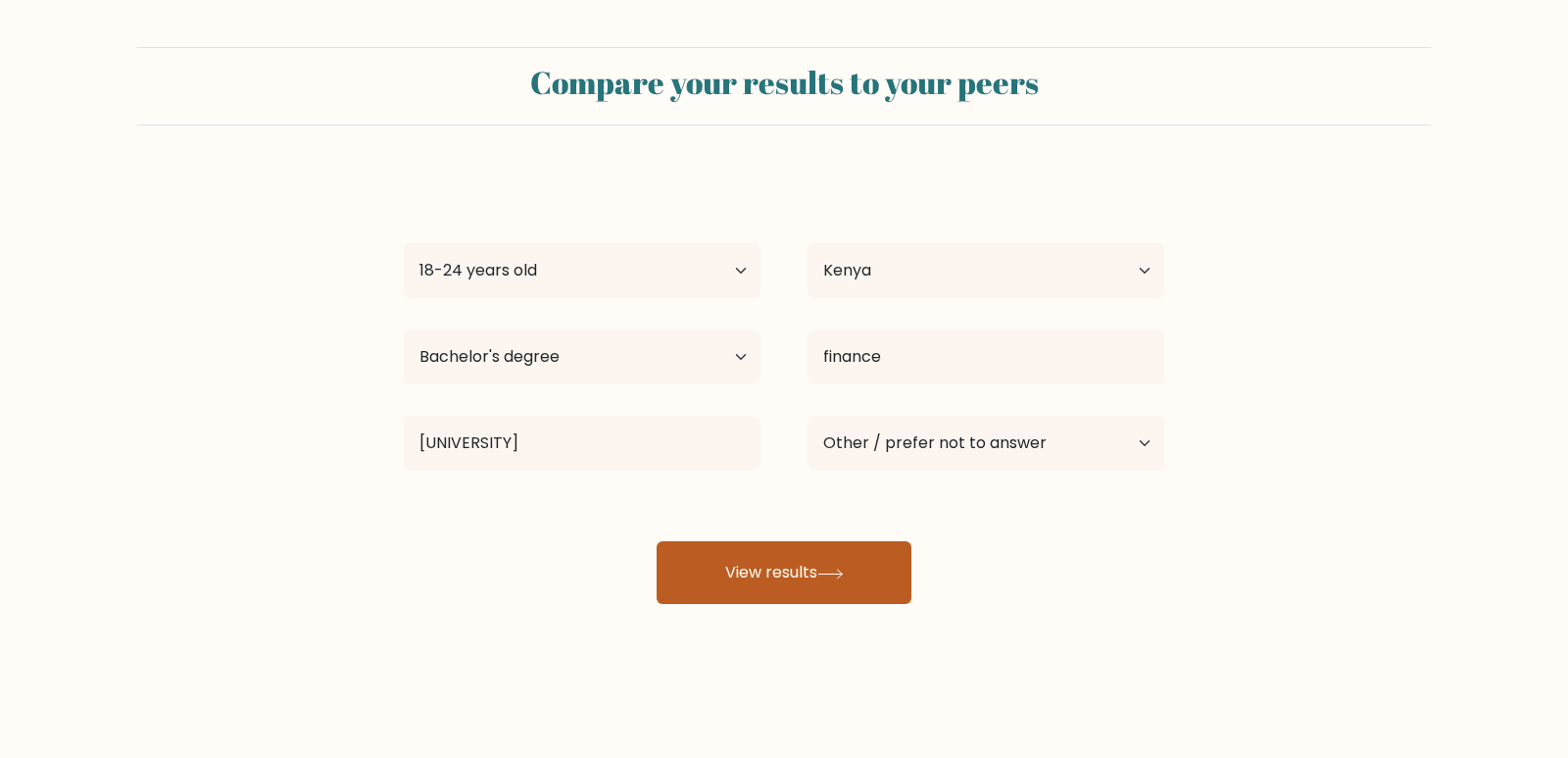 click on "View results" at bounding box center [784, 573] 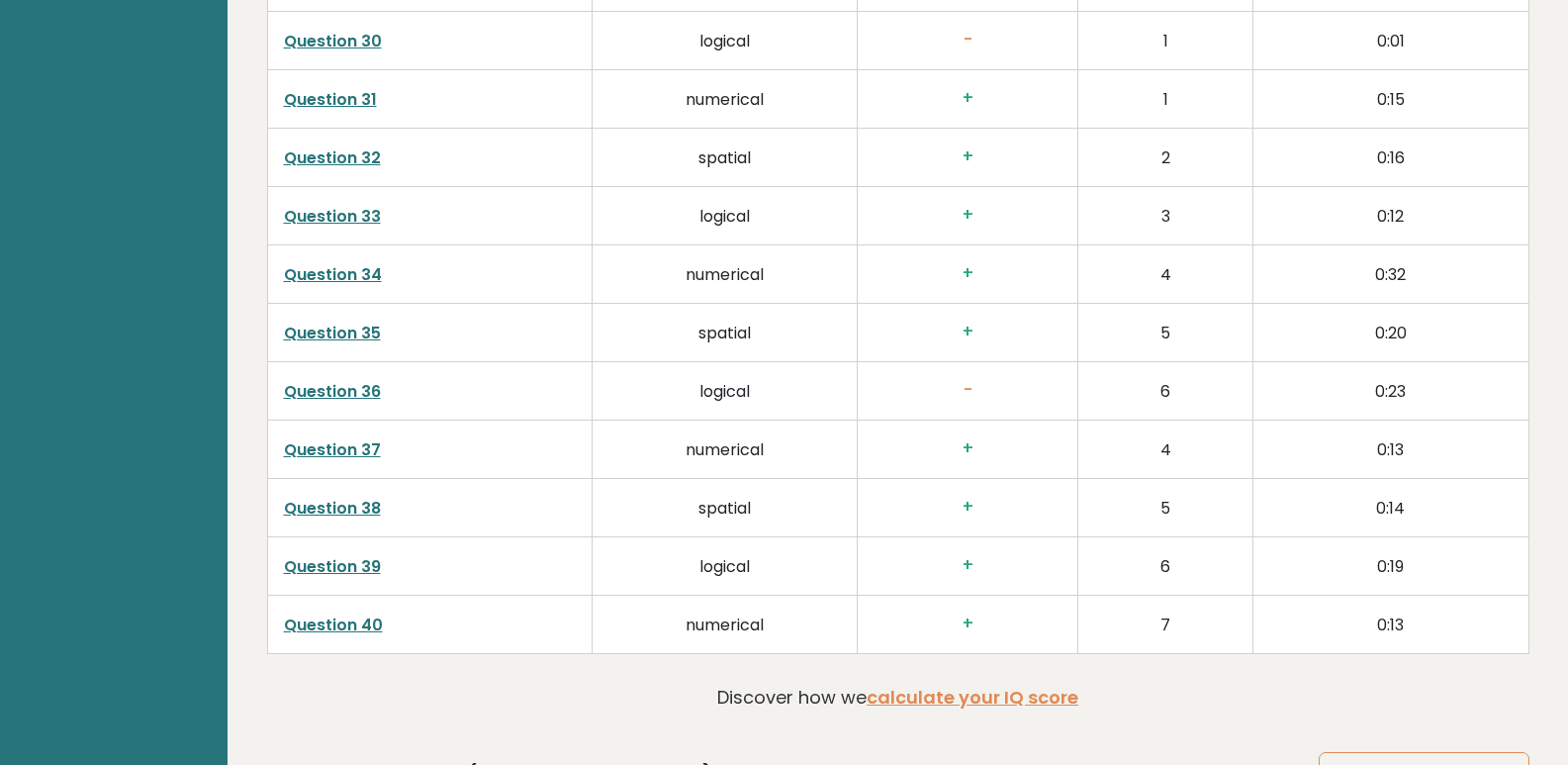 scroll, scrollTop: 5040, scrollLeft: 0, axis: vertical 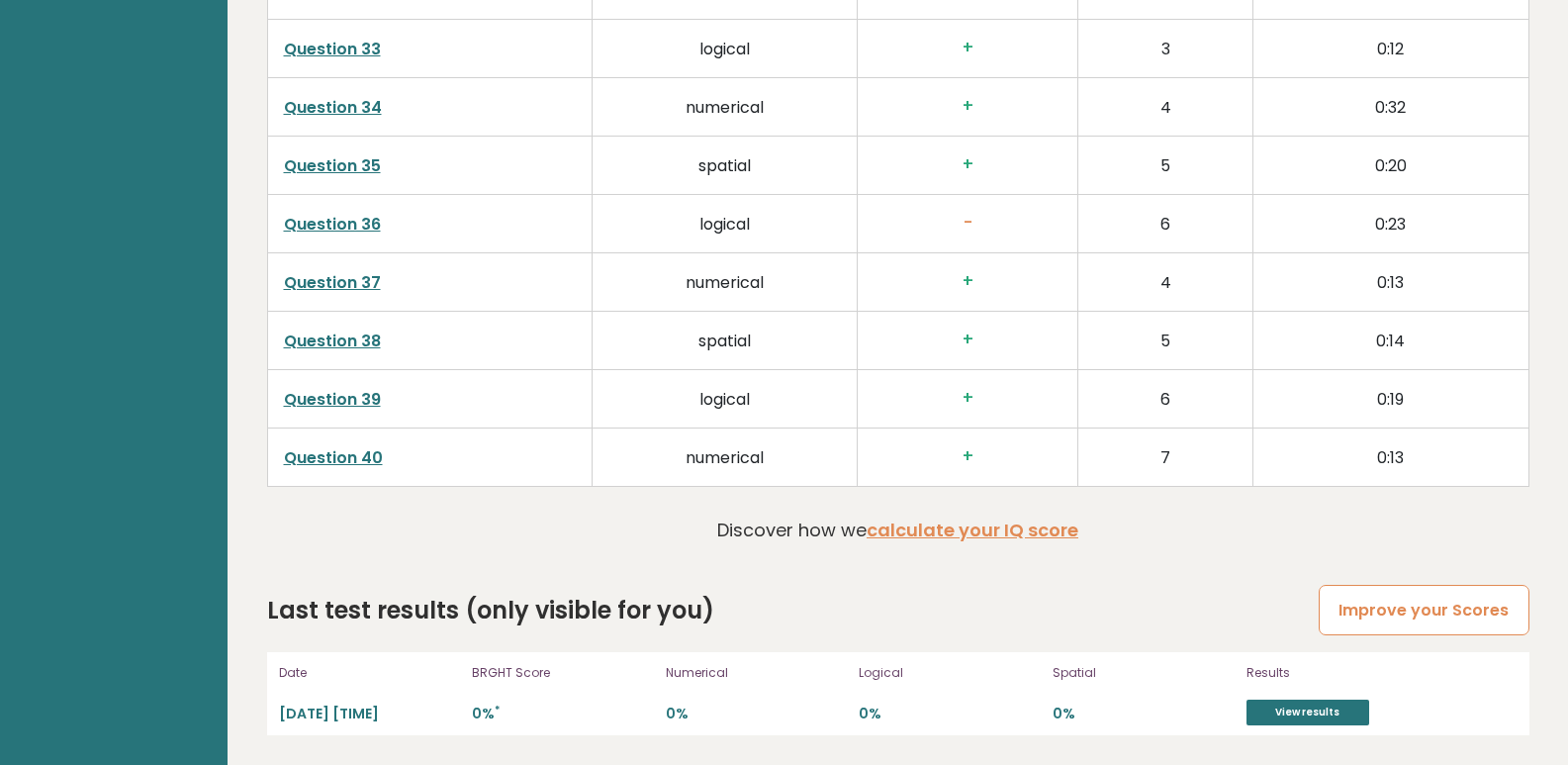 click on "Improve your Scores" at bounding box center [1424, 610] 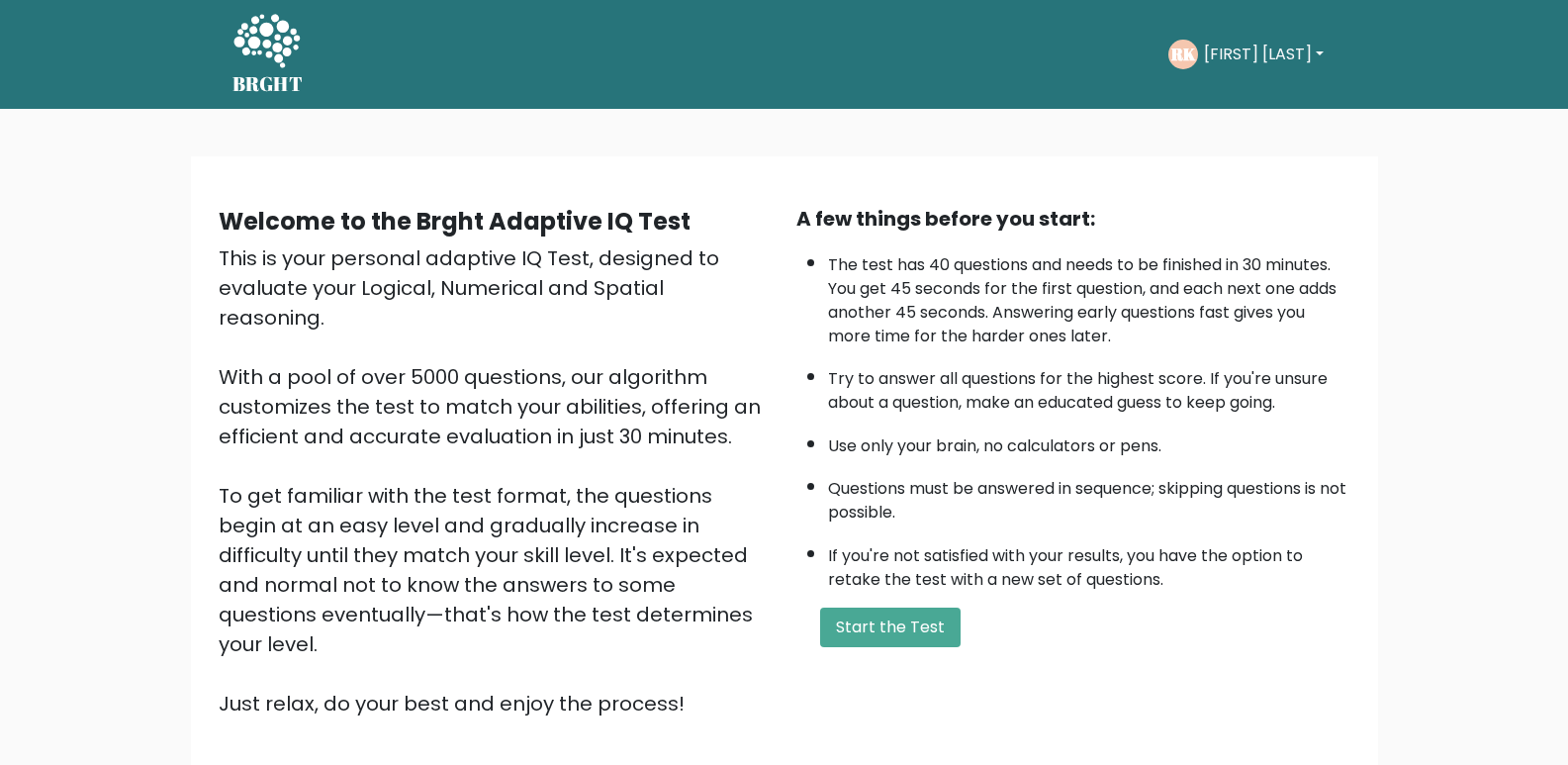 scroll, scrollTop: 0, scrollLeft: 0, axis: both 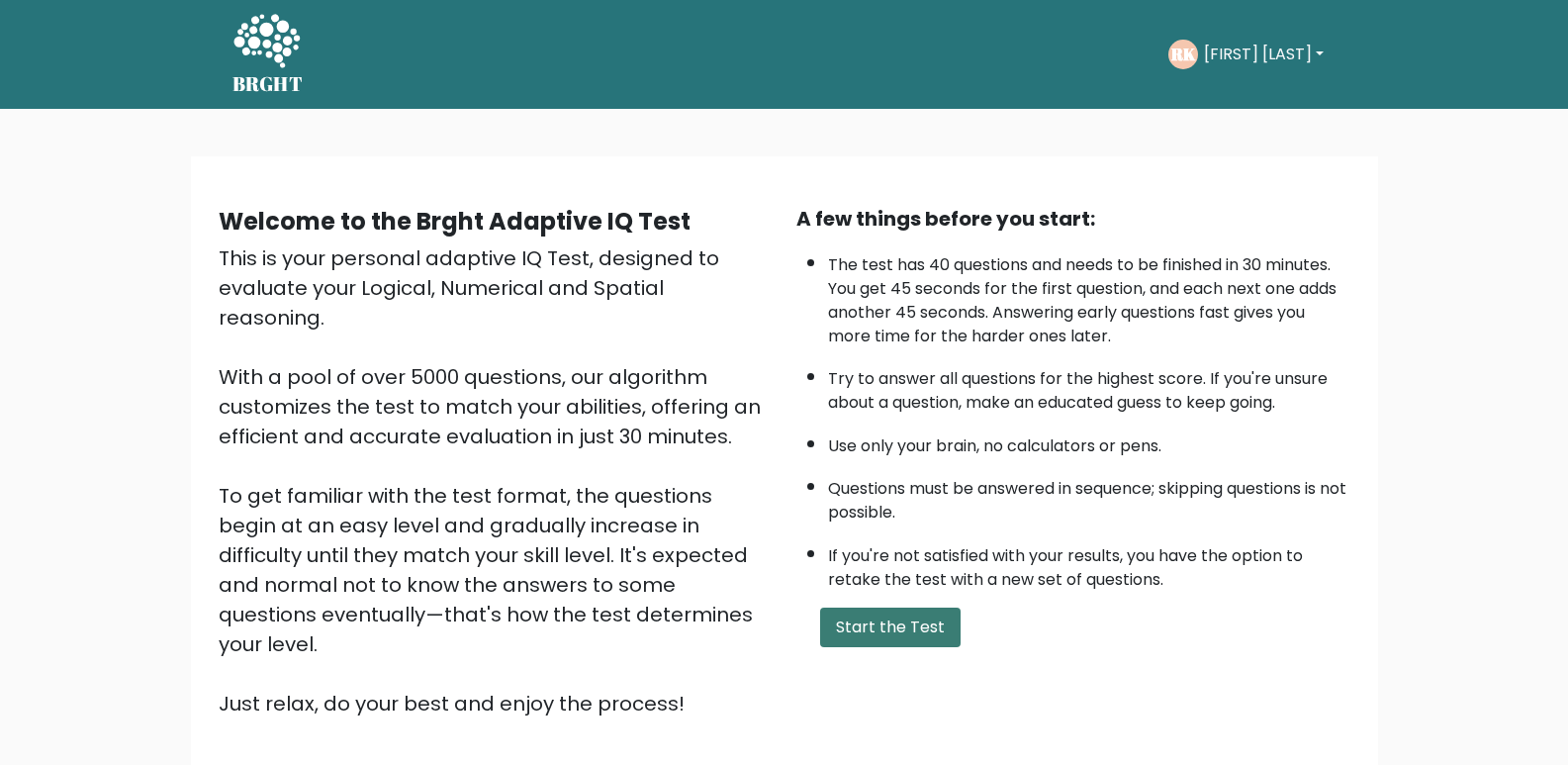 click on "Start the Test" at bounding box center [890, 627] 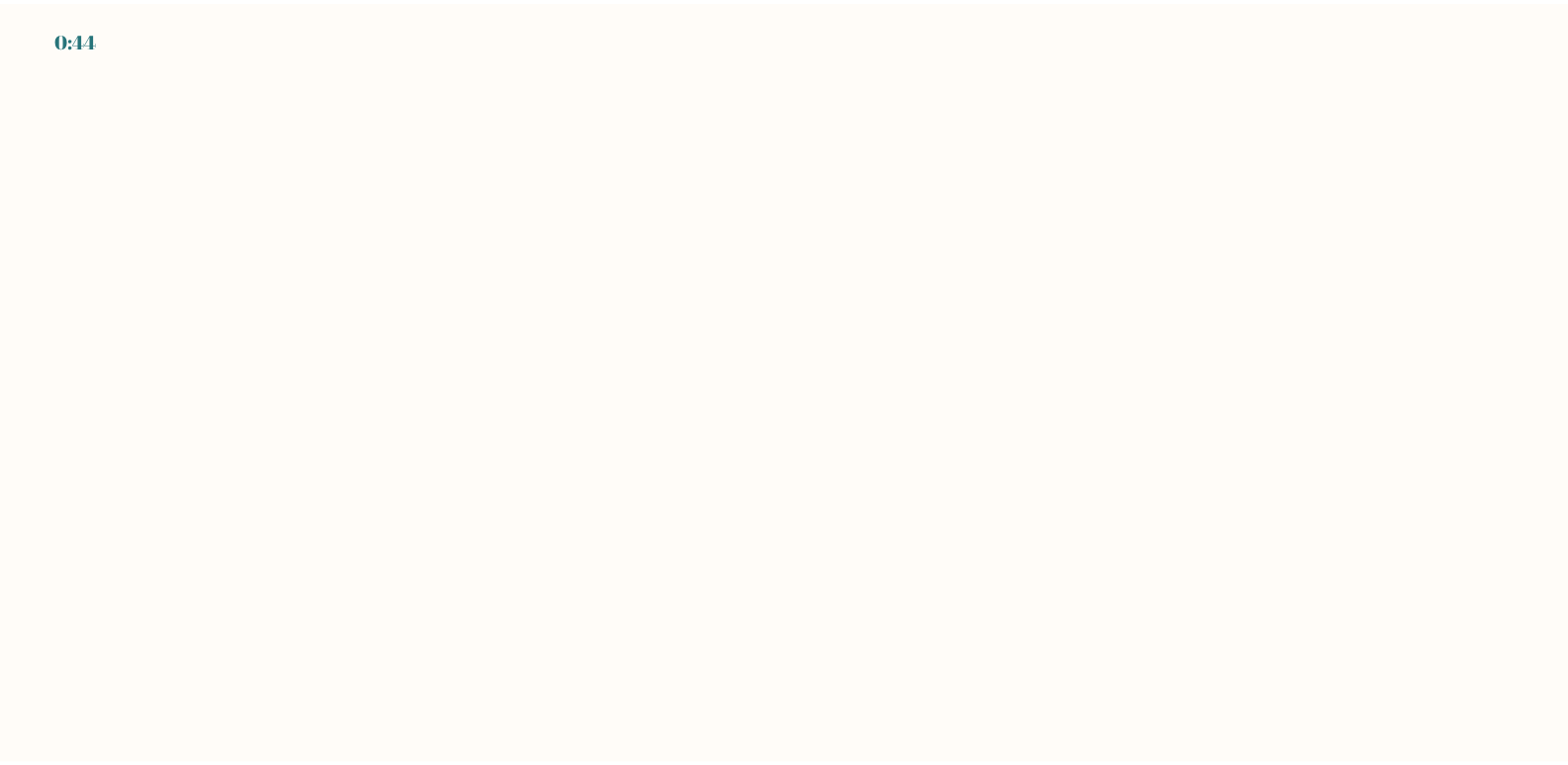 scroll, scrollTop: 0, scrollLeft: 0, axis: both 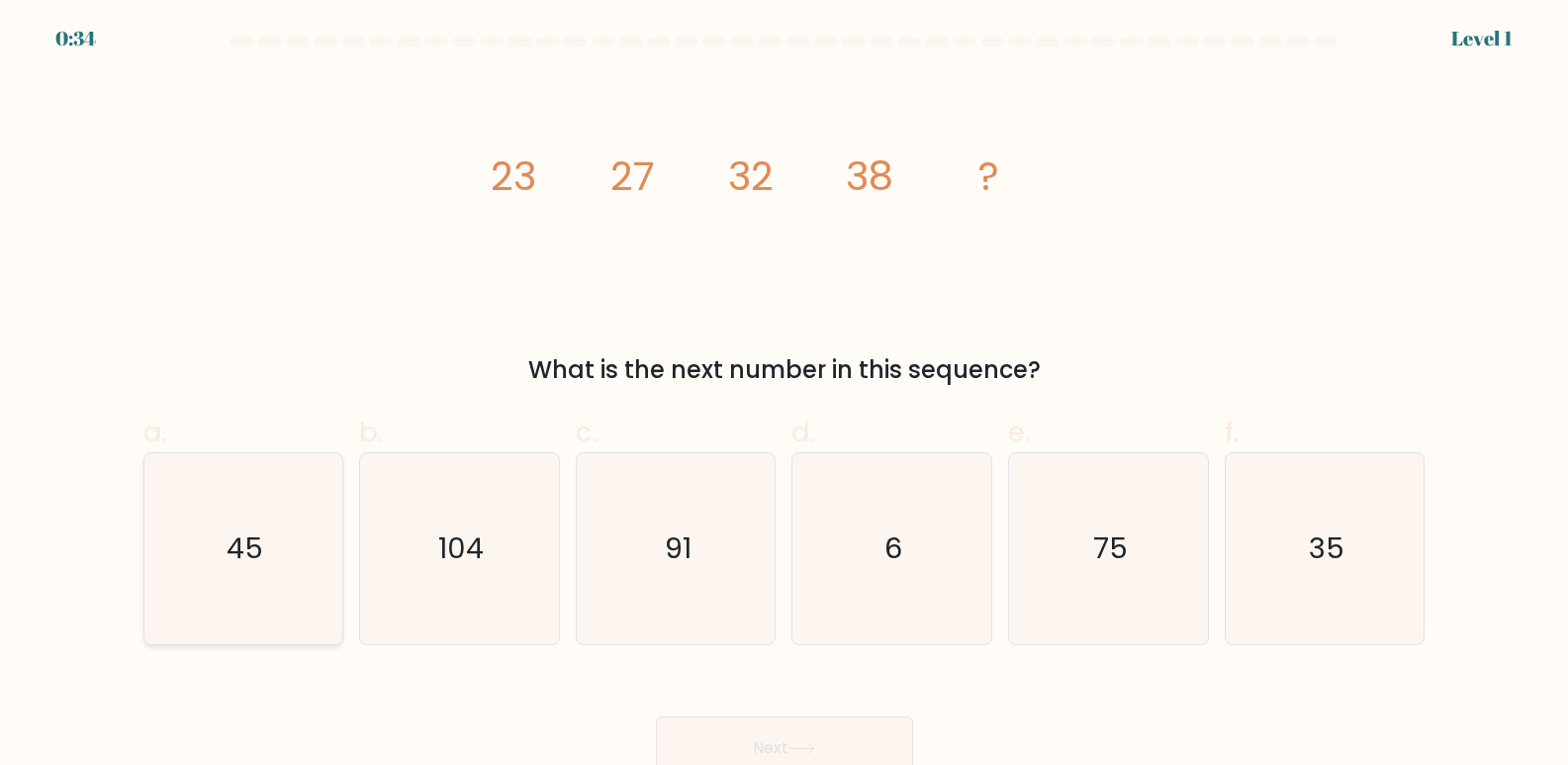 click on "45" 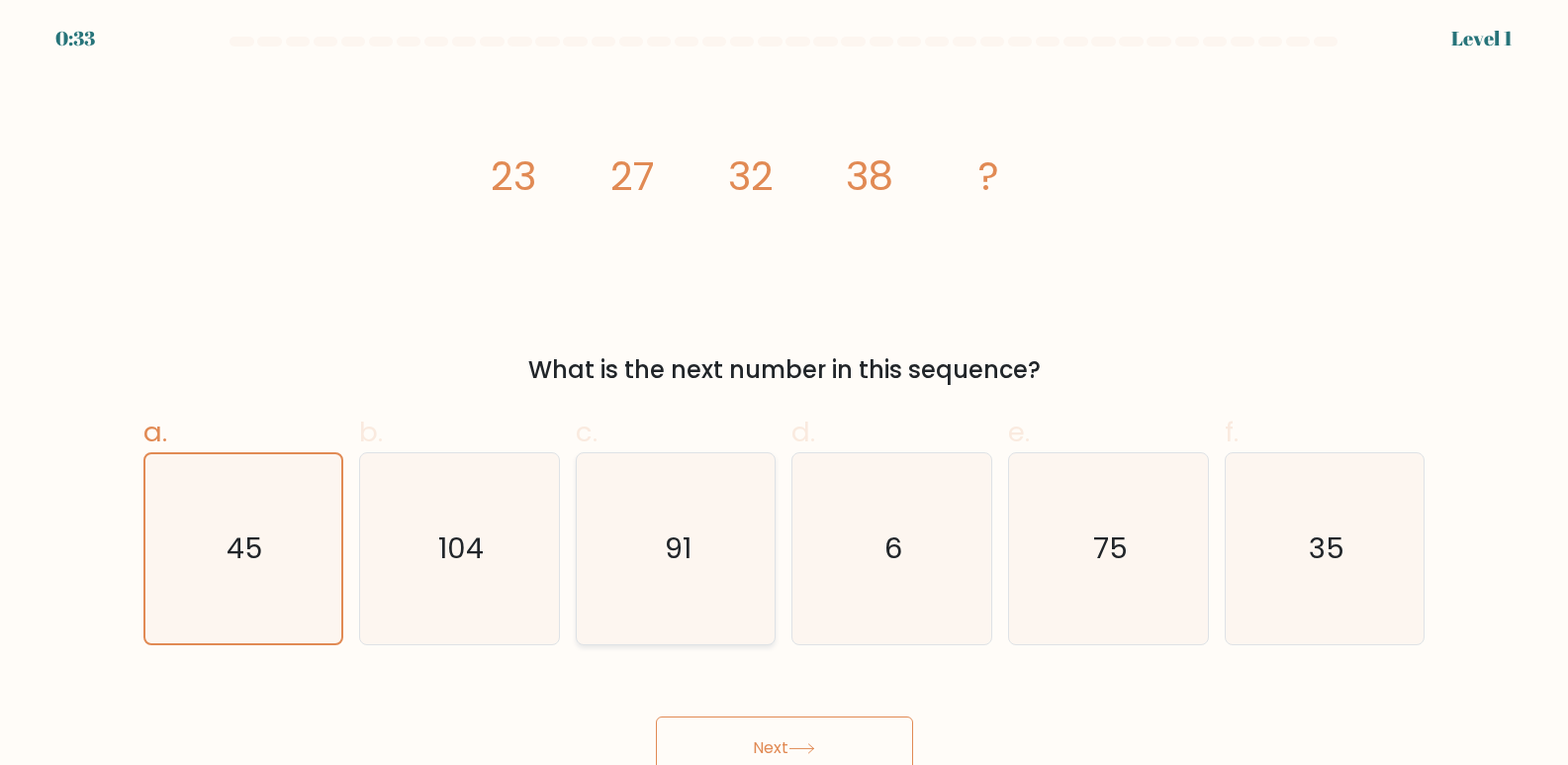 scroll, scrollTop: 15, scrollLeft: 0, axis: vertical 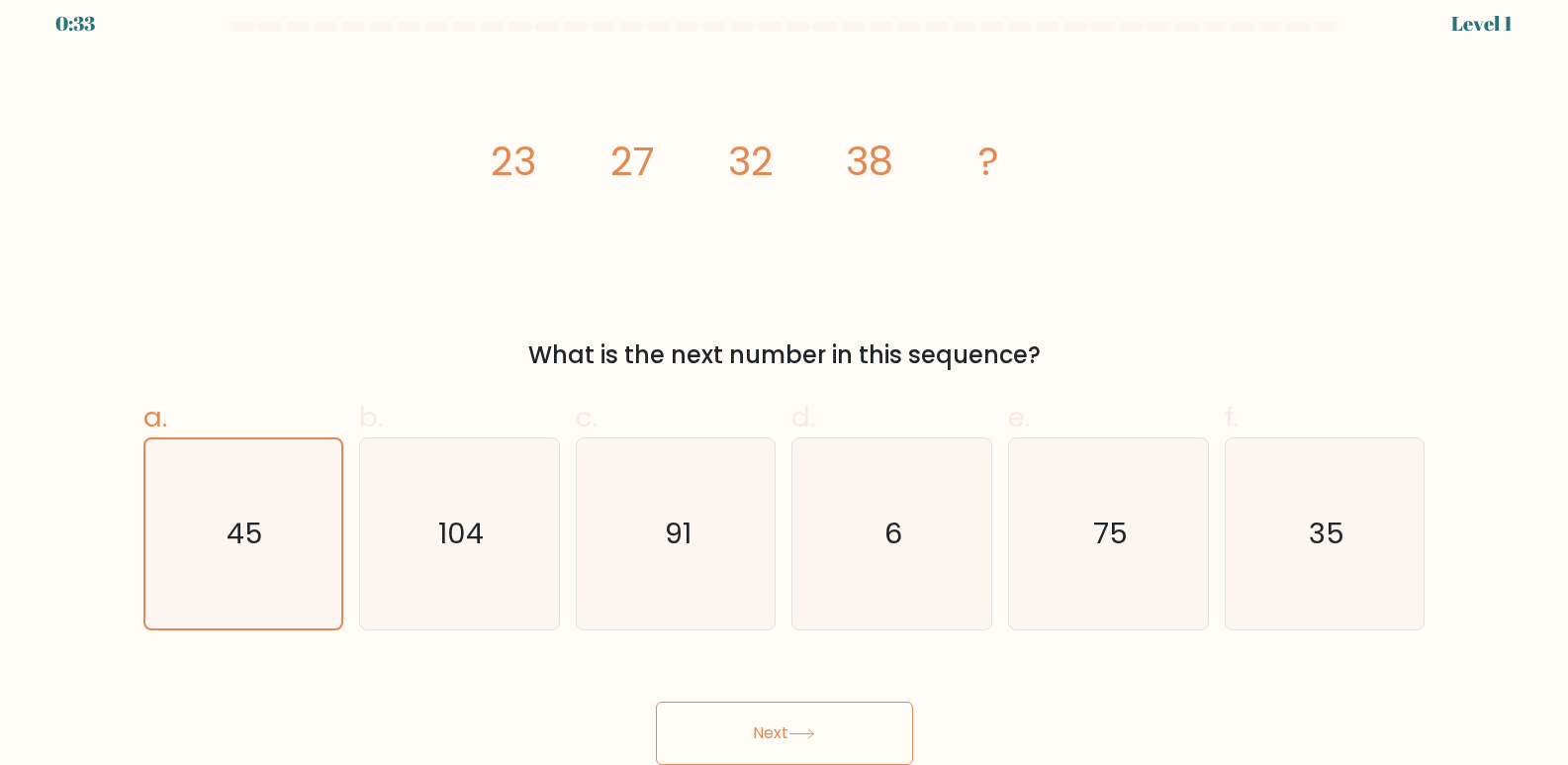 click on "Next" at bounding box center (784, 733) 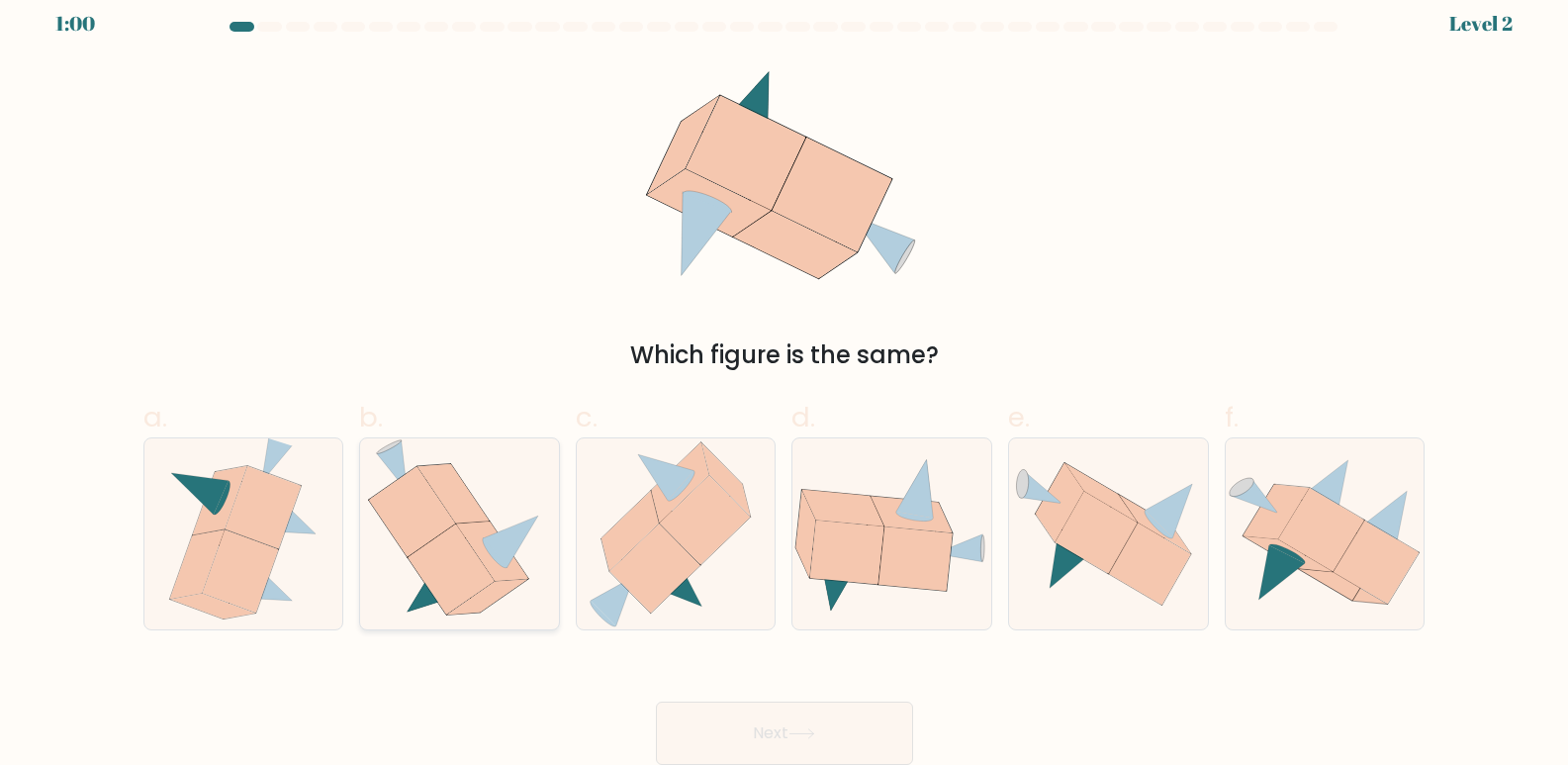 click 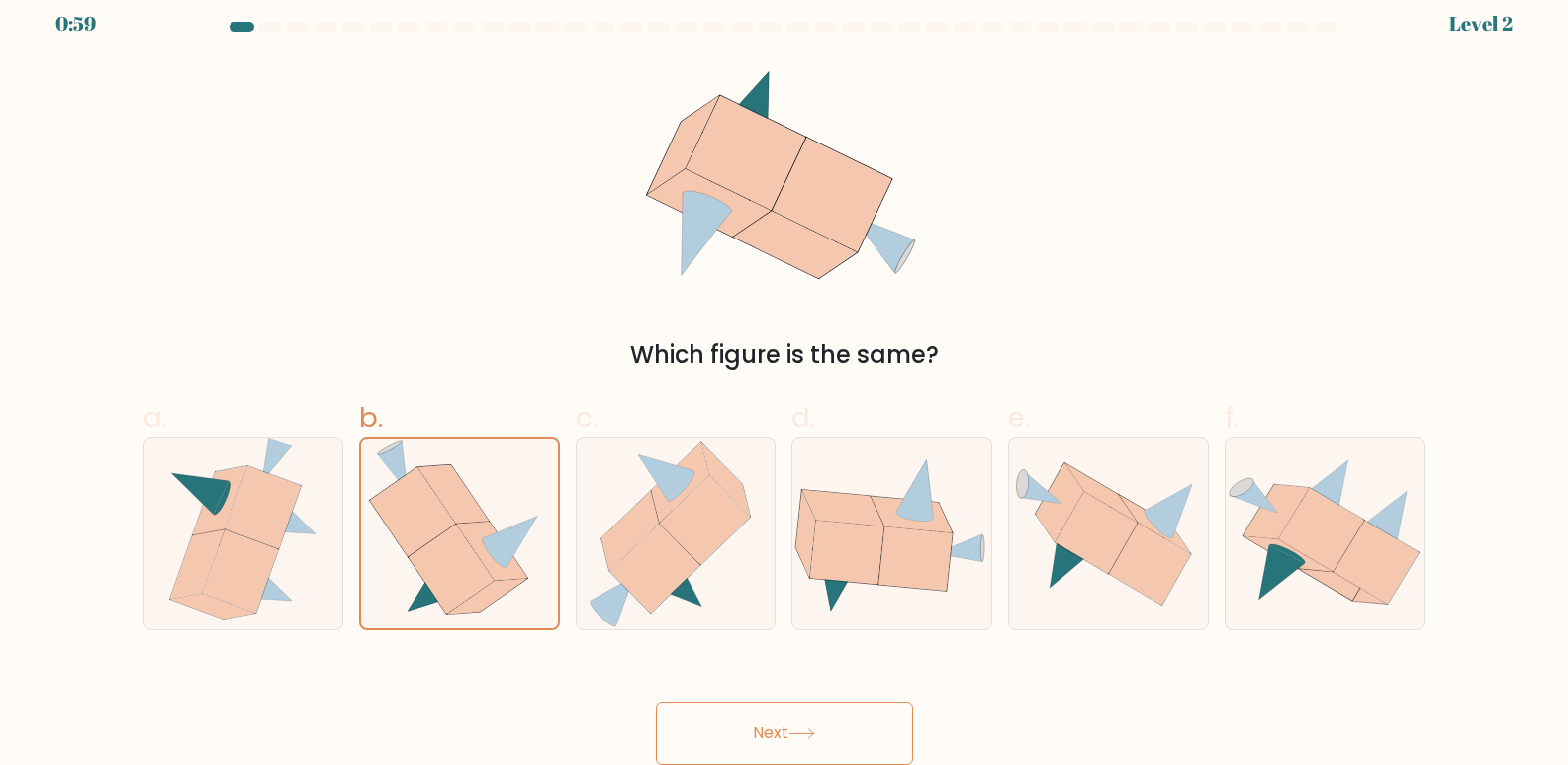 click on "Next" at bounding box center (784, 733) 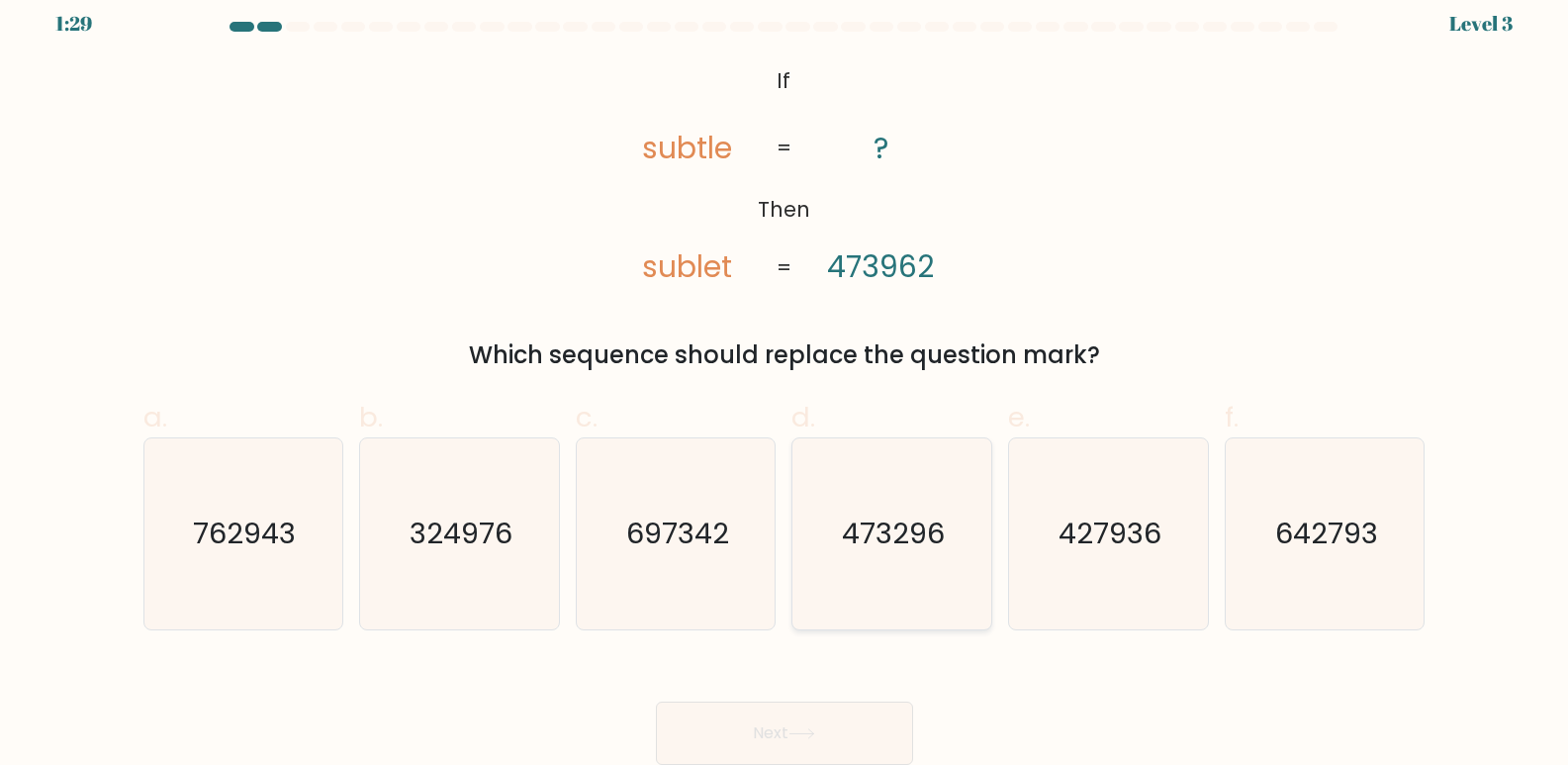 click on "473296" 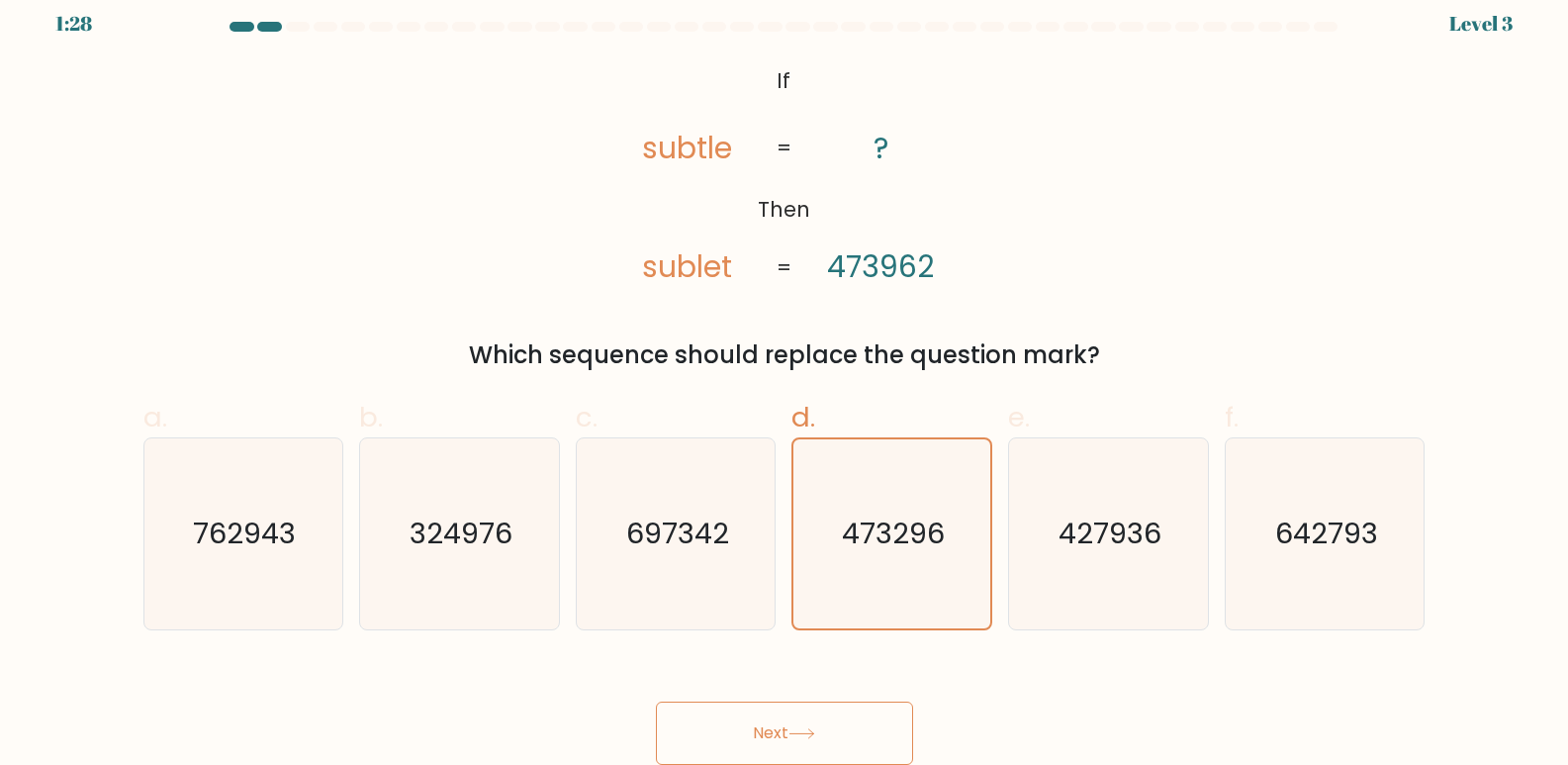 click on "Next" at bounding box center (784, 733) 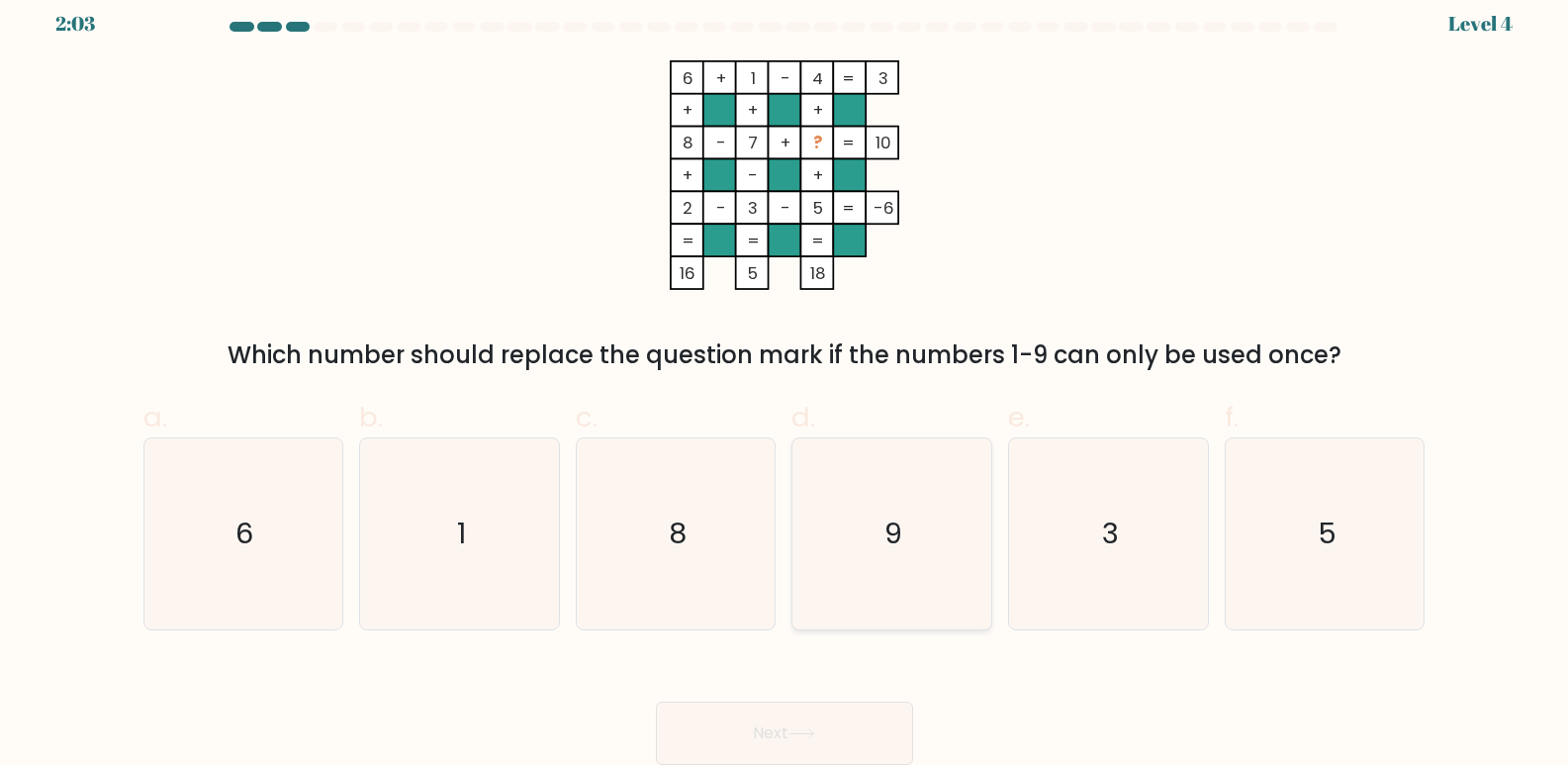 click on "9" 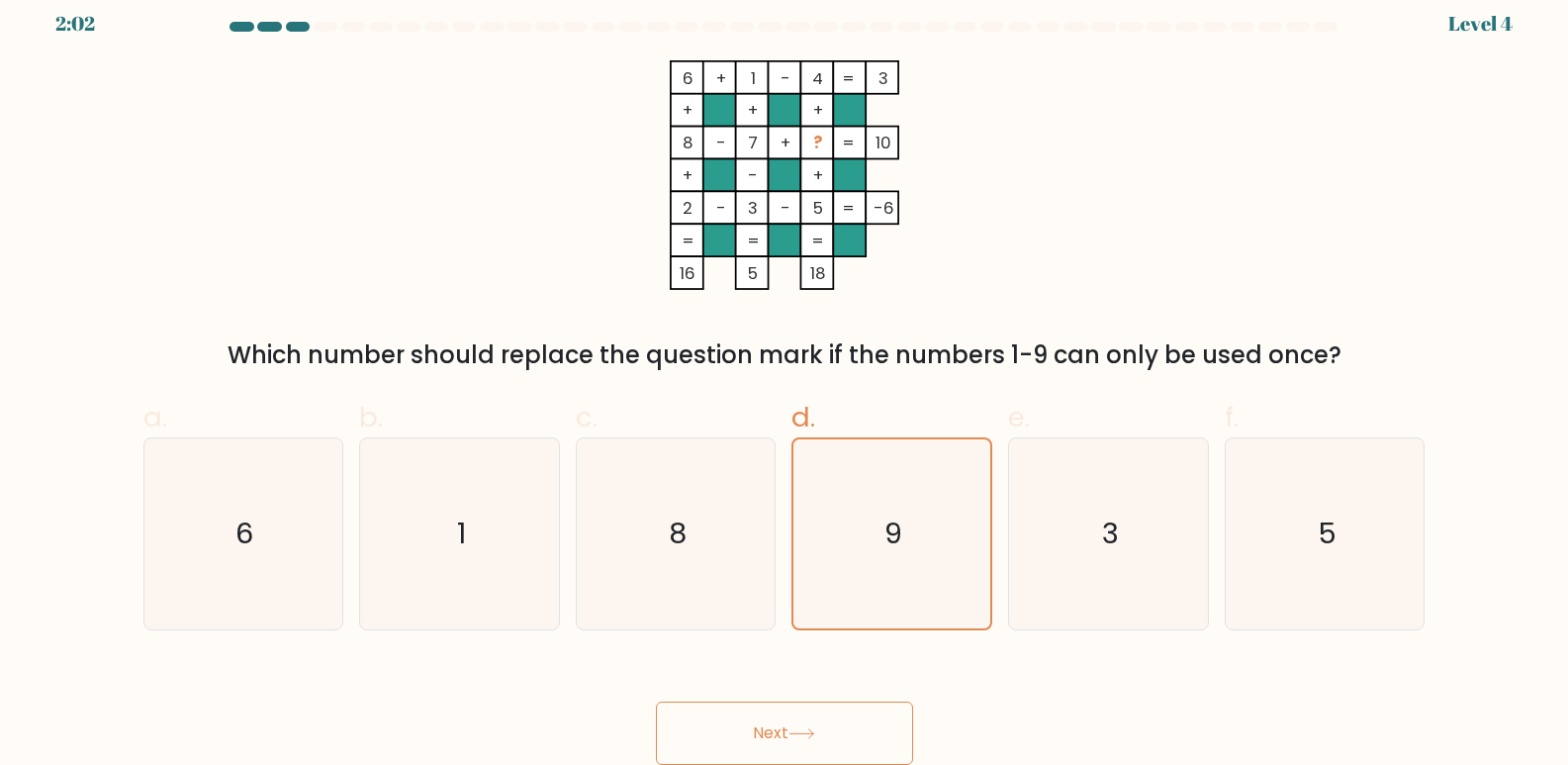 click on "Next" at bounding box center [784, 733] 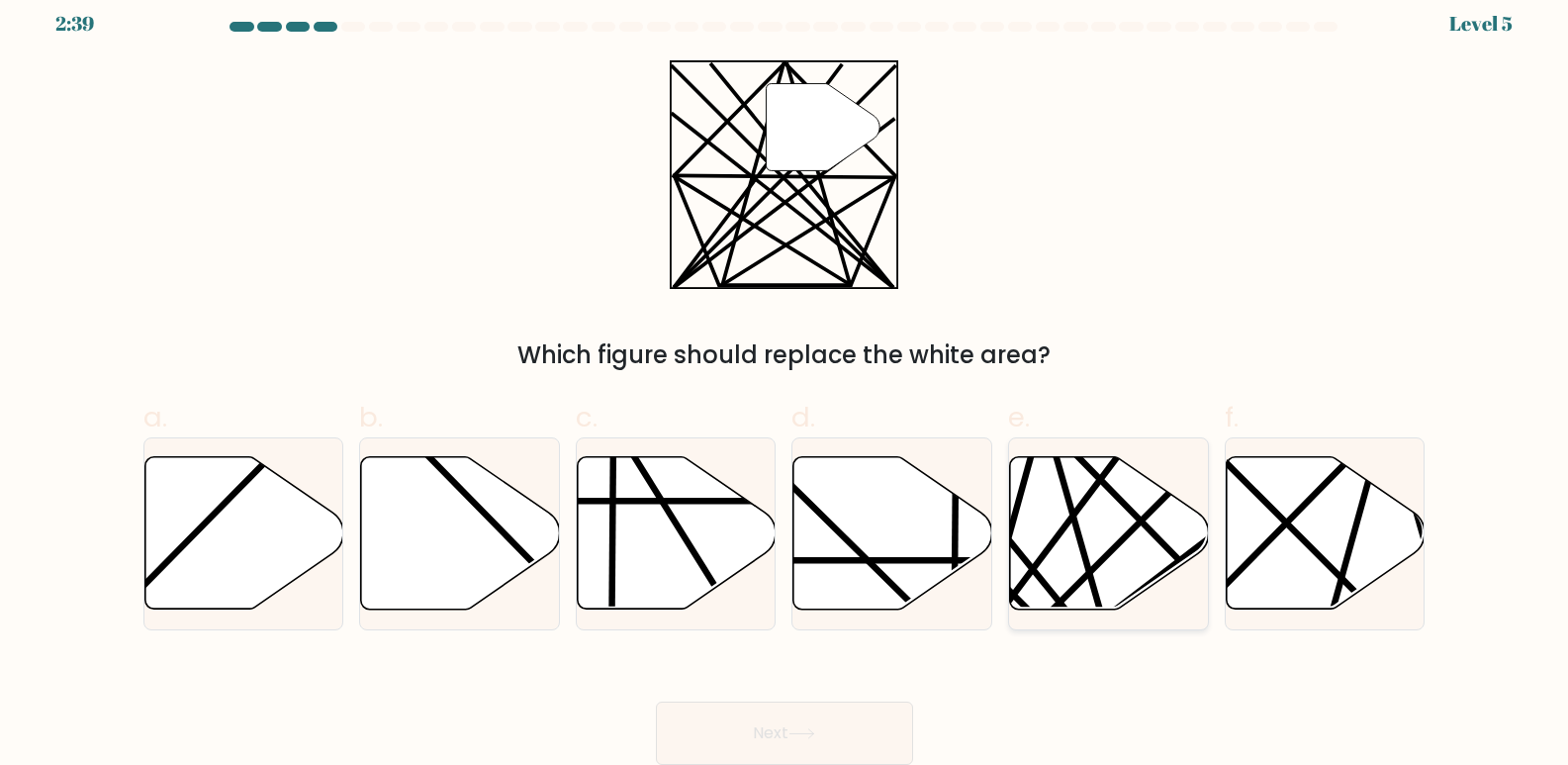 click 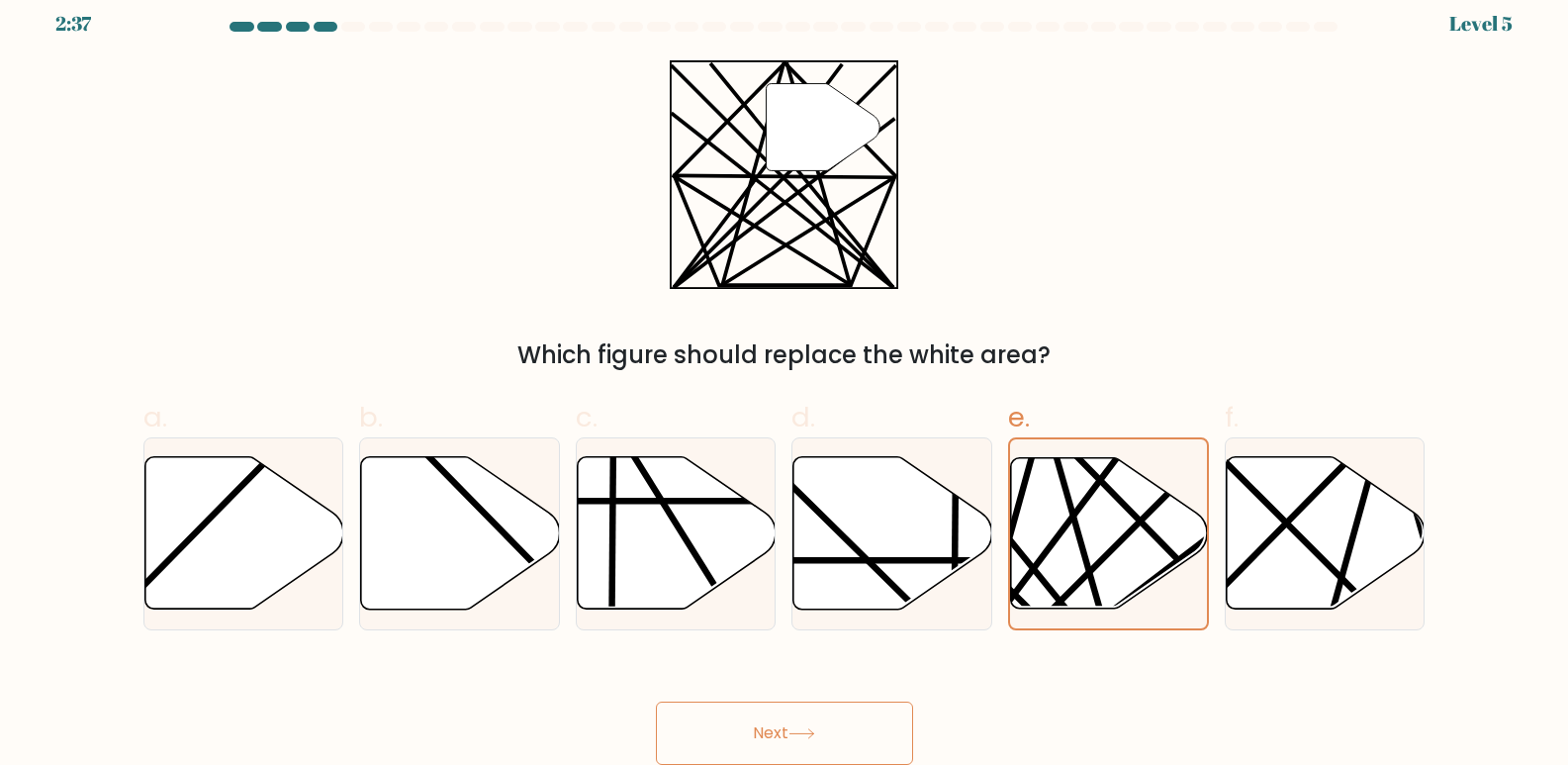 click on "Next" at bounding box center (784, 733) 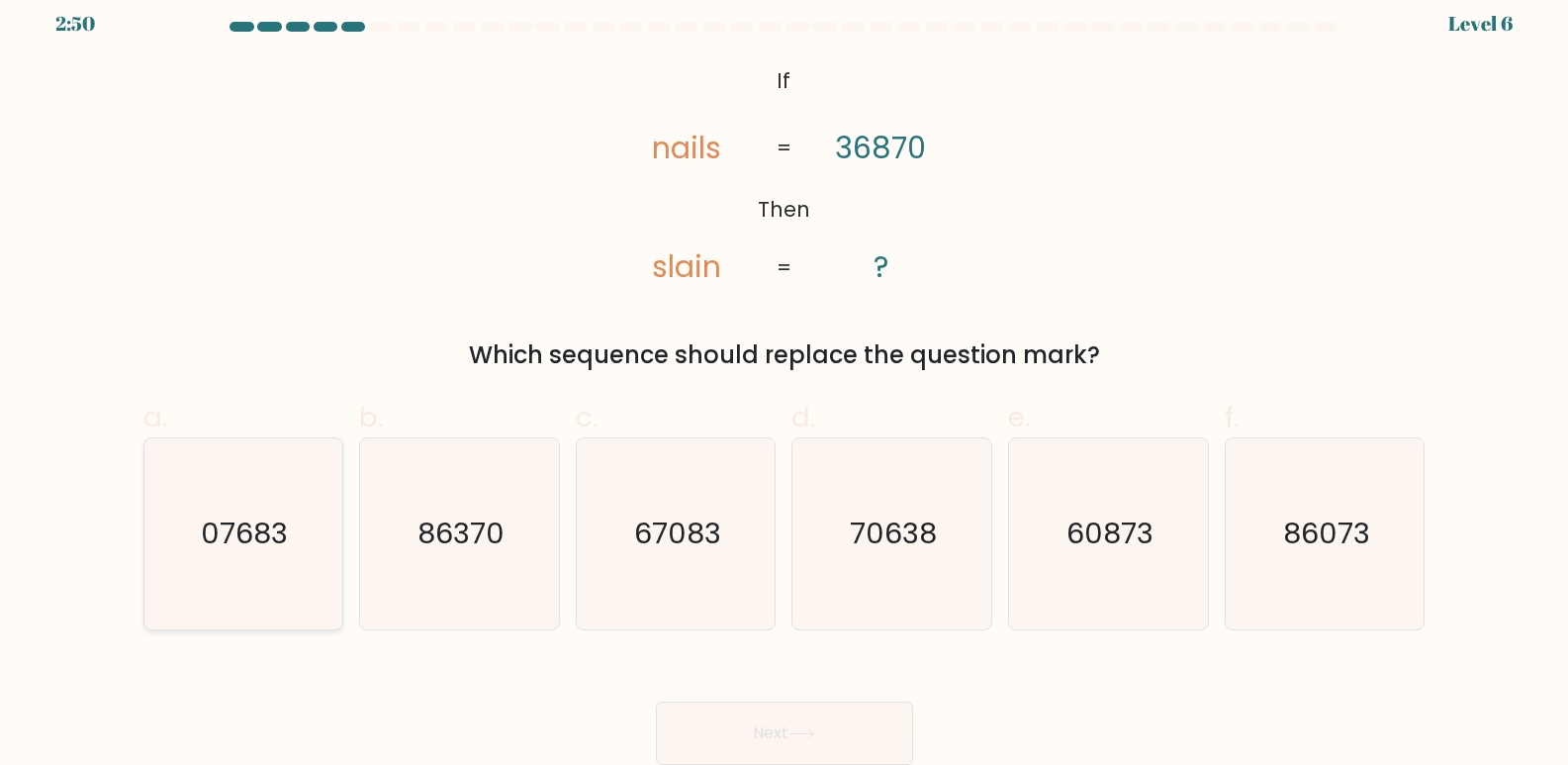 click on "07683" 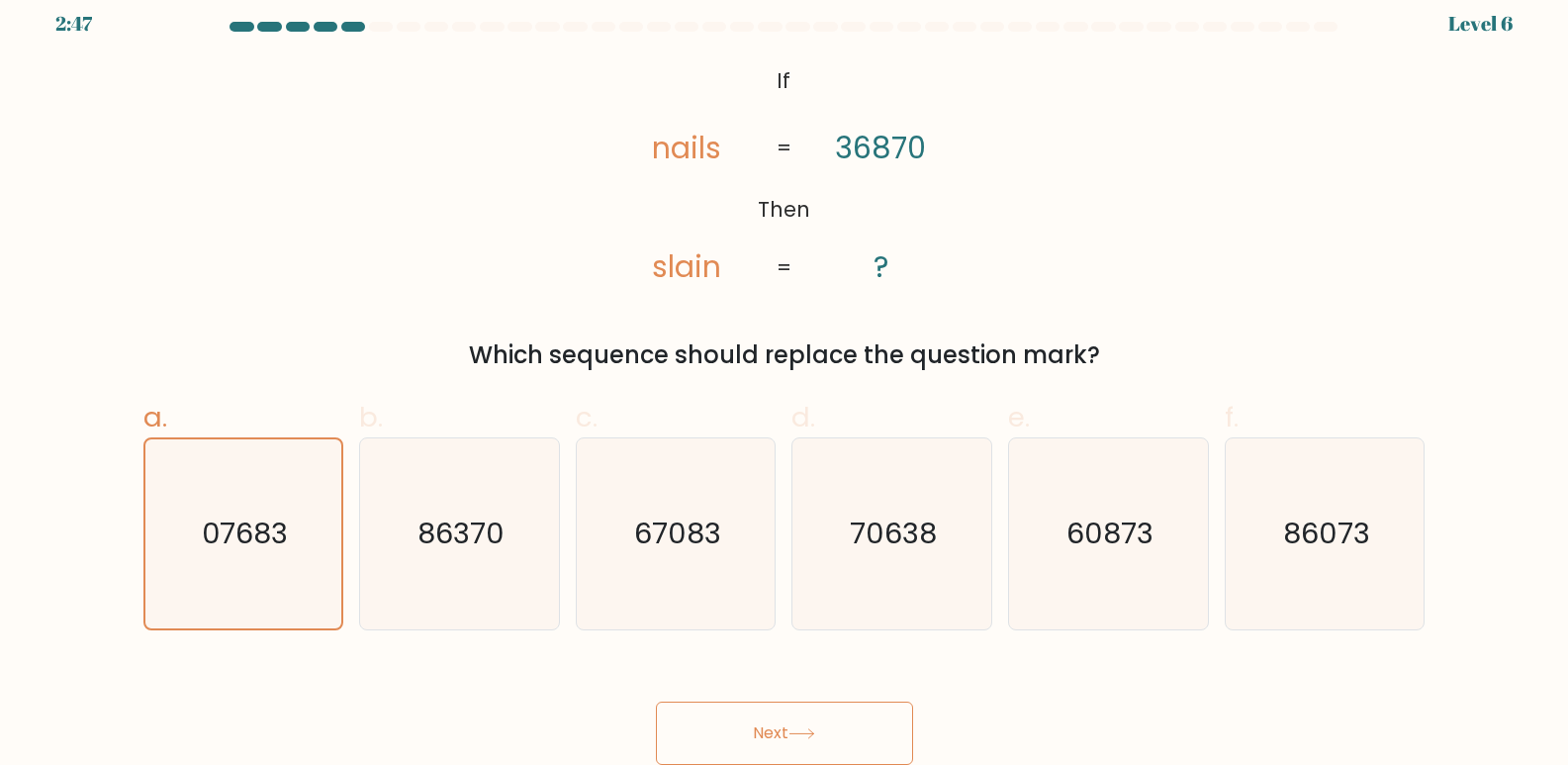 click on "Next" at bounding box center (784, 733) 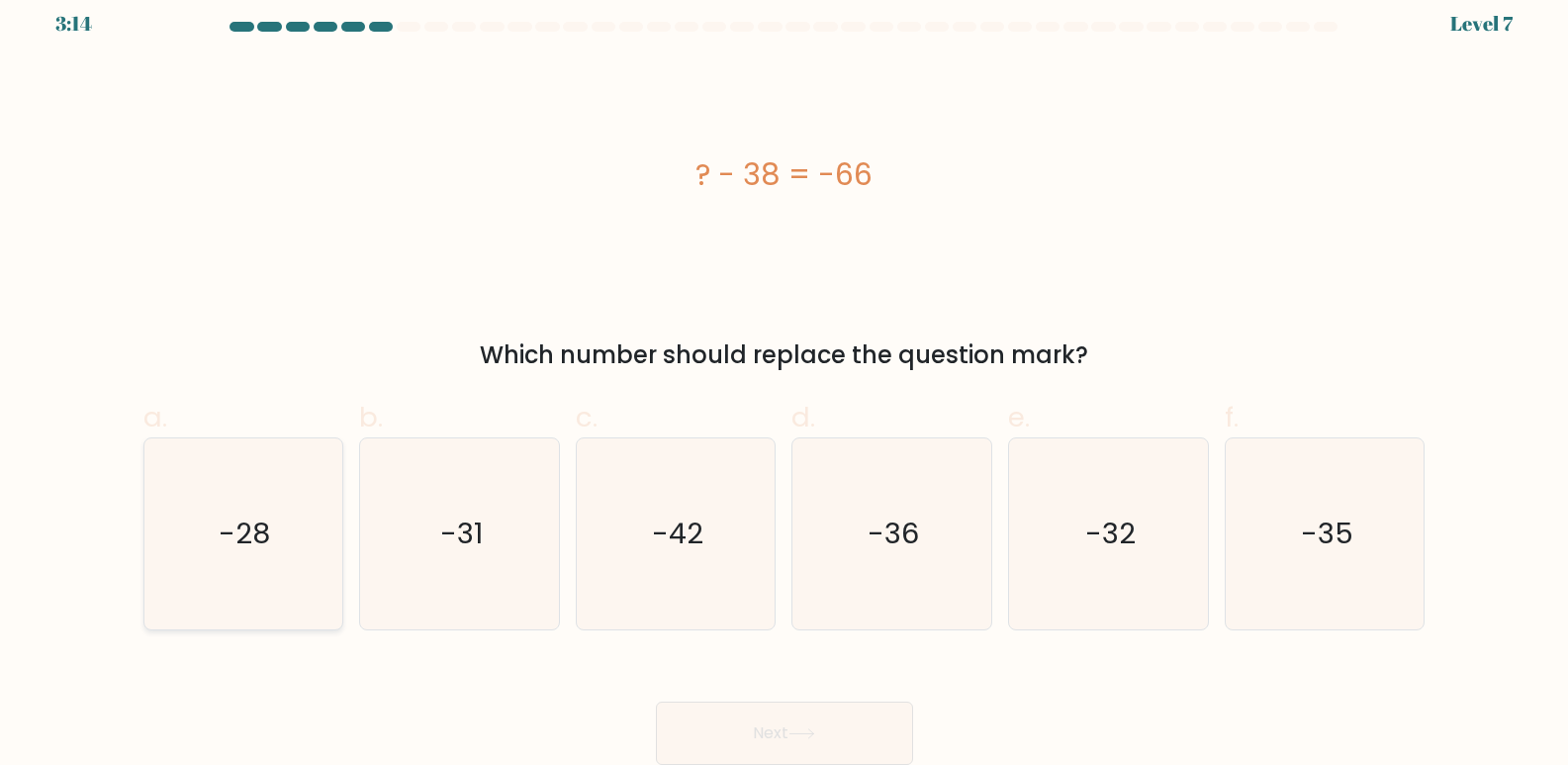 click on "-28" 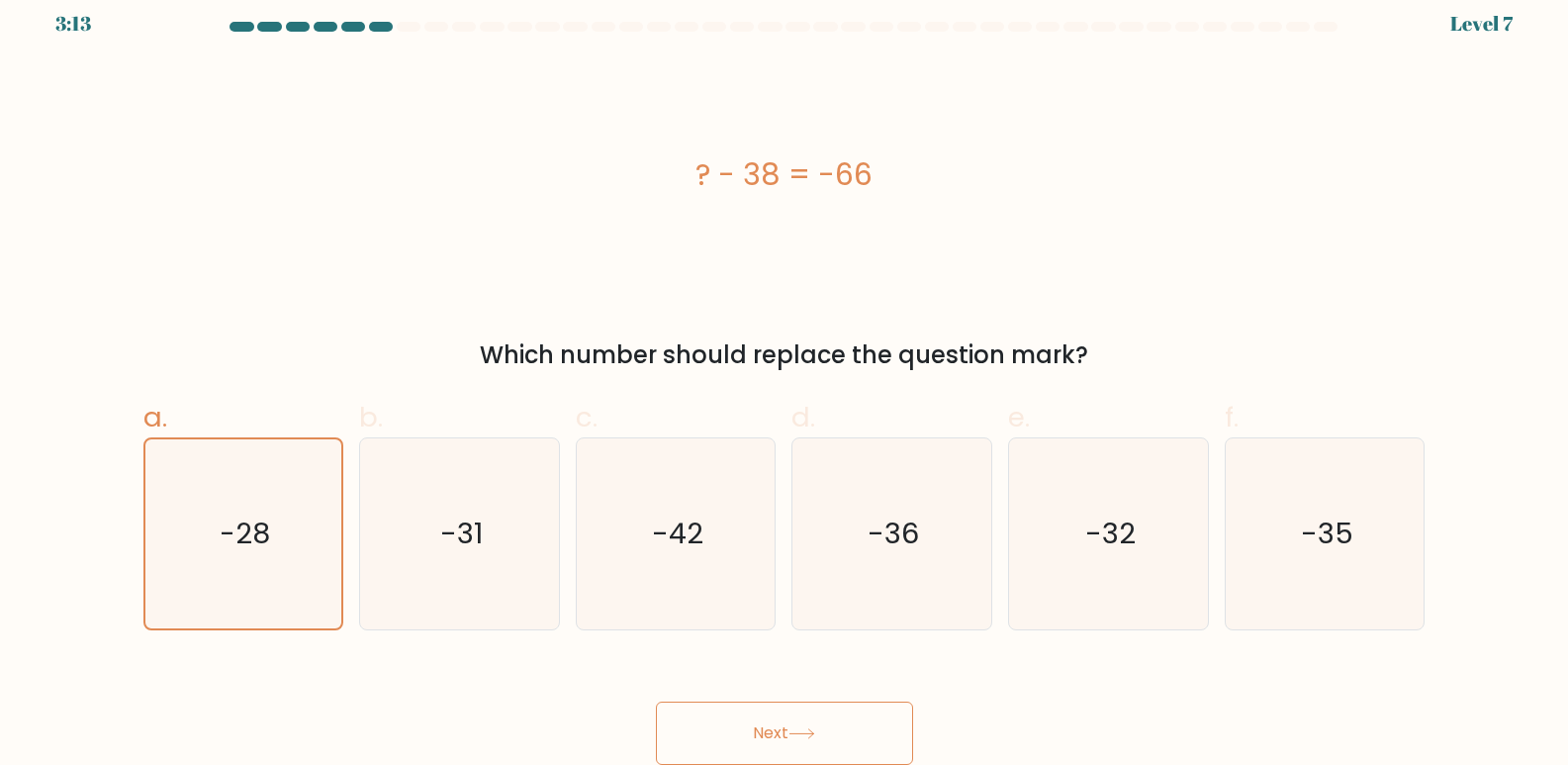click 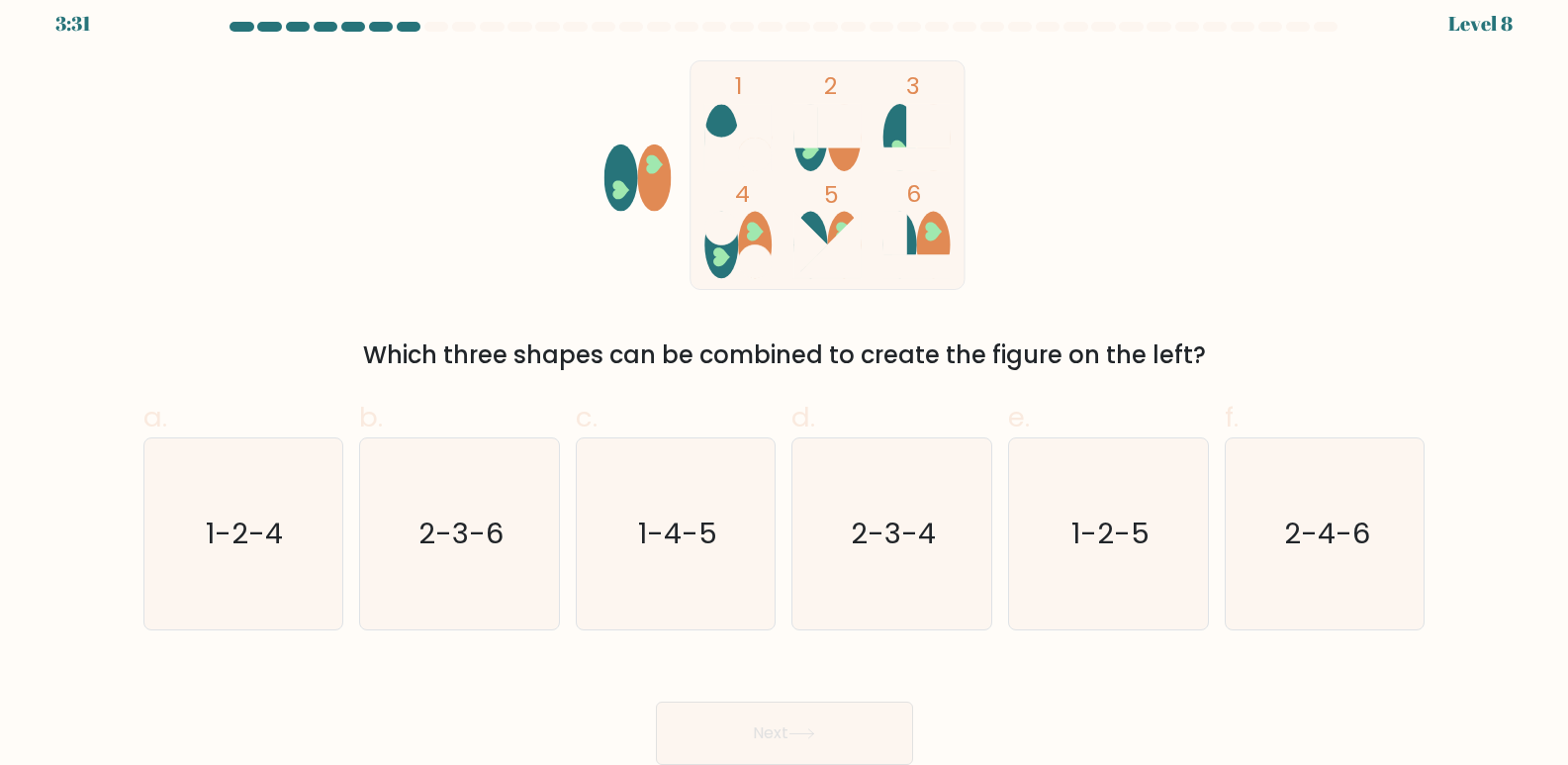 click 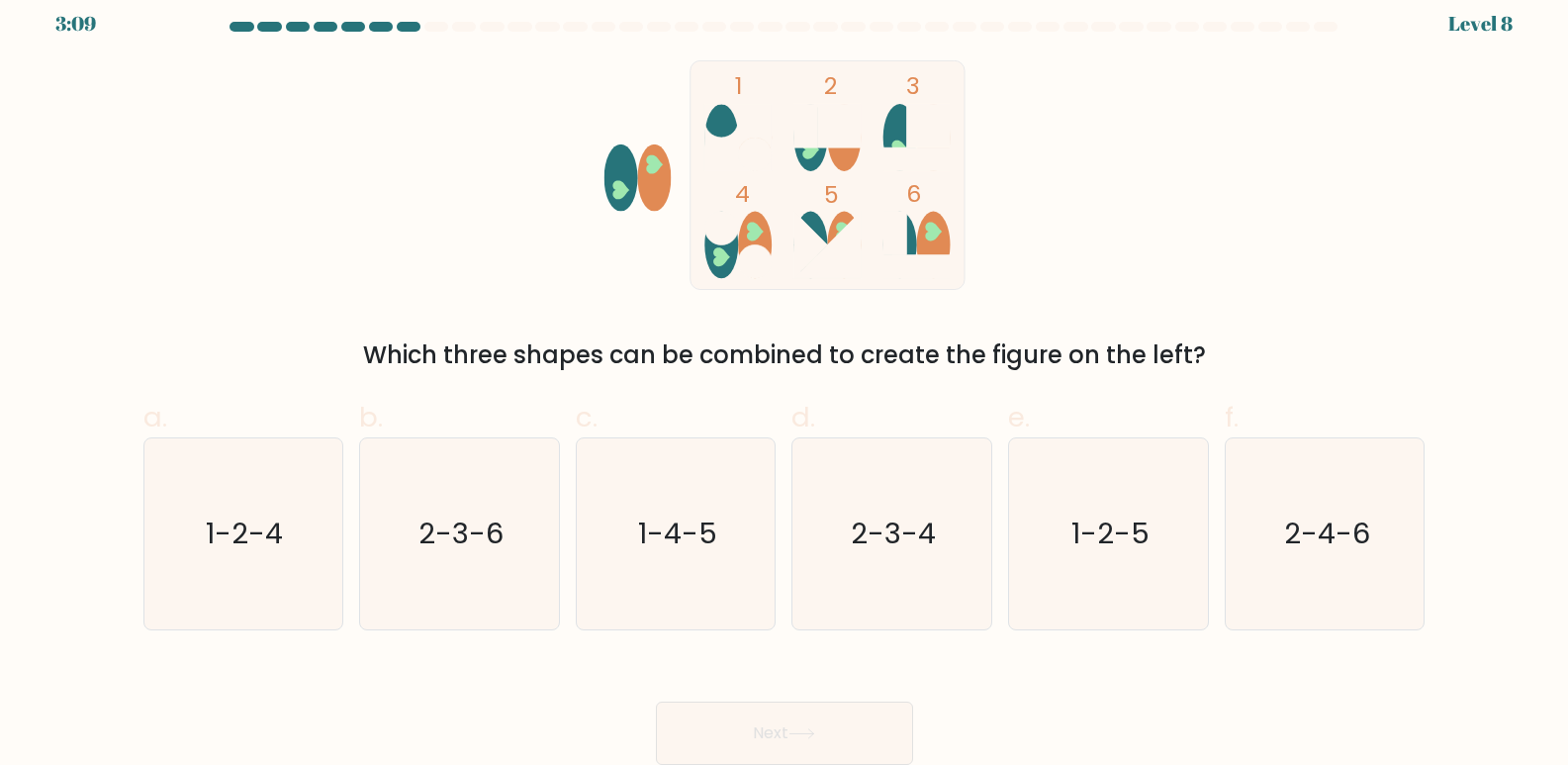 click 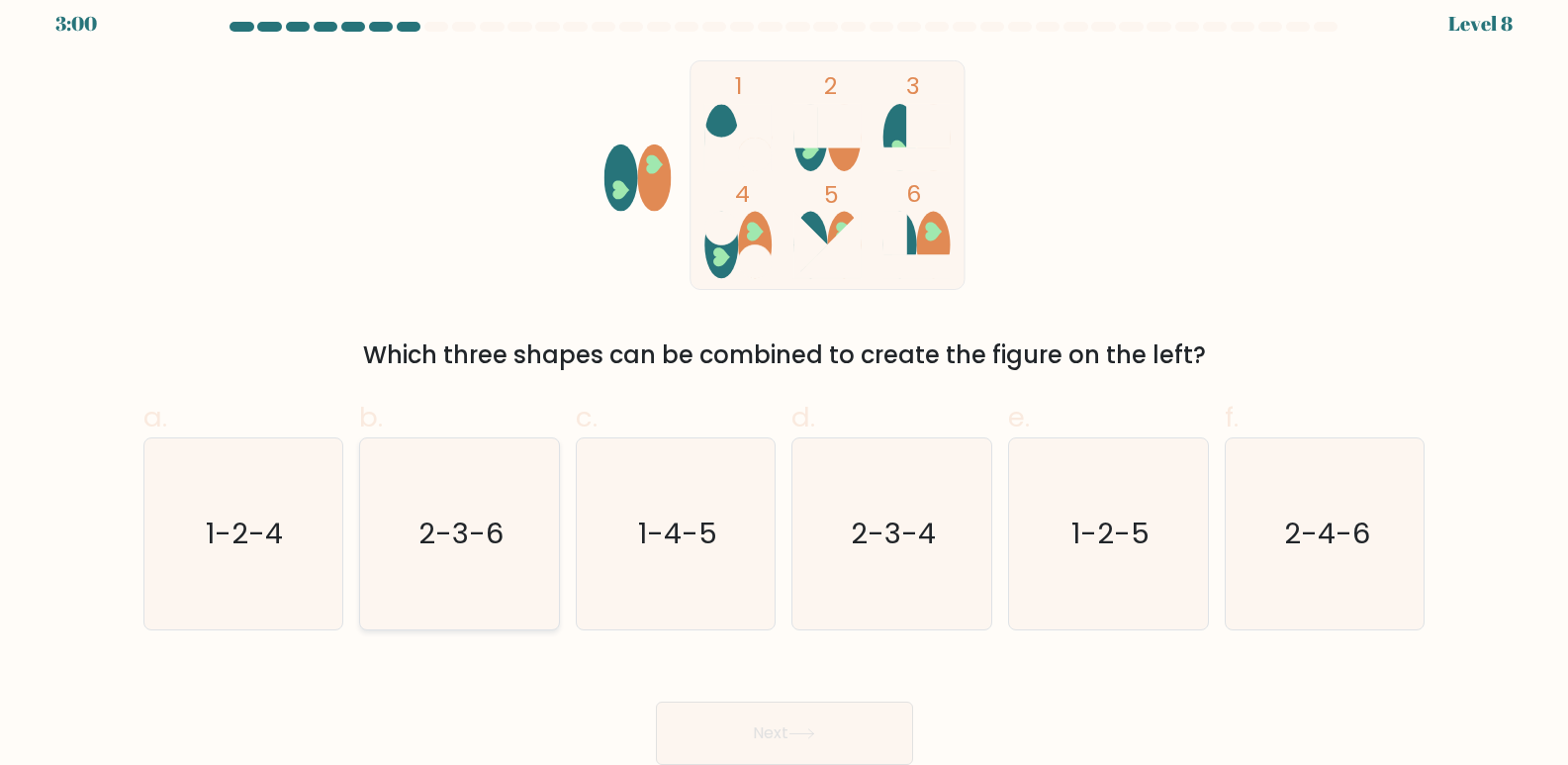 click on "2-3-6" 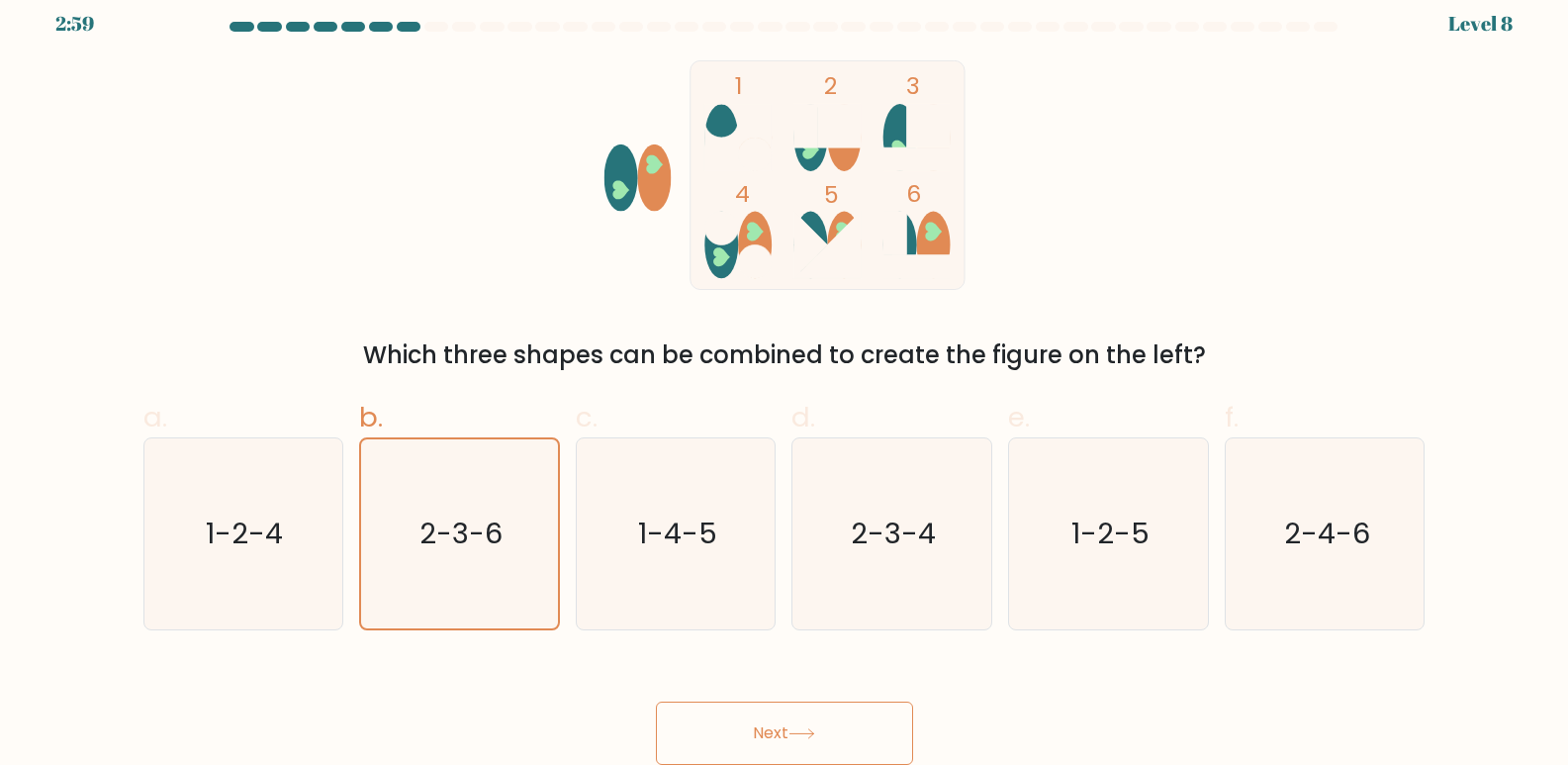 click on "Next" at bounding box center (784, 733) 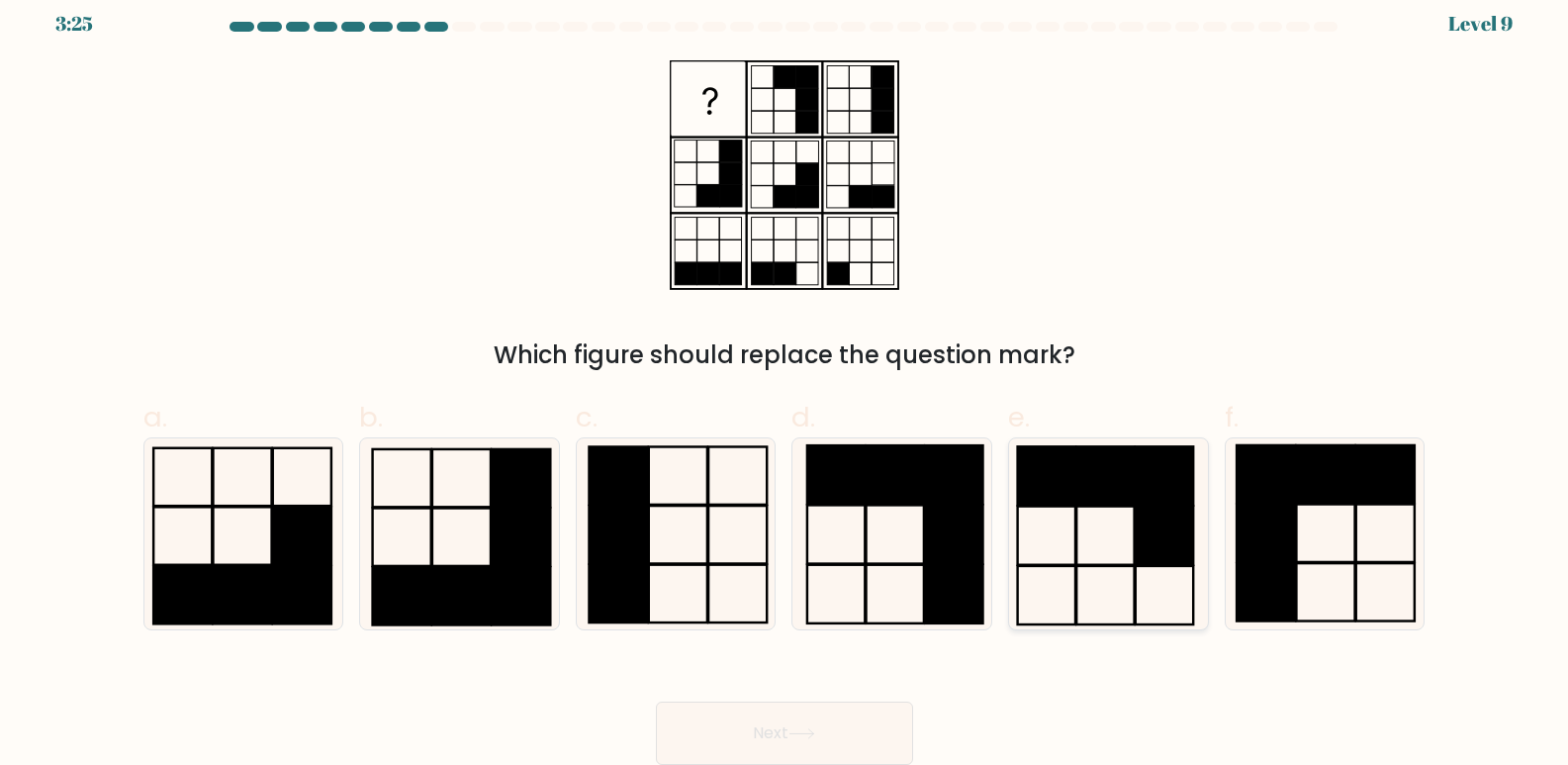 click 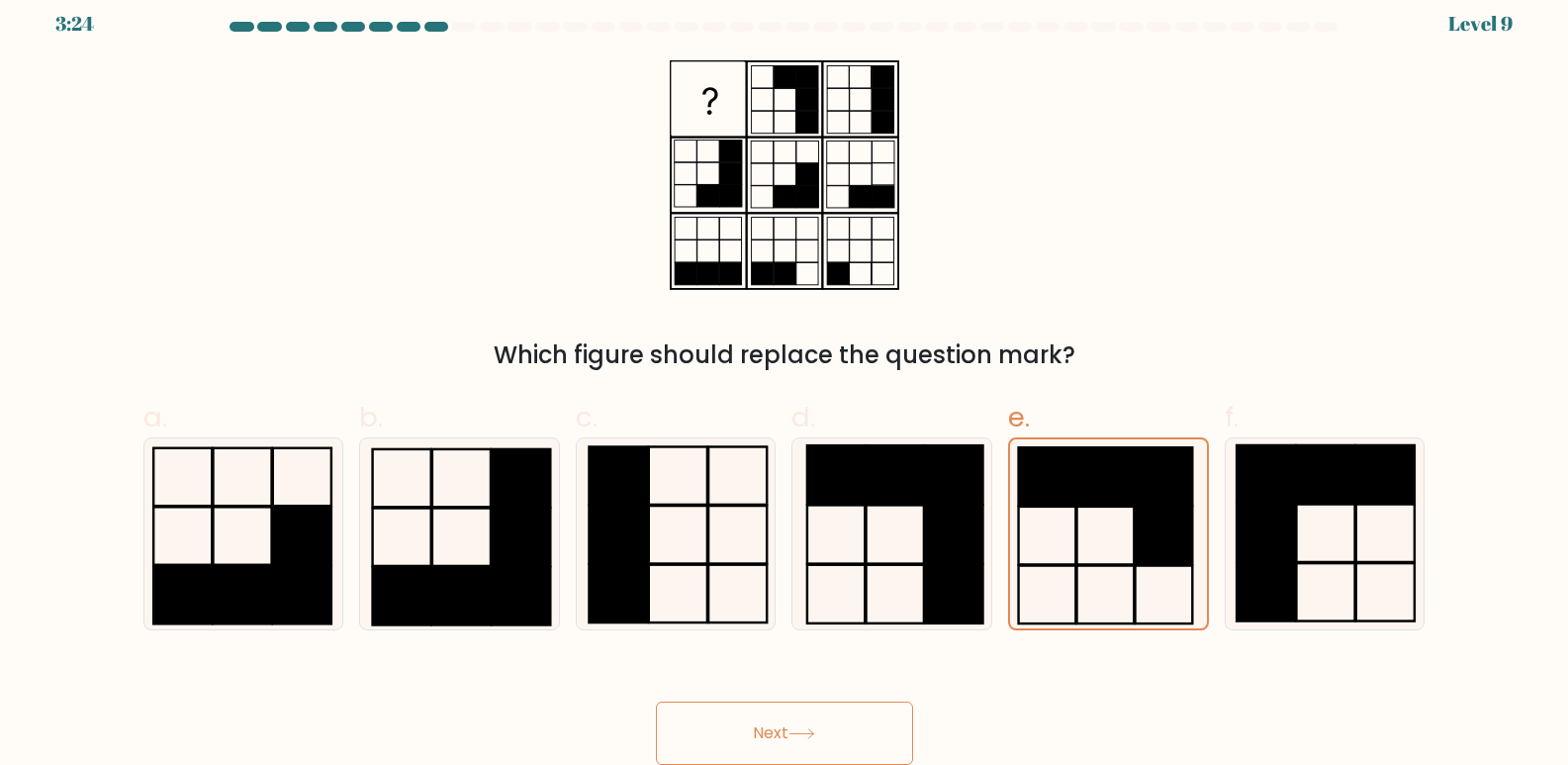 click on "Next" at bounding box center [784, 733] 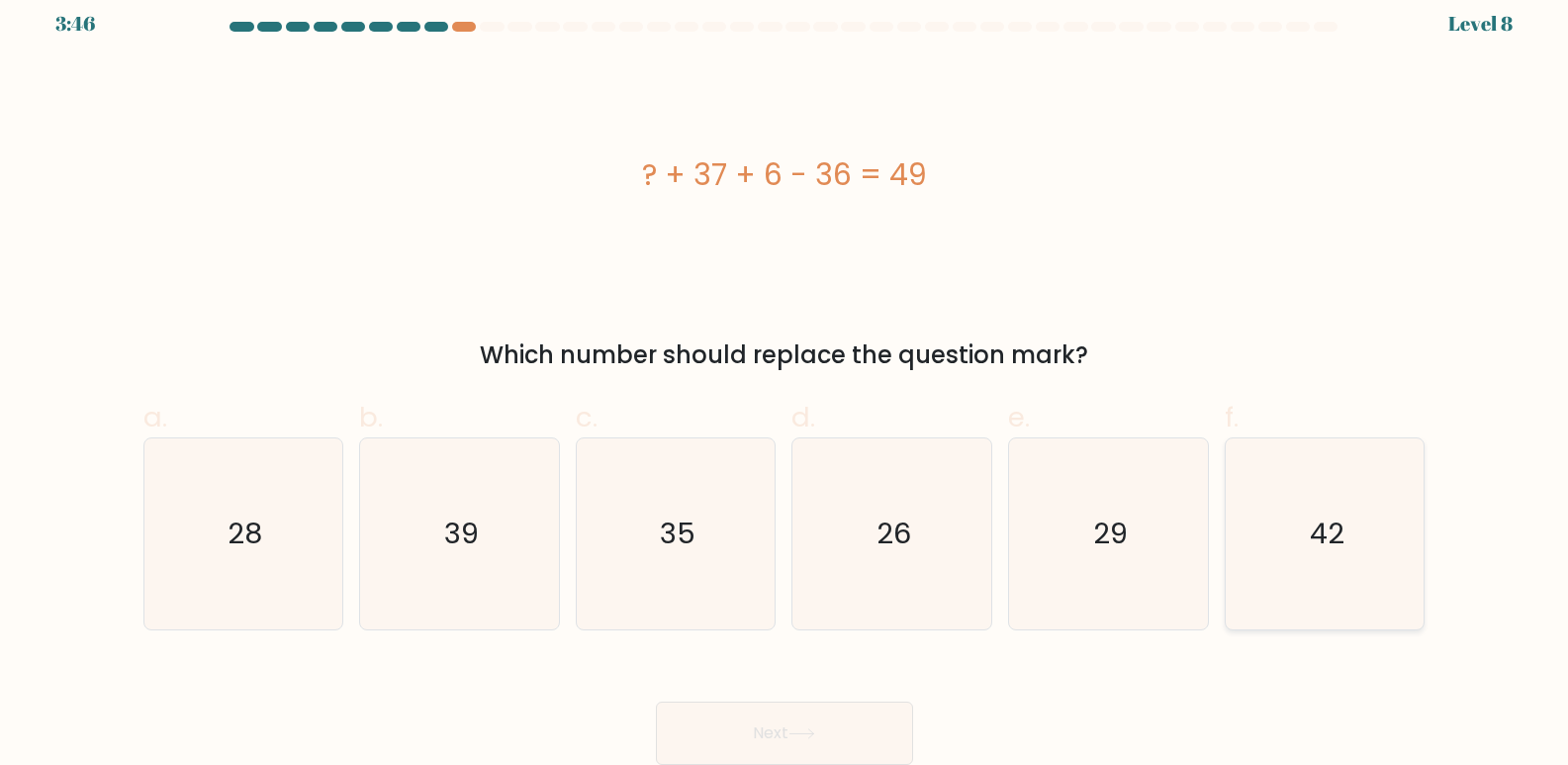 click on "42" 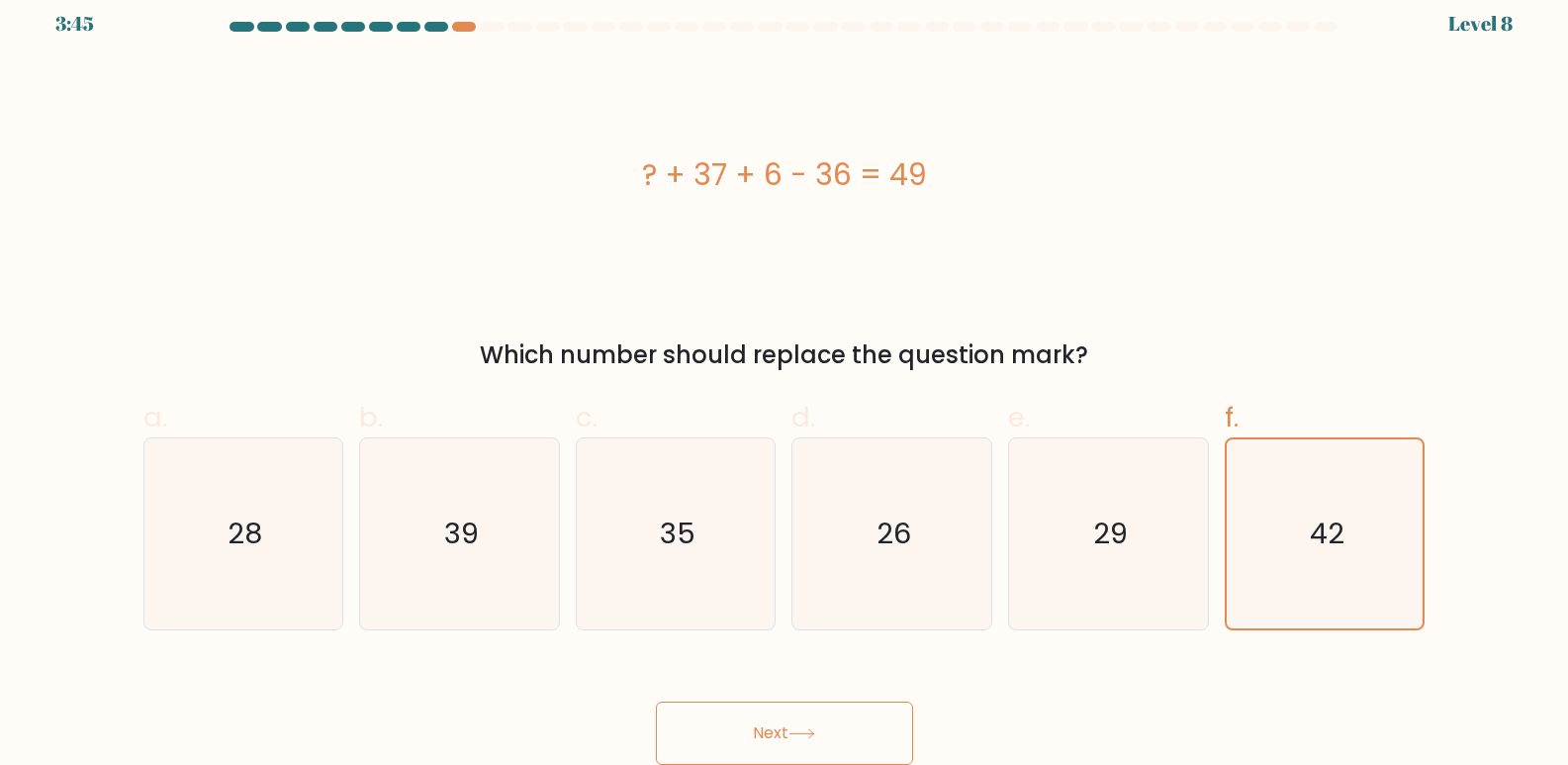 click on "Next" at bounding box center [784, 733] 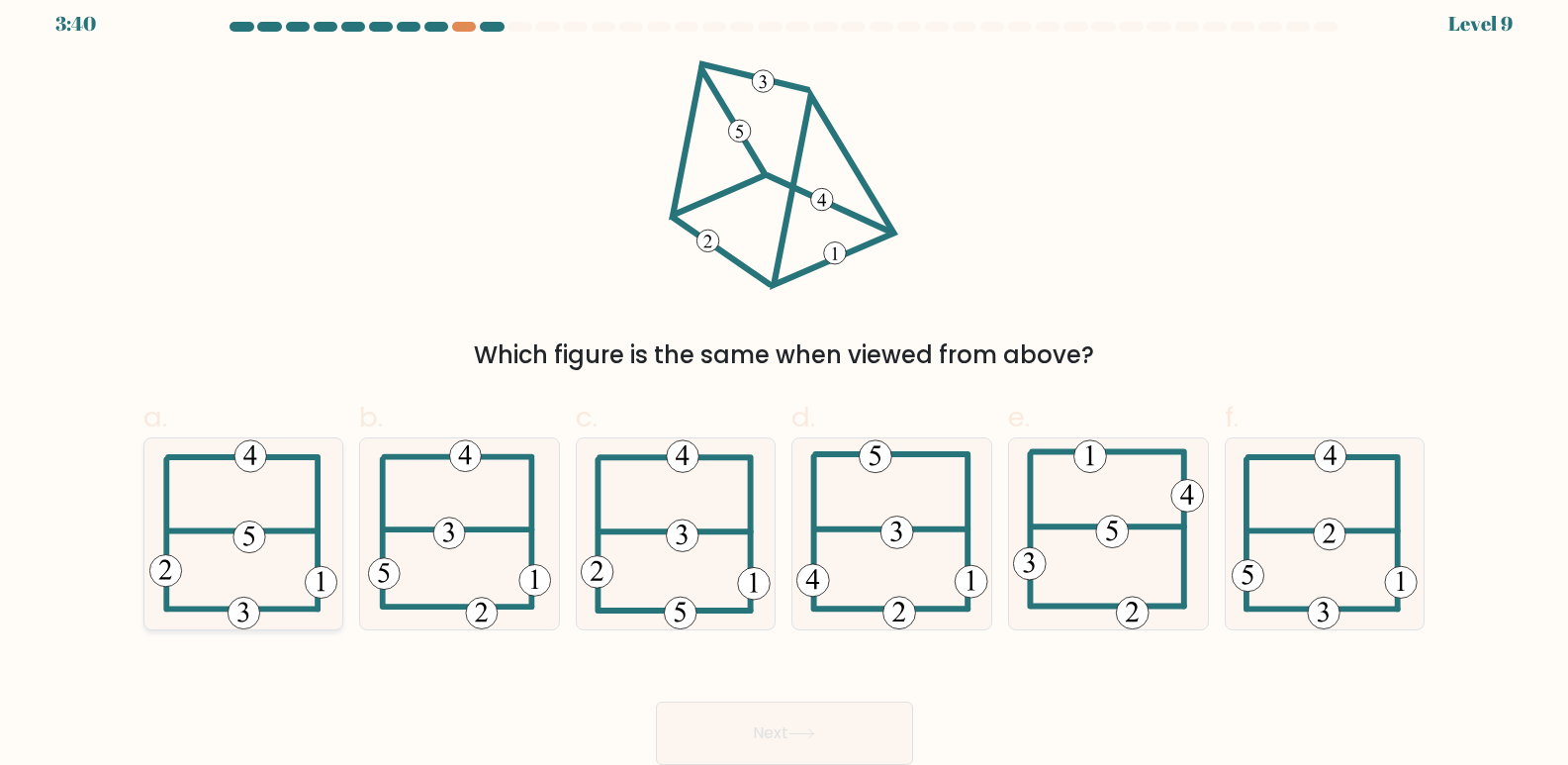 click 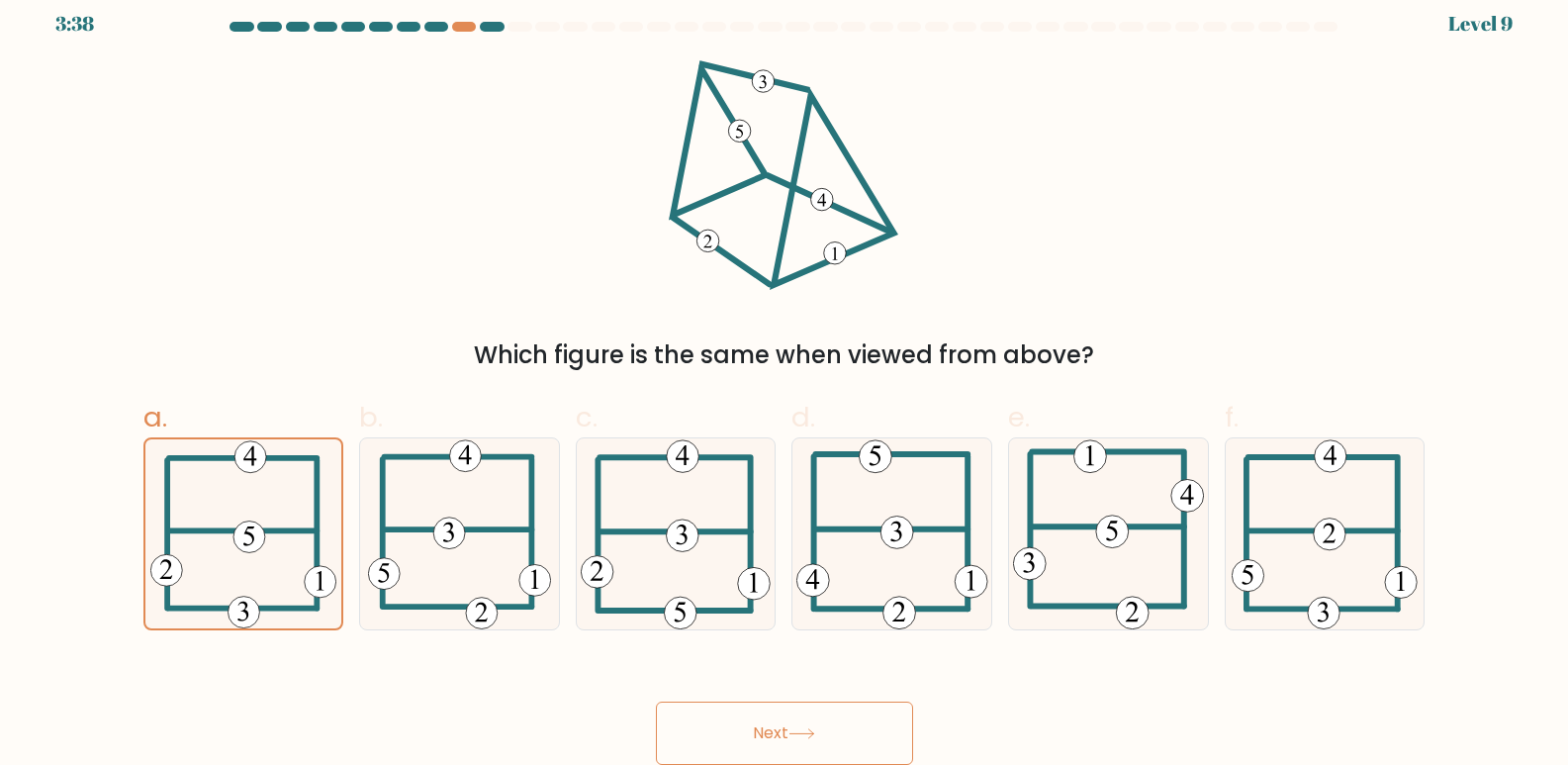 click on "Next" at bounding box center (784, 733) 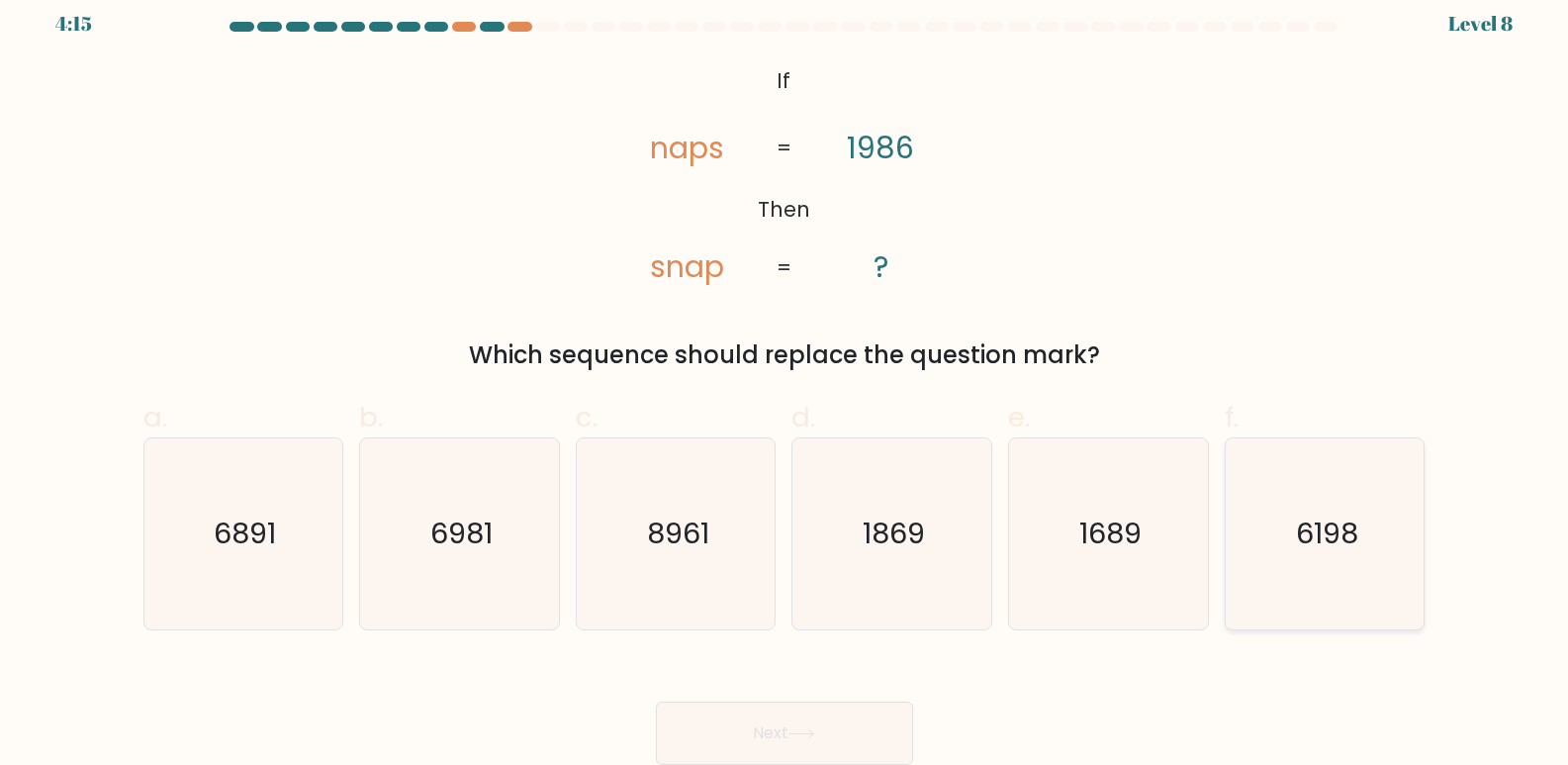 click on "6198" 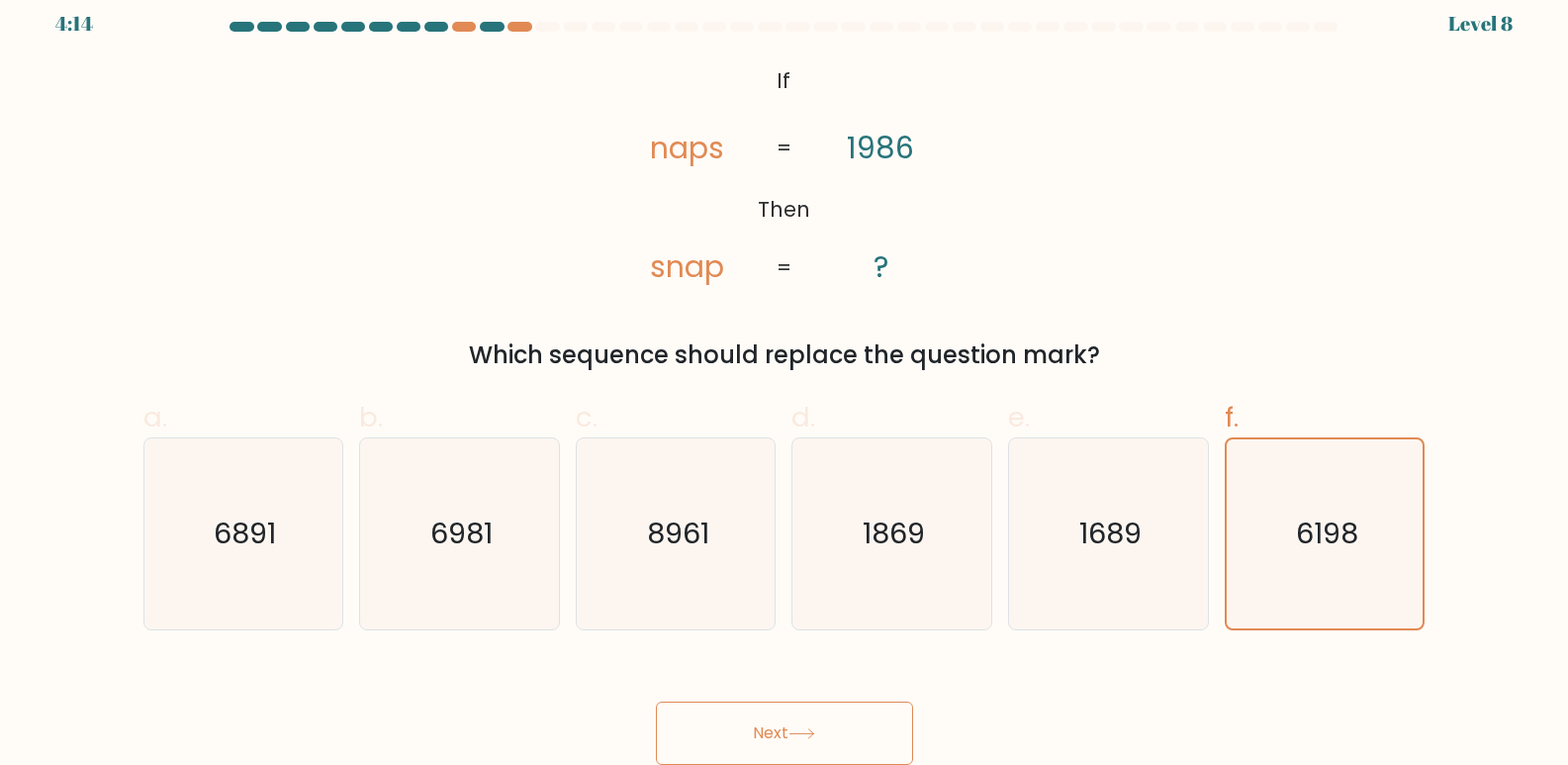 click on "Next" at bounding box center [784, 733] 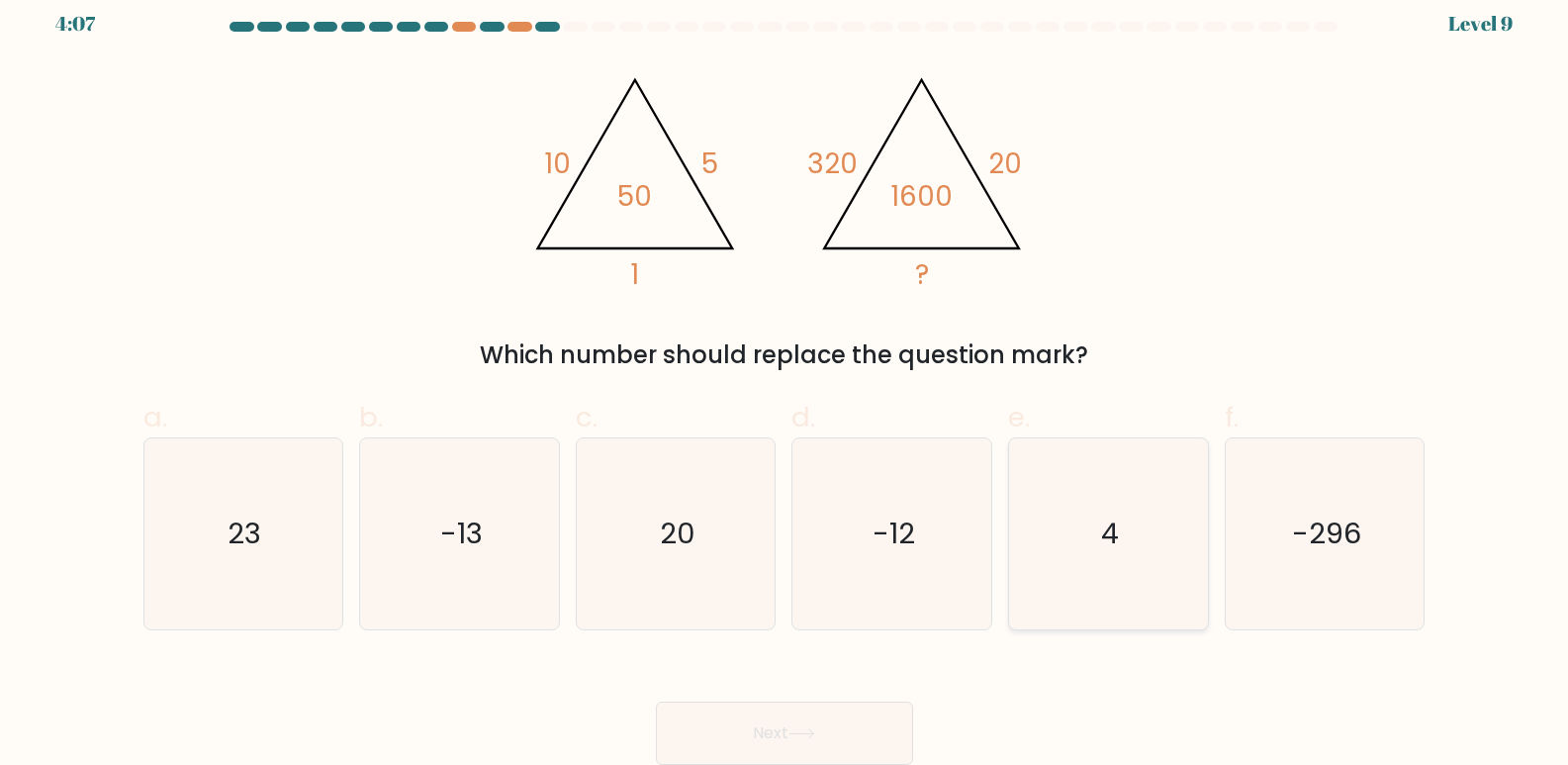 click on "4" 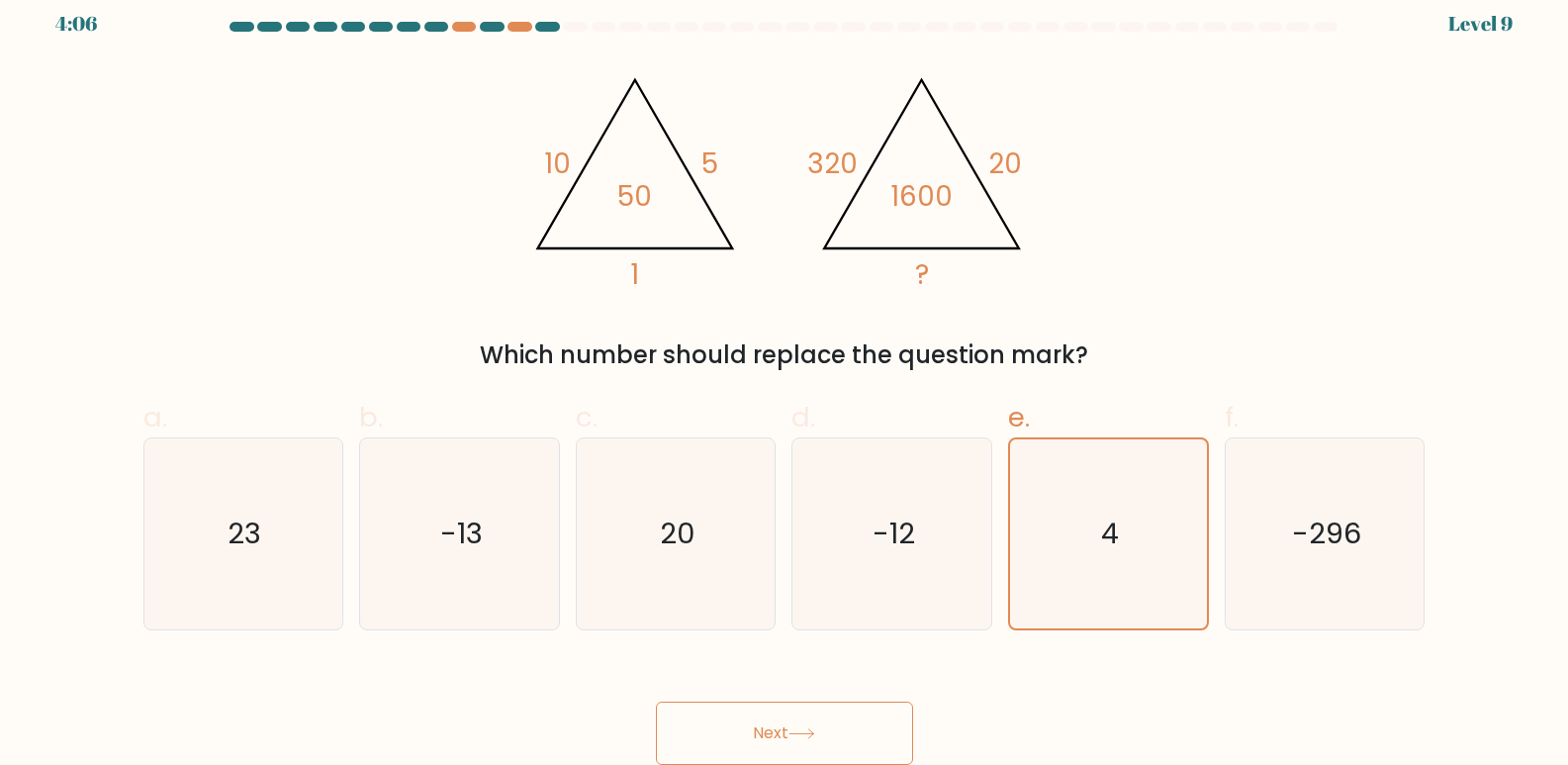 click on "Next" at bounding box center [784, 733] 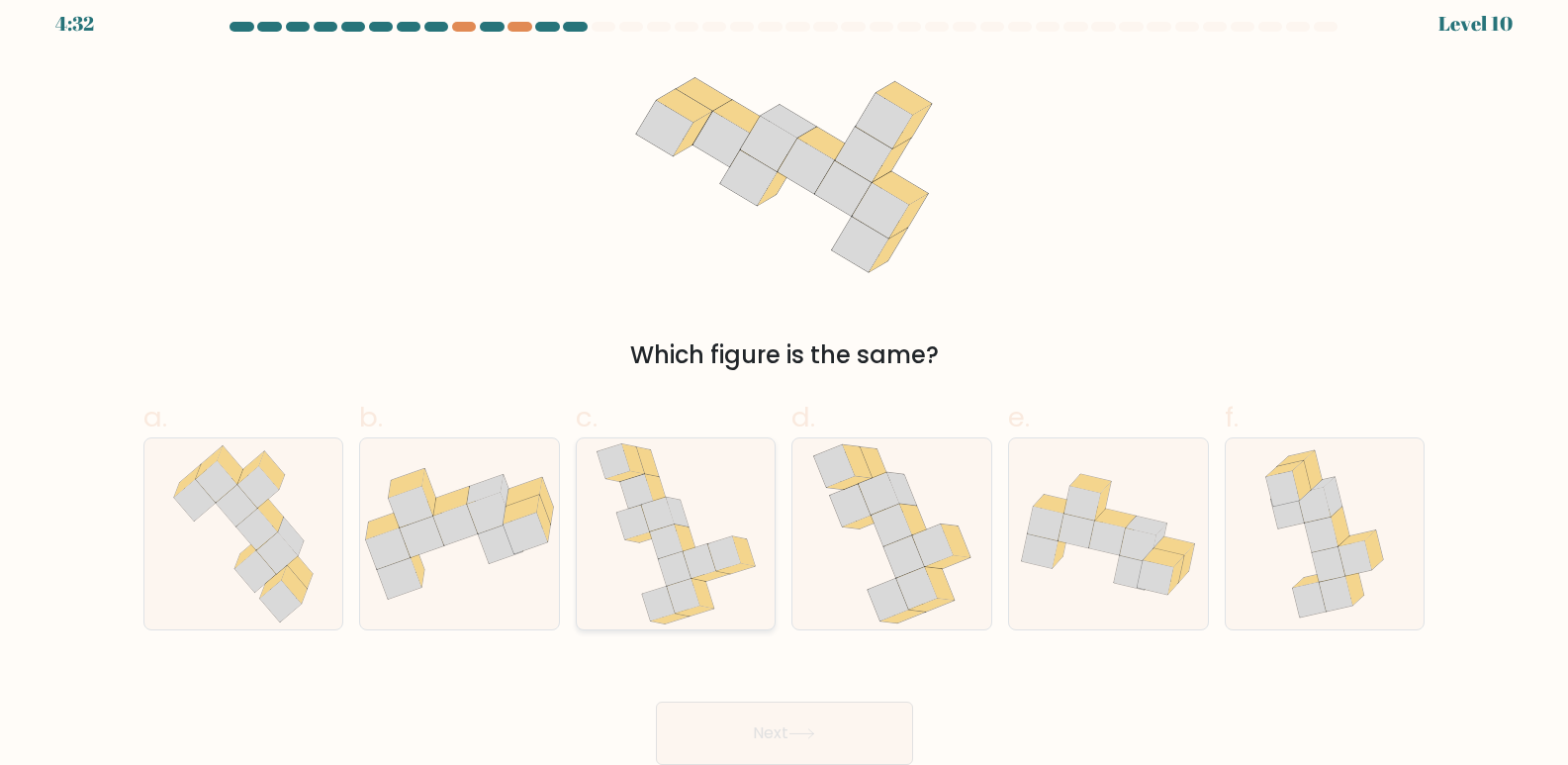 click 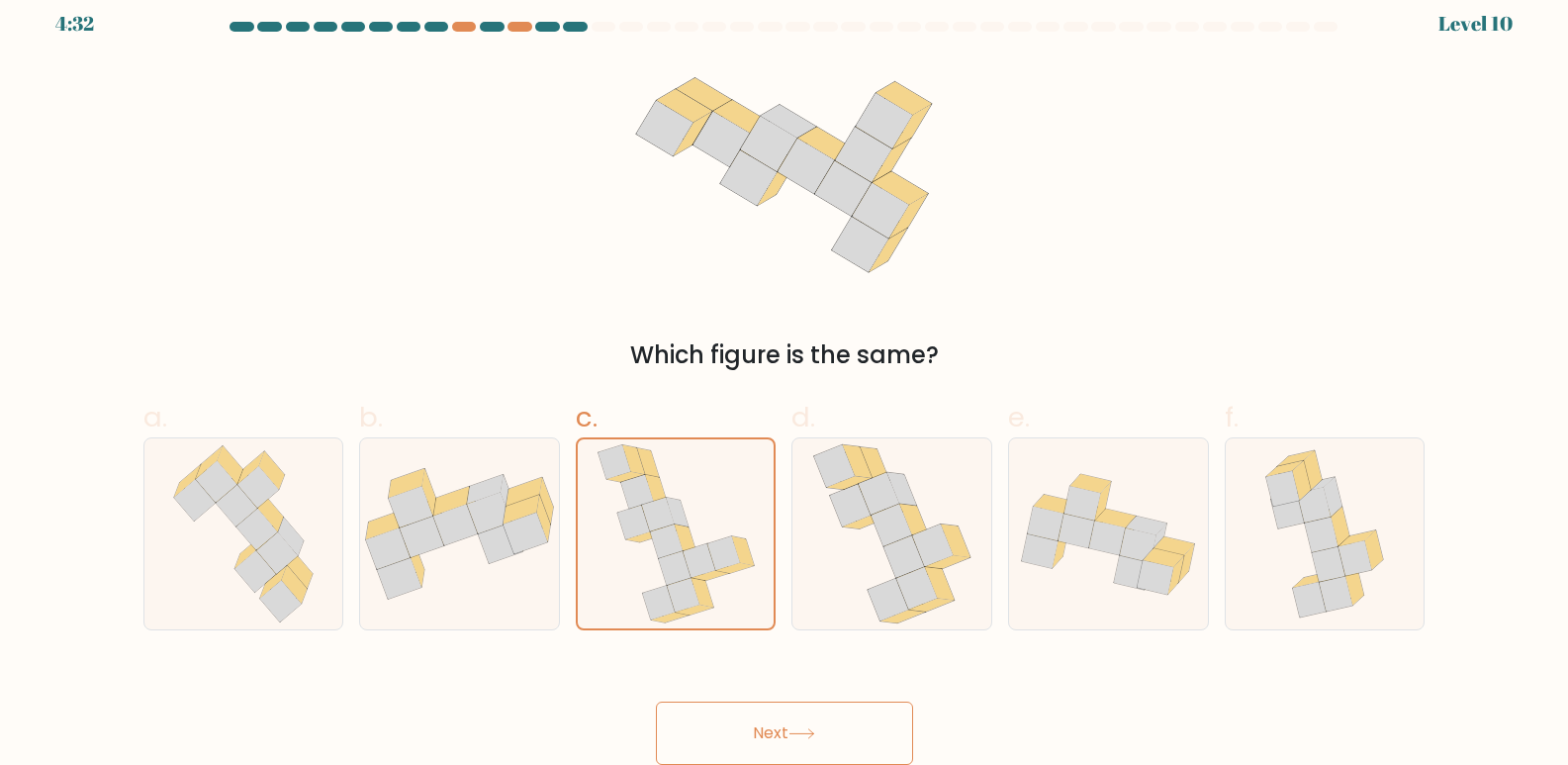 click on "Next" at bounding box center (784, 733) 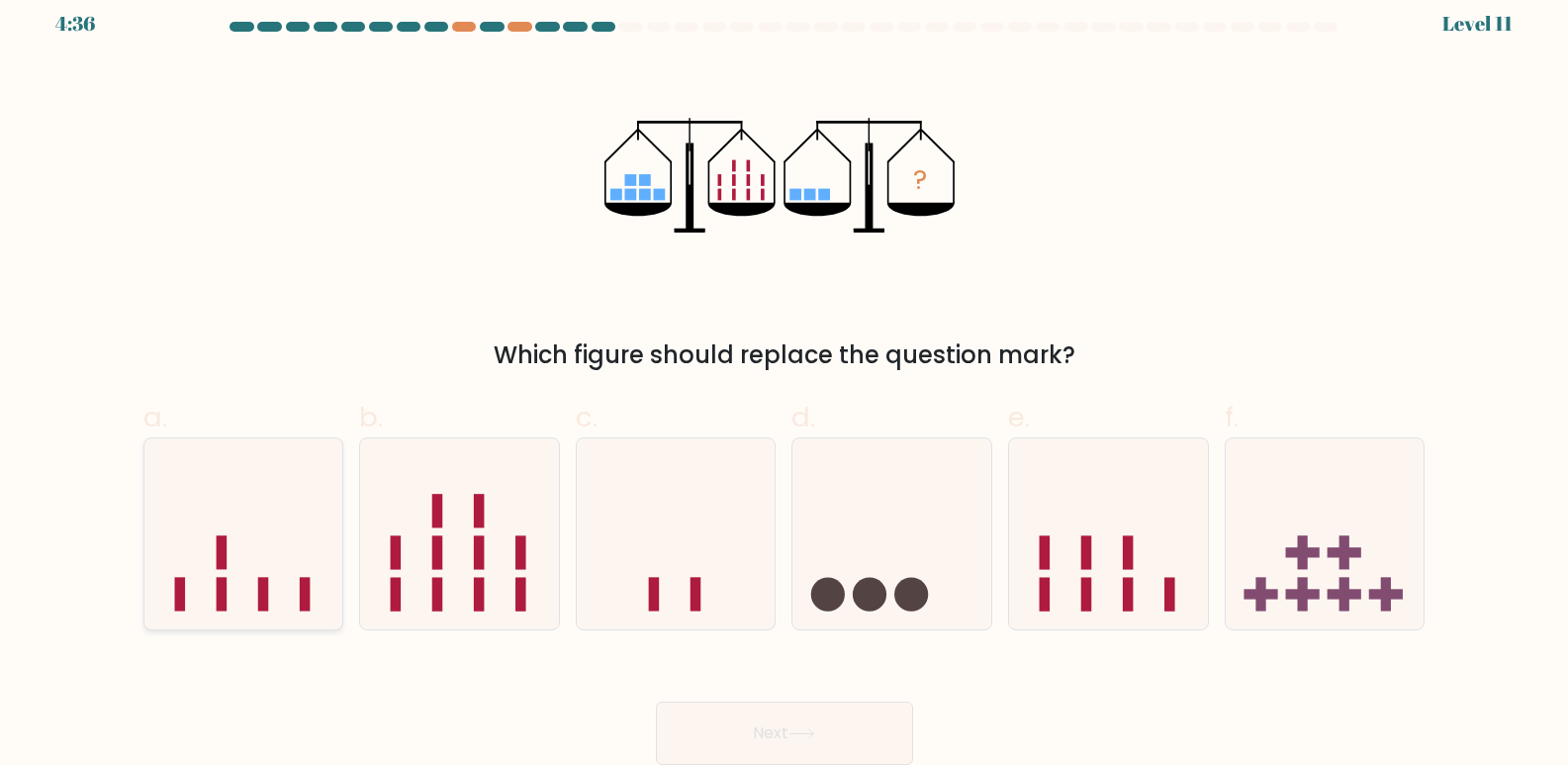 click 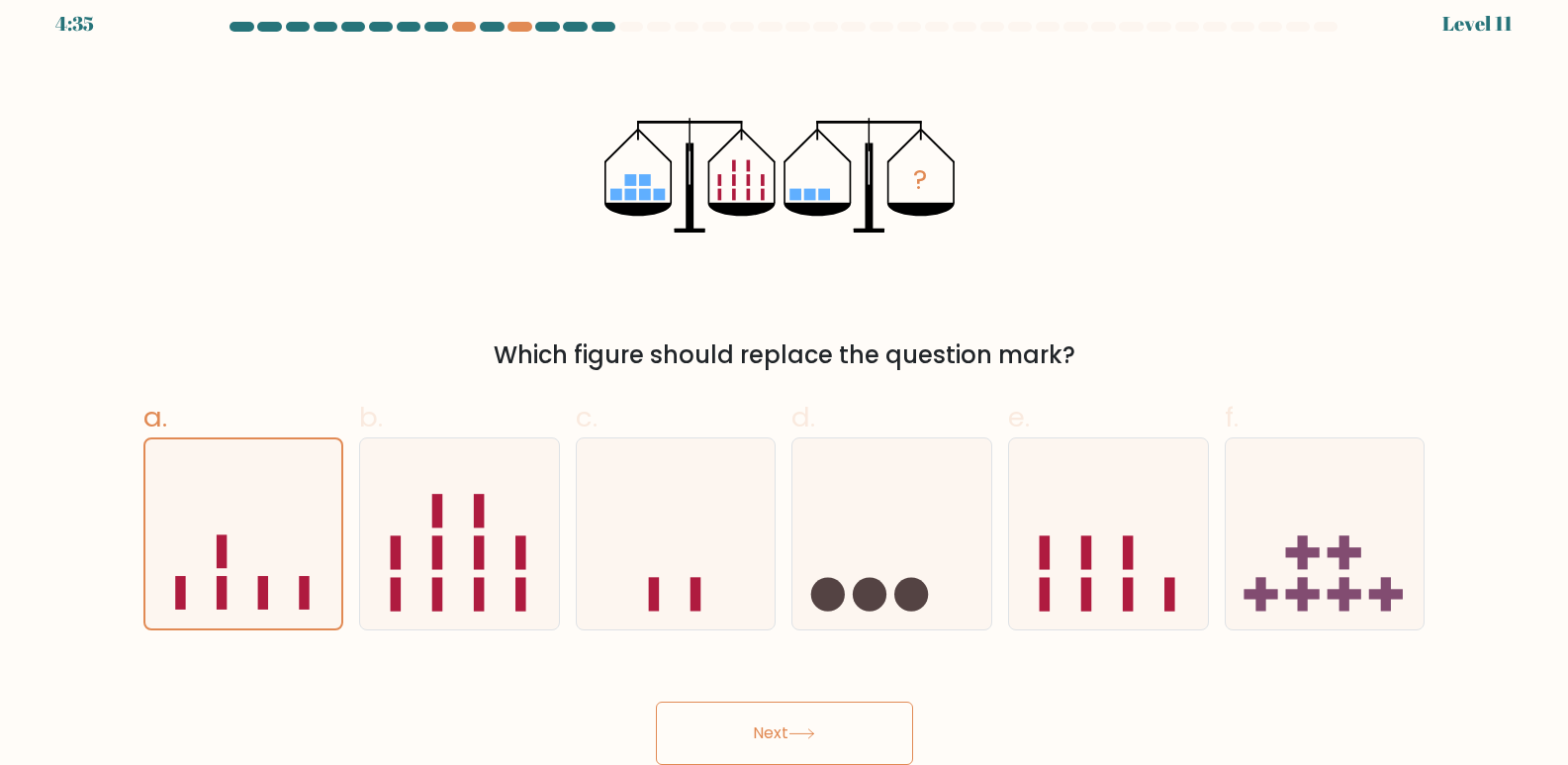 click on "Next" at bounding box center [784, 733] 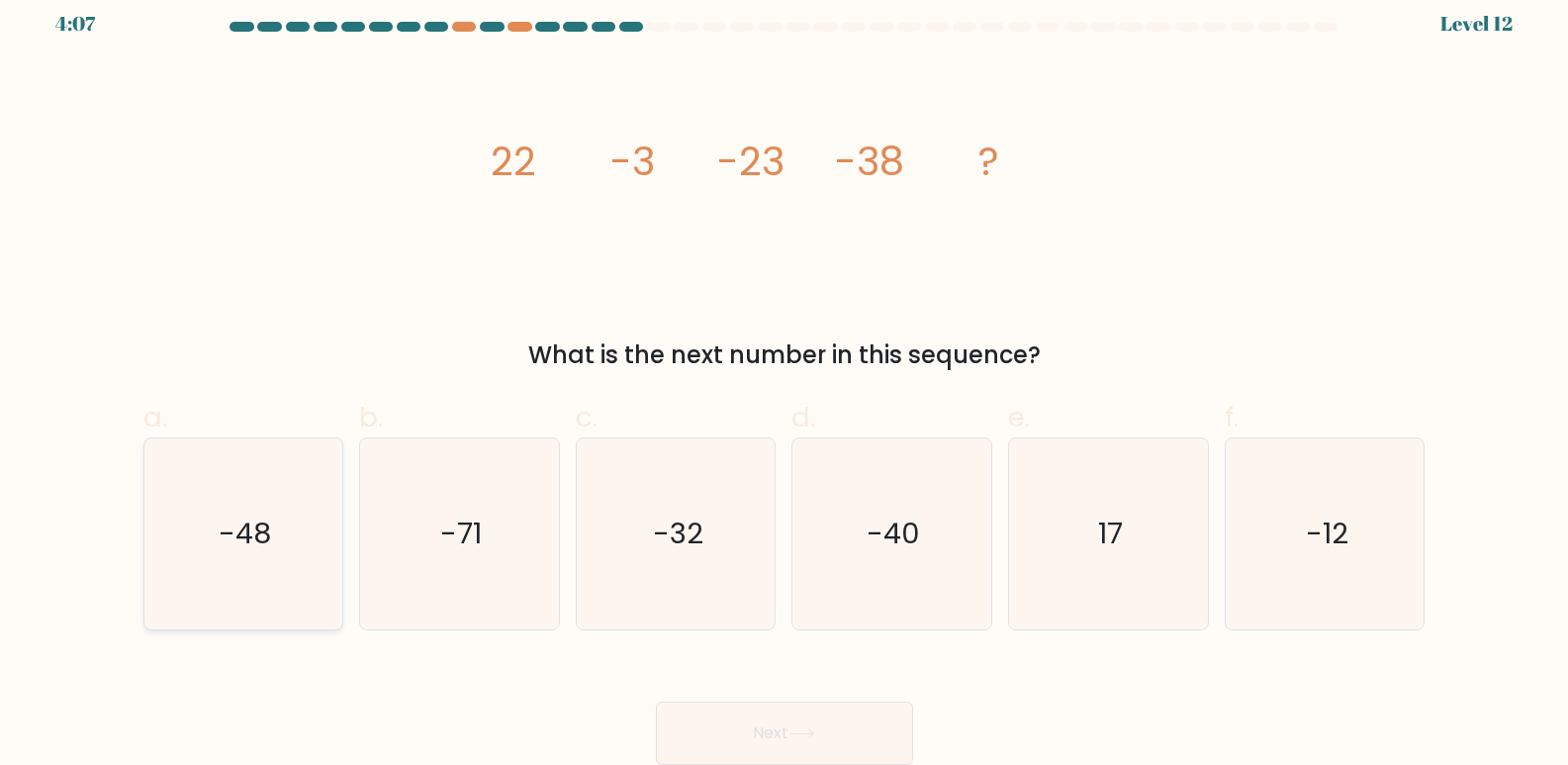 click on "-48" 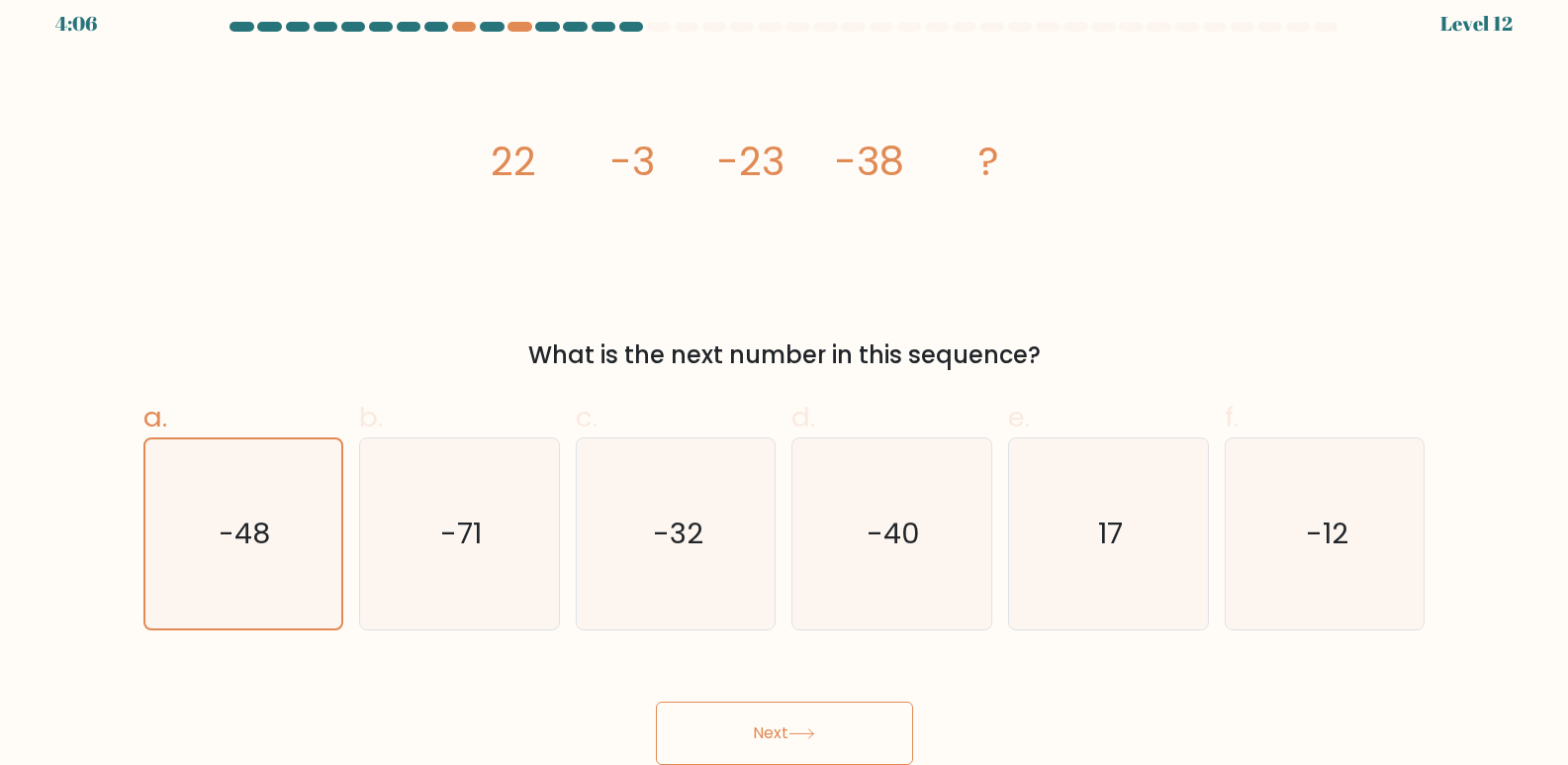 click on "Next" at bounding box center [784, 733] 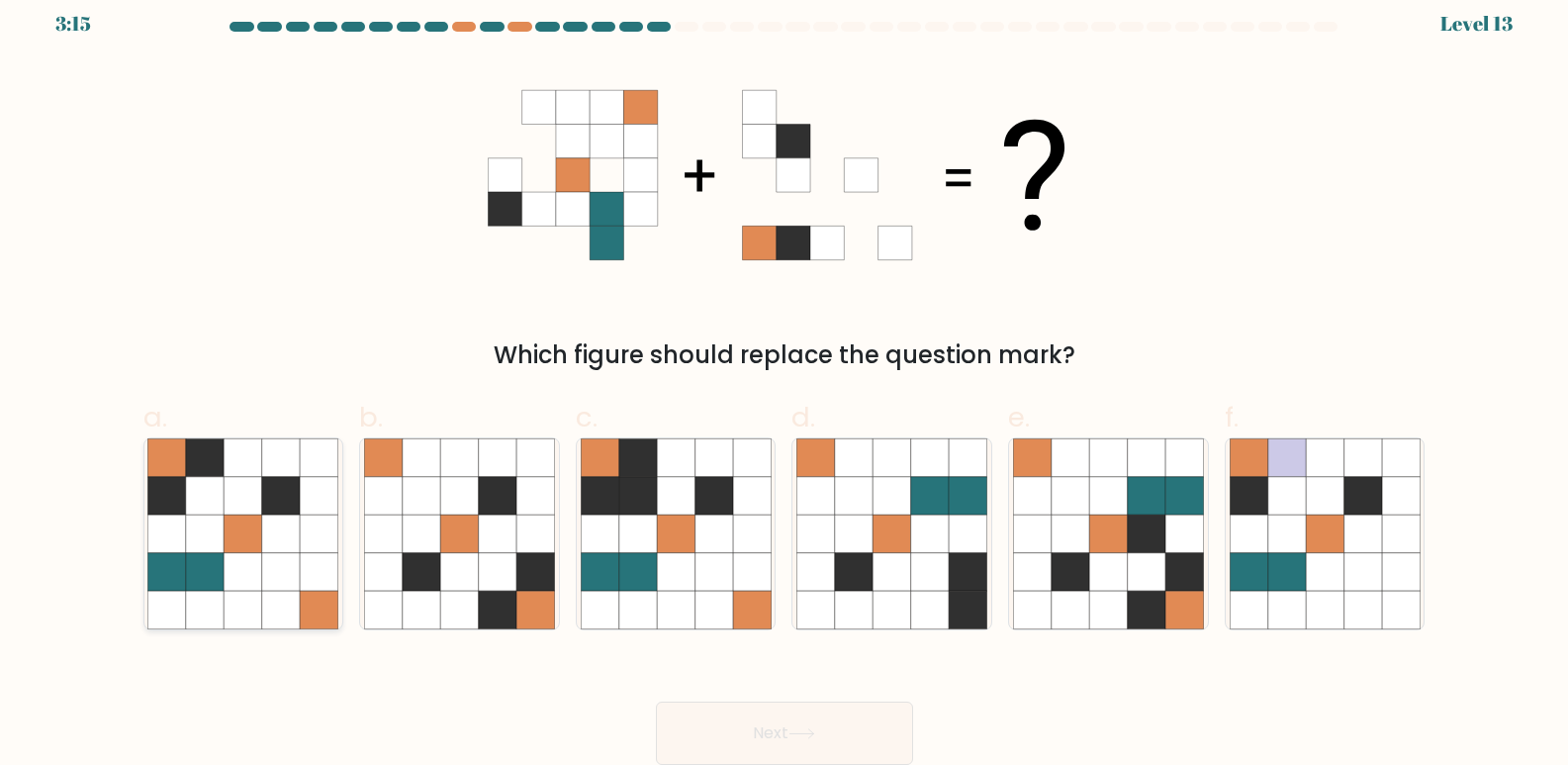click 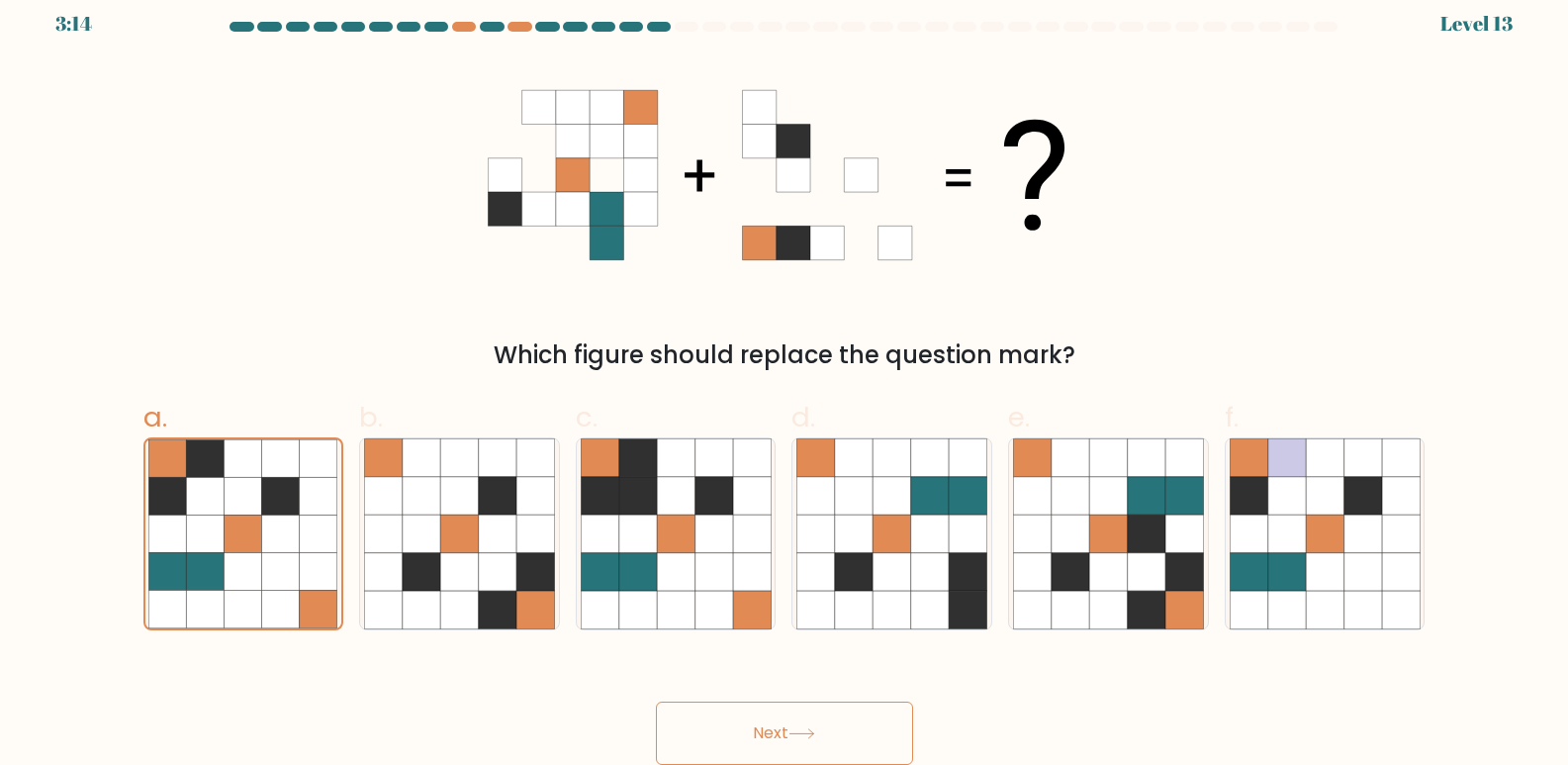 click on "Next" at bounding box center (784, 733) 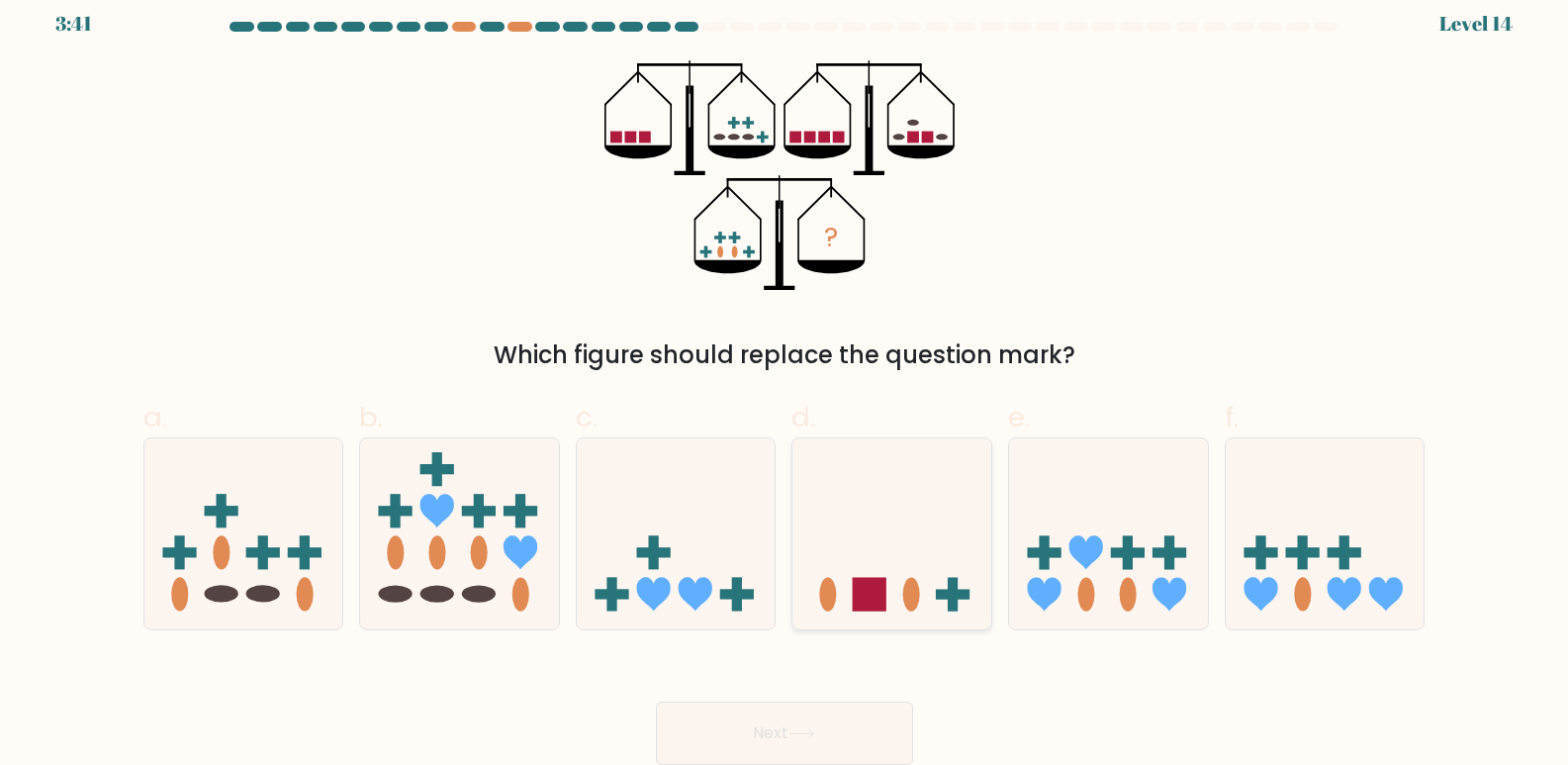 click at bounding box center [891, 533] 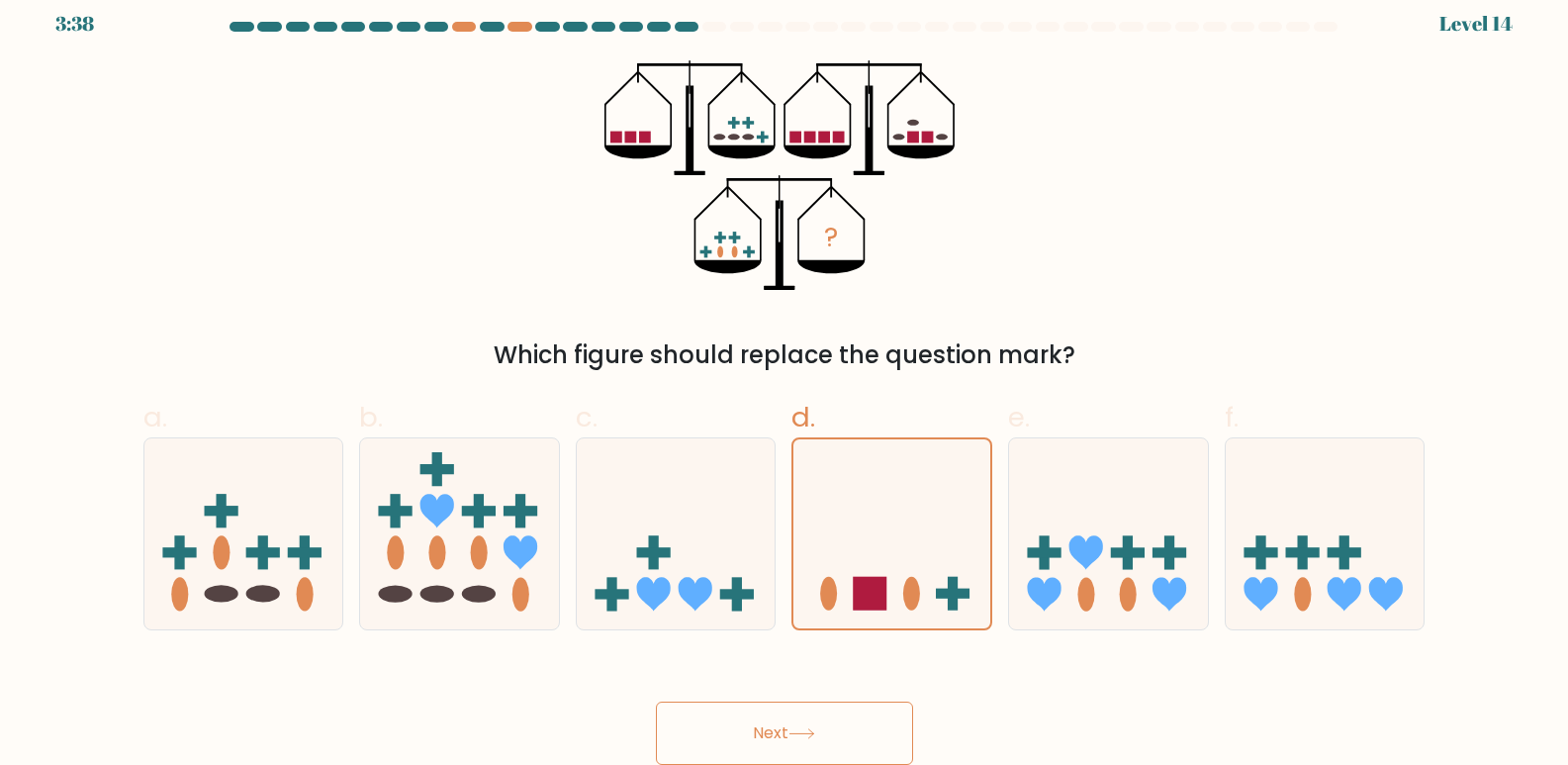 click on "Next" at bounding box center (784, 733) 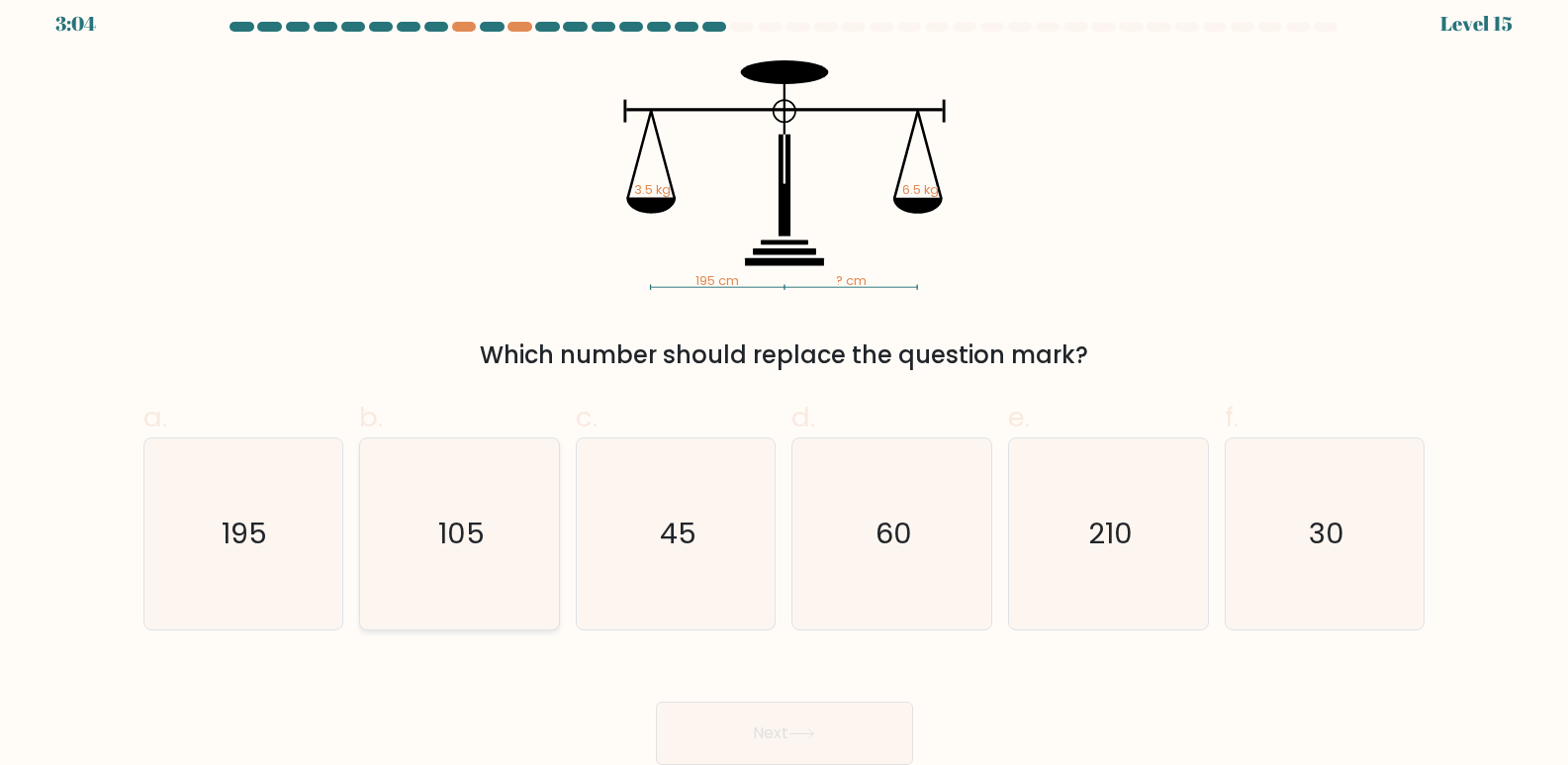 click on "105" 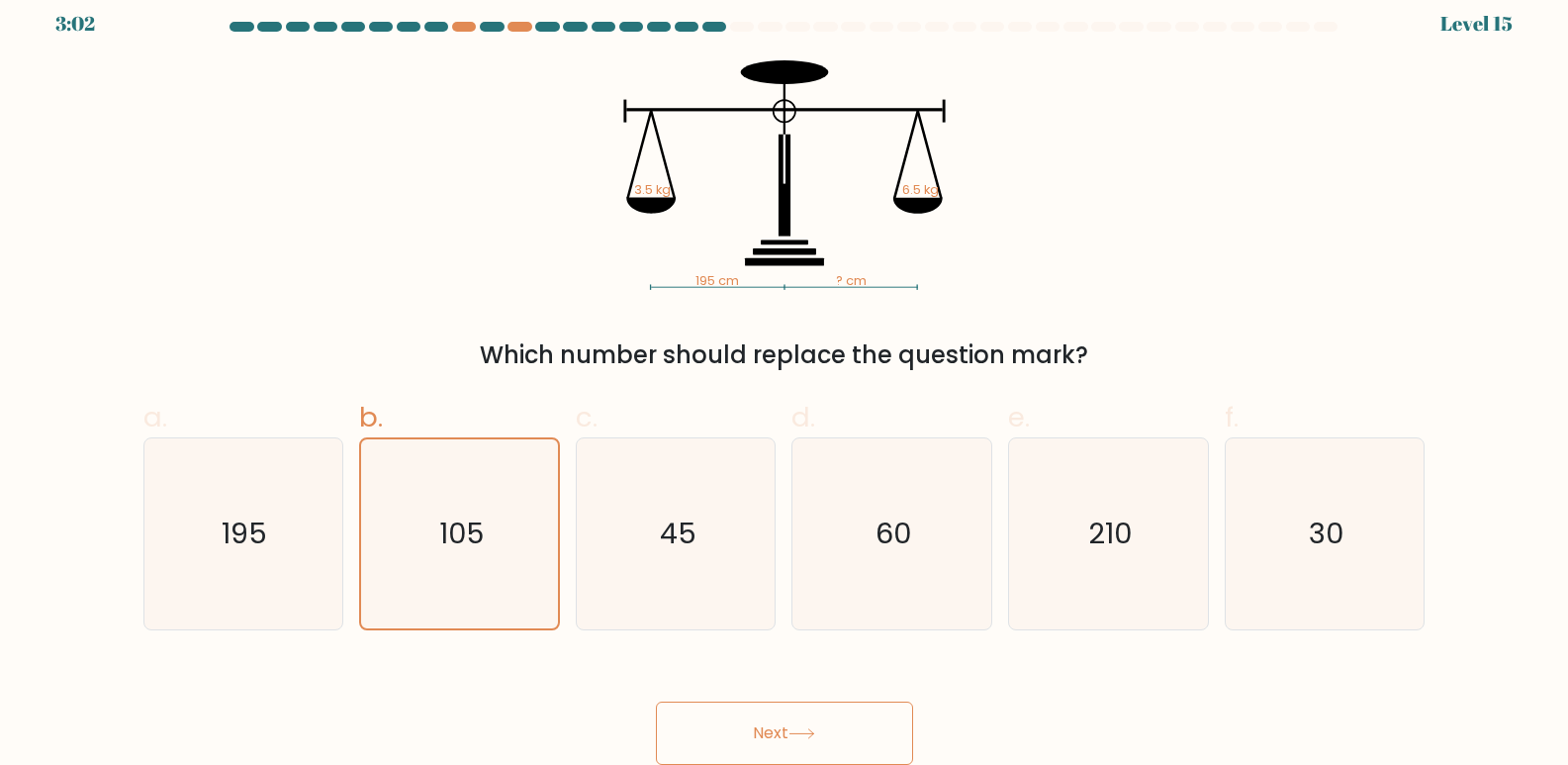 click on "Next" at bounding box center [784, 733] 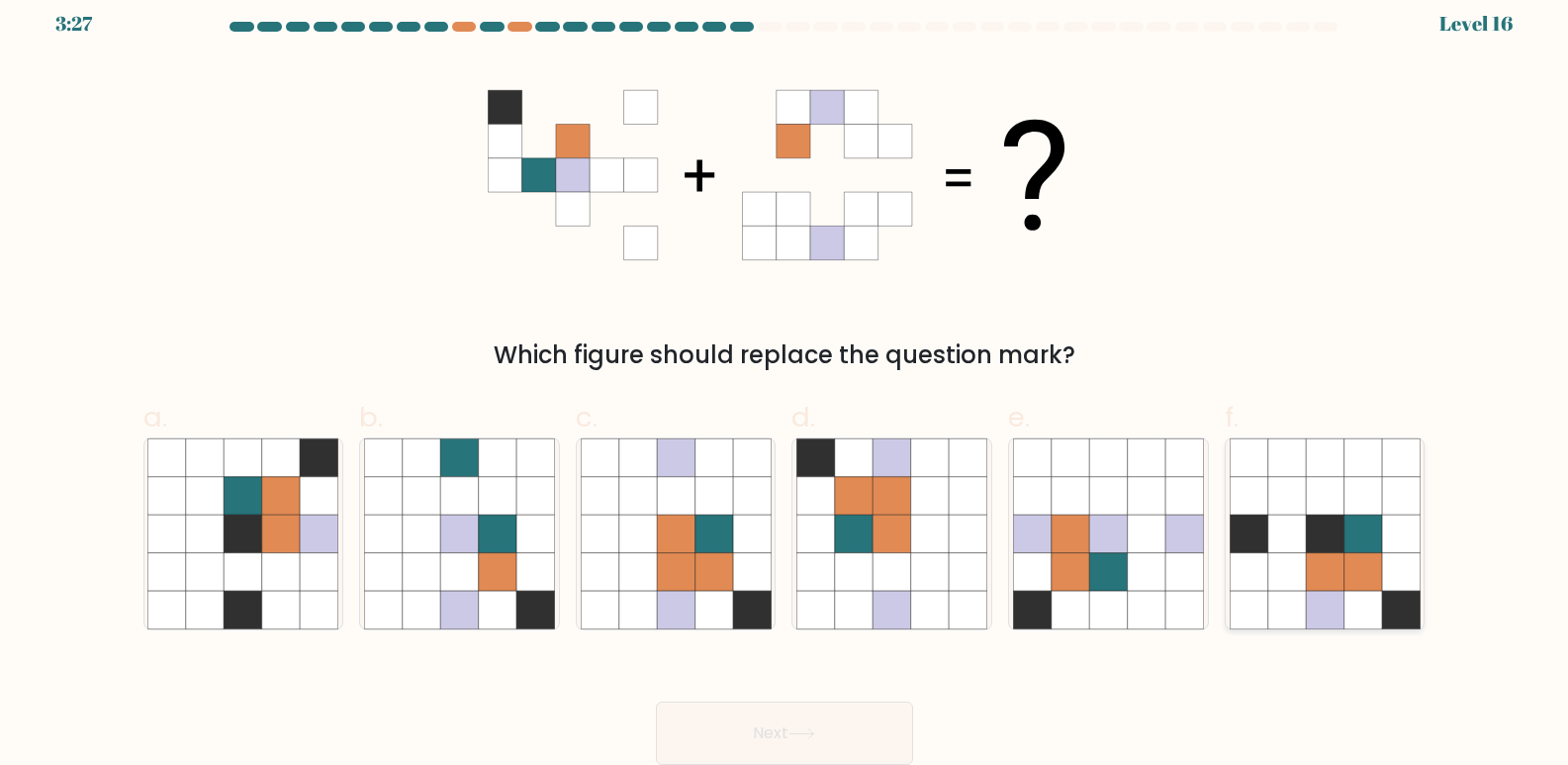 click 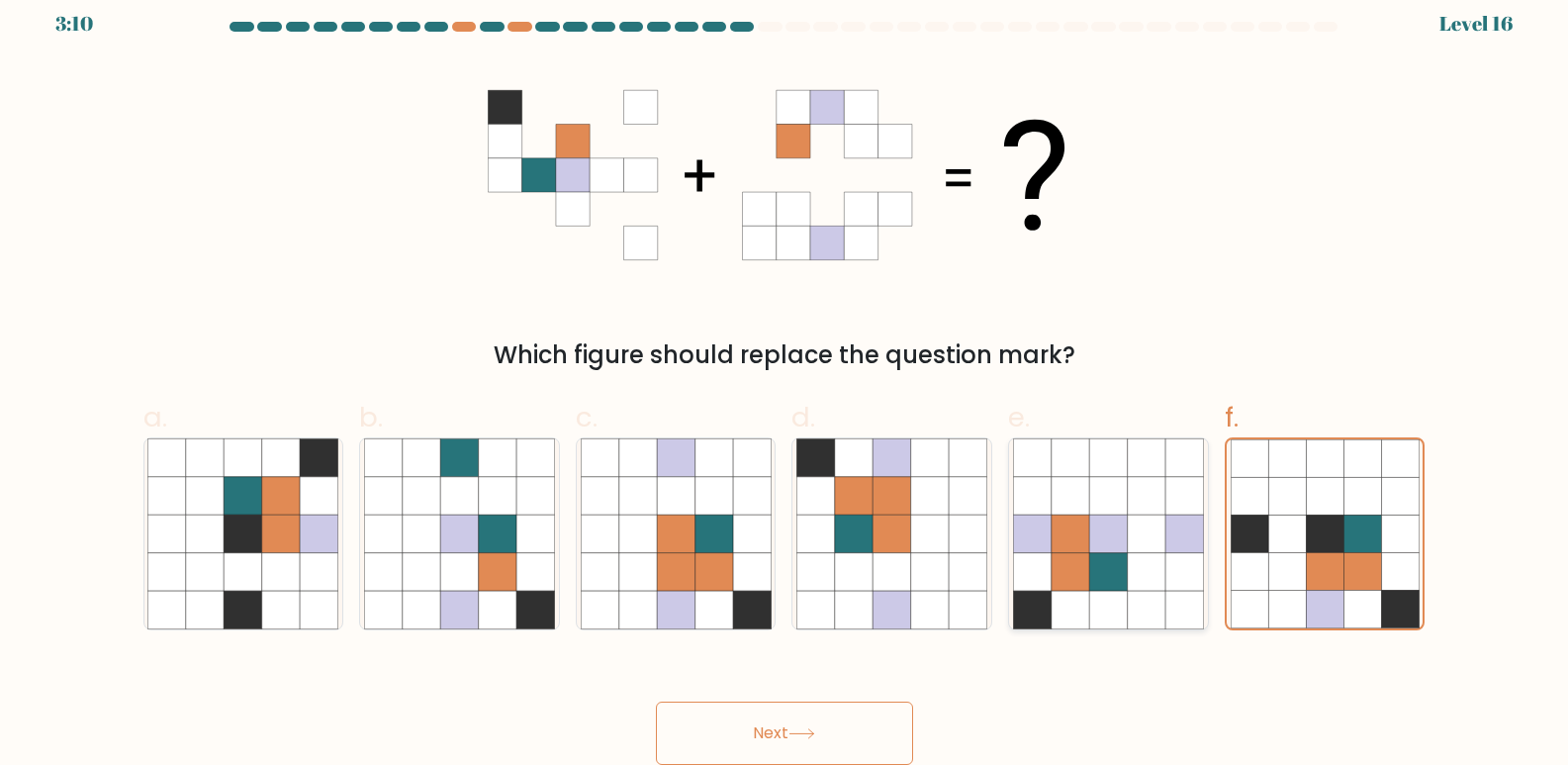 click 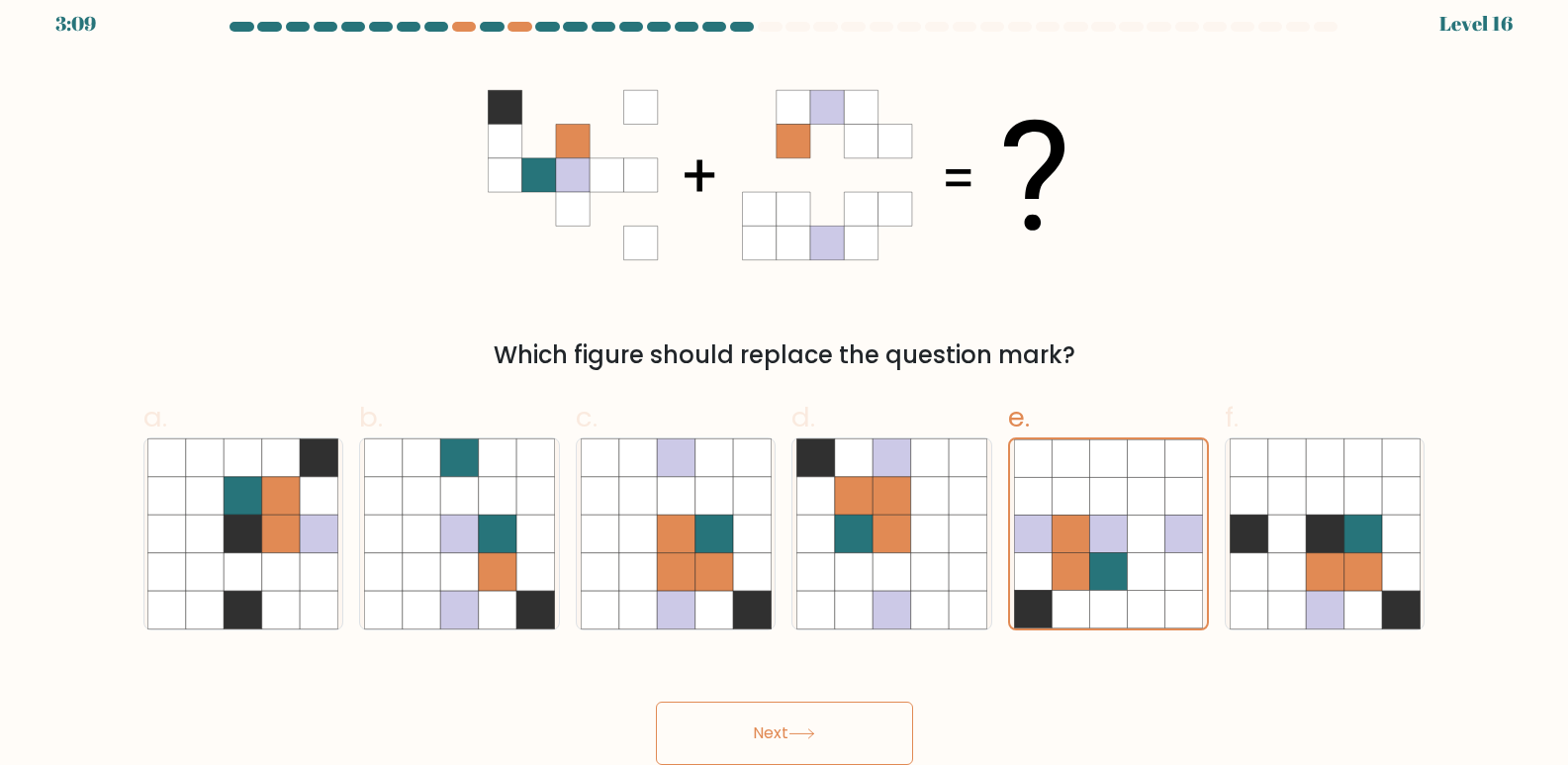 click on "Next" at bounding box center [784, 733] 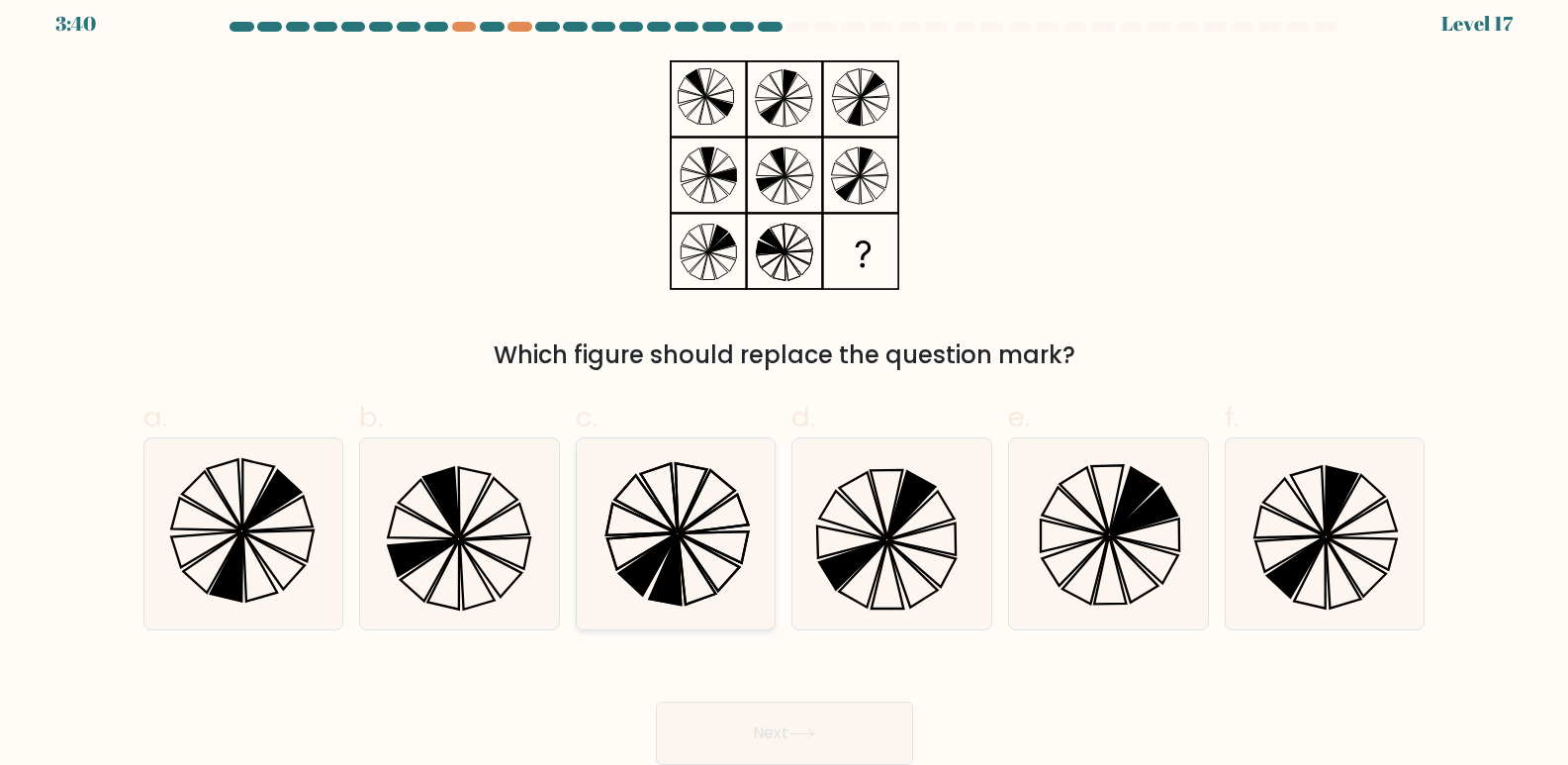 click 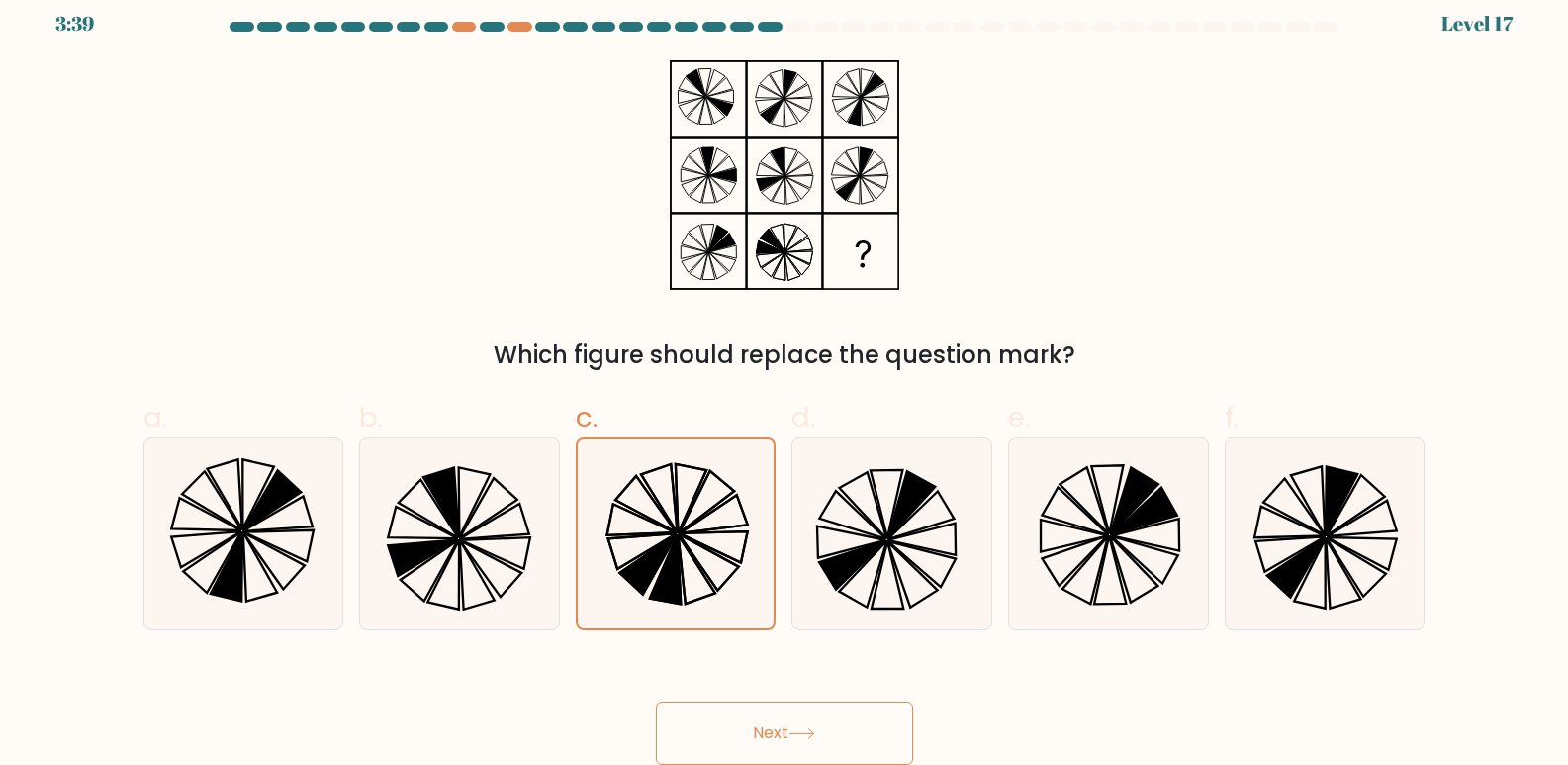 click on "Next" at bounding box center (784, 733) 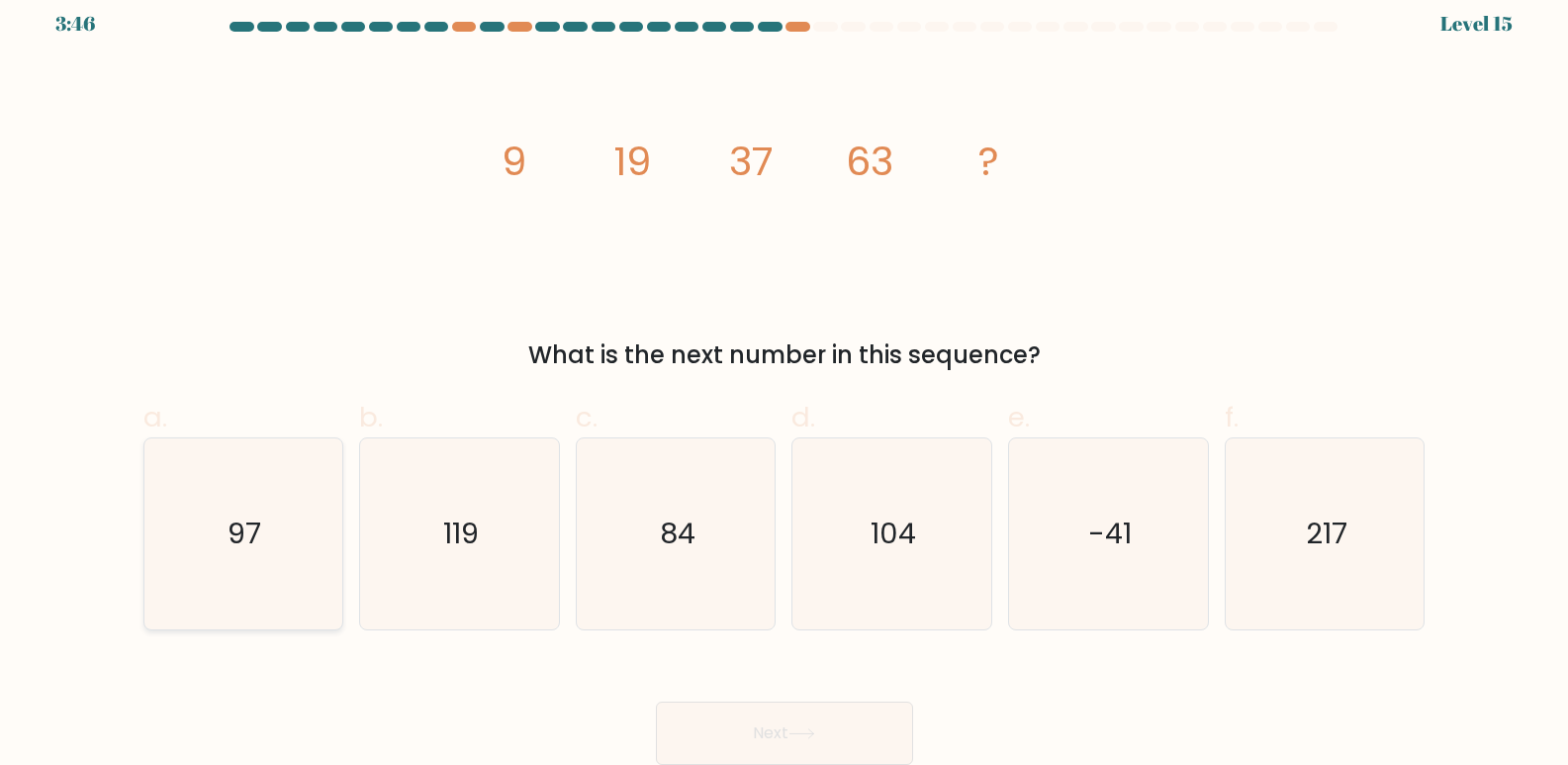 click on "97" 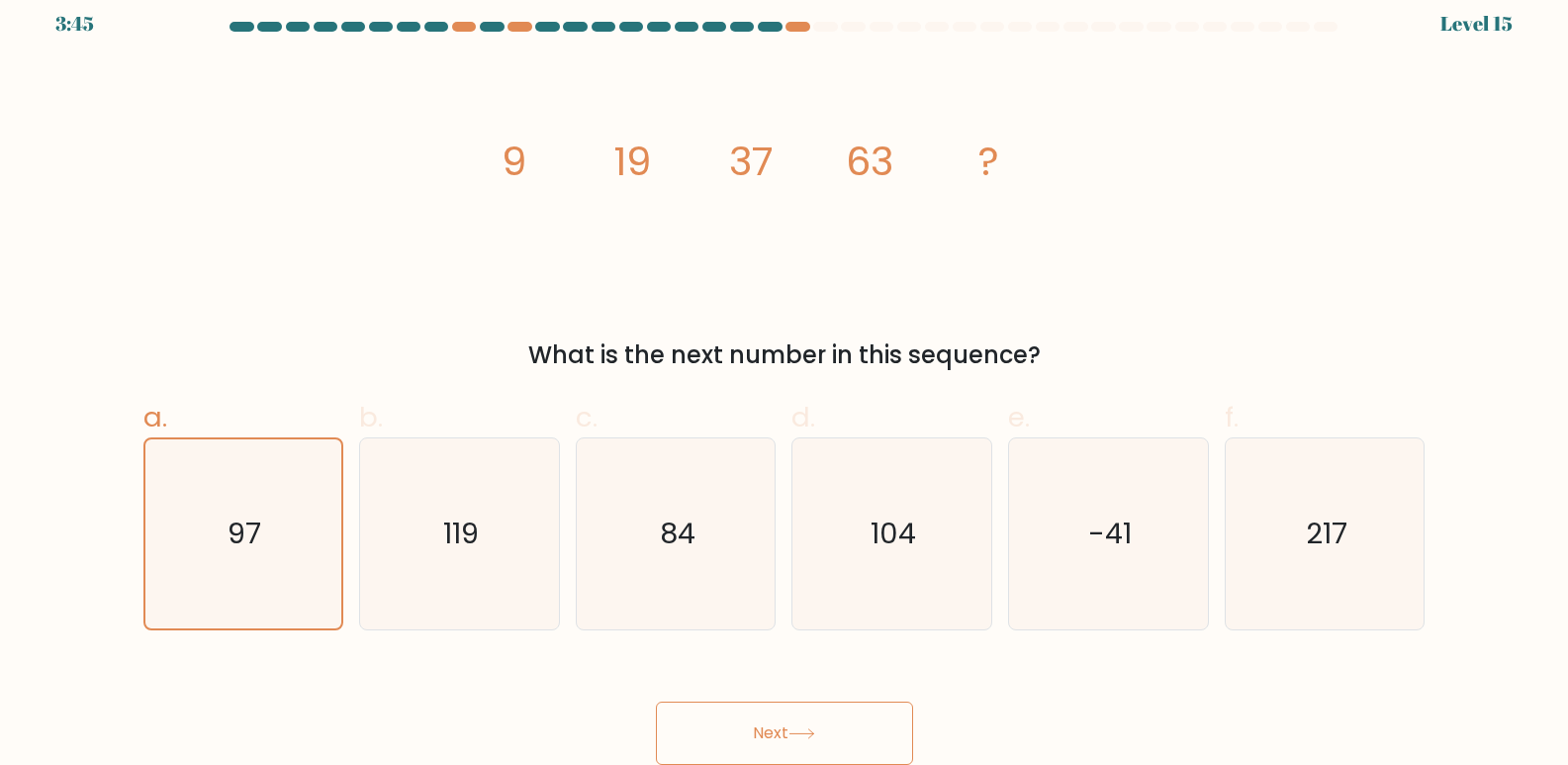 click on "Next" at bounding box center (784, 733) 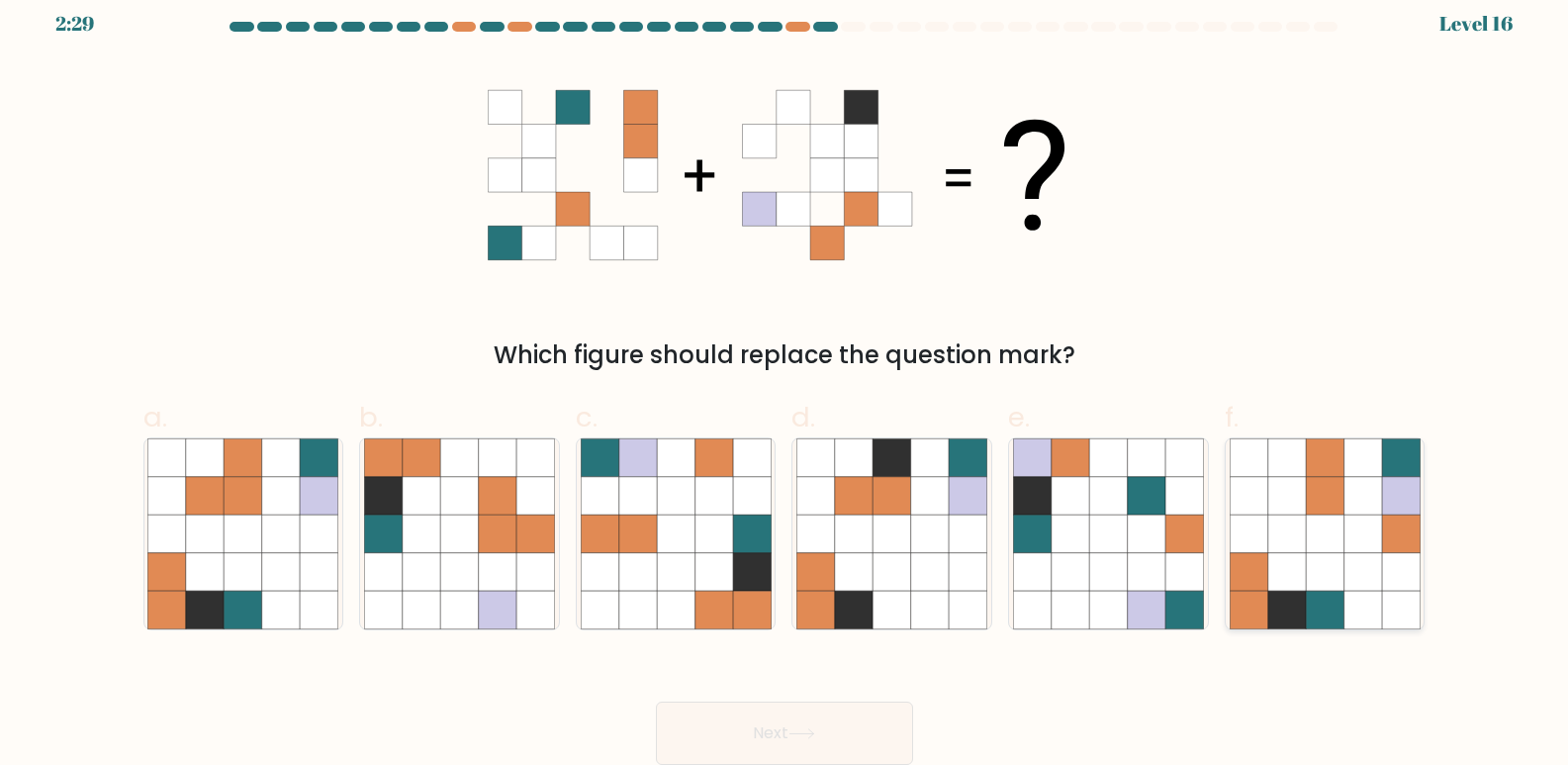 drag, startPoint x: 1376, startPoint y: 504, endPoint x: 1289, endPoint y: 565, distance: 106.254412 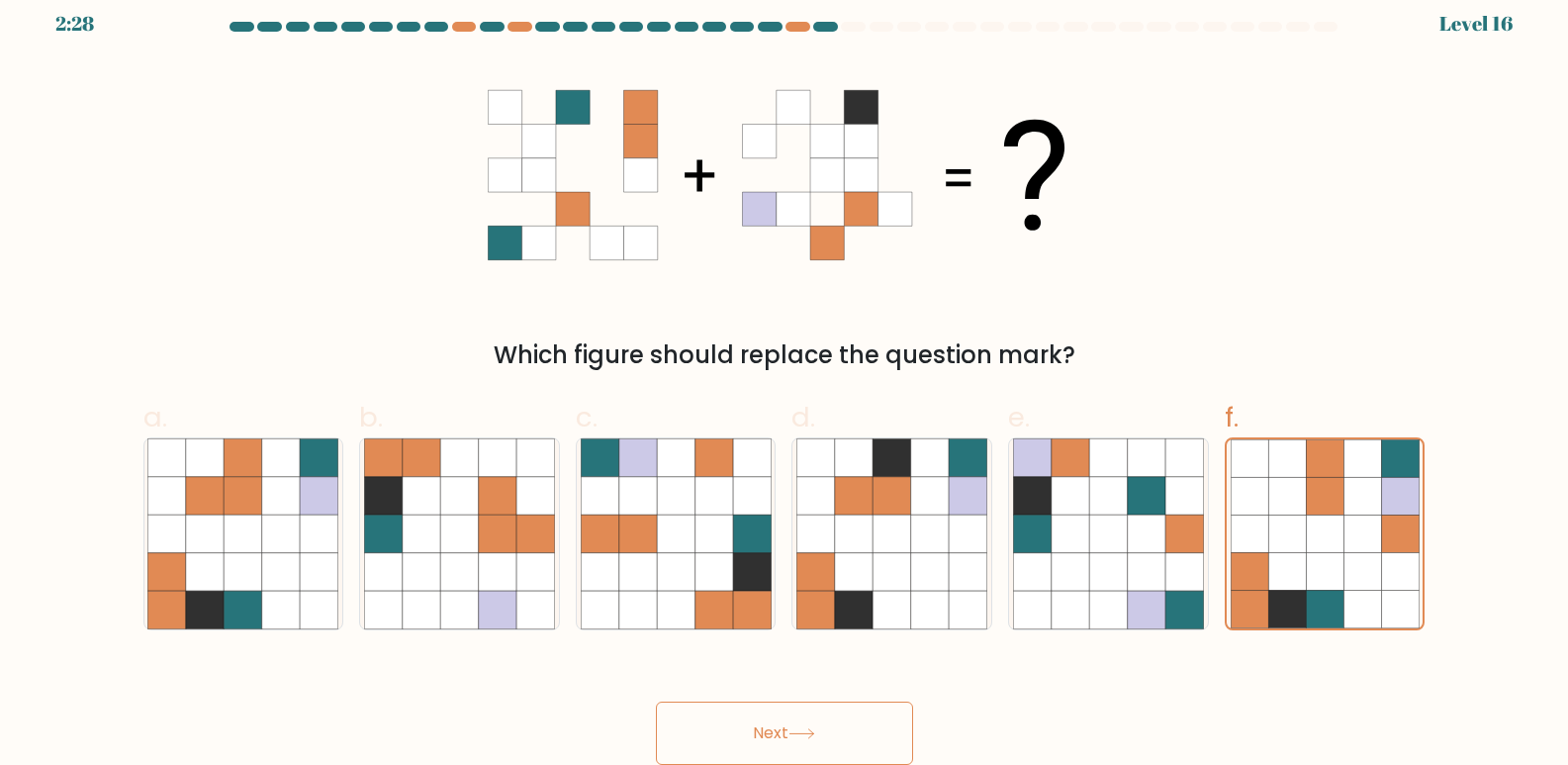 click on "Next" at bounding box center (784, 733) 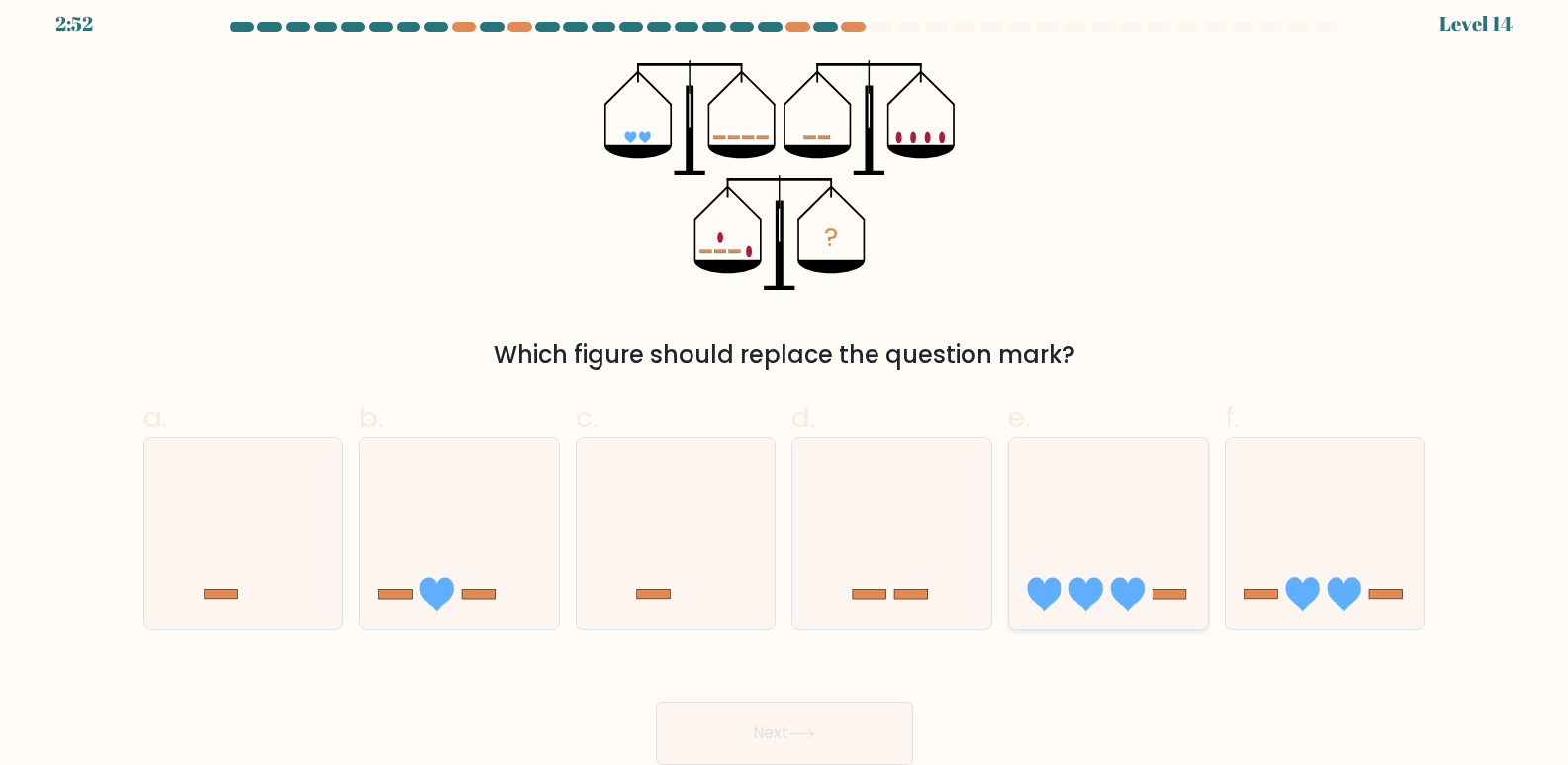 click 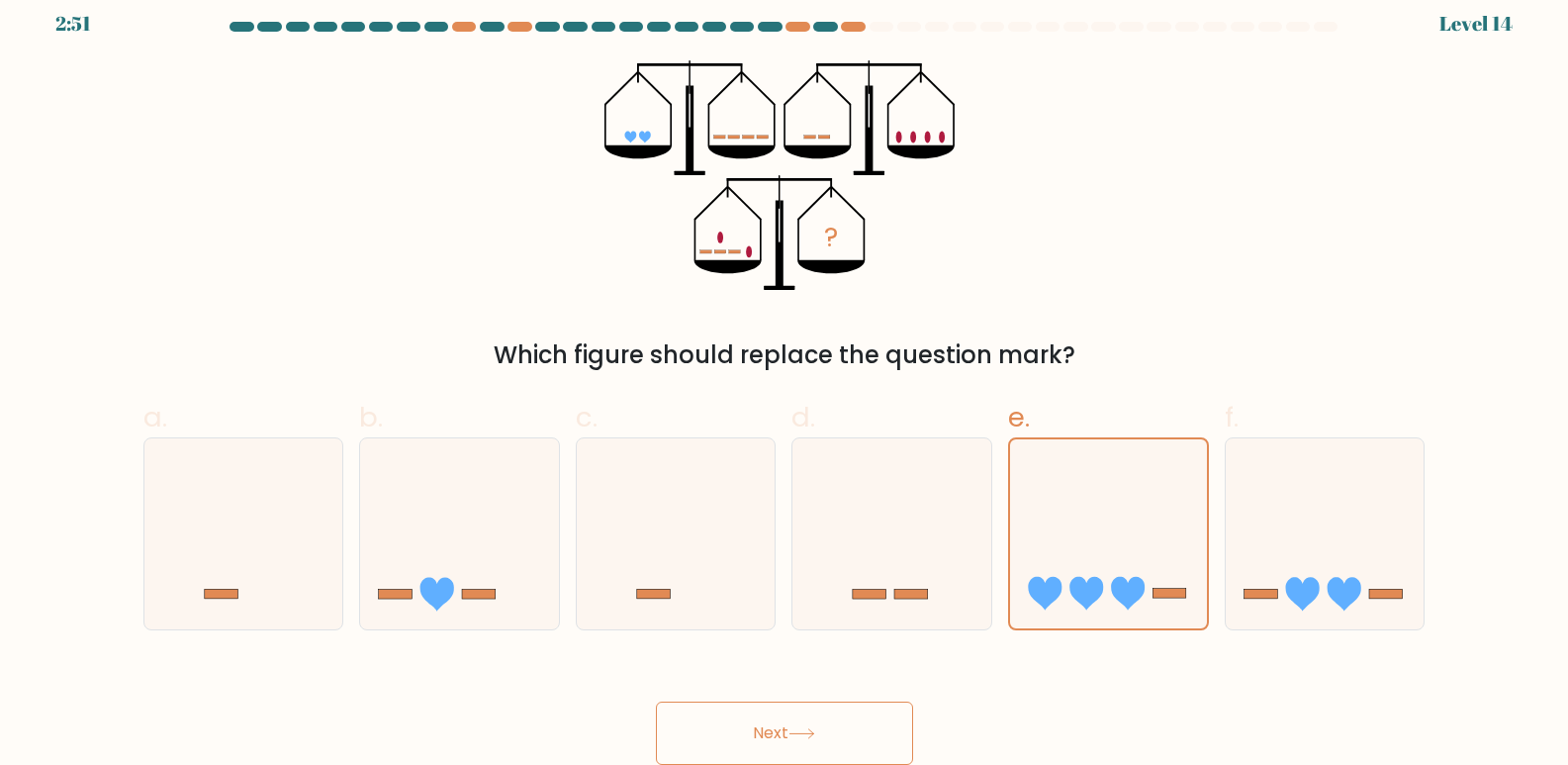 click on "Next" at bounding box center (784, 733) 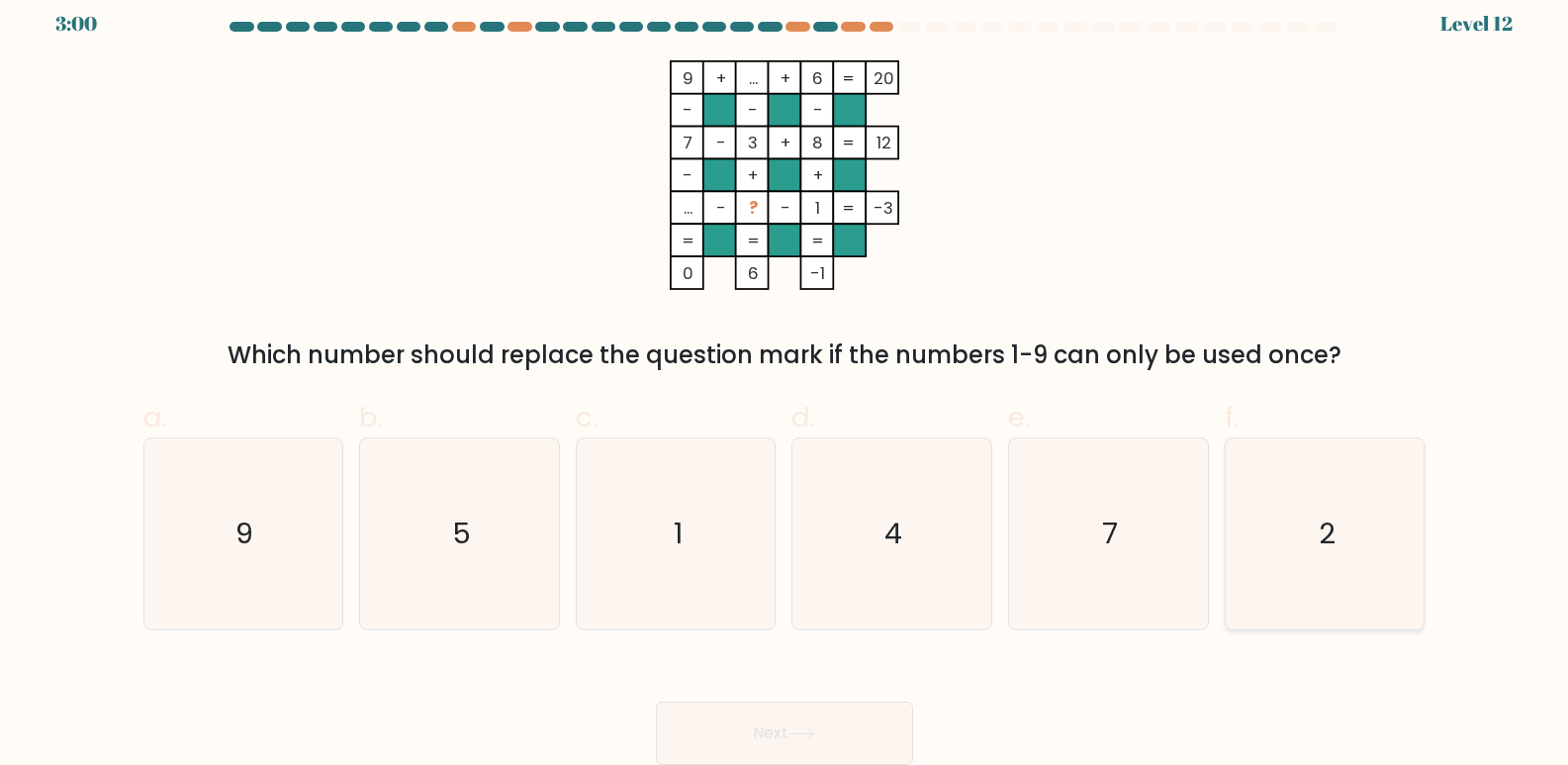 click on "2" 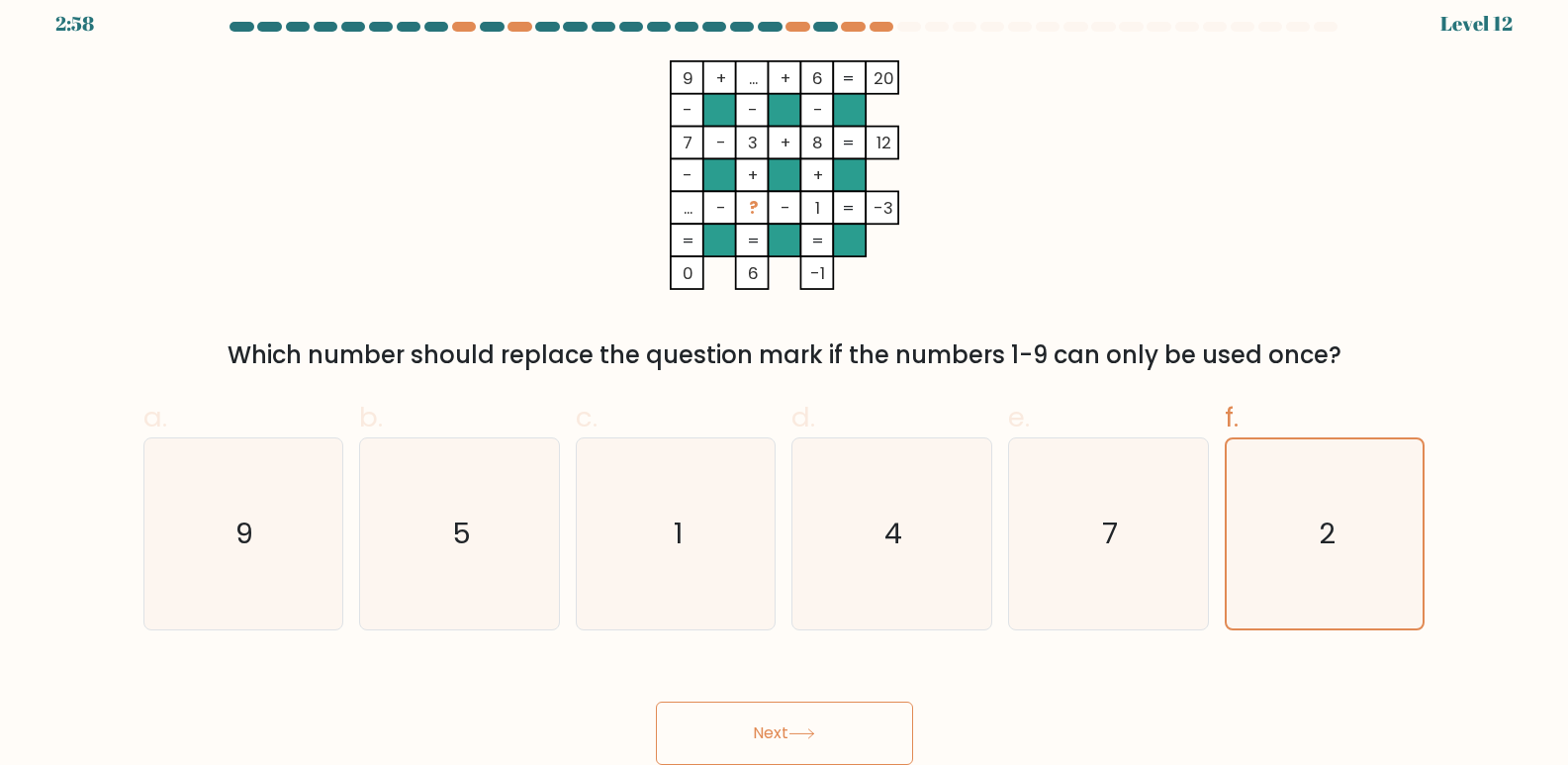 click on "Next" at bounding box center [784, 733] 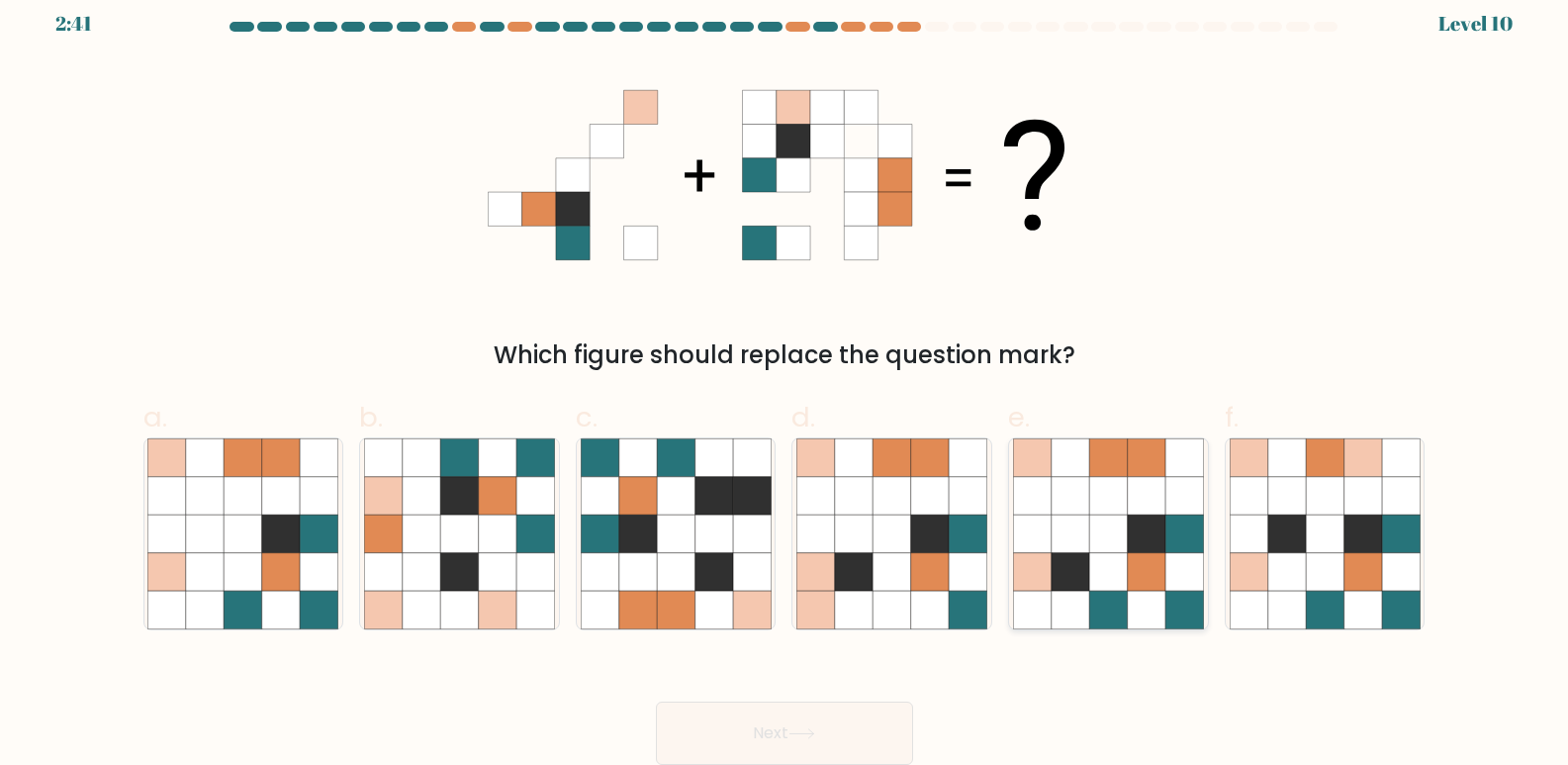 click 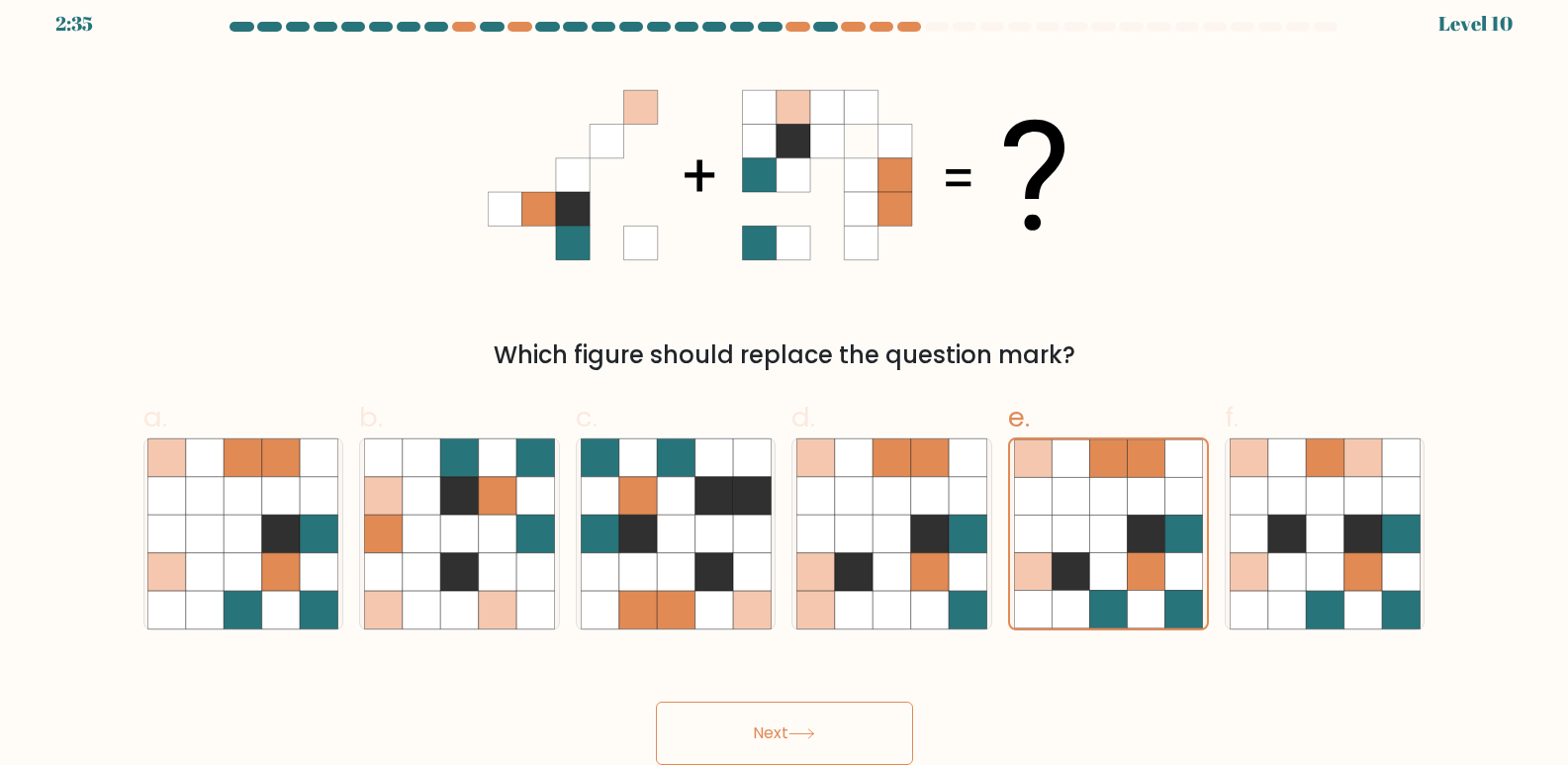 click on "Next" at bounding box center [784, 733] 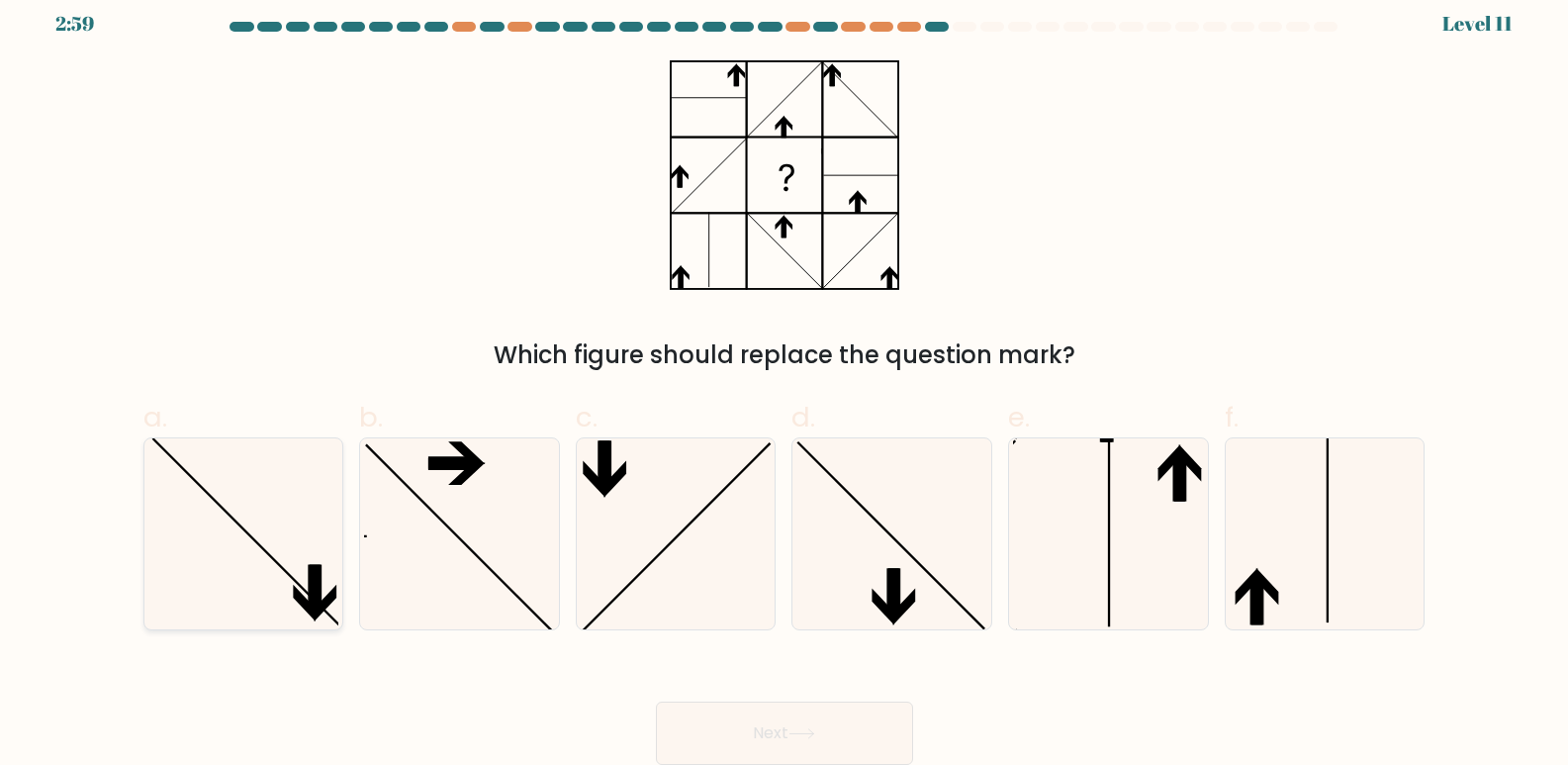 click 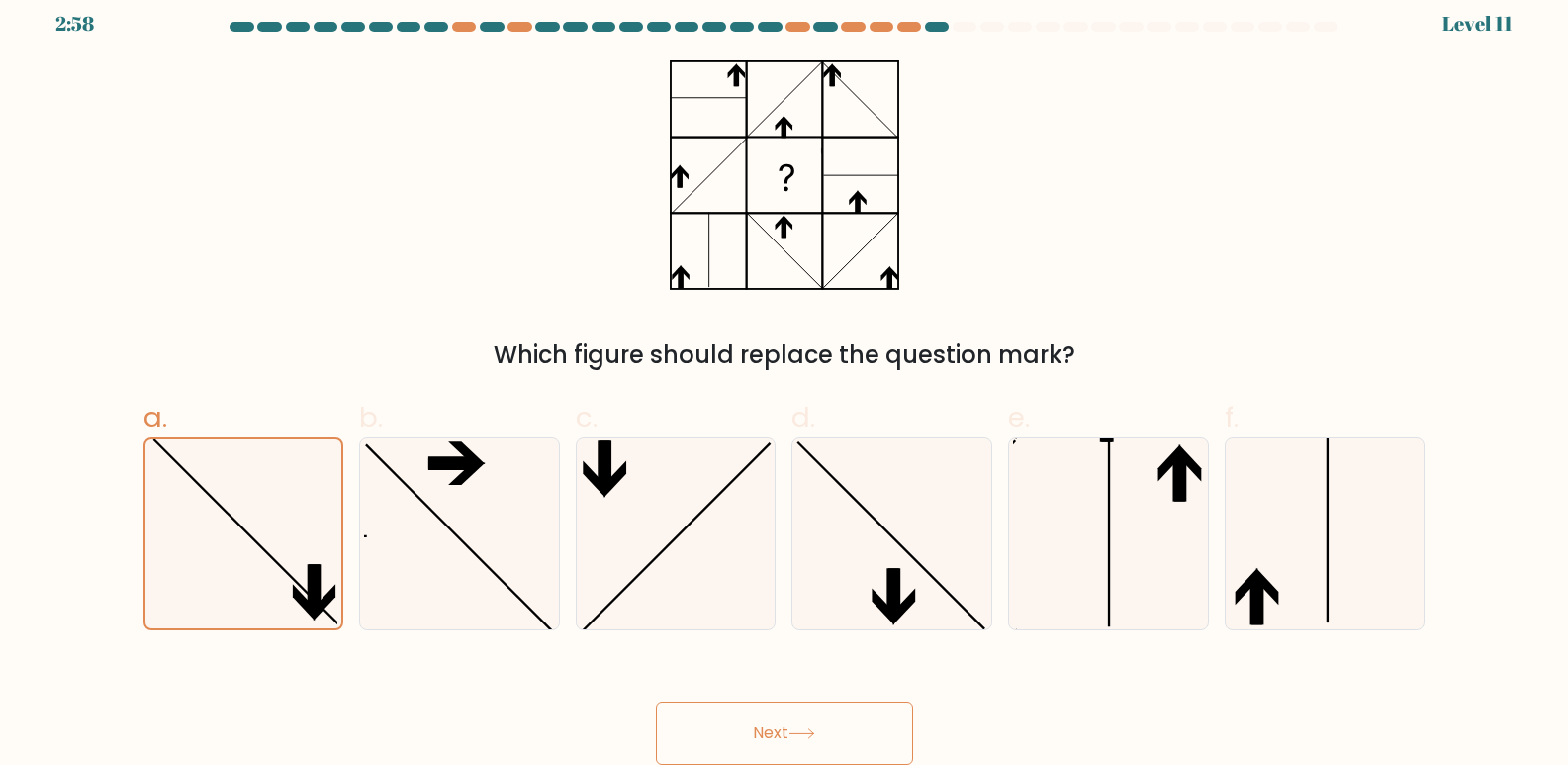 click on "Next" at bounding box center [784, 733] 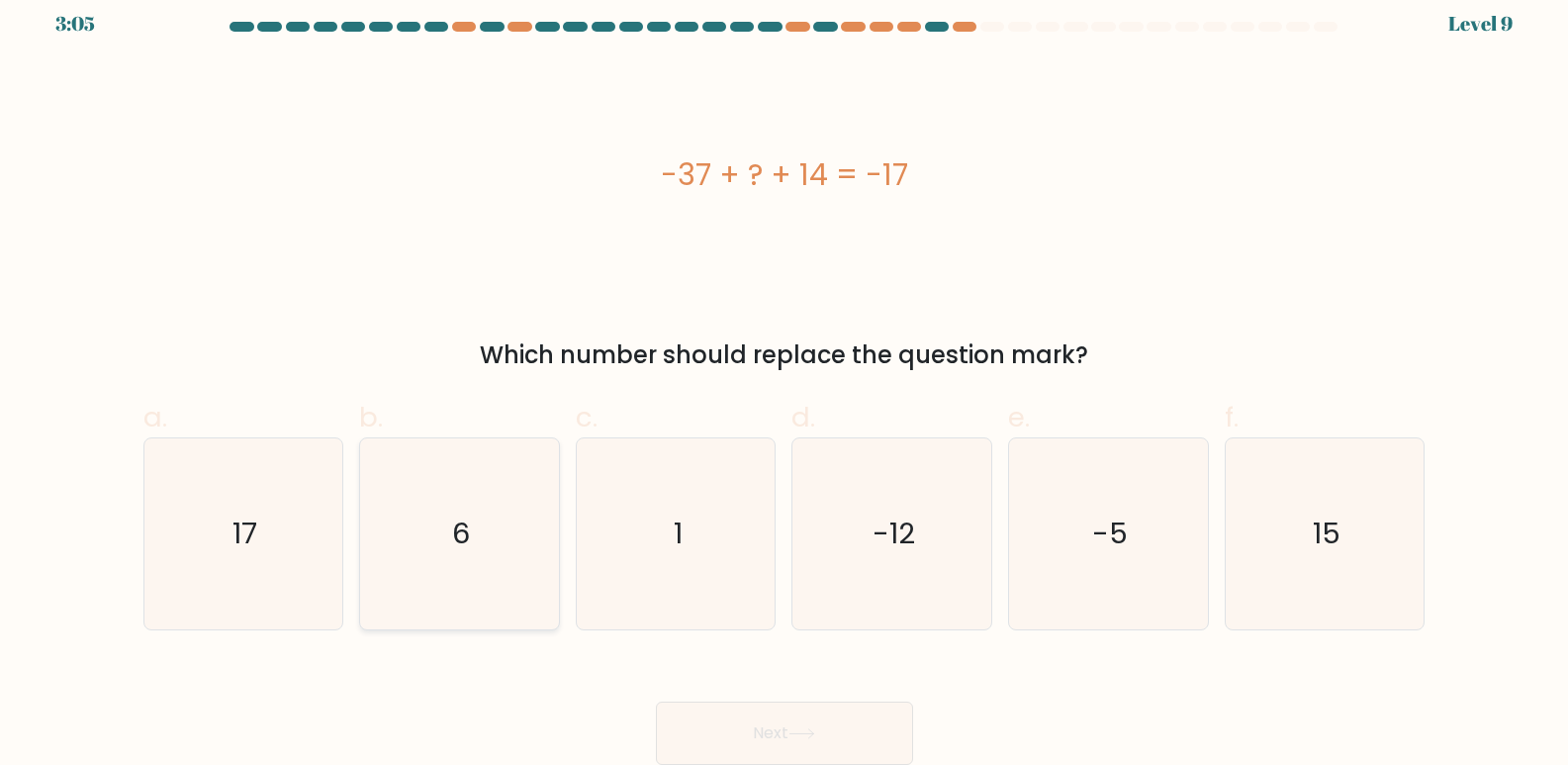click on "6" 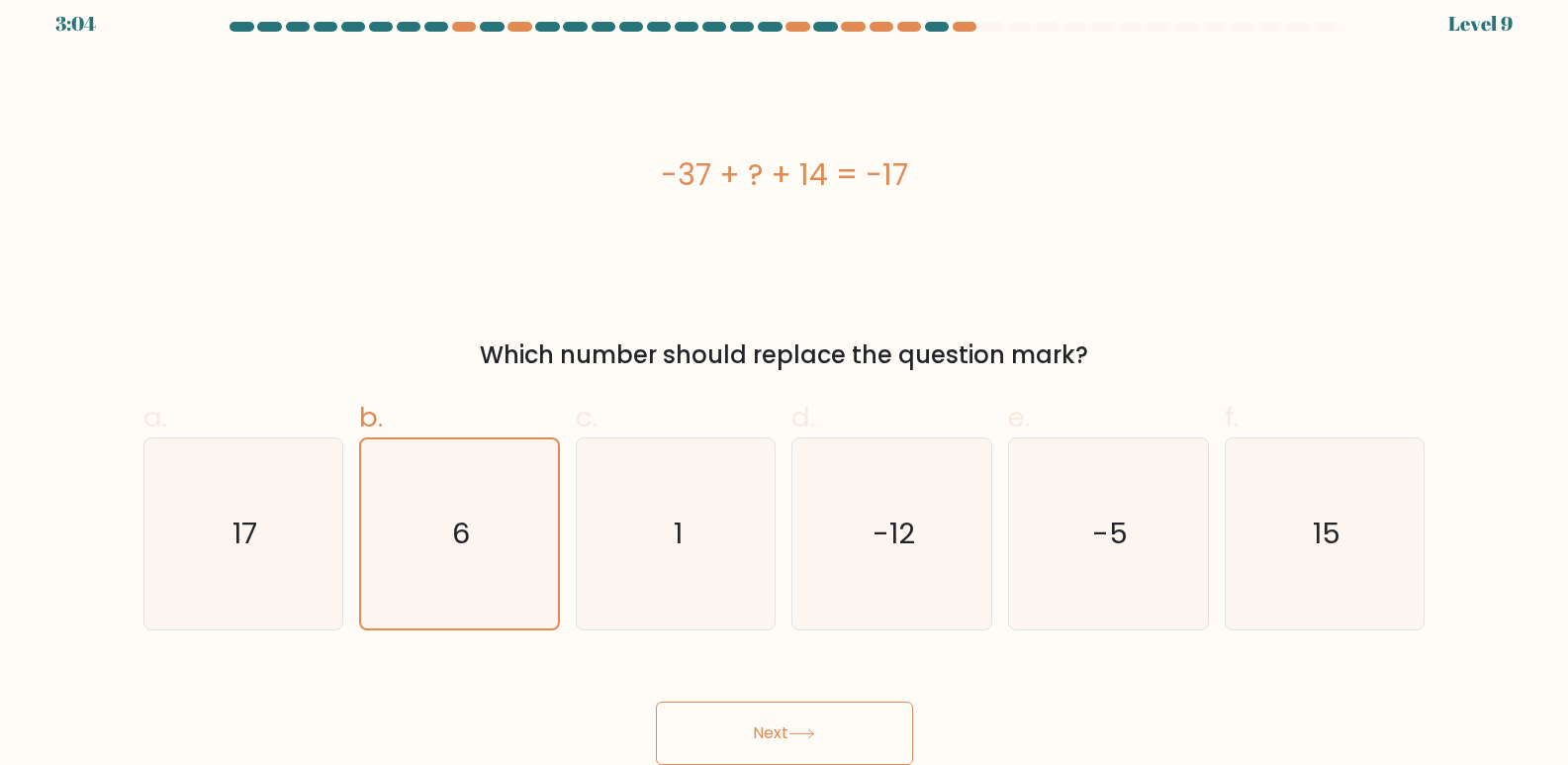 click on "Next" at bounding box center (784, 733) 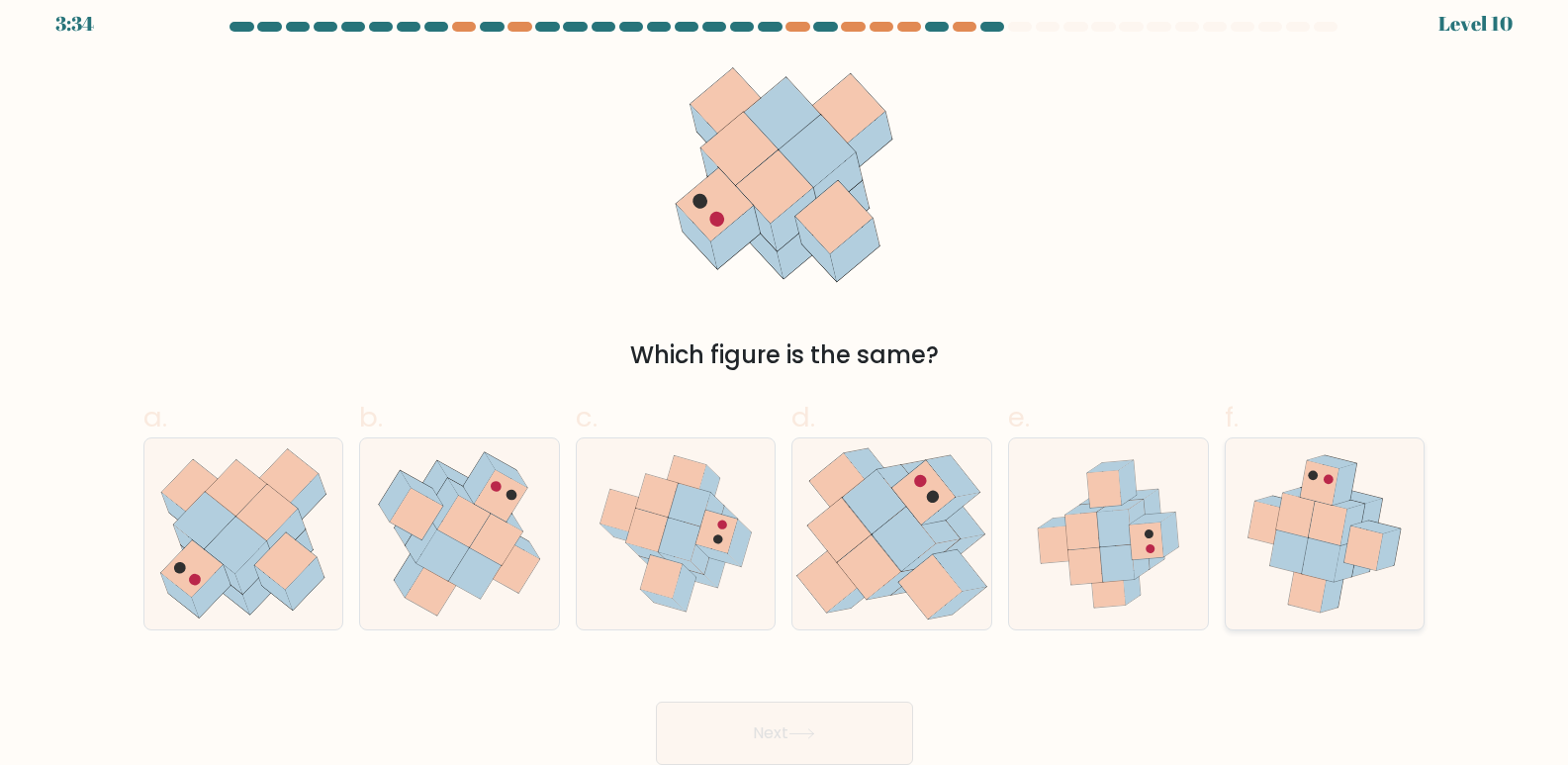 click 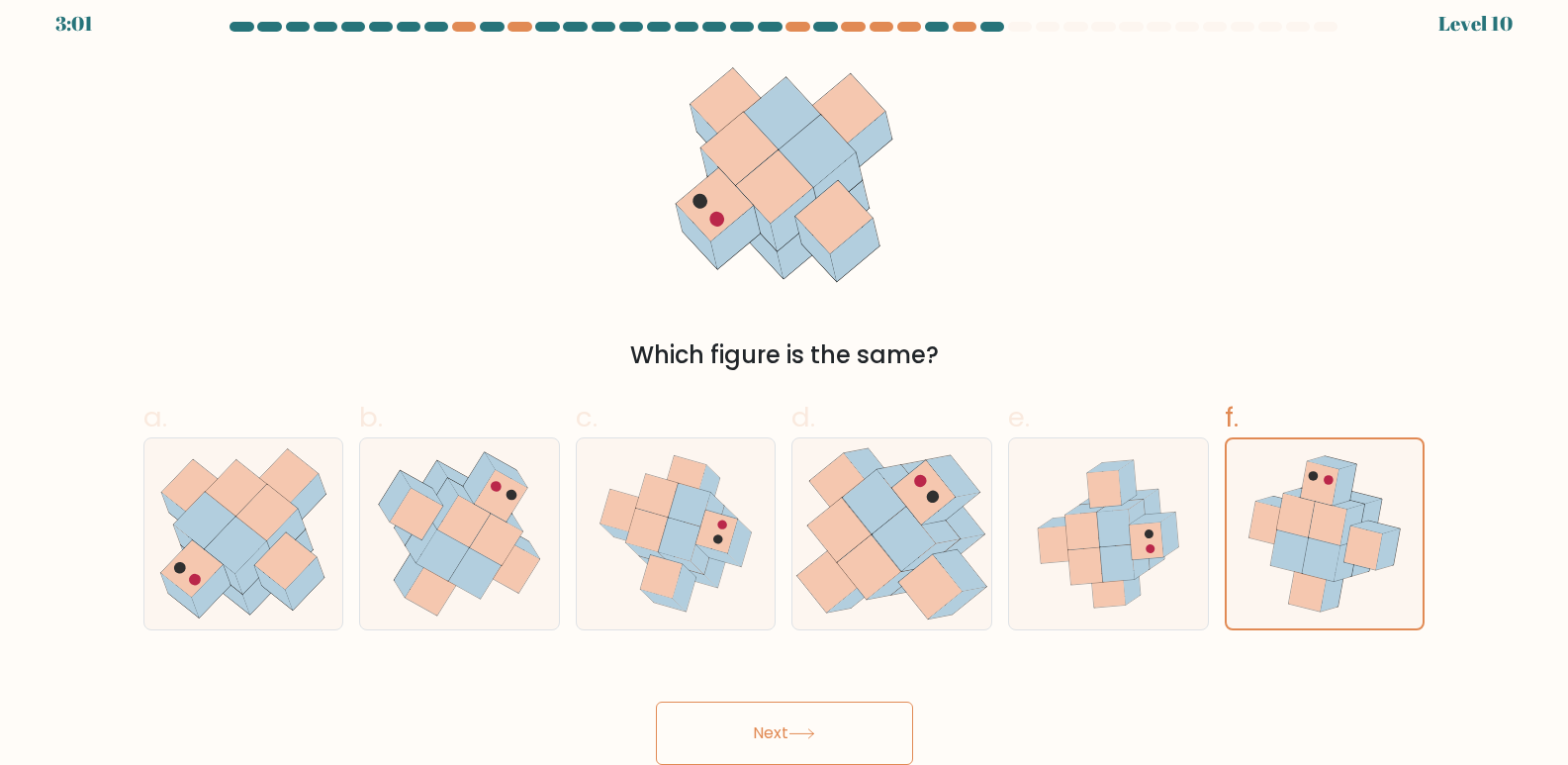 click on "Next" at bounding box center (784, 733) 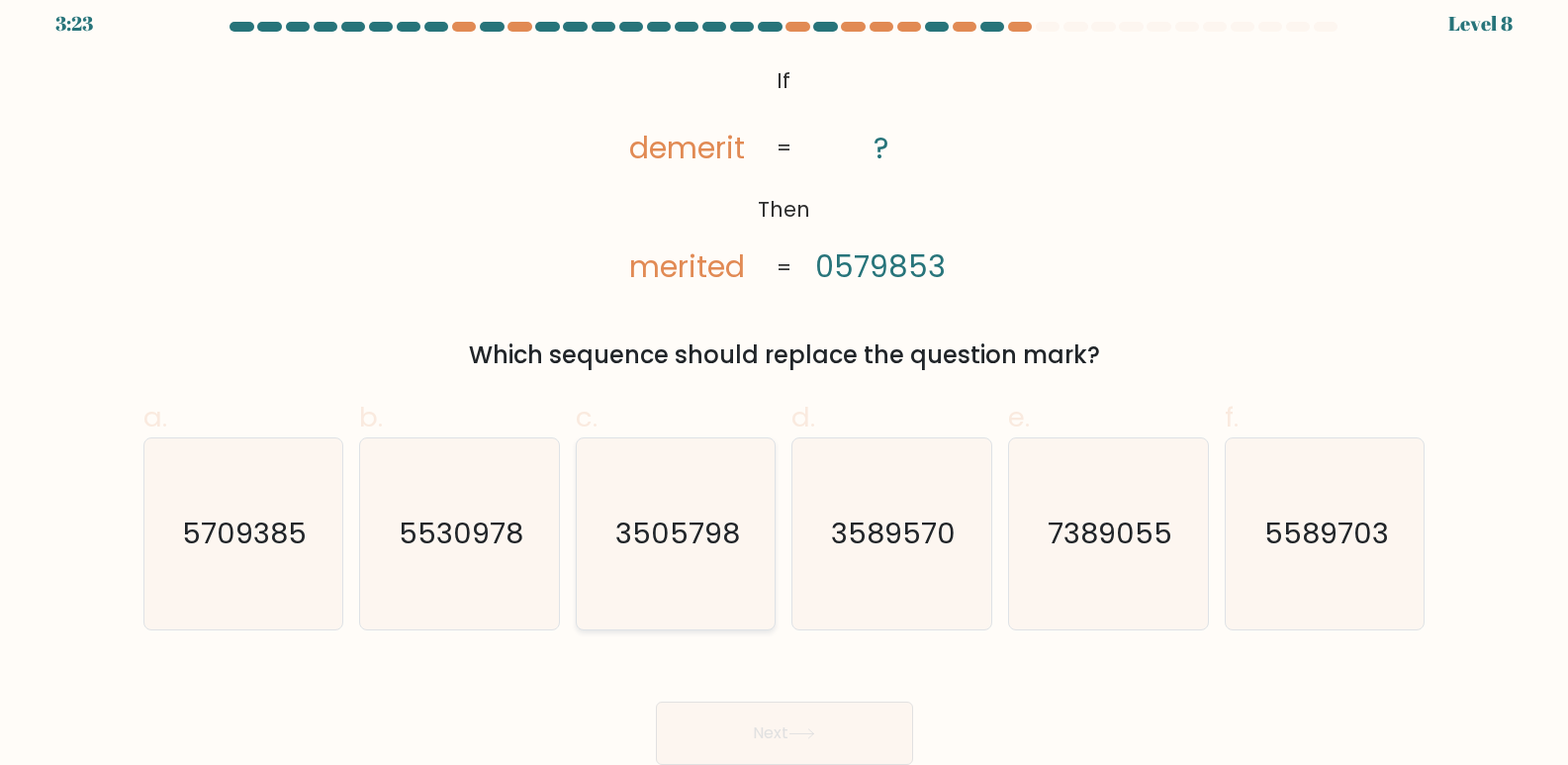click on "3505798" 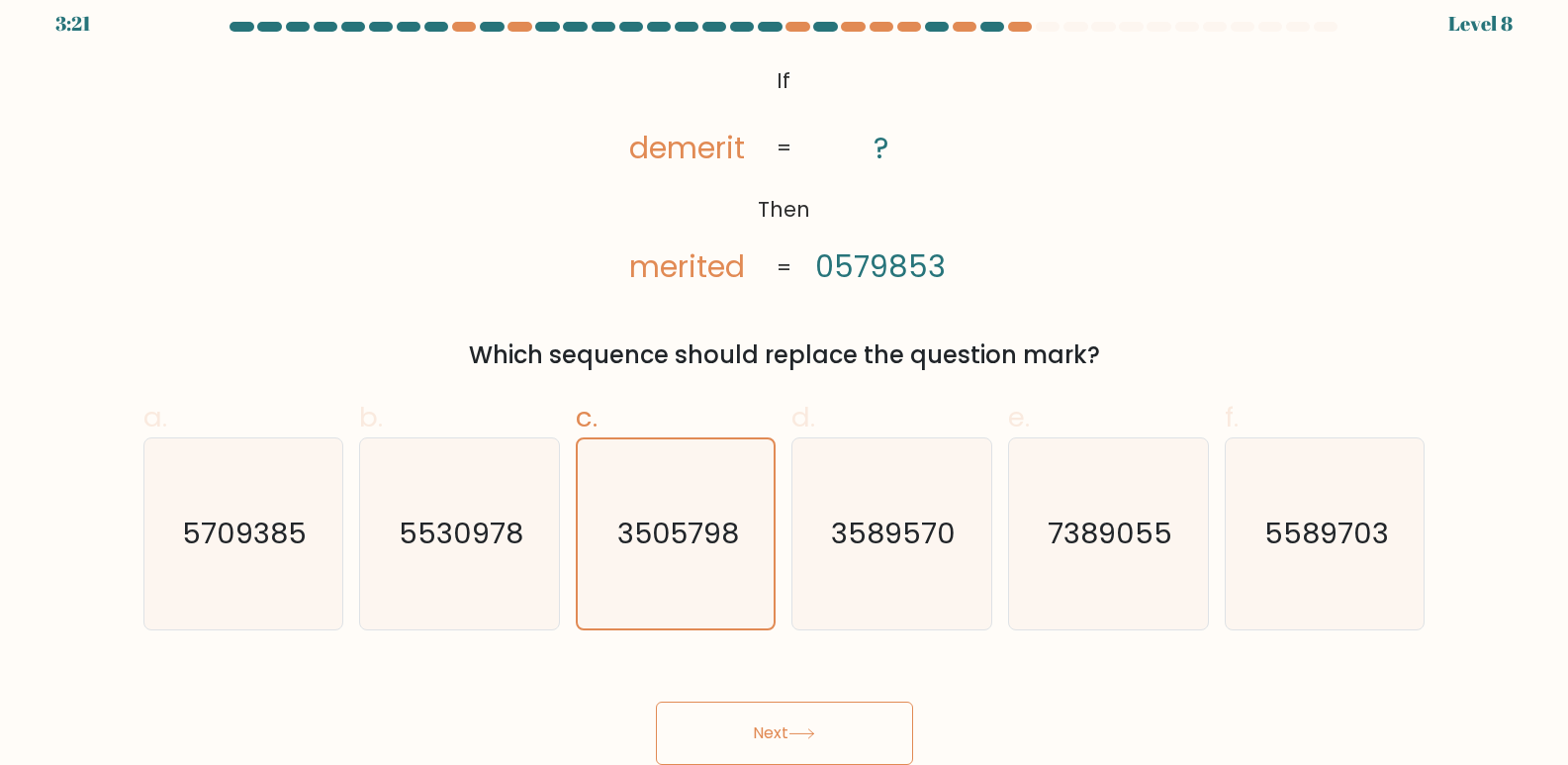 click on "Next" at bounding box center (784, 733) 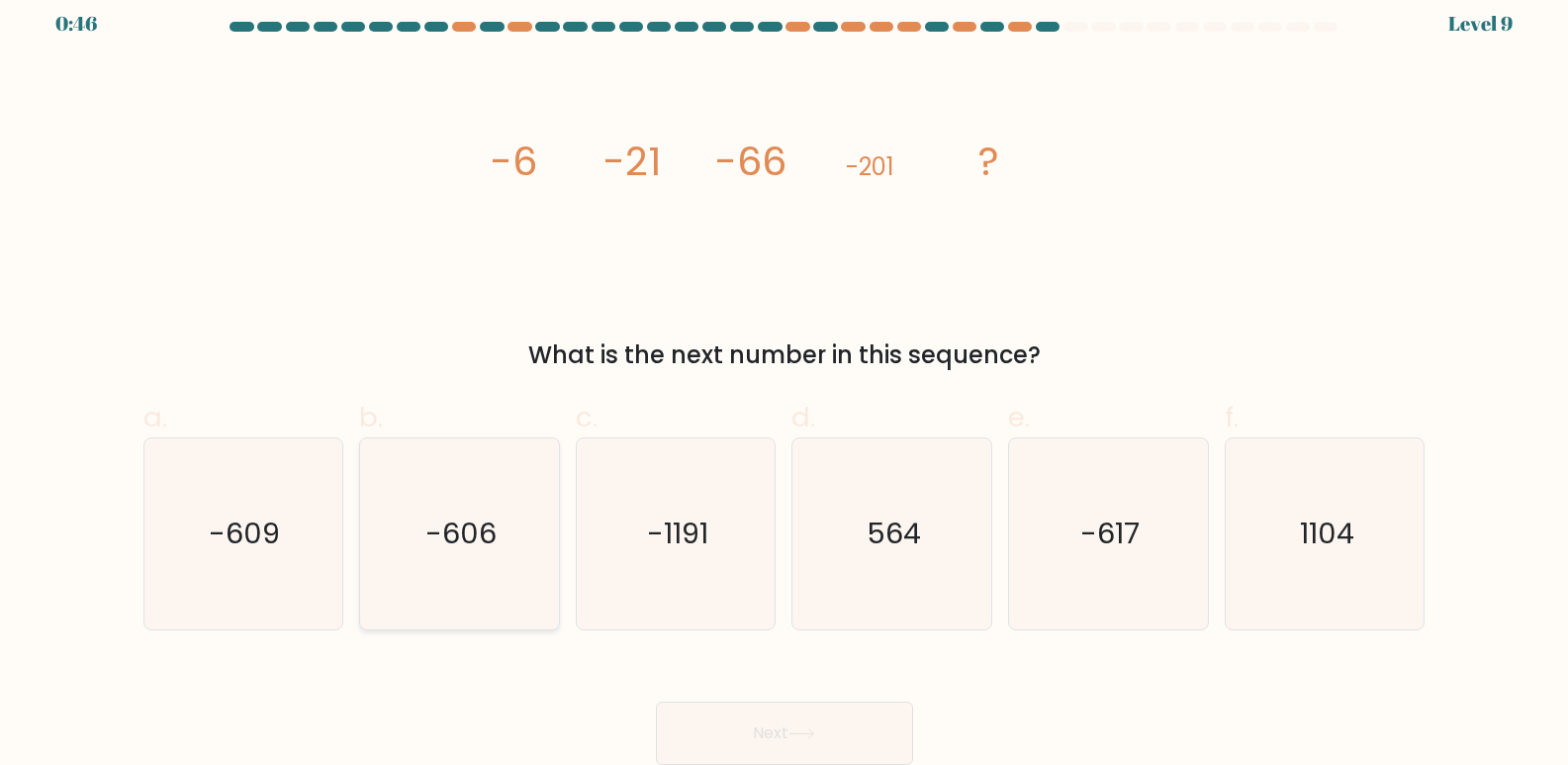 click on "-606" 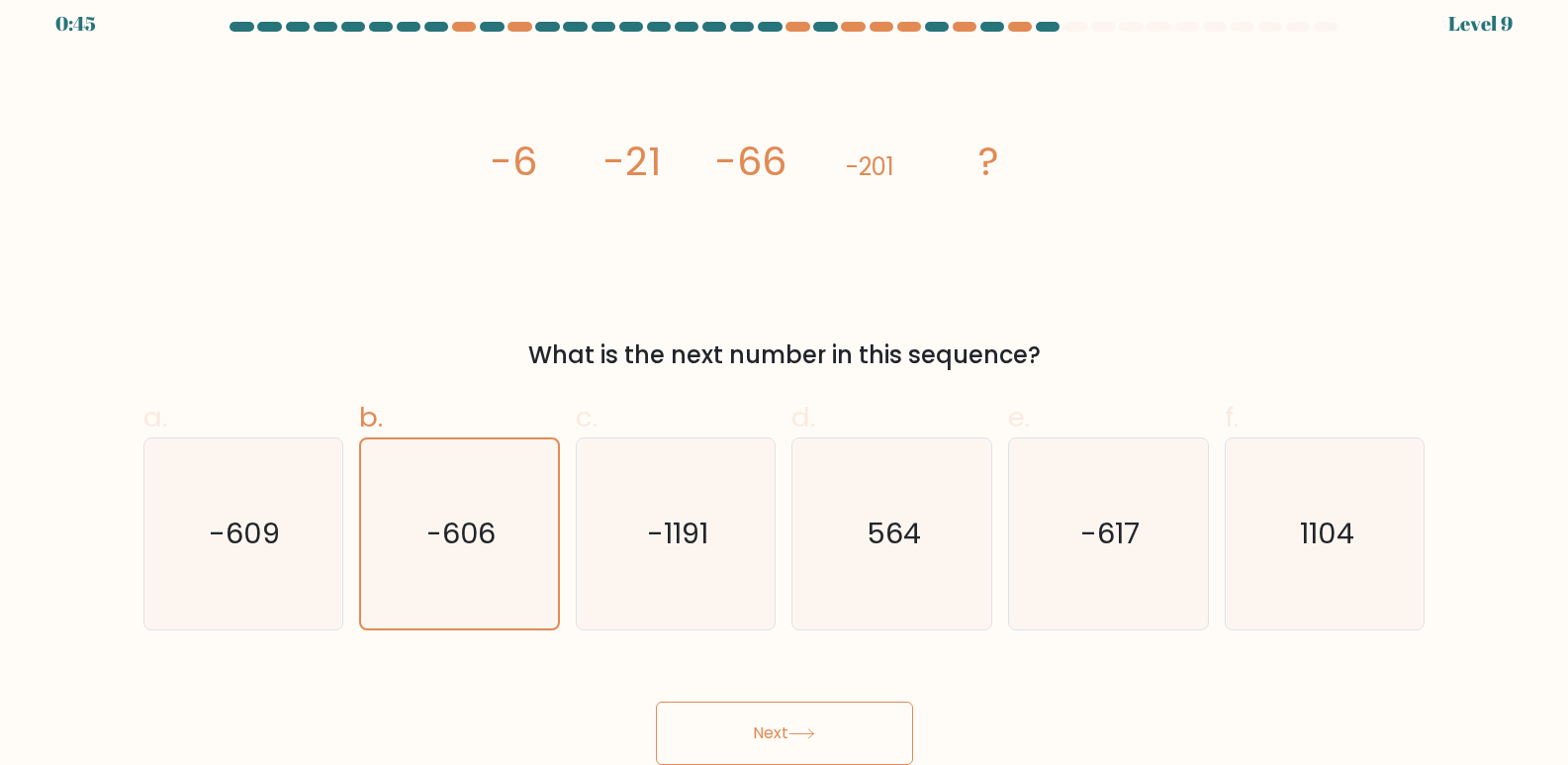 click on "Next" at bounding box center (784, 733) 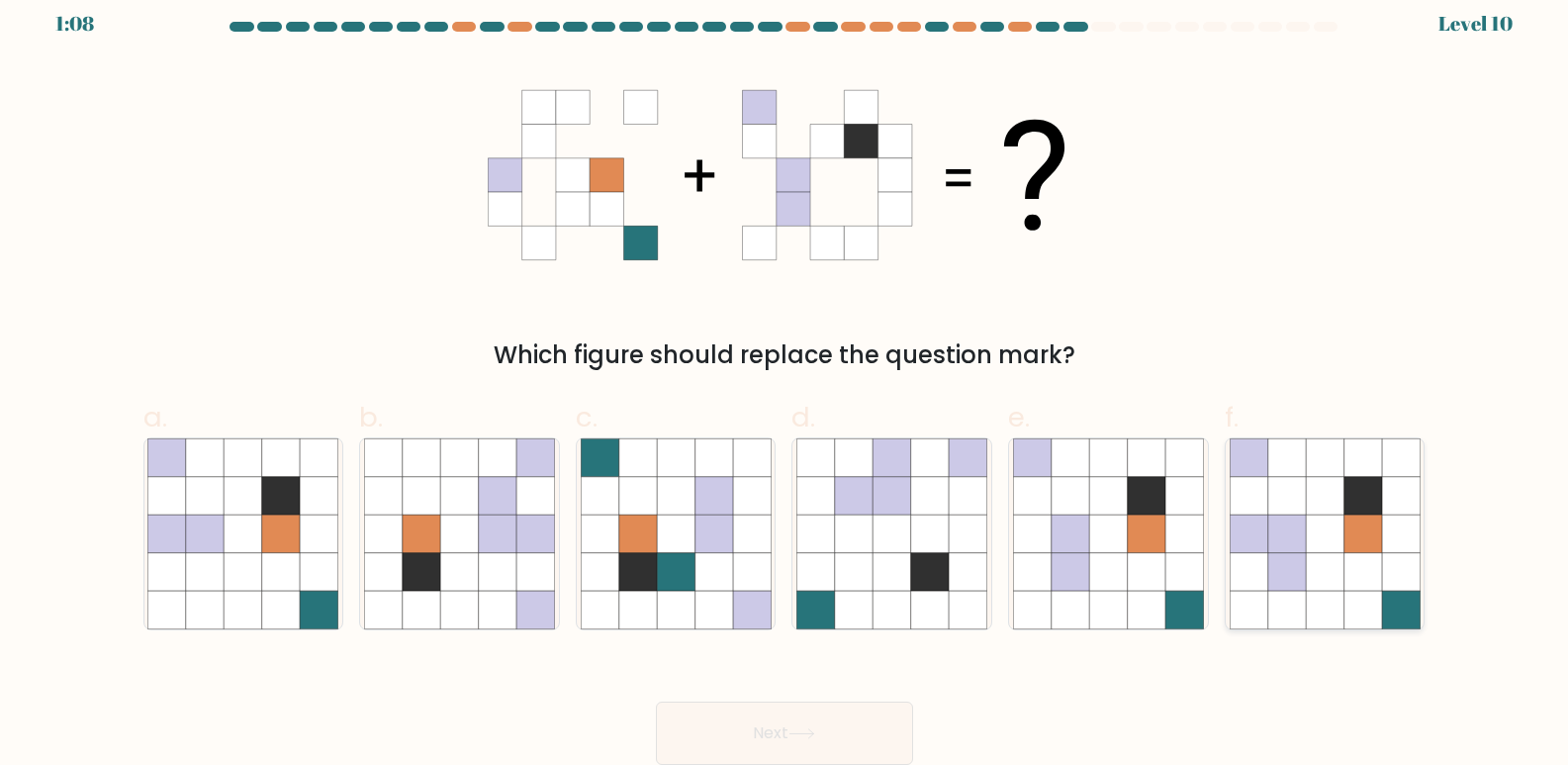 click 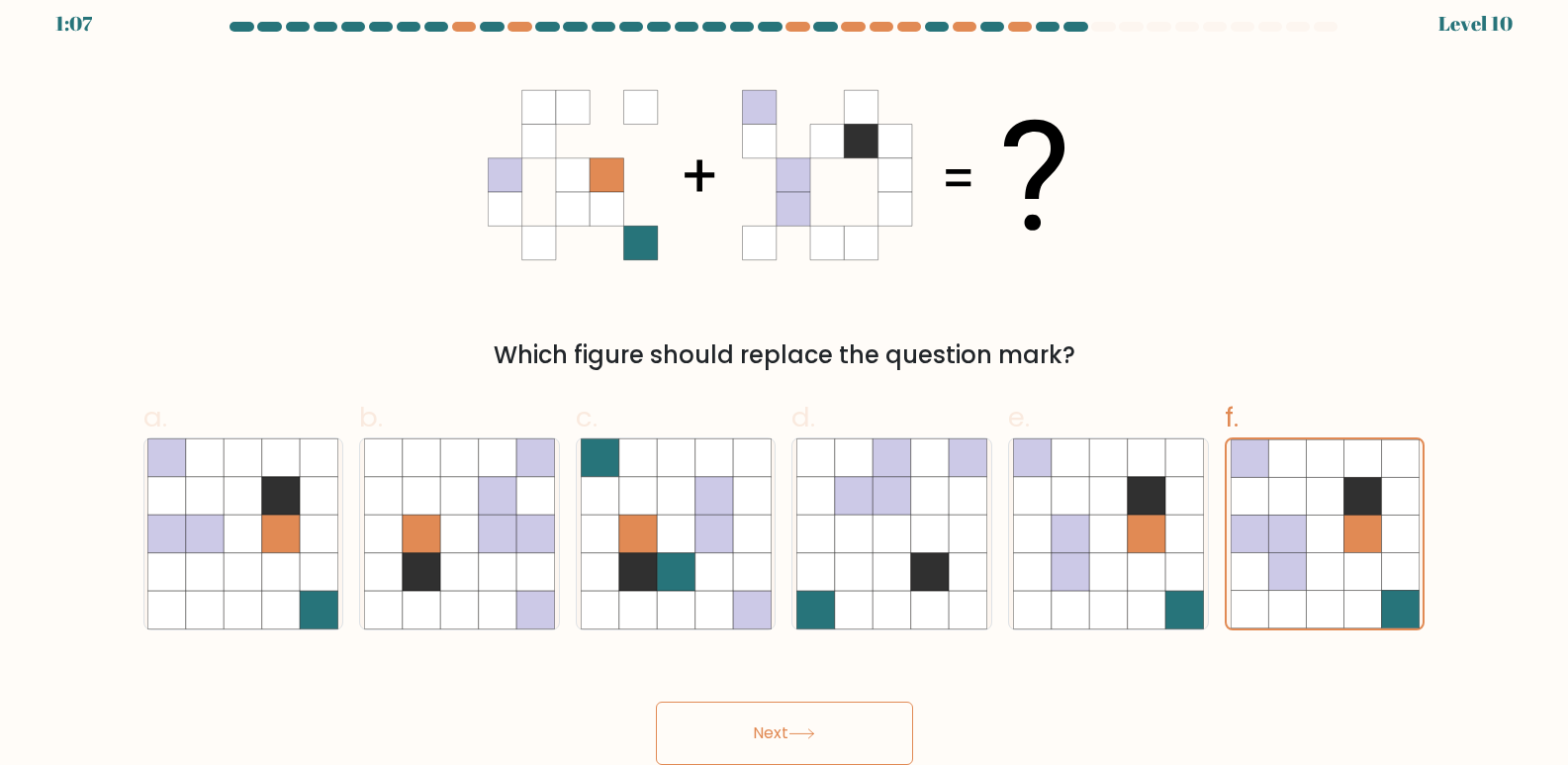 click on "Next" at bounding box center [784, 733] 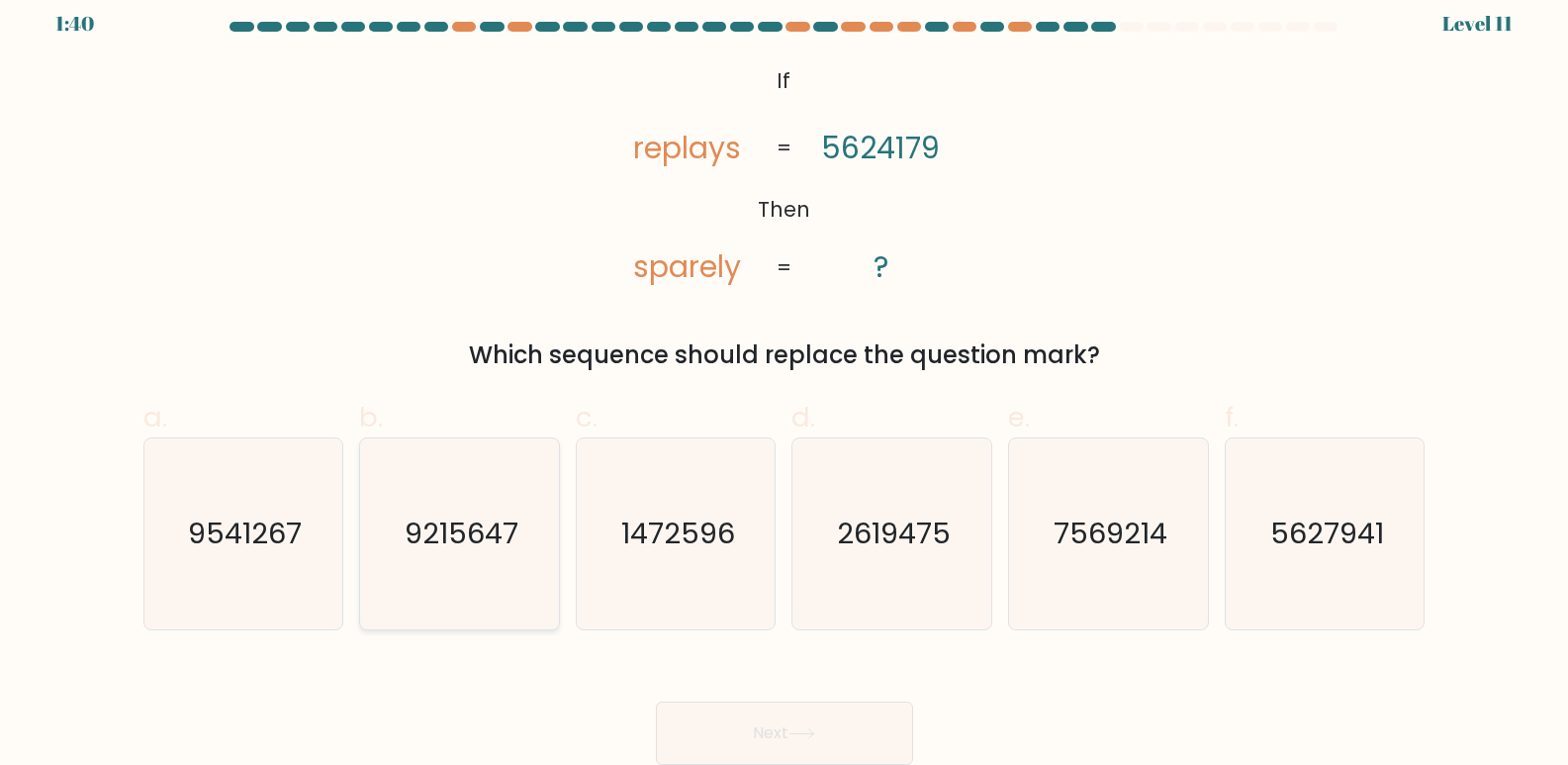 click on "9215647" 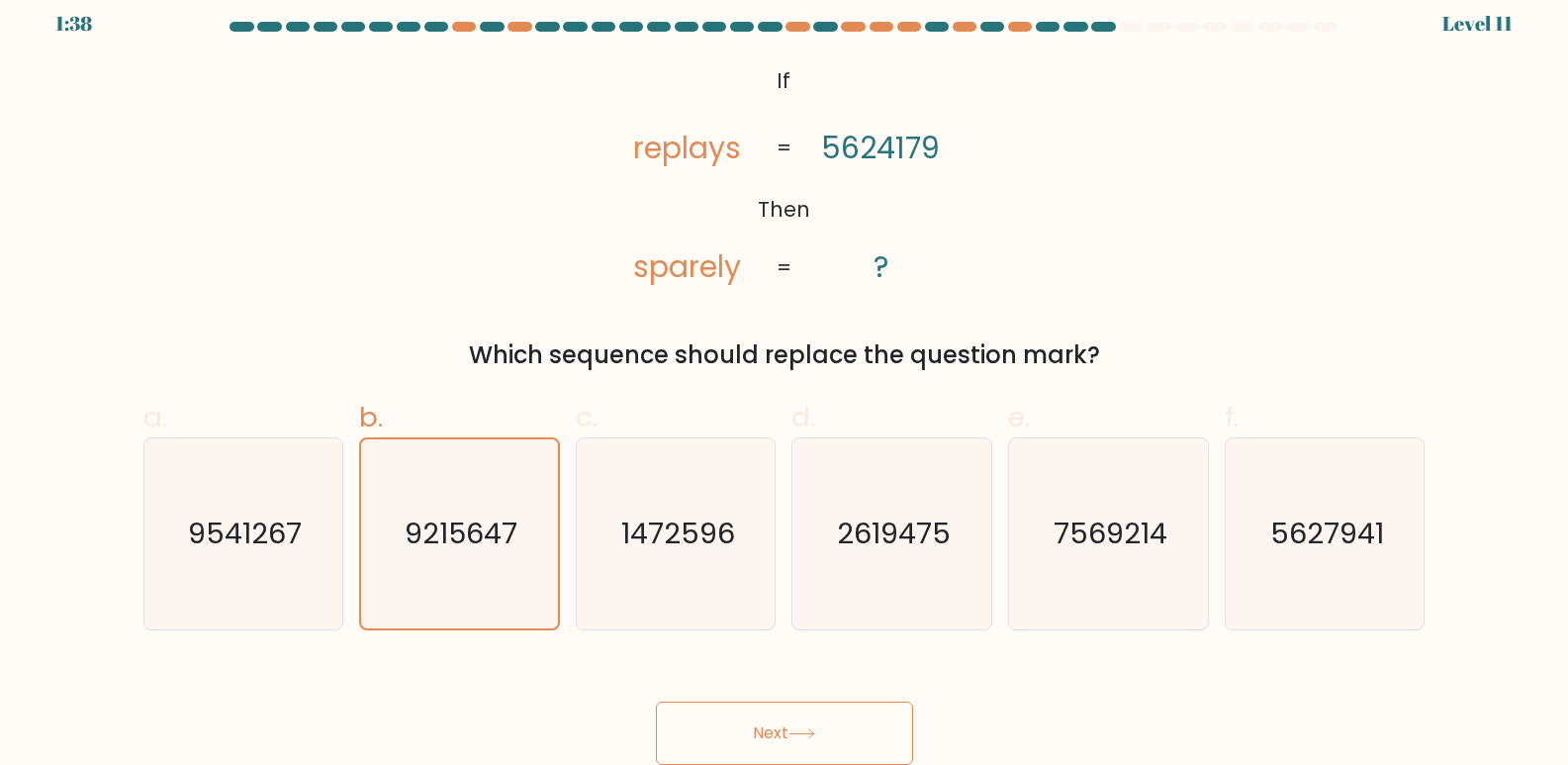 click on "Next" at bounding box center (784, 733) 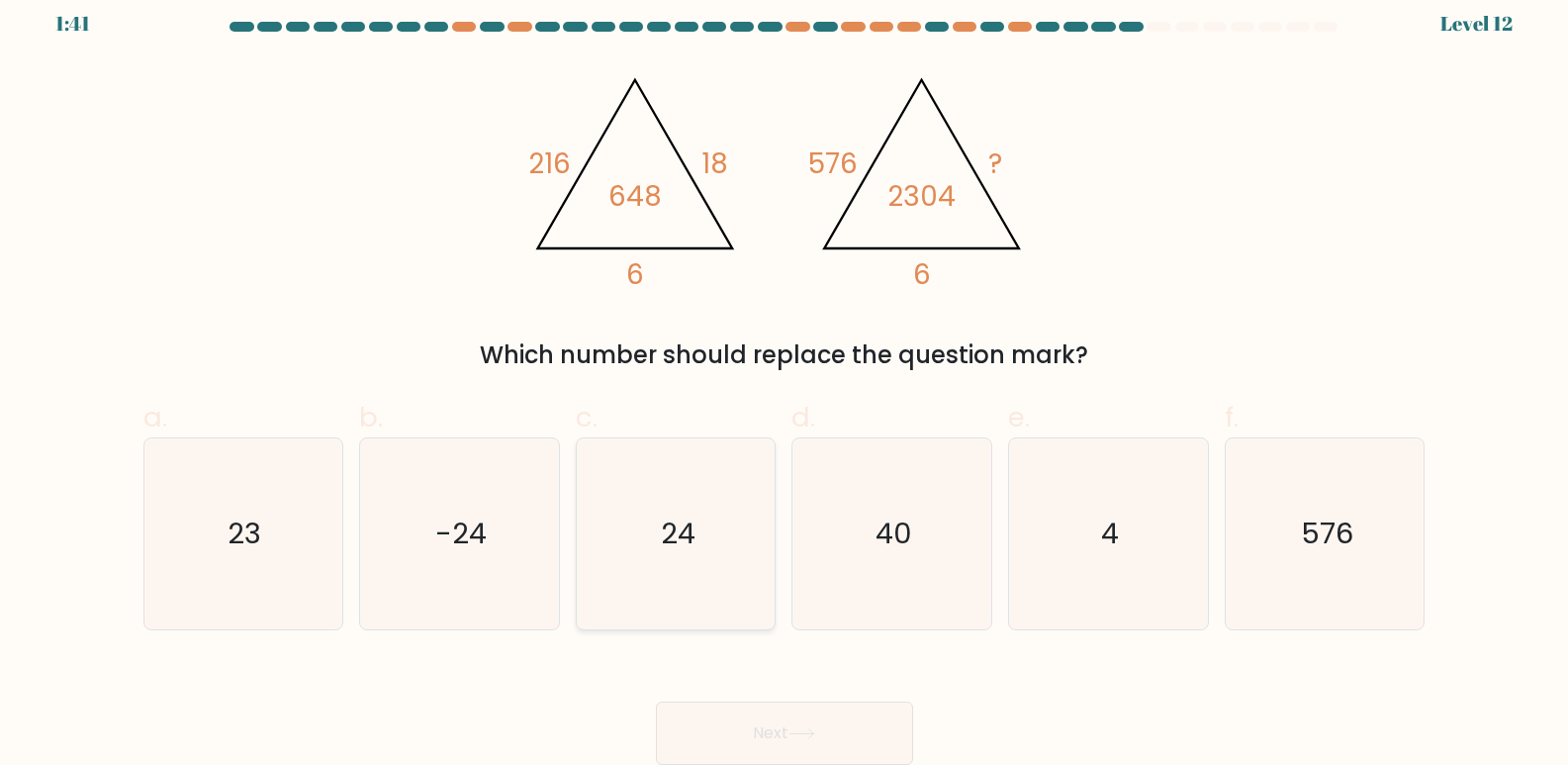 click on "24" 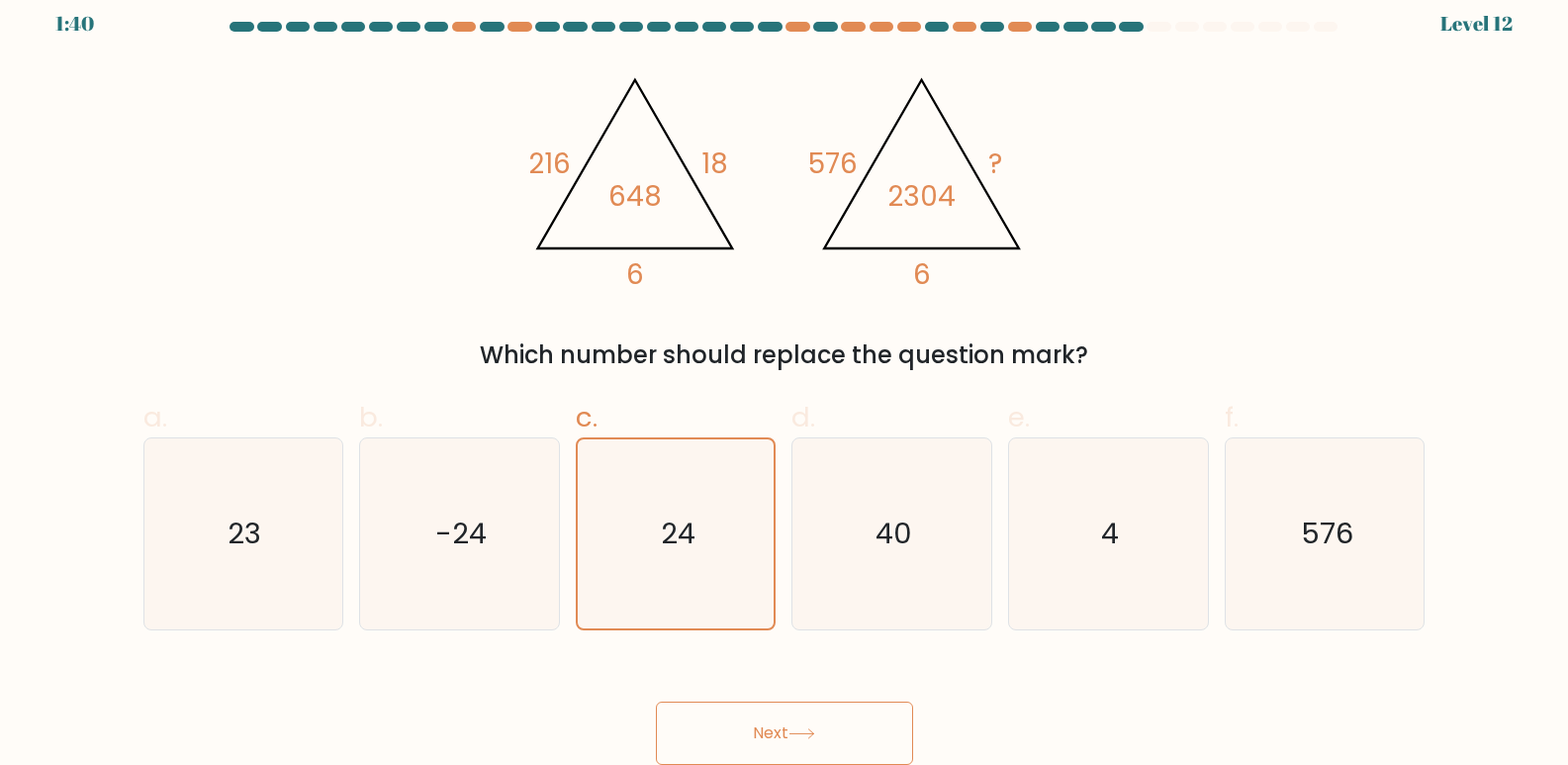 click on "Next" at bounding box center [784, 733] 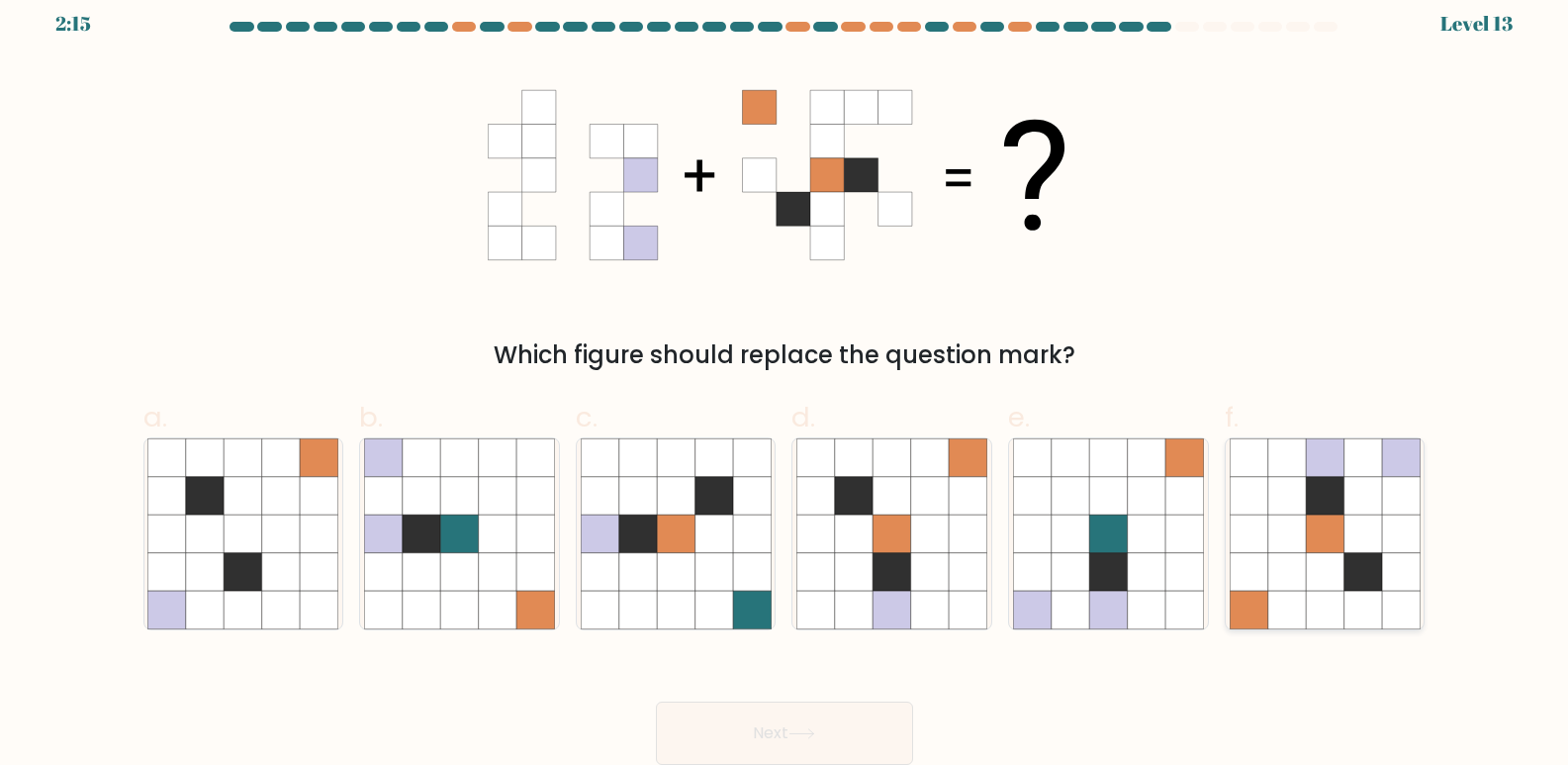 click 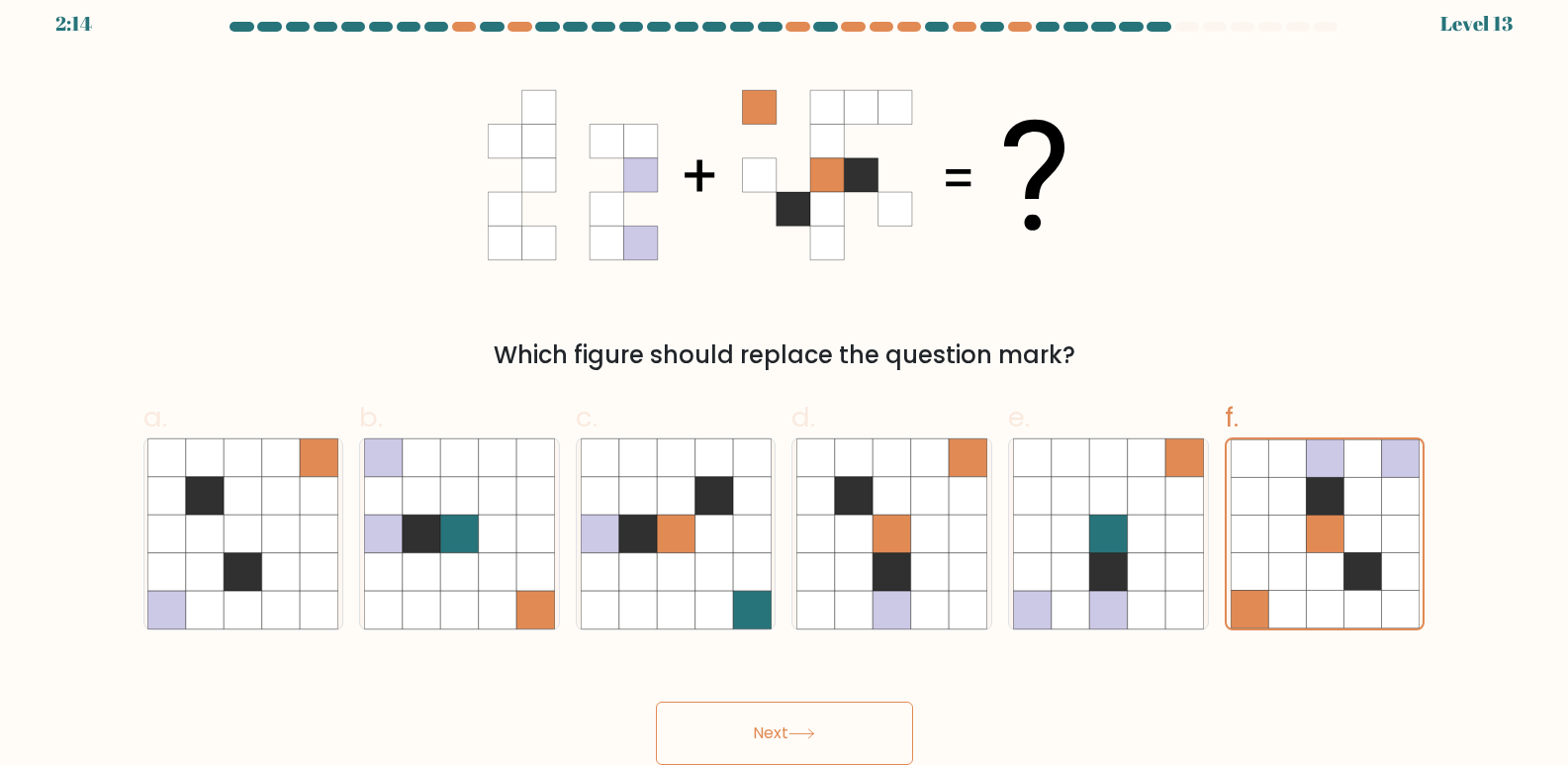 click on "Next" at bounding box center (784, 733) 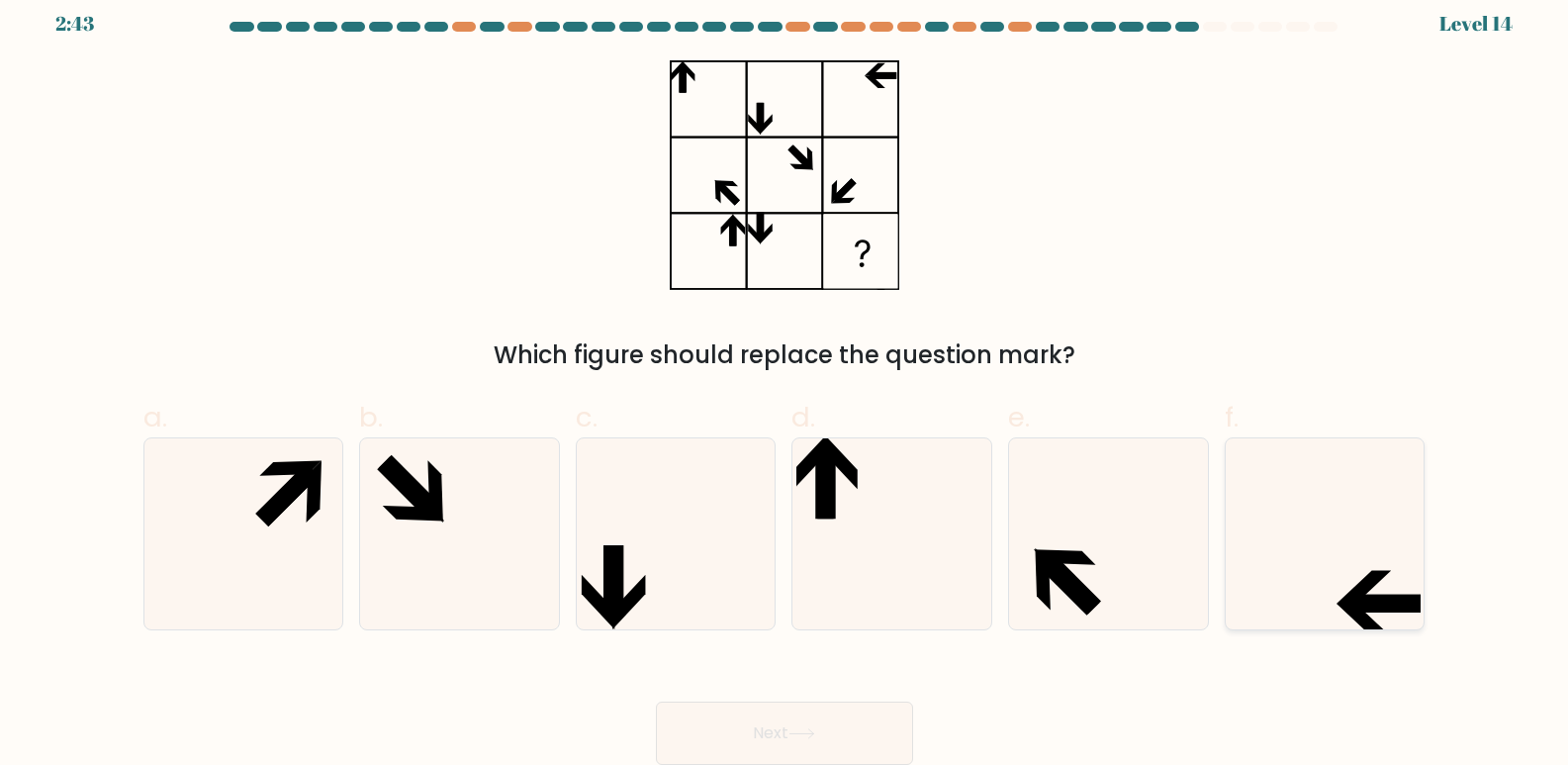 click 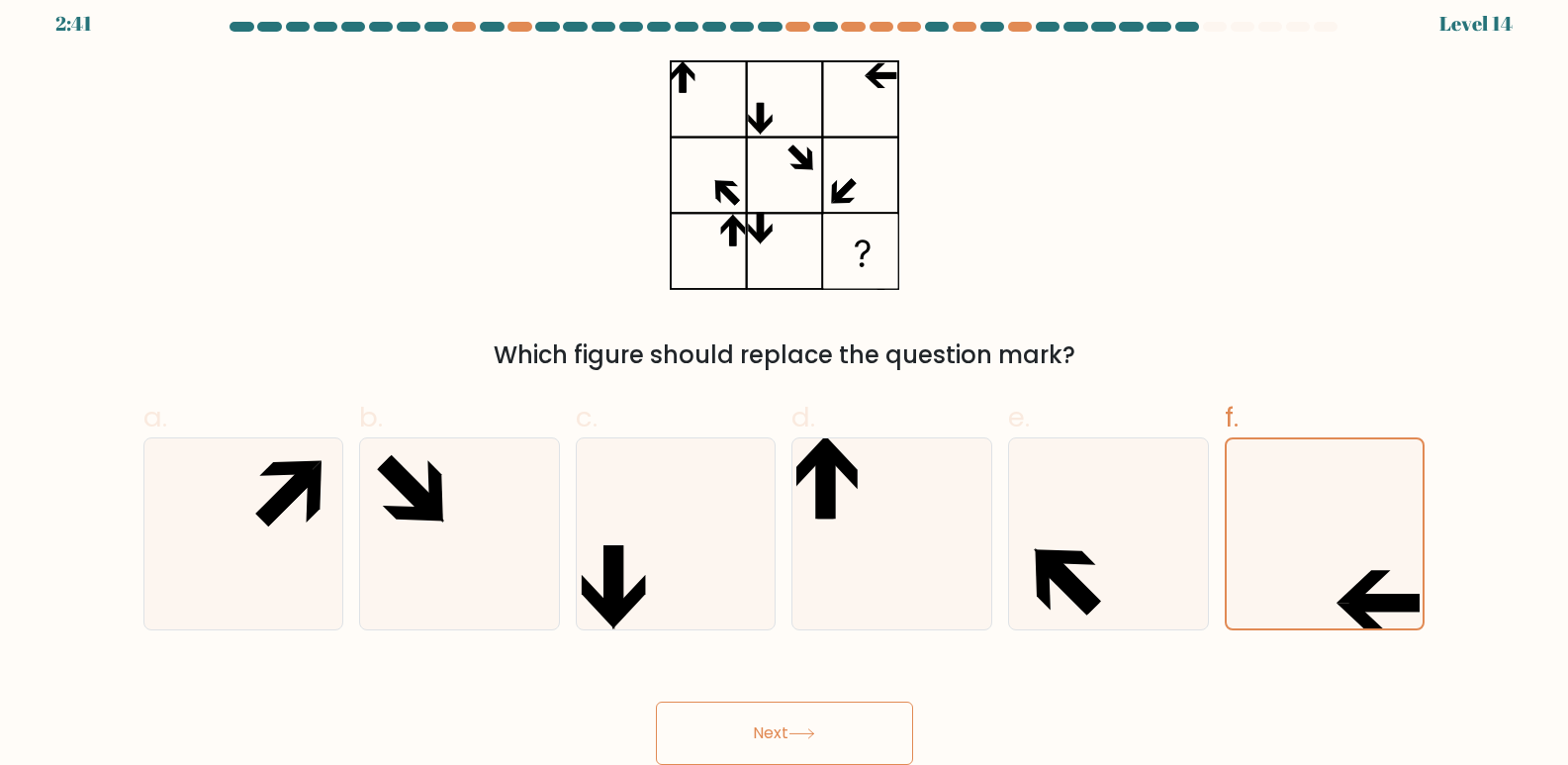 click on "Next" at bounding box center [784, 733] 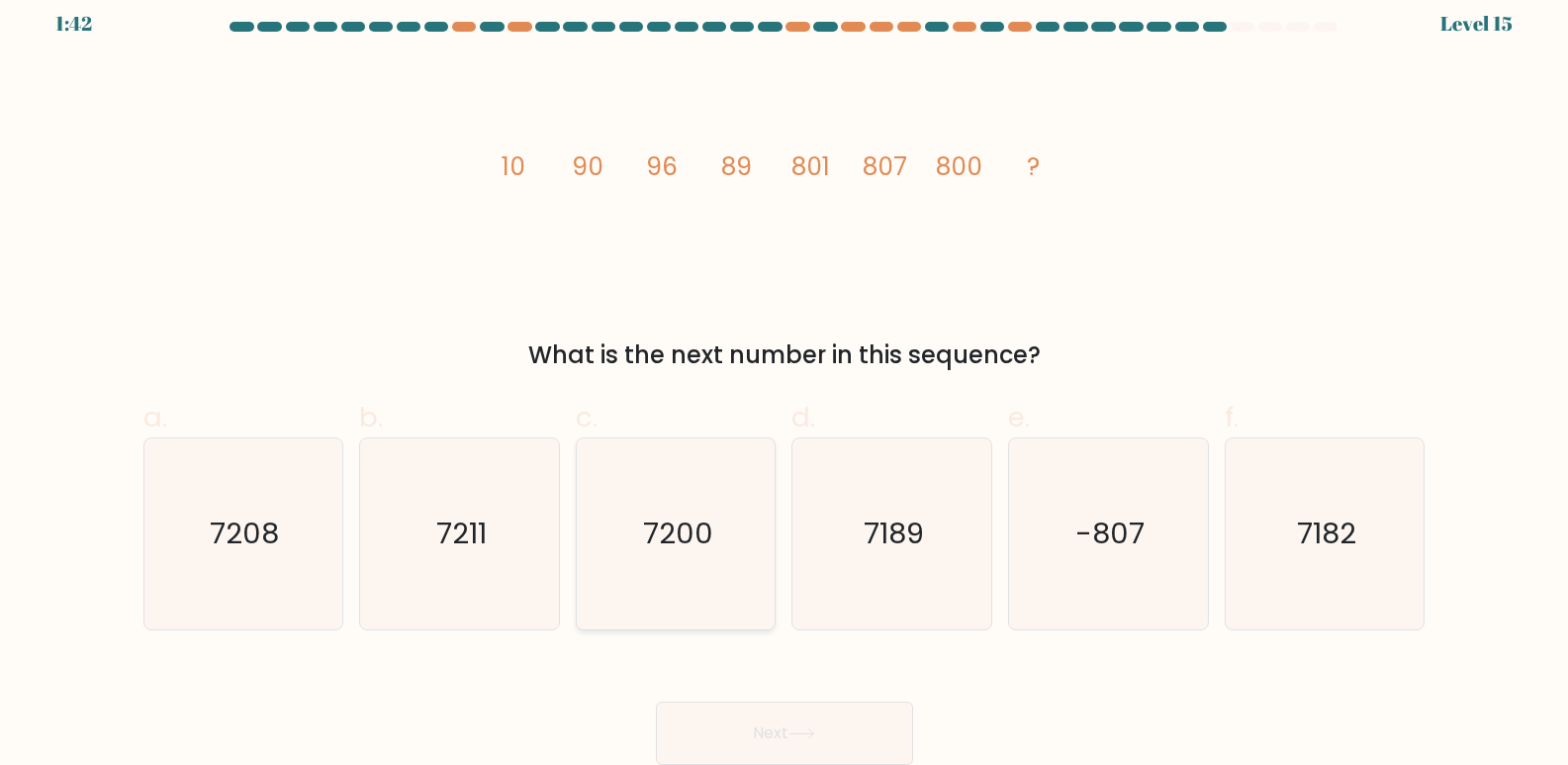 click on "7200" 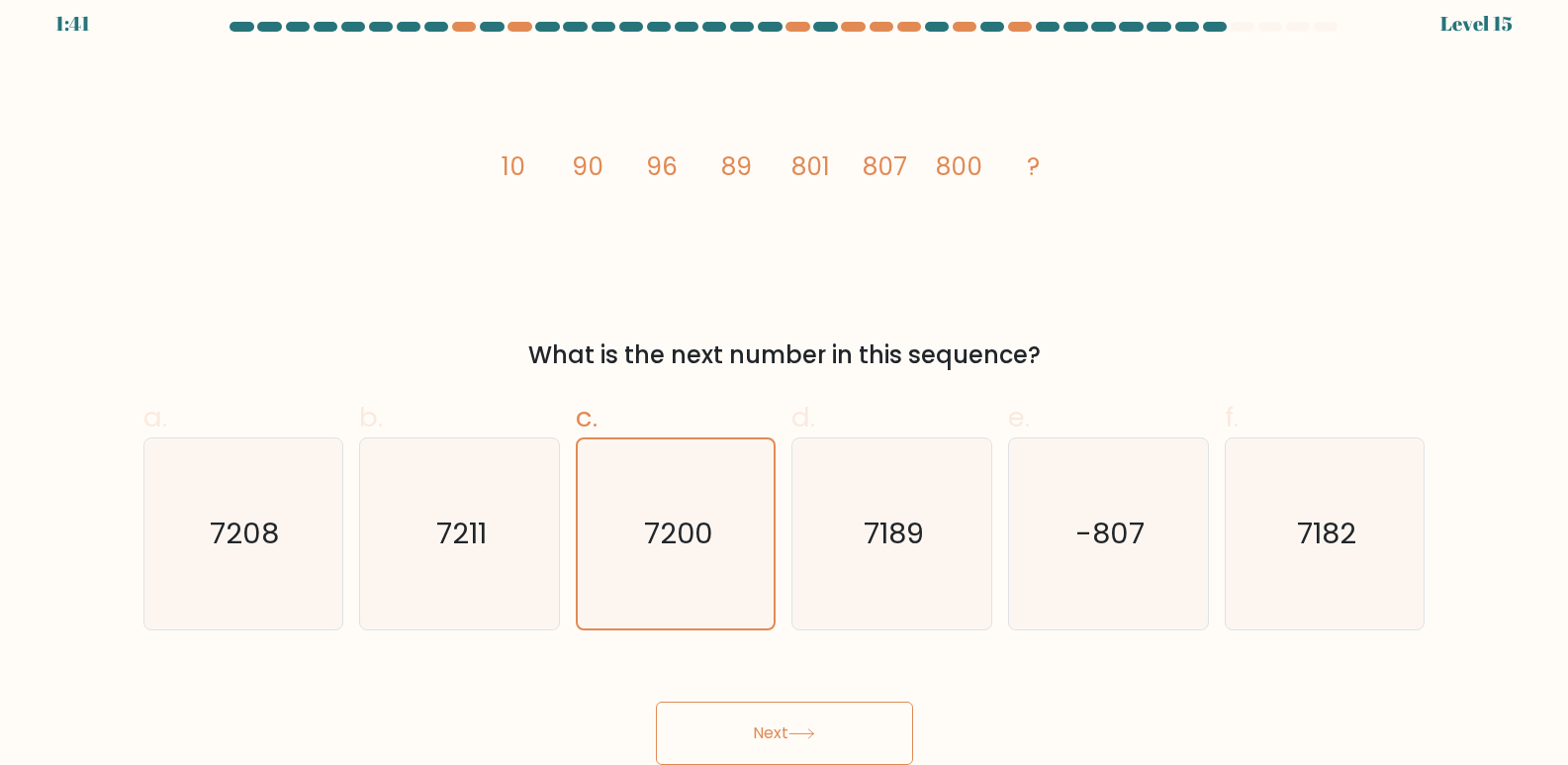 click on "Next" at bounding box center [784, 733] 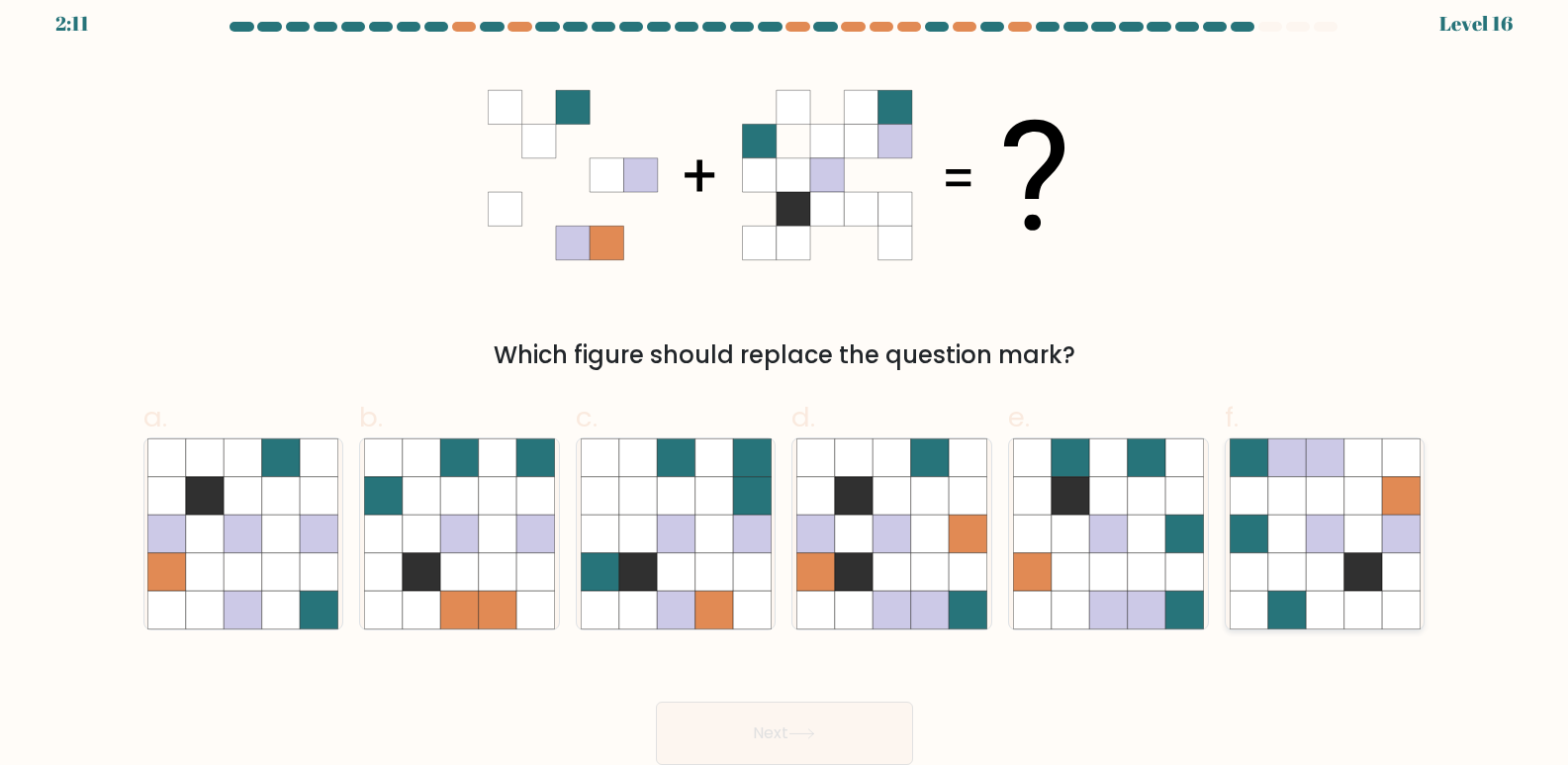 click 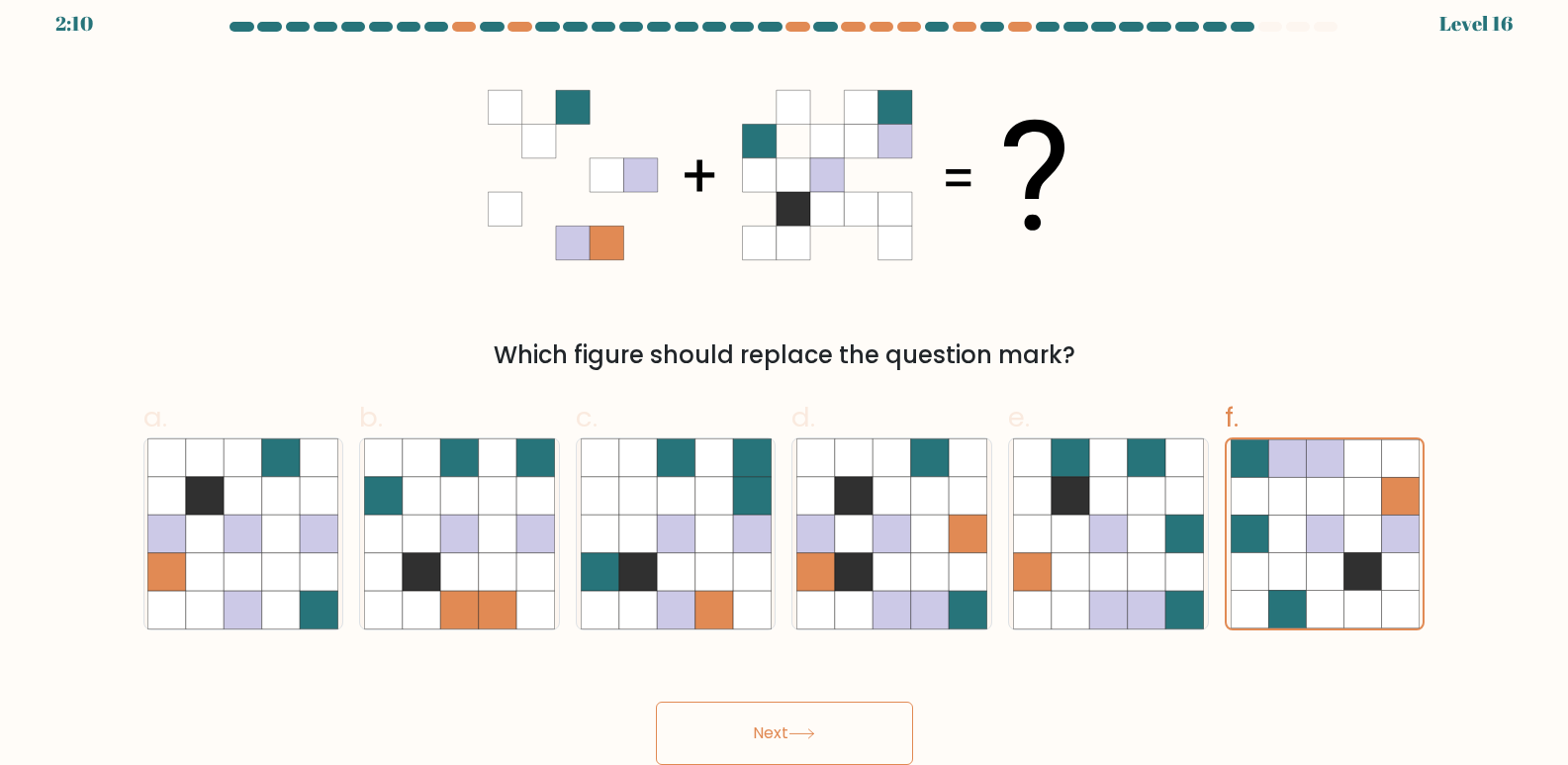click on "Next" at bounding box center (784, 733) 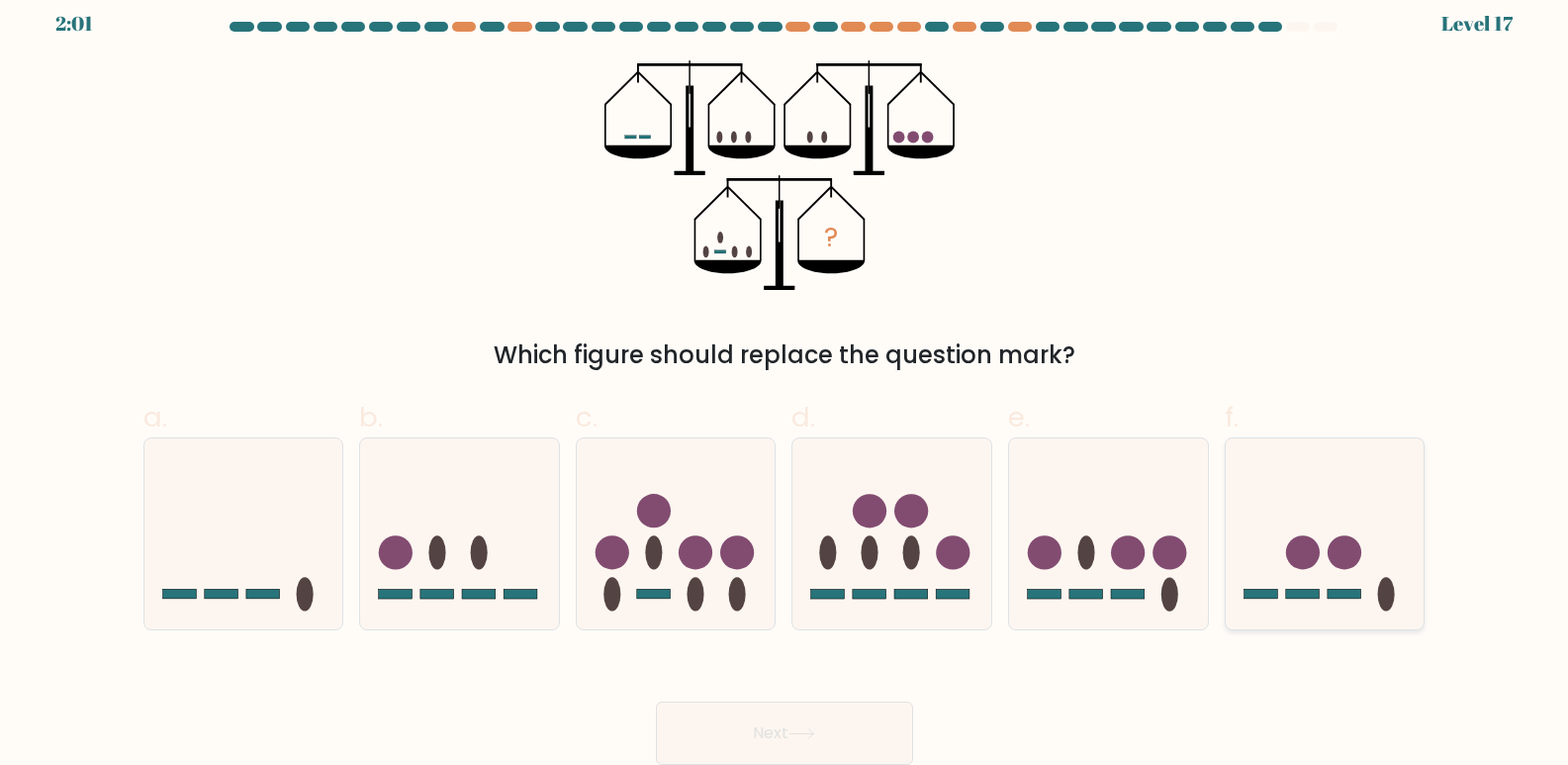click 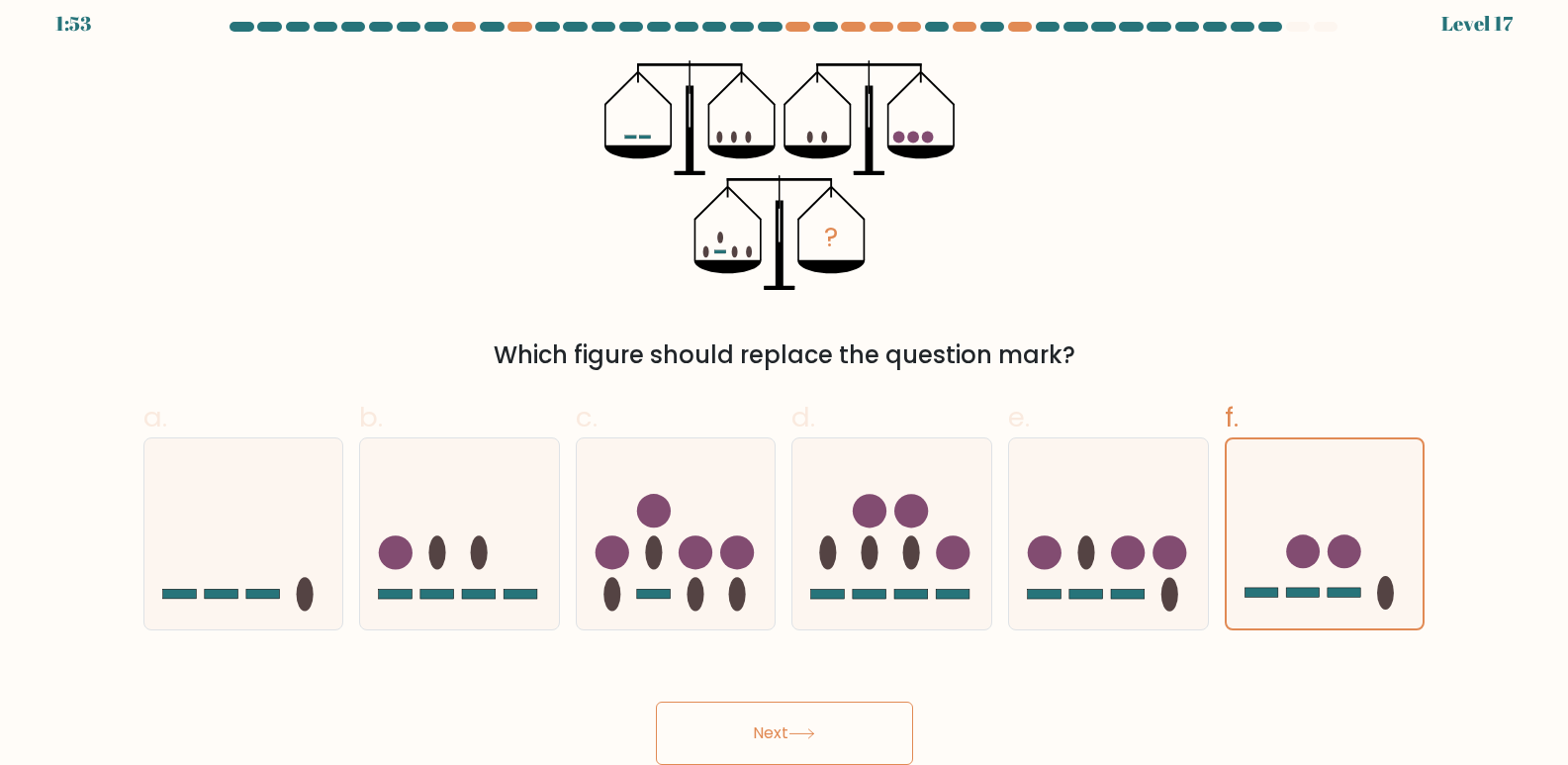 click on "Next" at bounding box center [784, 733] 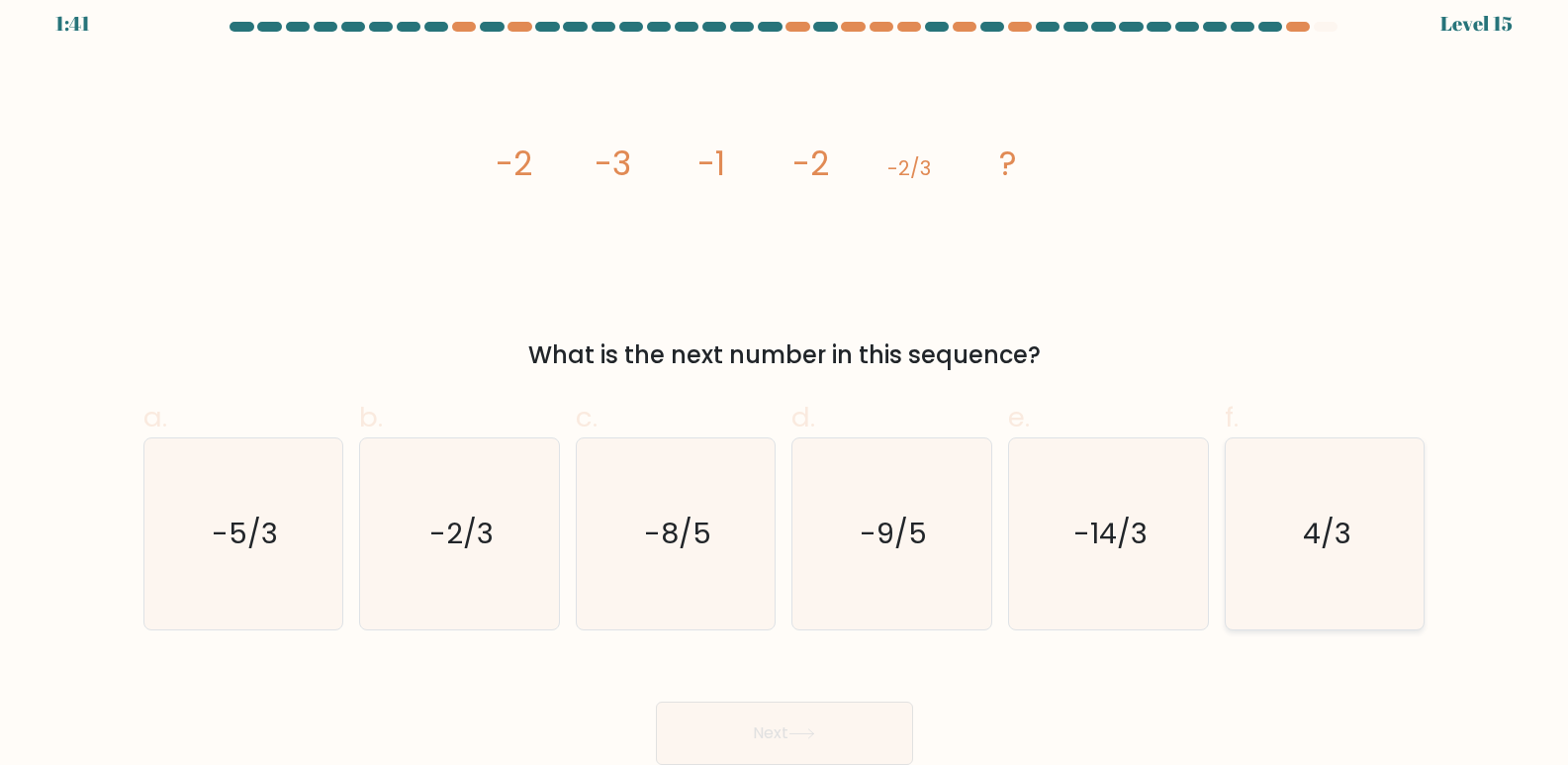 drag, startPoint x: 1366, startPoint y: 524, endPoint x: 1240, endPoint y: 616, distance: 156.0128 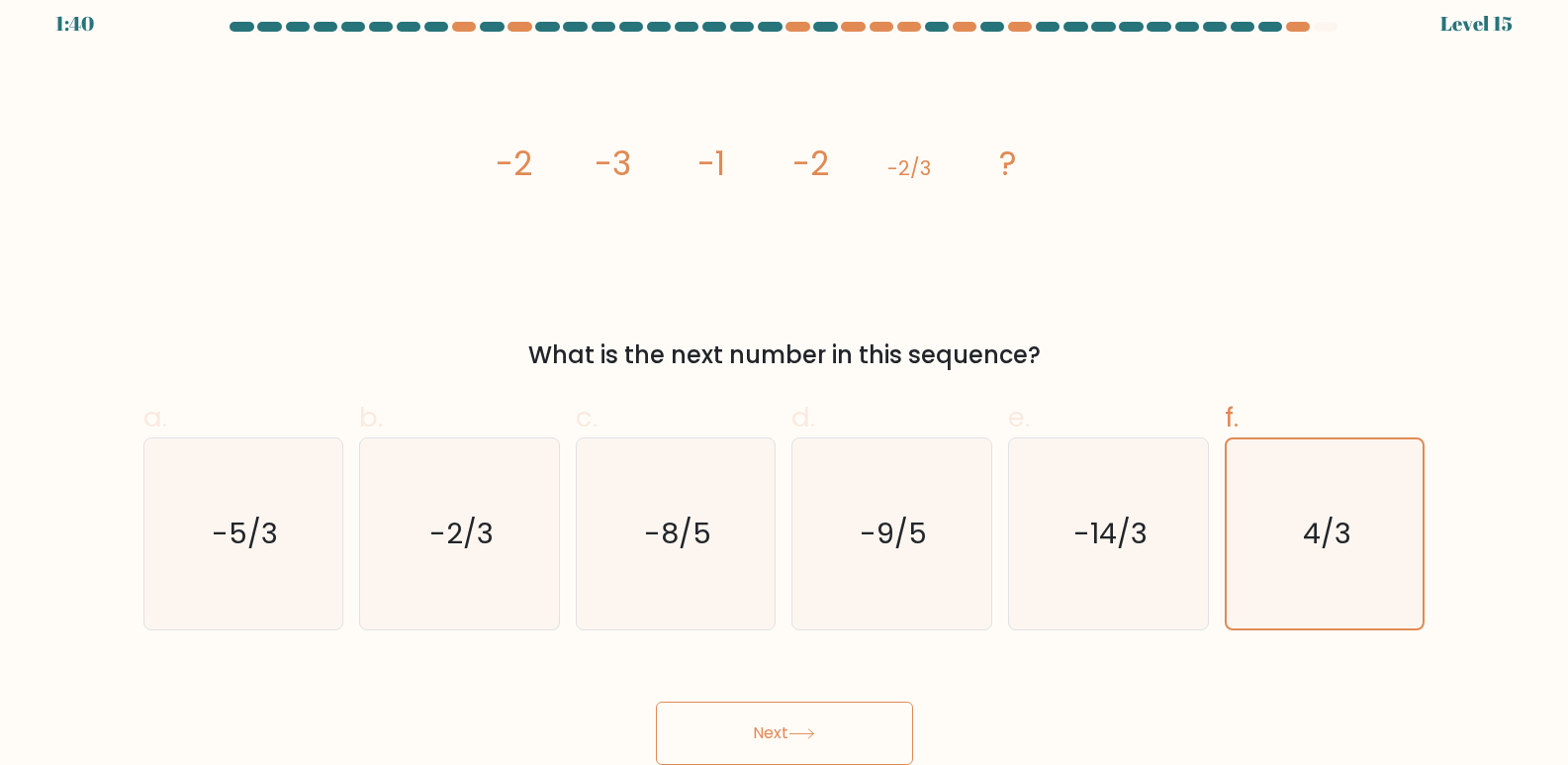click on "Next" at bounding box center [784, 733] 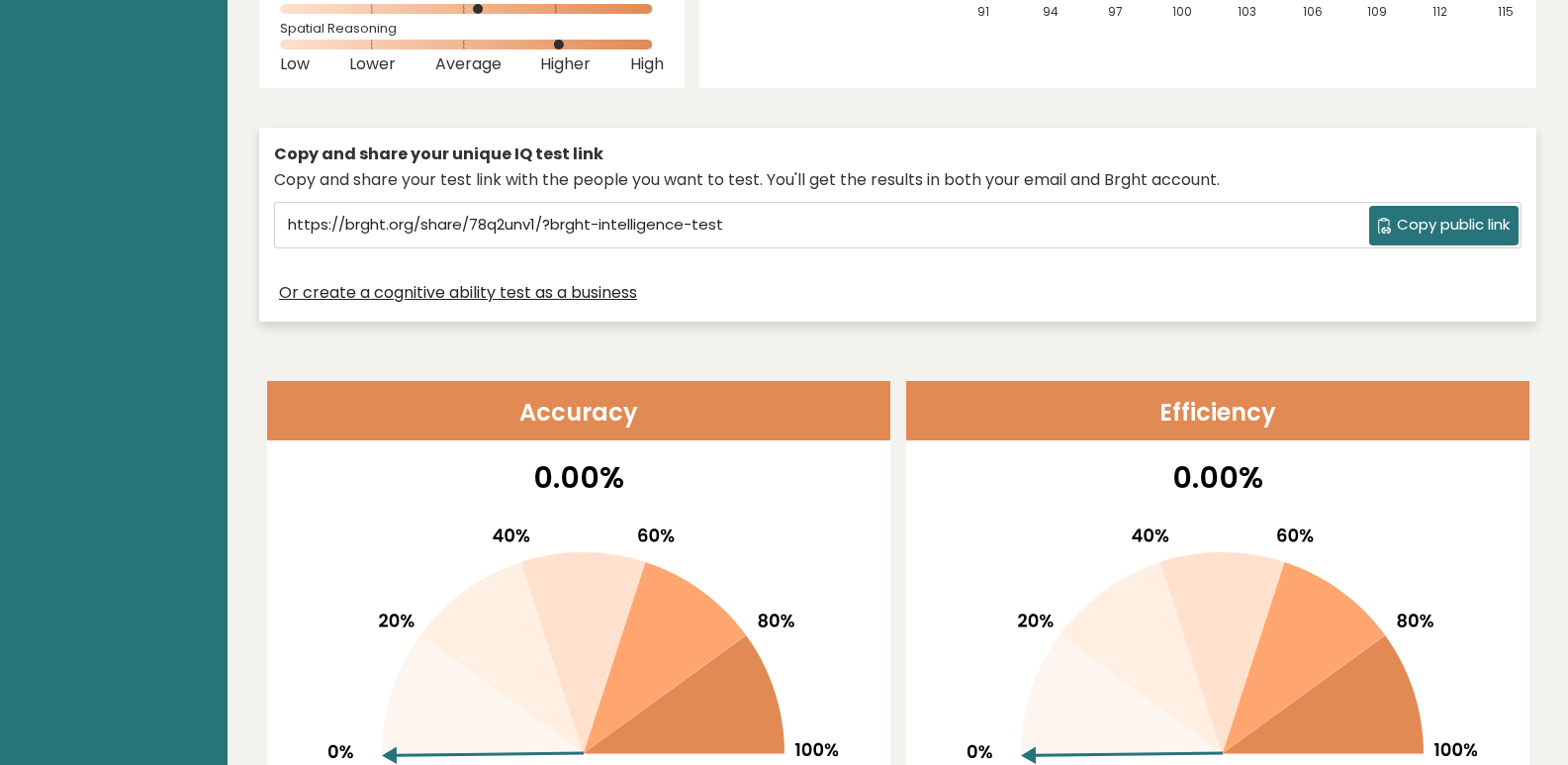 scroll, scrollTop: 0, scrollLeft: 0, axis: both 